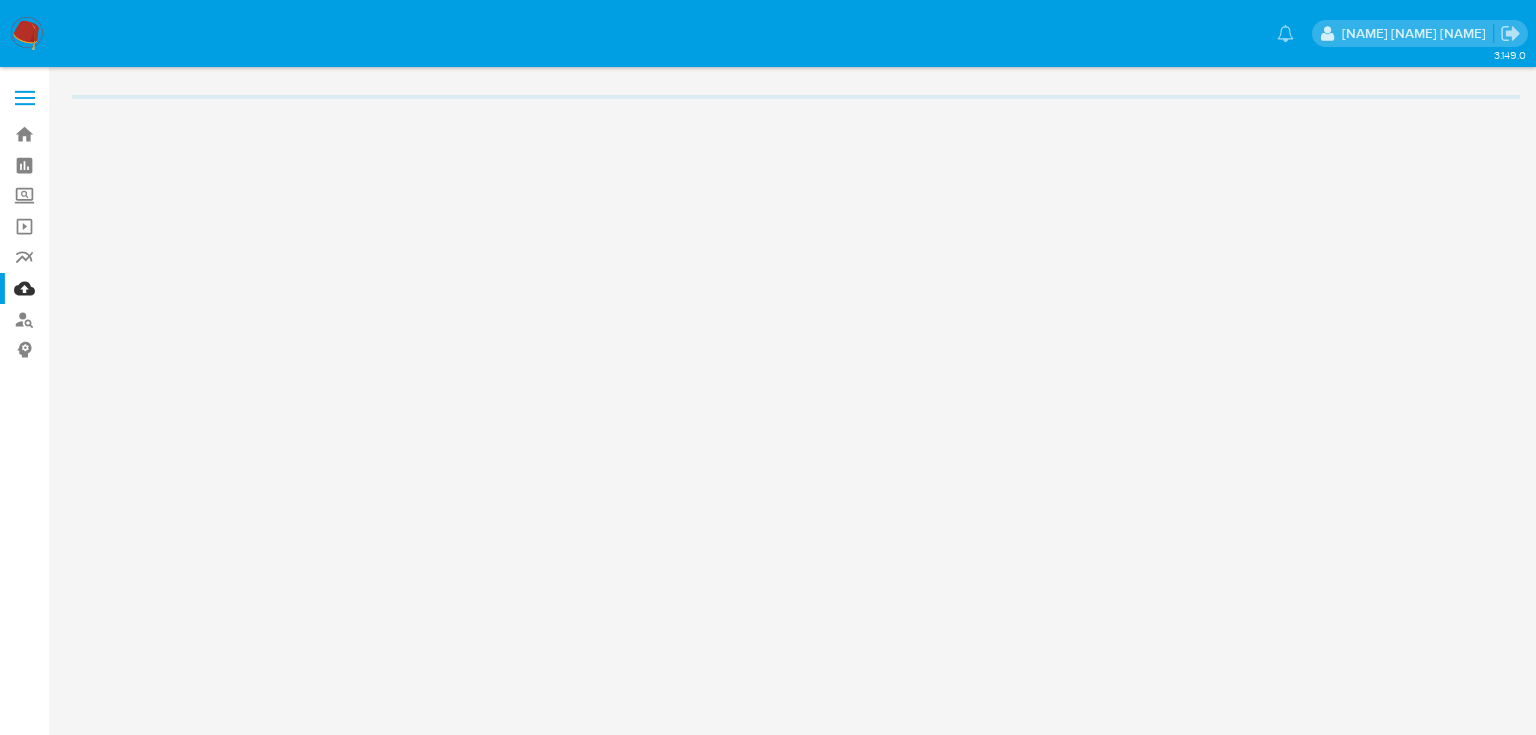 scroll, scrollTop: 0, scrollLeft: 0, axis: both 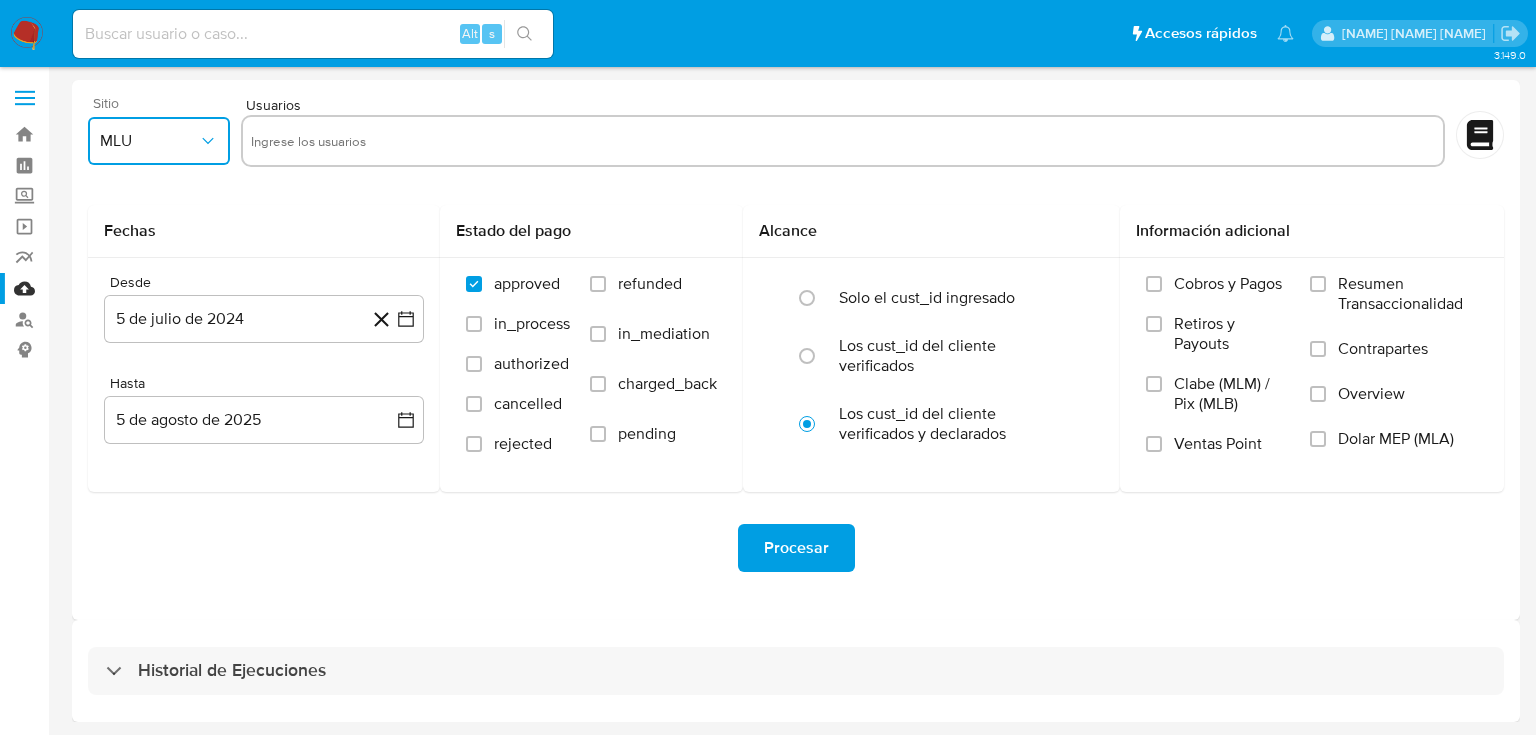 click on "MLU" at bounding box center [149, 141] 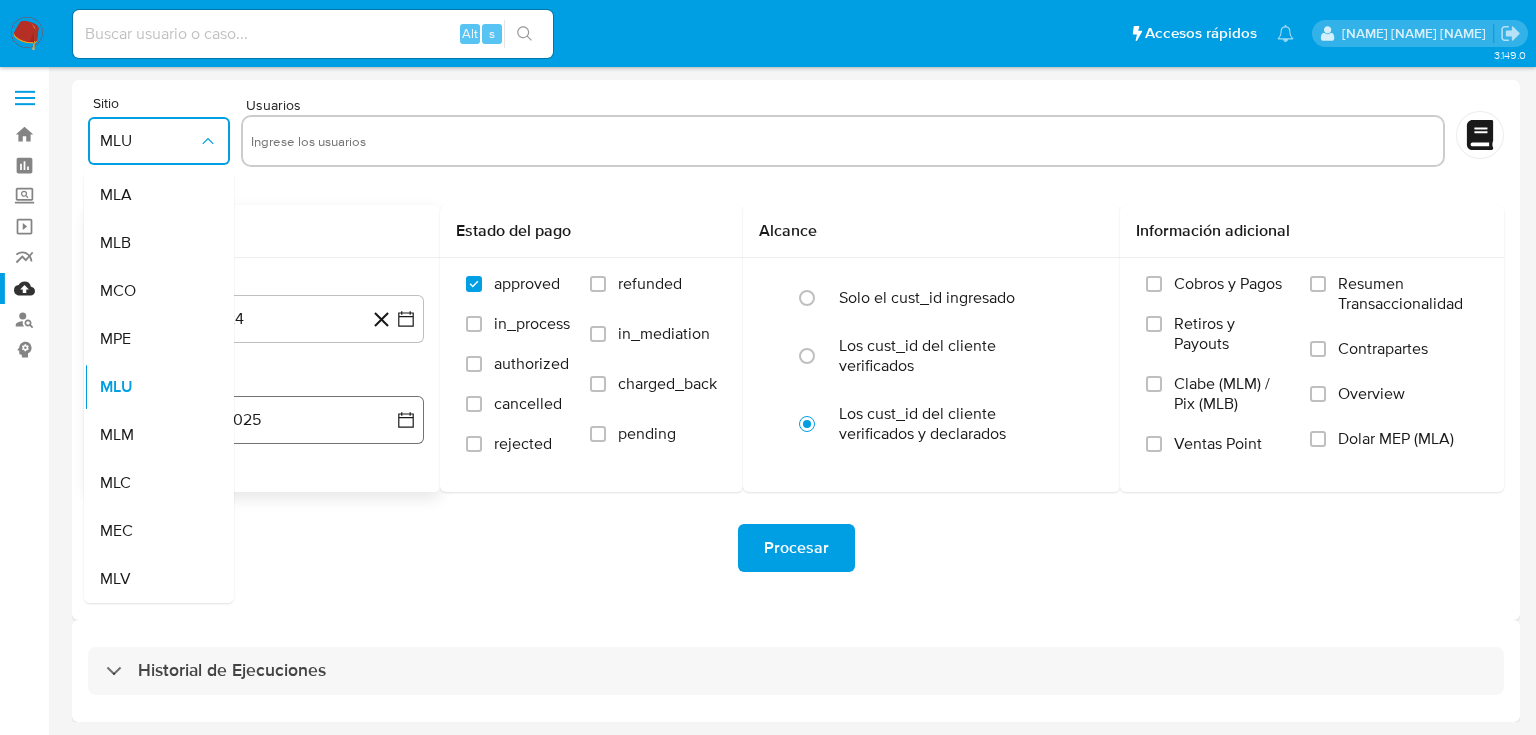 click on "MLM" at bounding box center (153, 435) 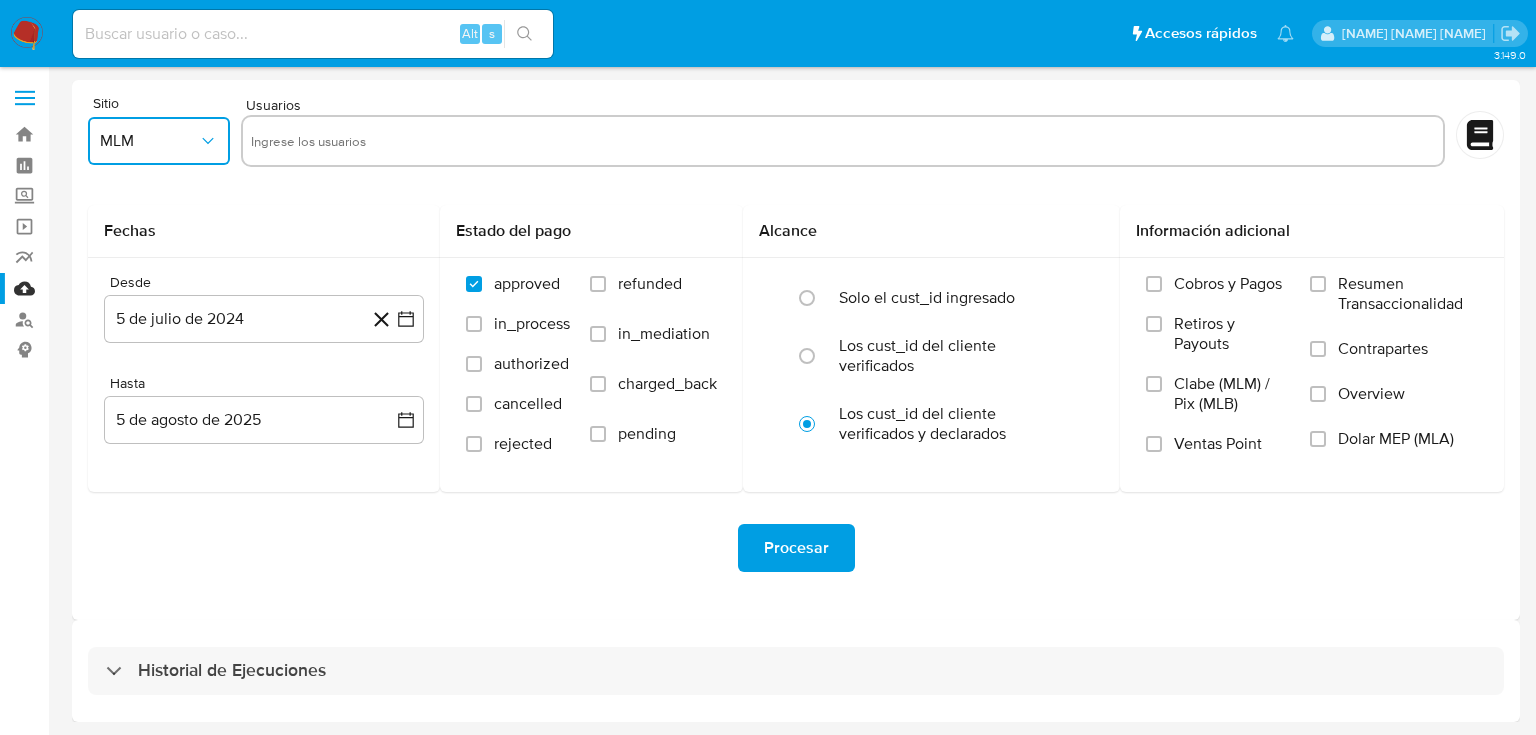 click at bounding box center (843, 141) 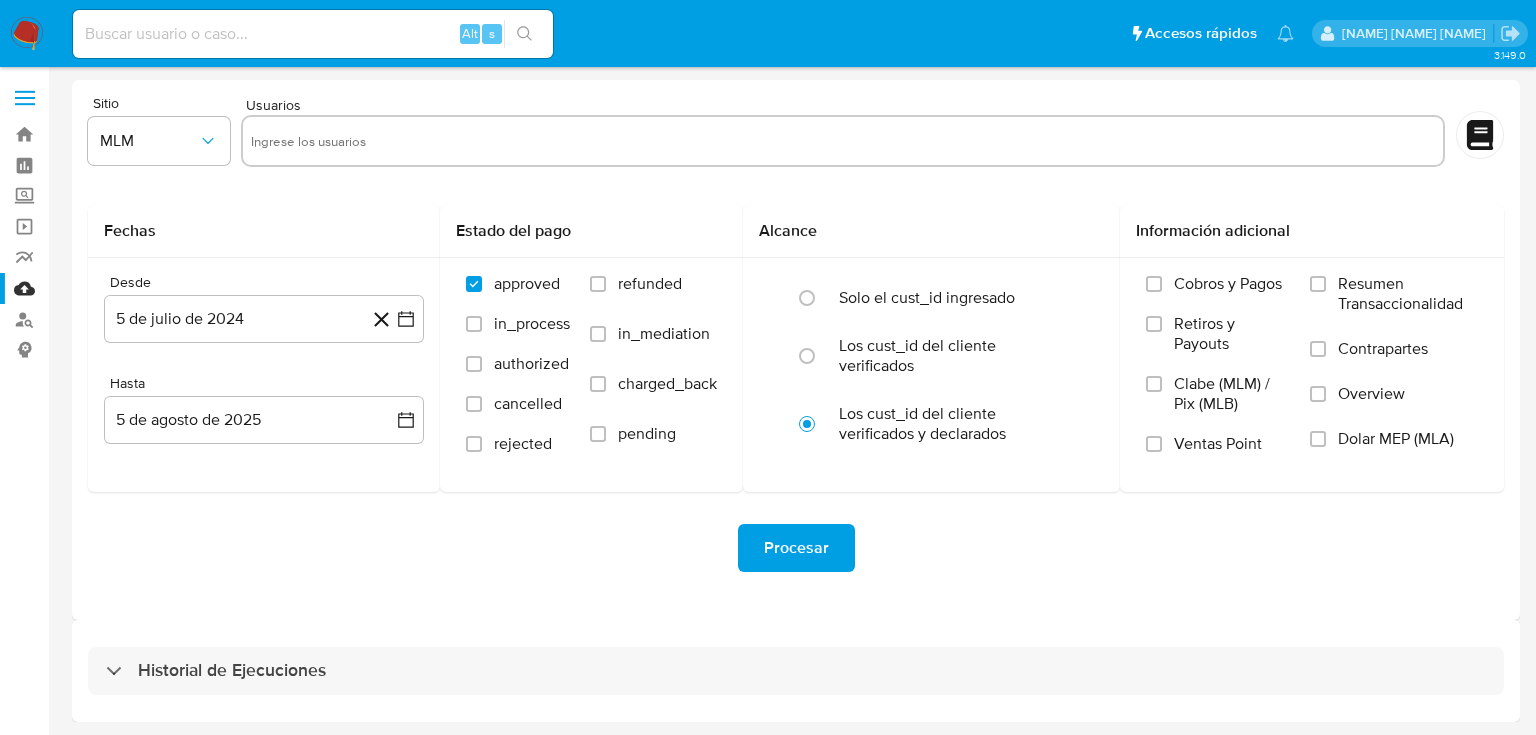 click at bounding box center [843, 141] 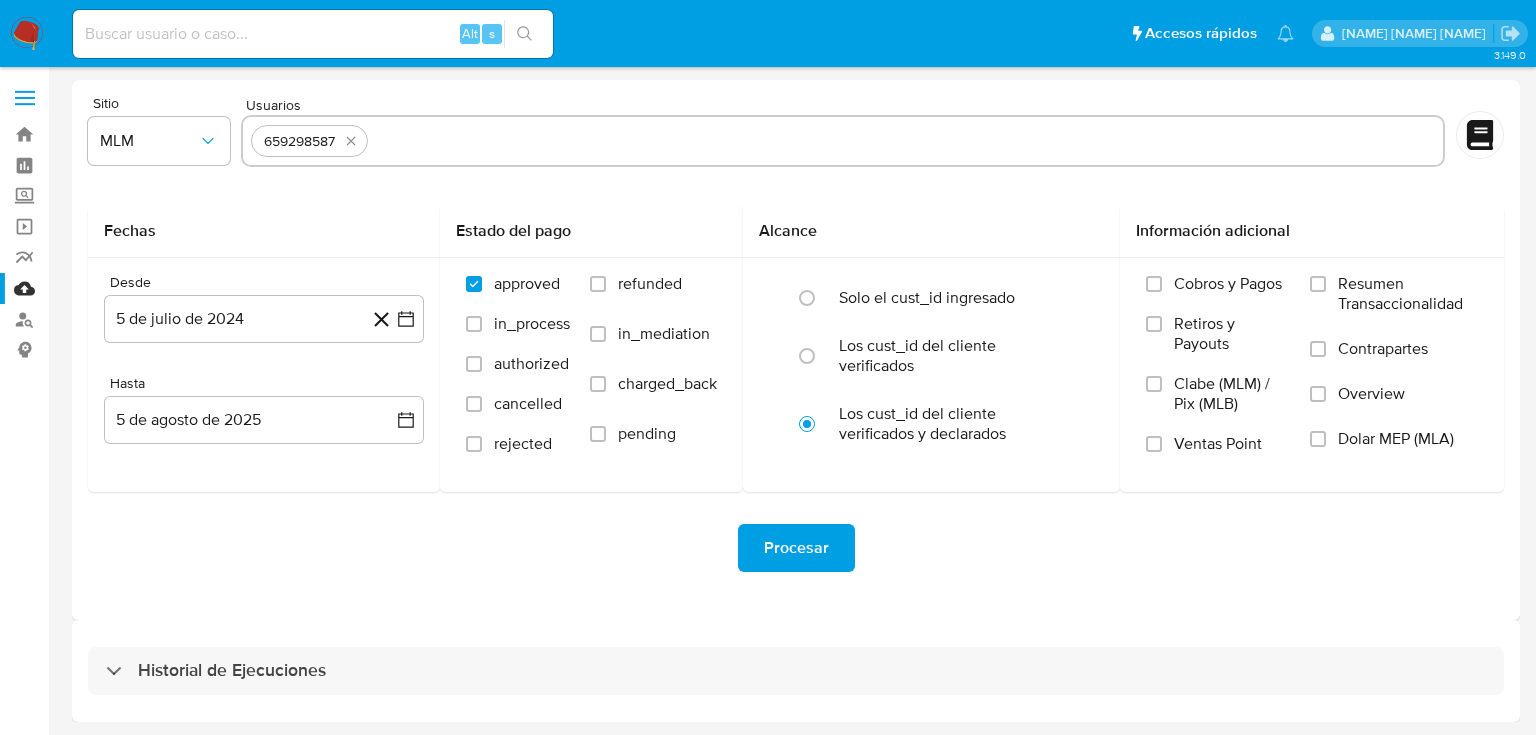 click at bounding box center (905, 141) 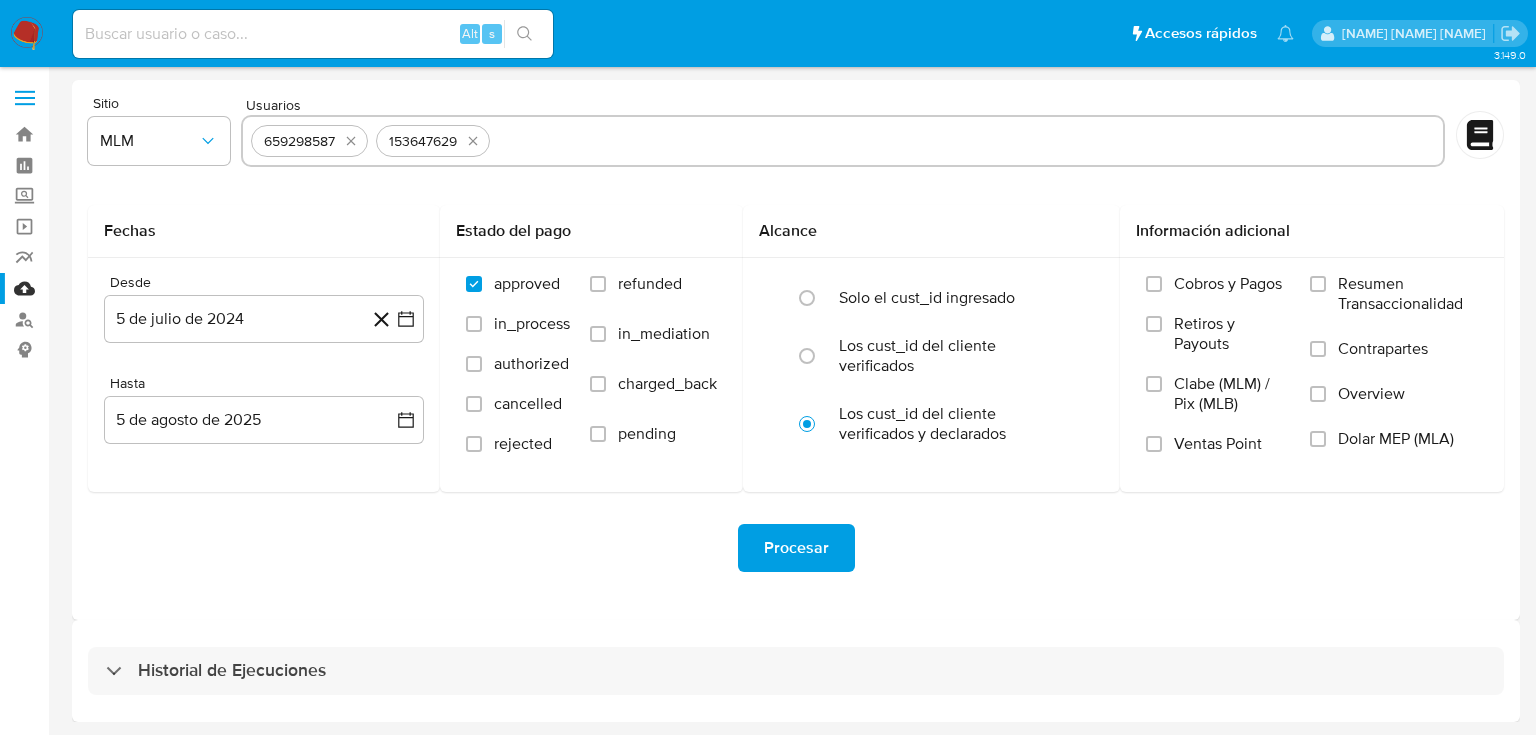 click at bounding box center (966, 141) 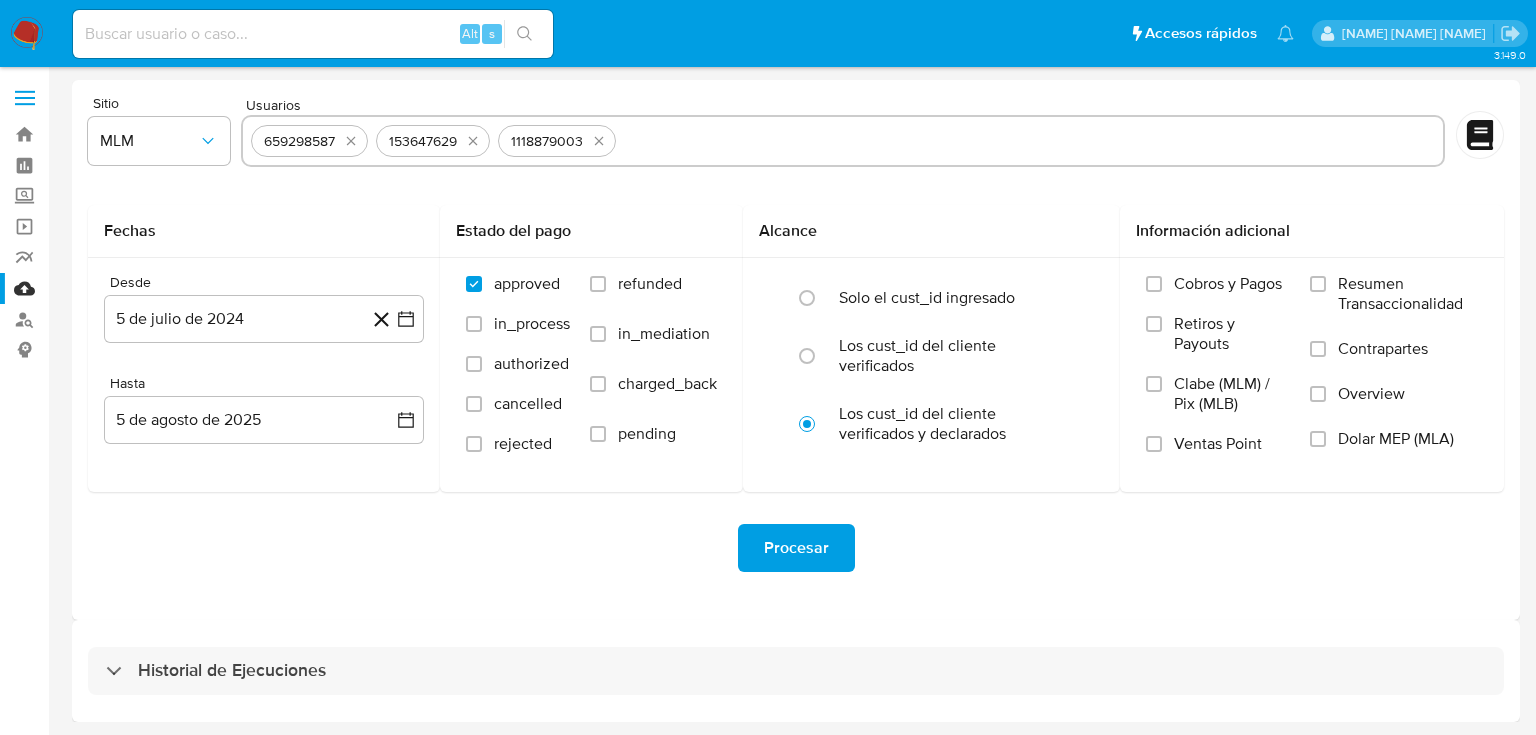 click at bounding box center (1029, 141) 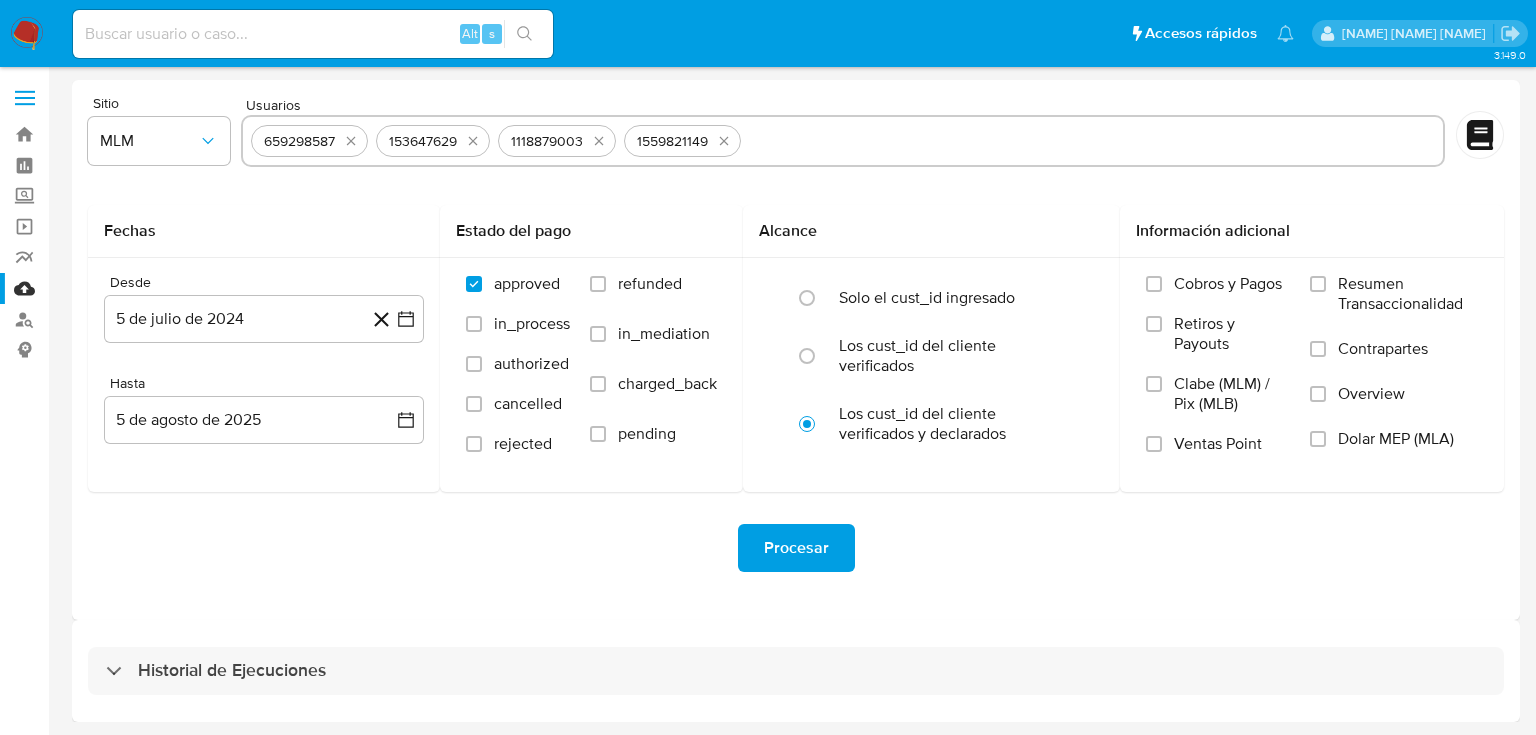 click at bounding box center (1092, 141) 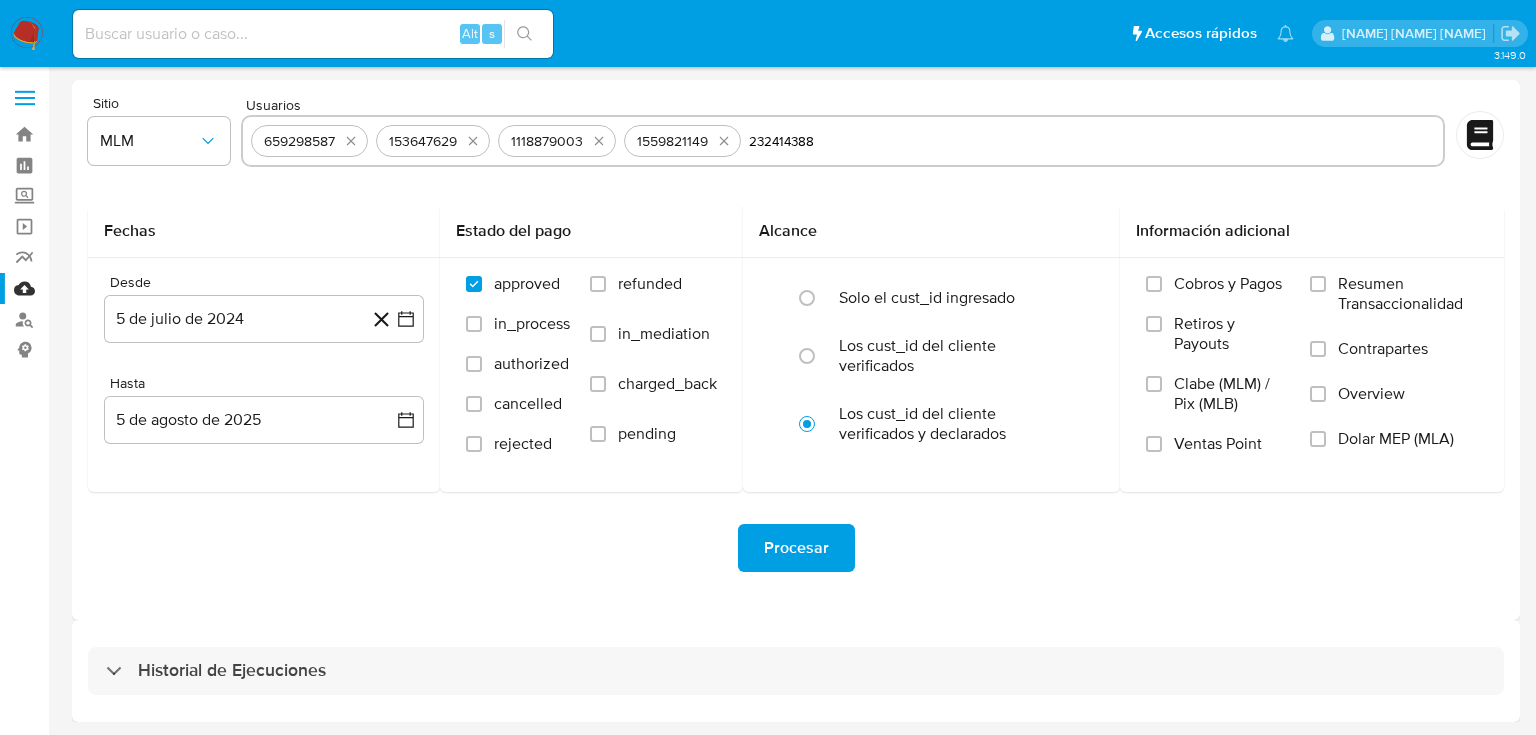 type 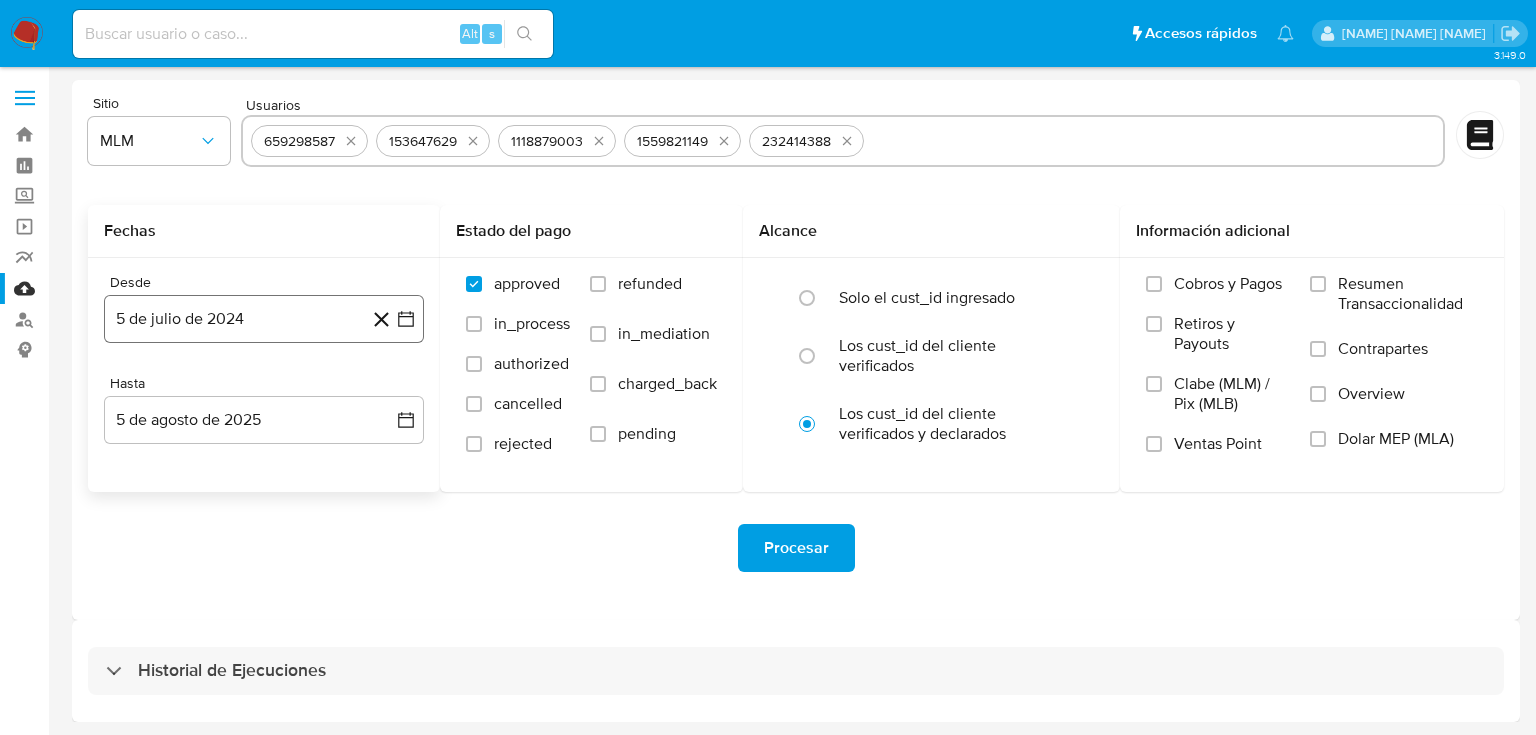 drag, startPoint x: 403, startPoint y: 320, endPoint x: 401, endPoint y: 337, distance: 17.117243 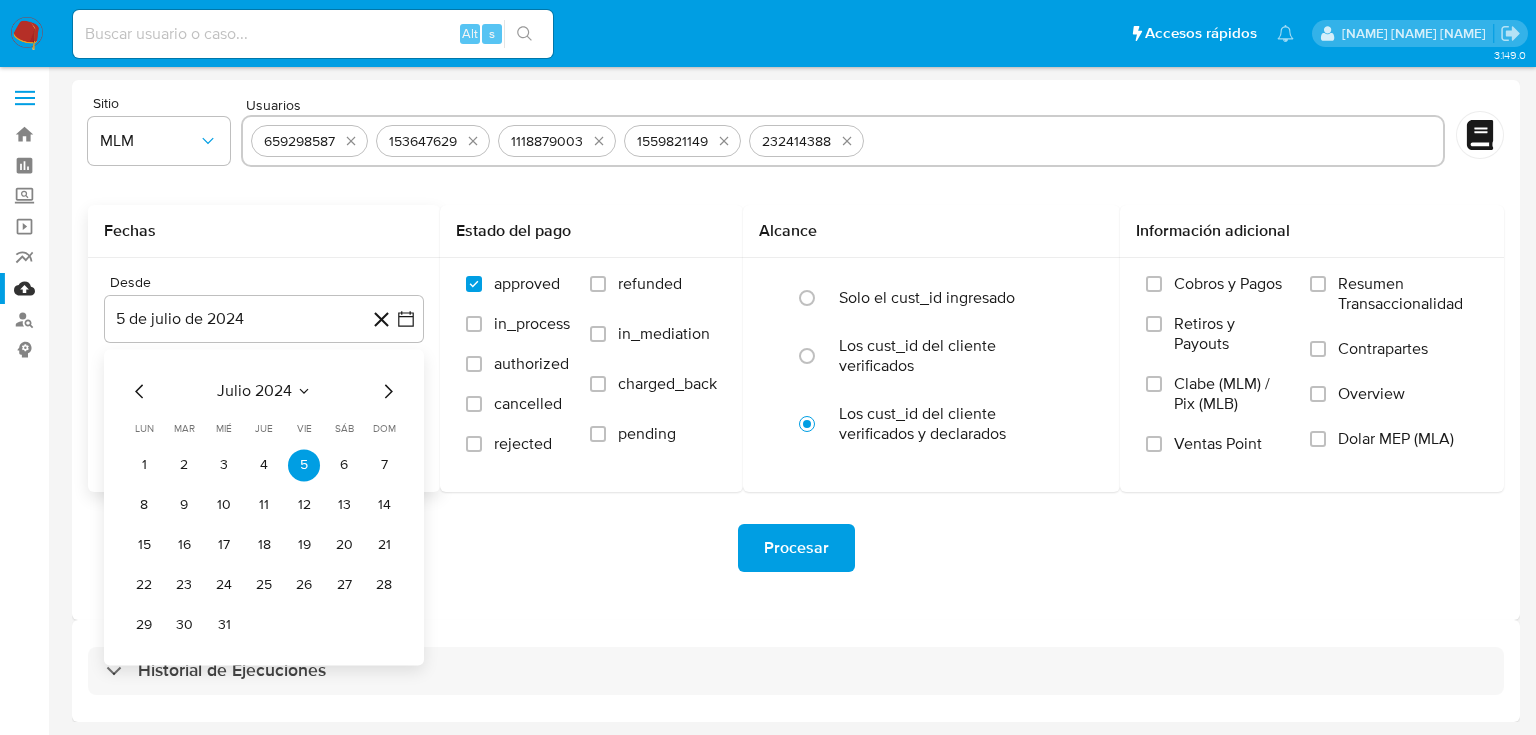 click 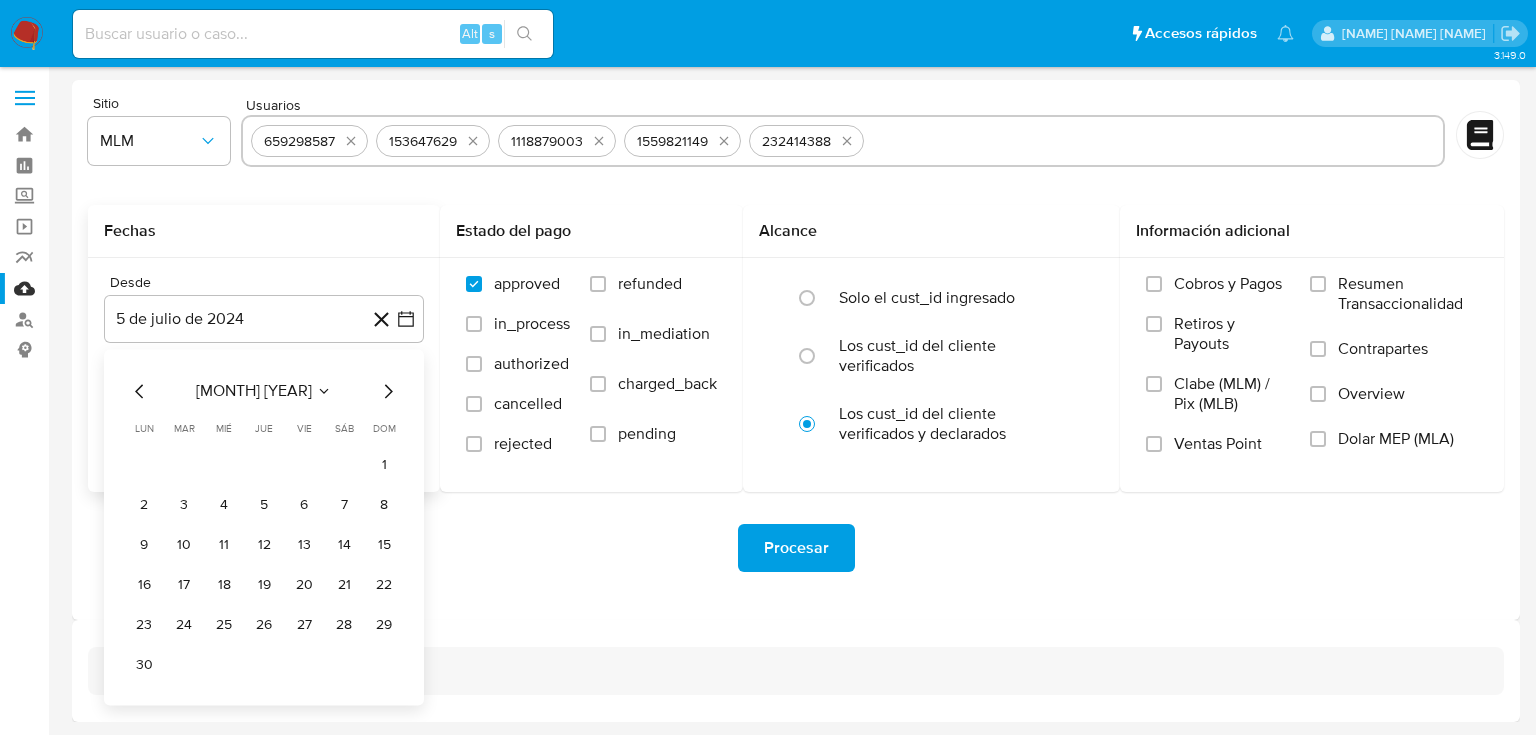 click 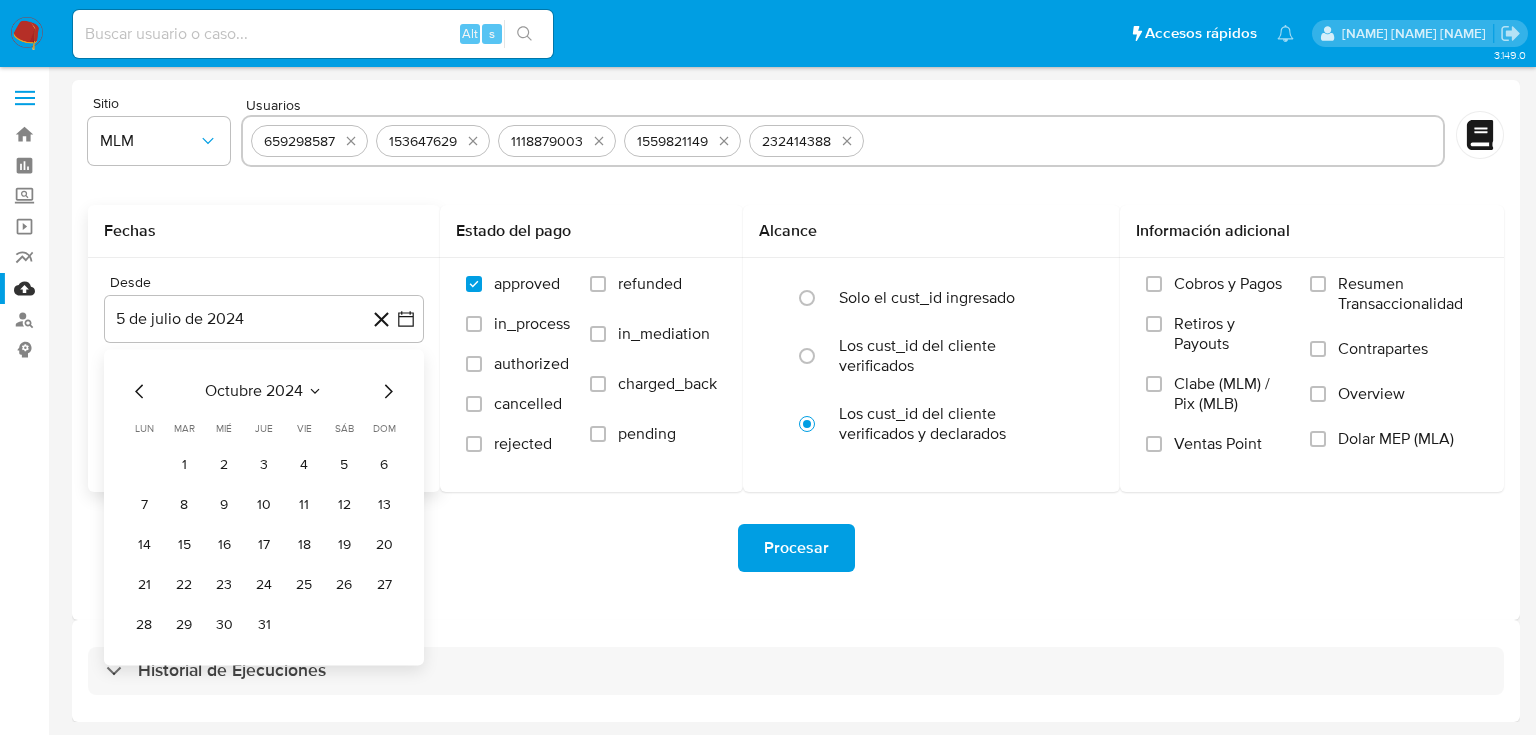 click 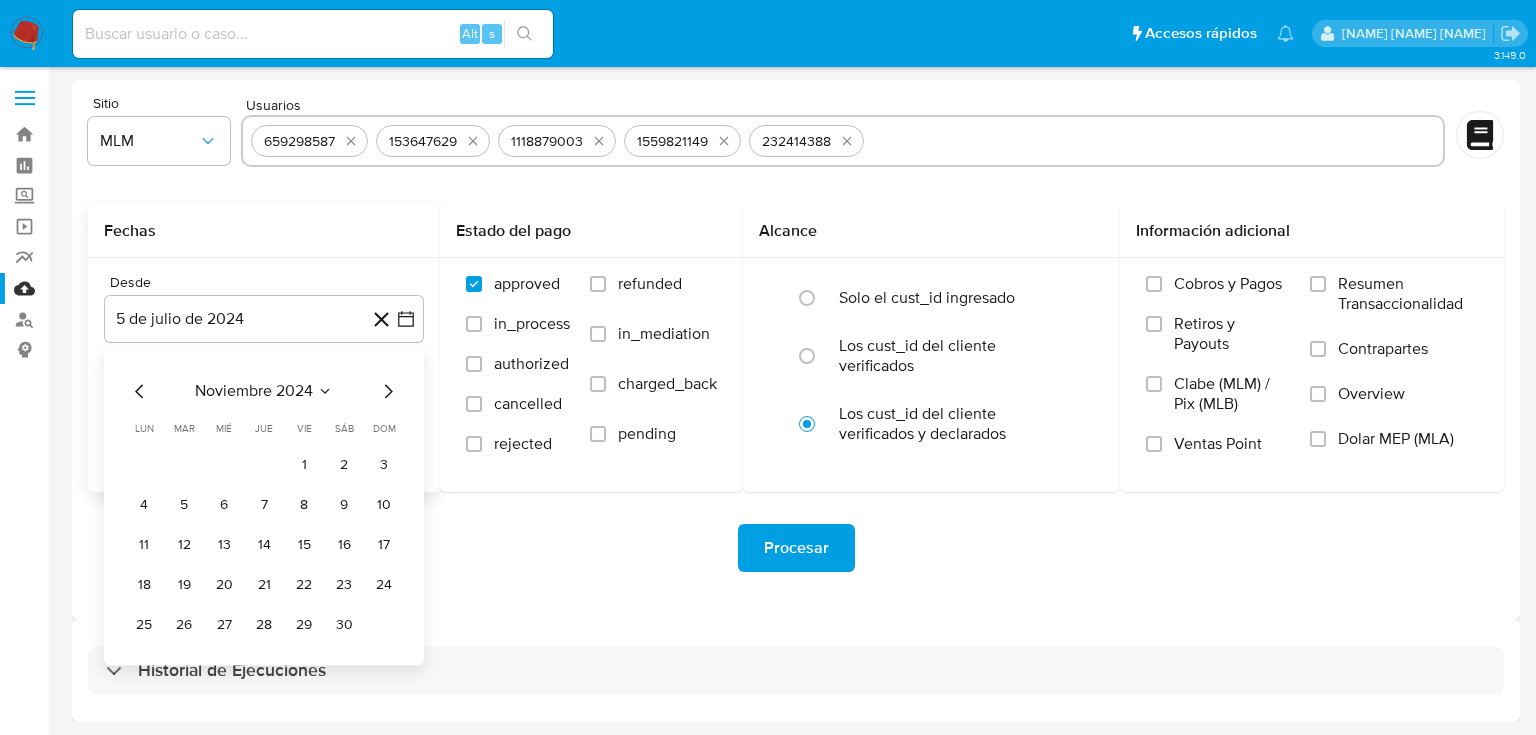click 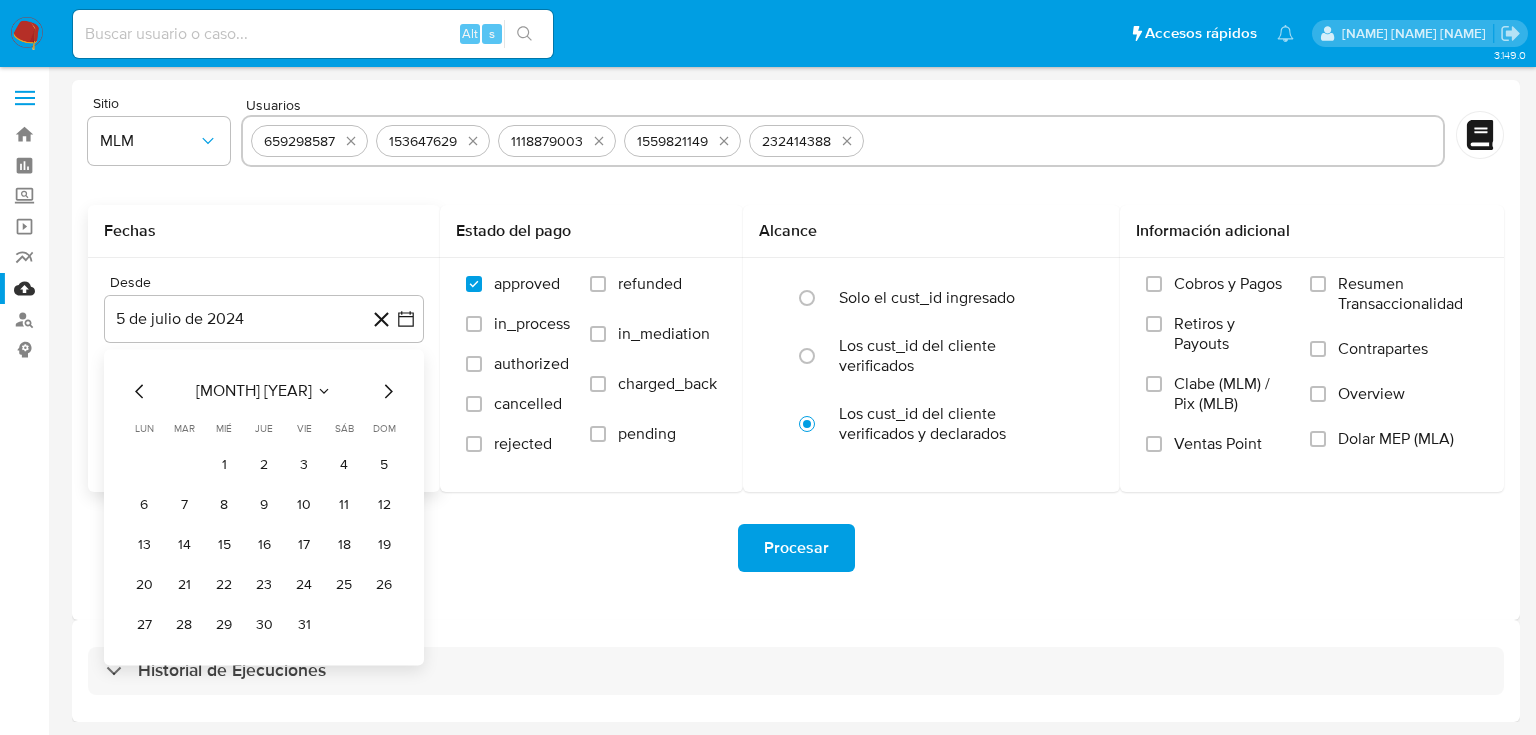 click 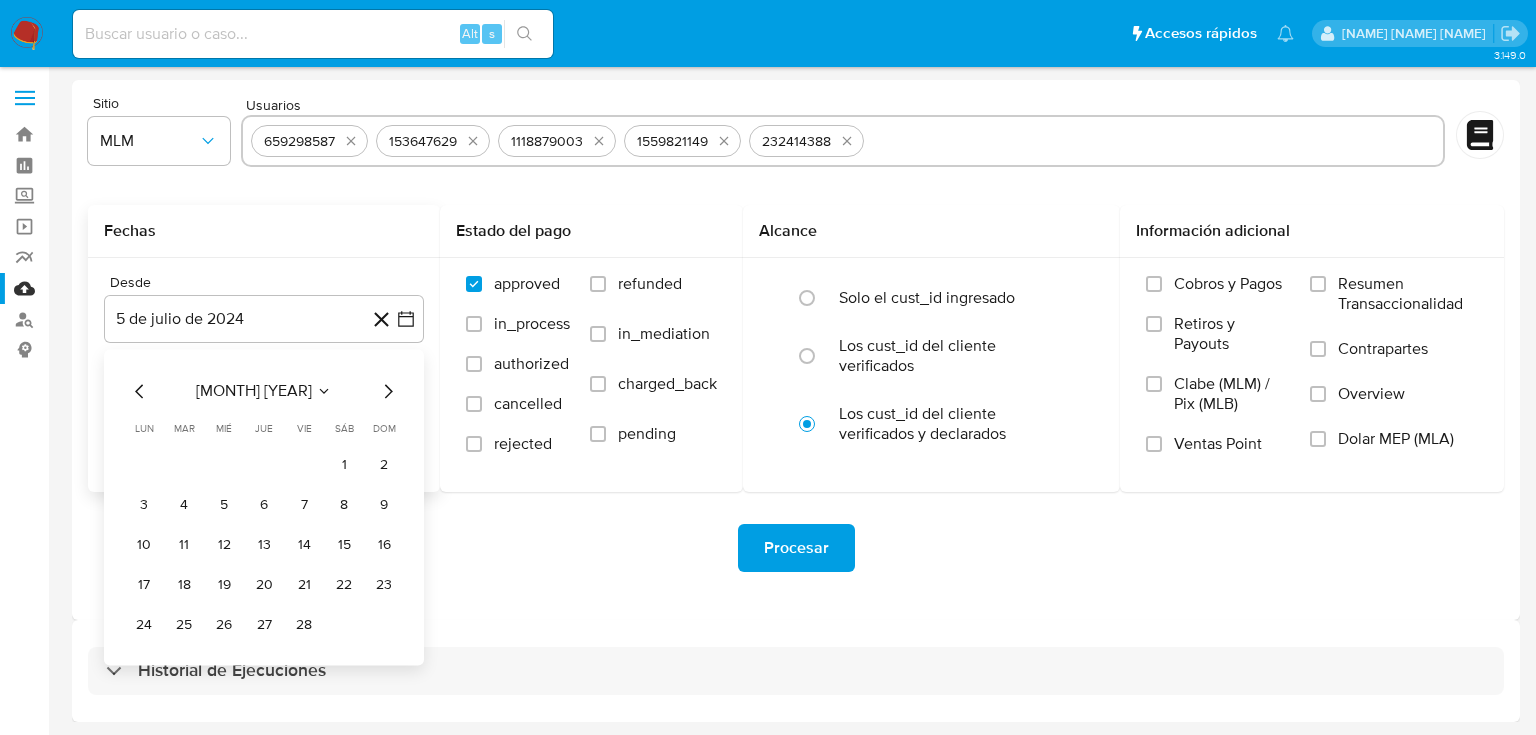 click 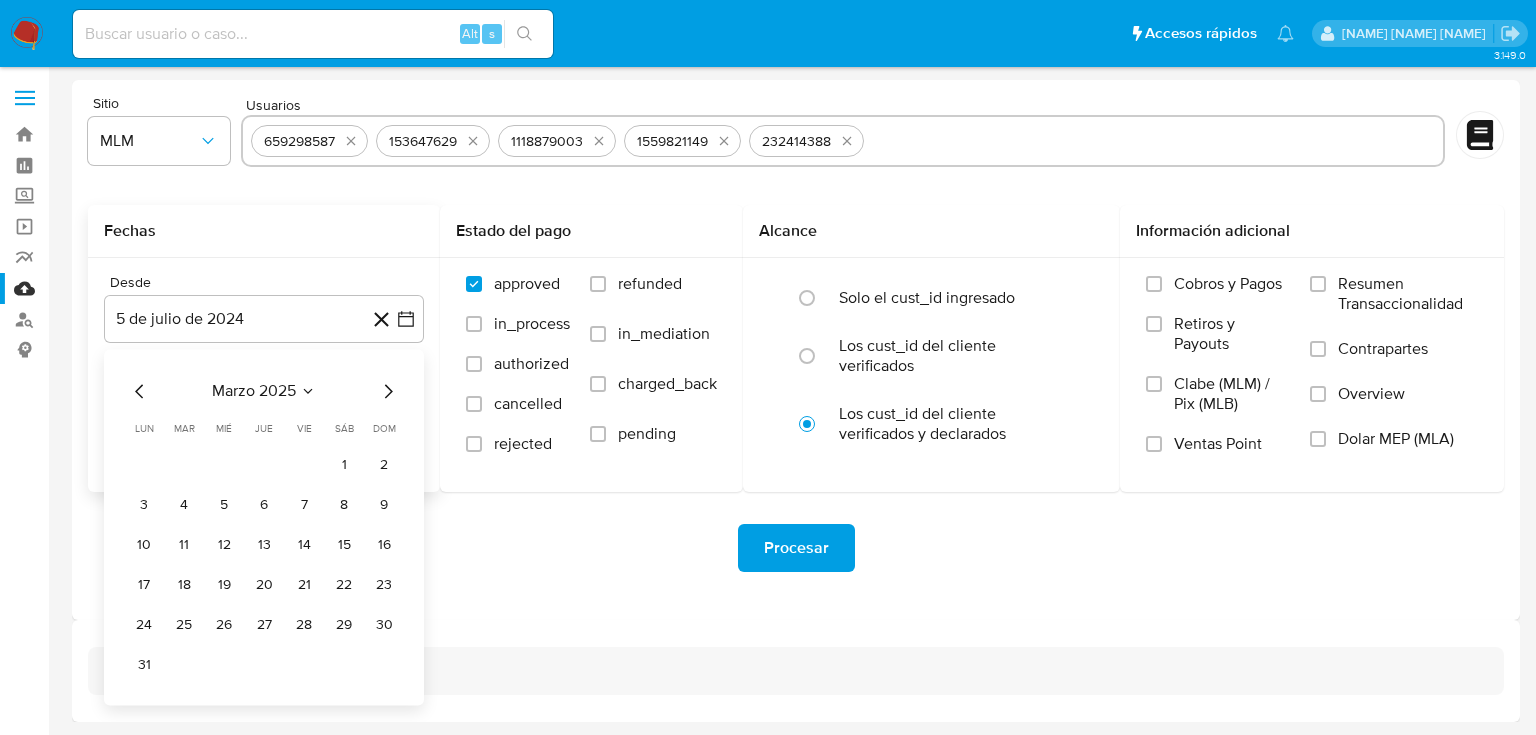click 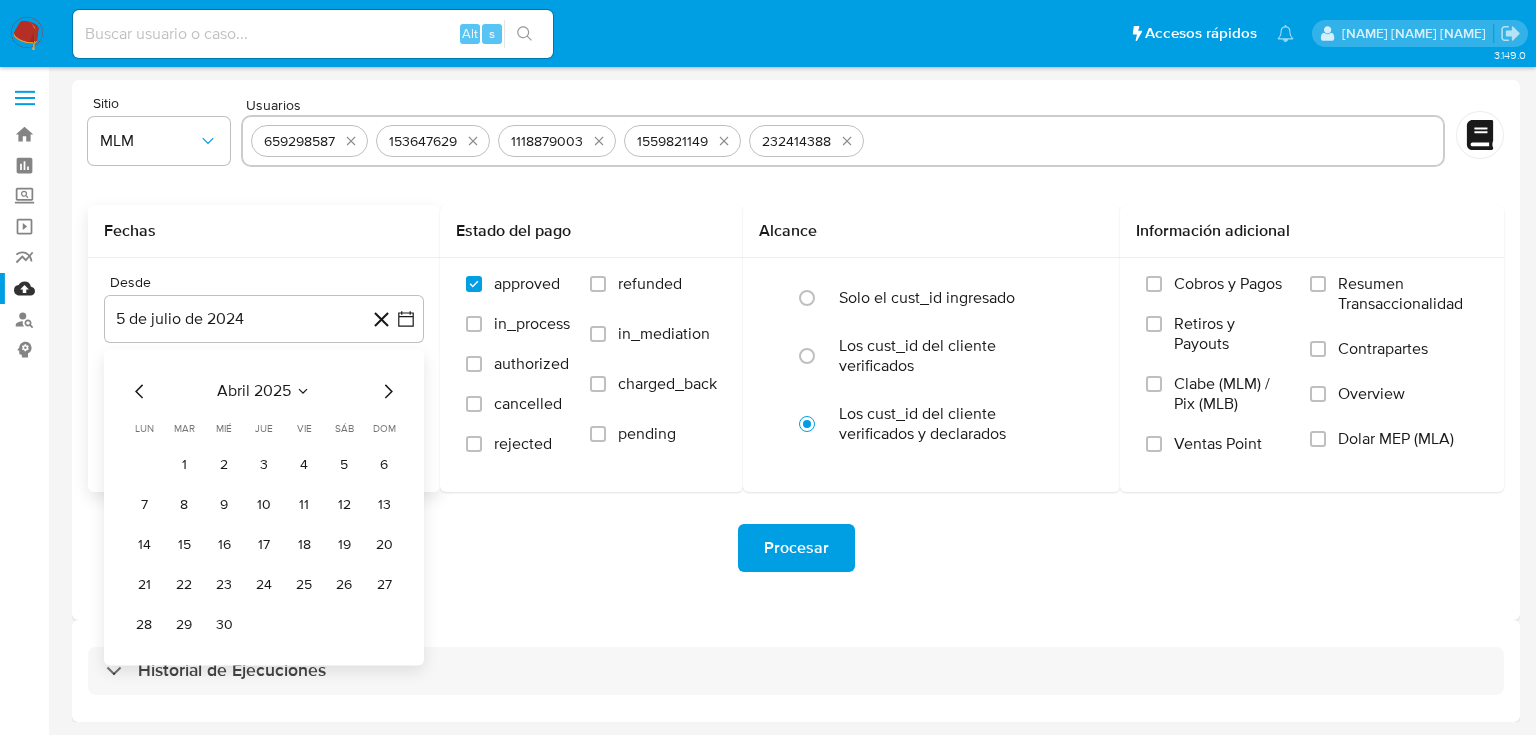 drag, startPoint x: 137, startPoint y: 388, endPoint x: 145, endPoint y: 396, distance: 11.313708 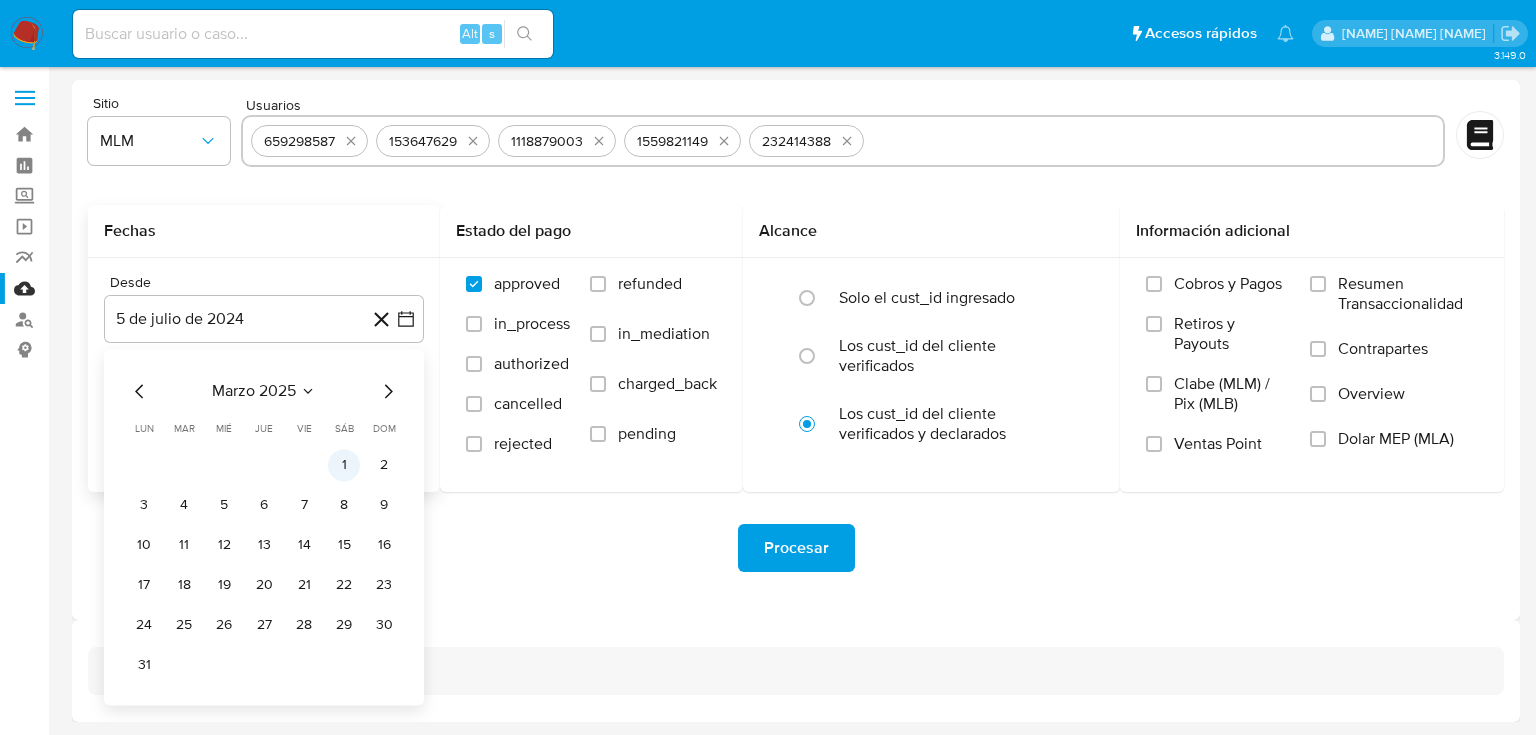 click on "1" at bounding box center [344, 465] 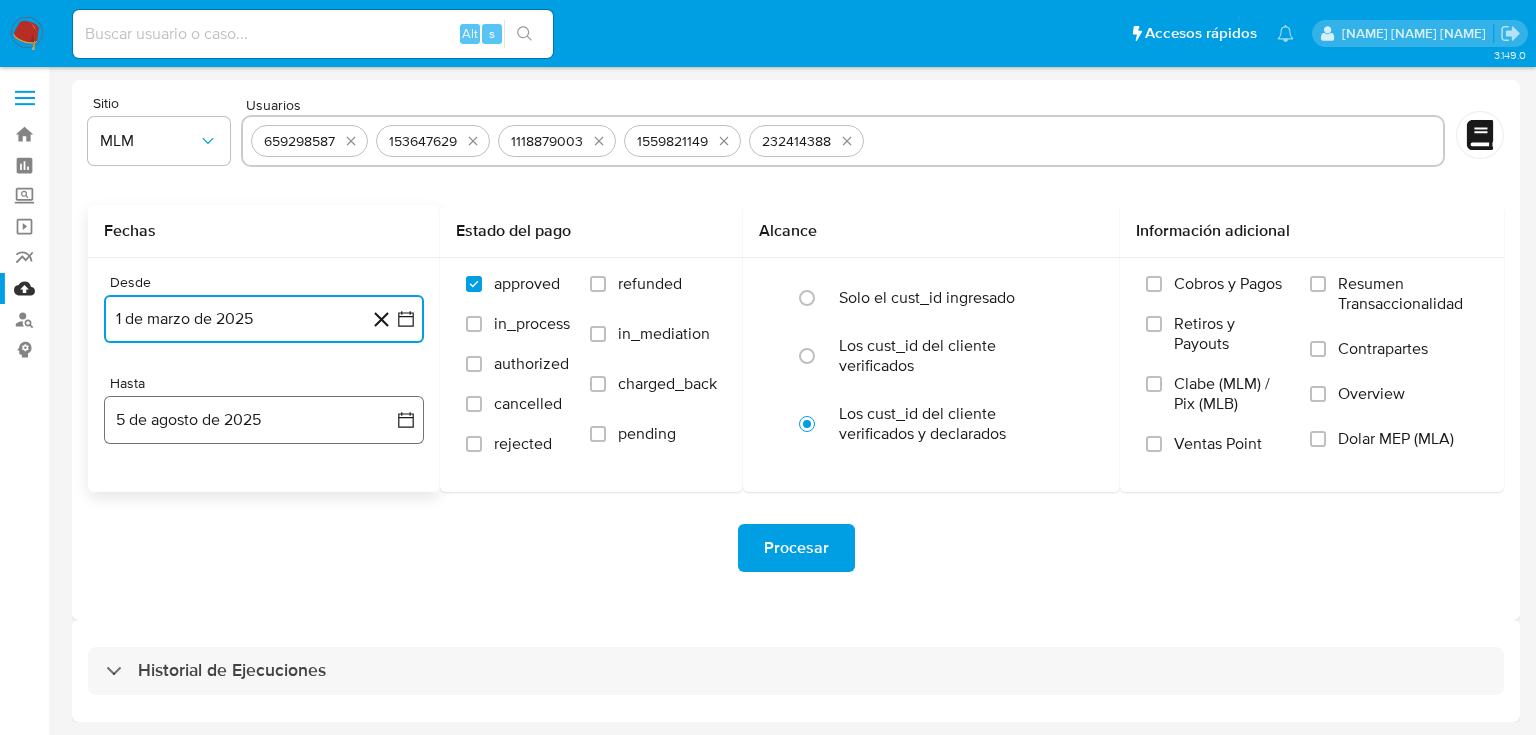 click on "5 de agosto de 2025" at bounding box center (264, 420) 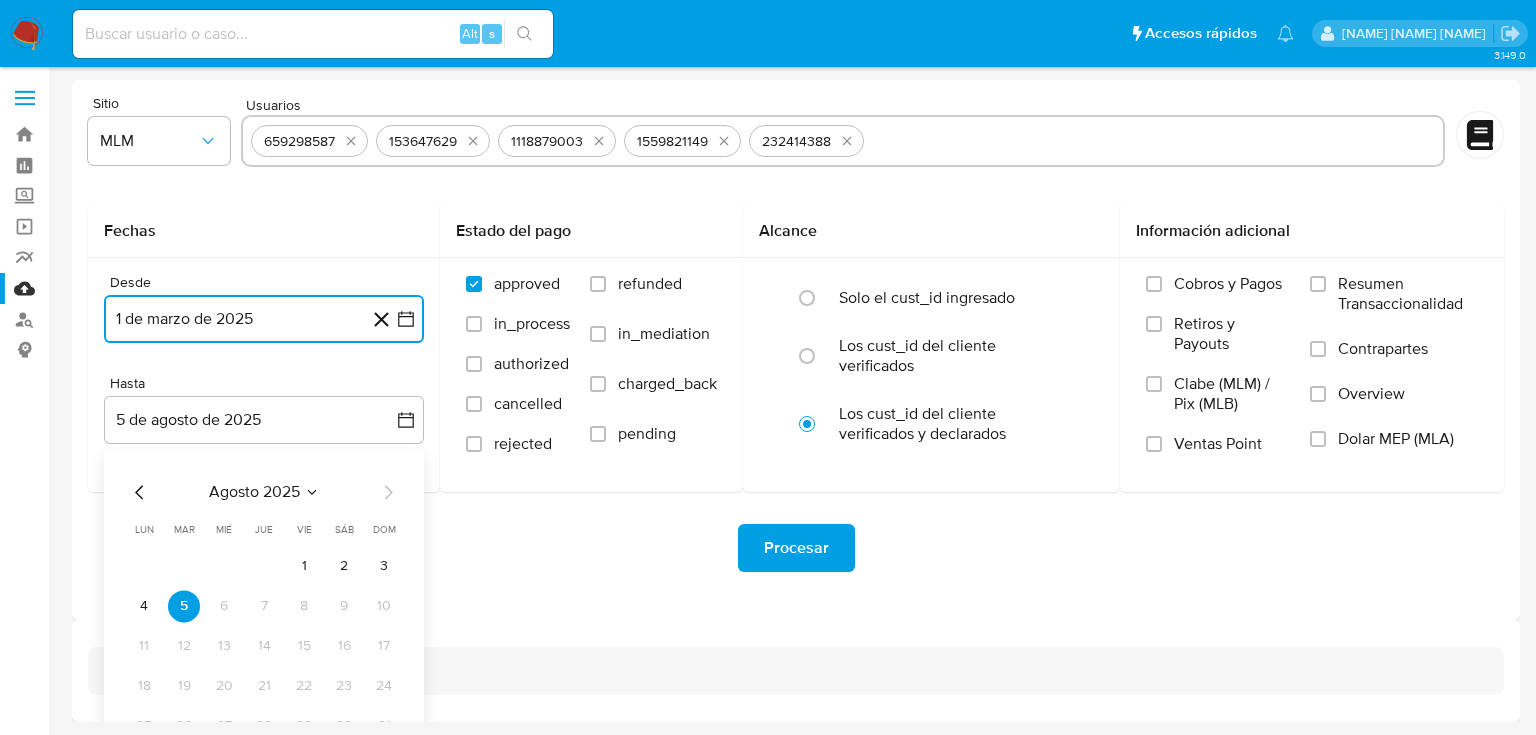 drag, startPoint x: 144, startPoint y: 607, endPoint x: 297, endPoint y: 620, distance: 153.5513 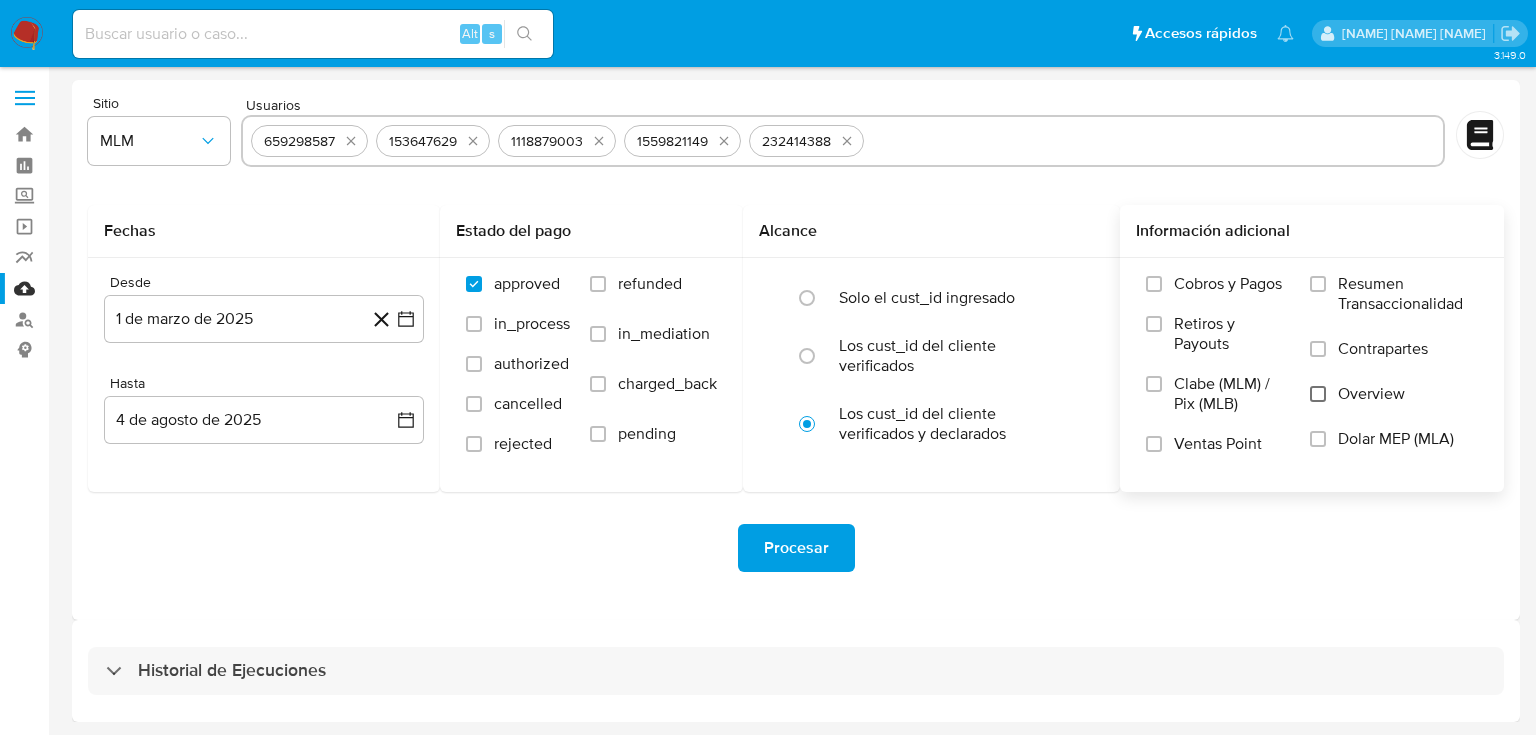 click on "Overview" at bounding box center [1394, 406] 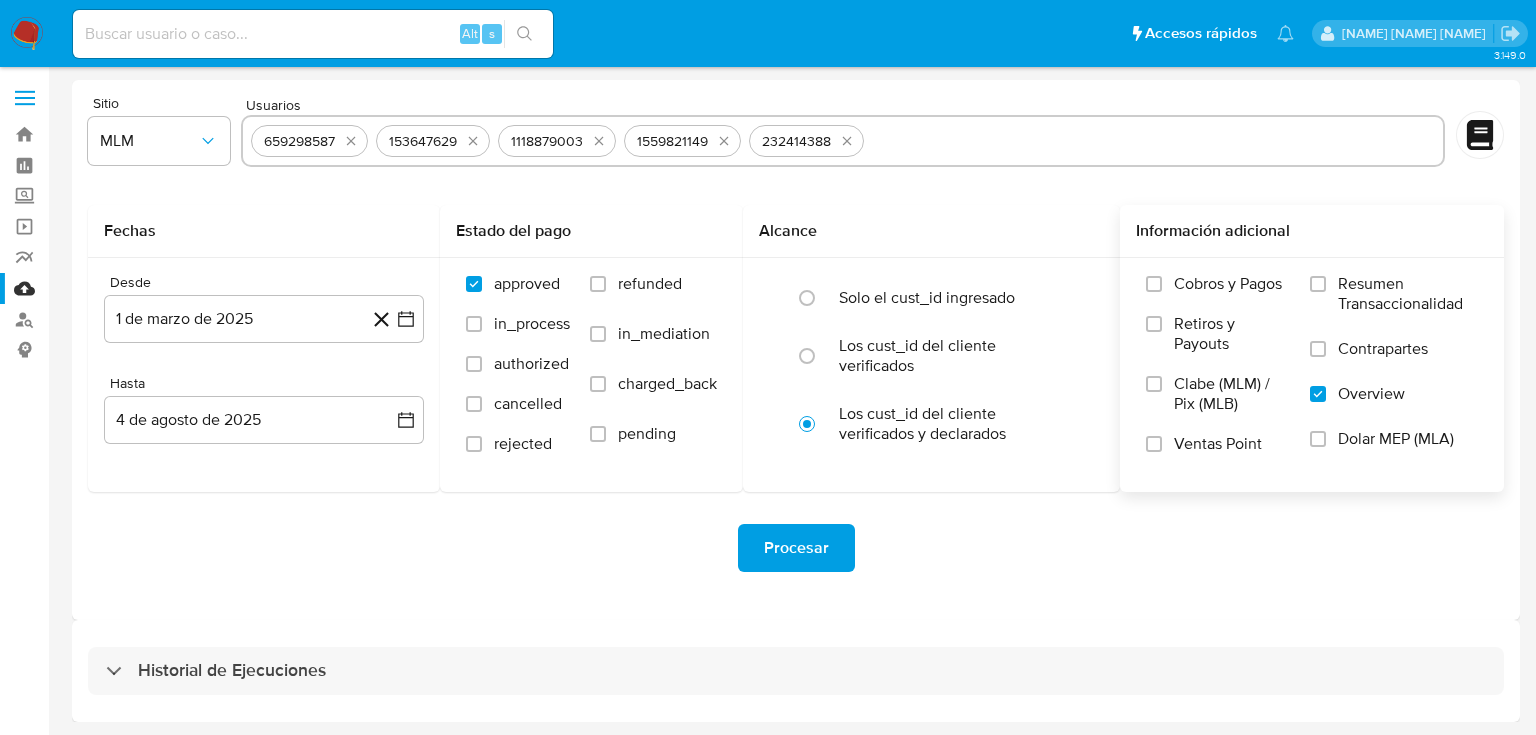 drag, startPoint x: 809, startPoint y: 552, endPoint x: 1132, endPoint y: 637, distance: 333.997 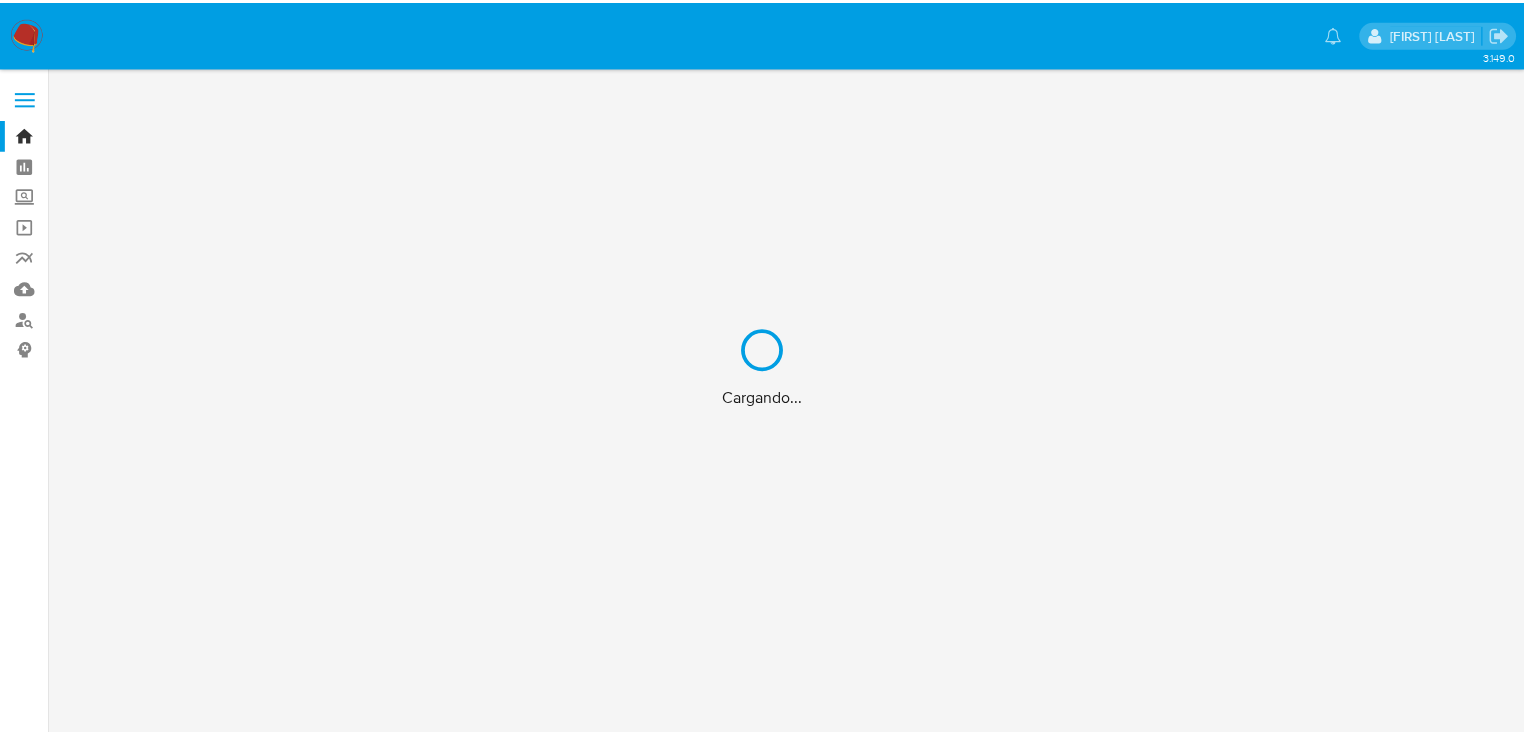 scroll, scrollTop: 0, scrollLeft: 0, axis: both 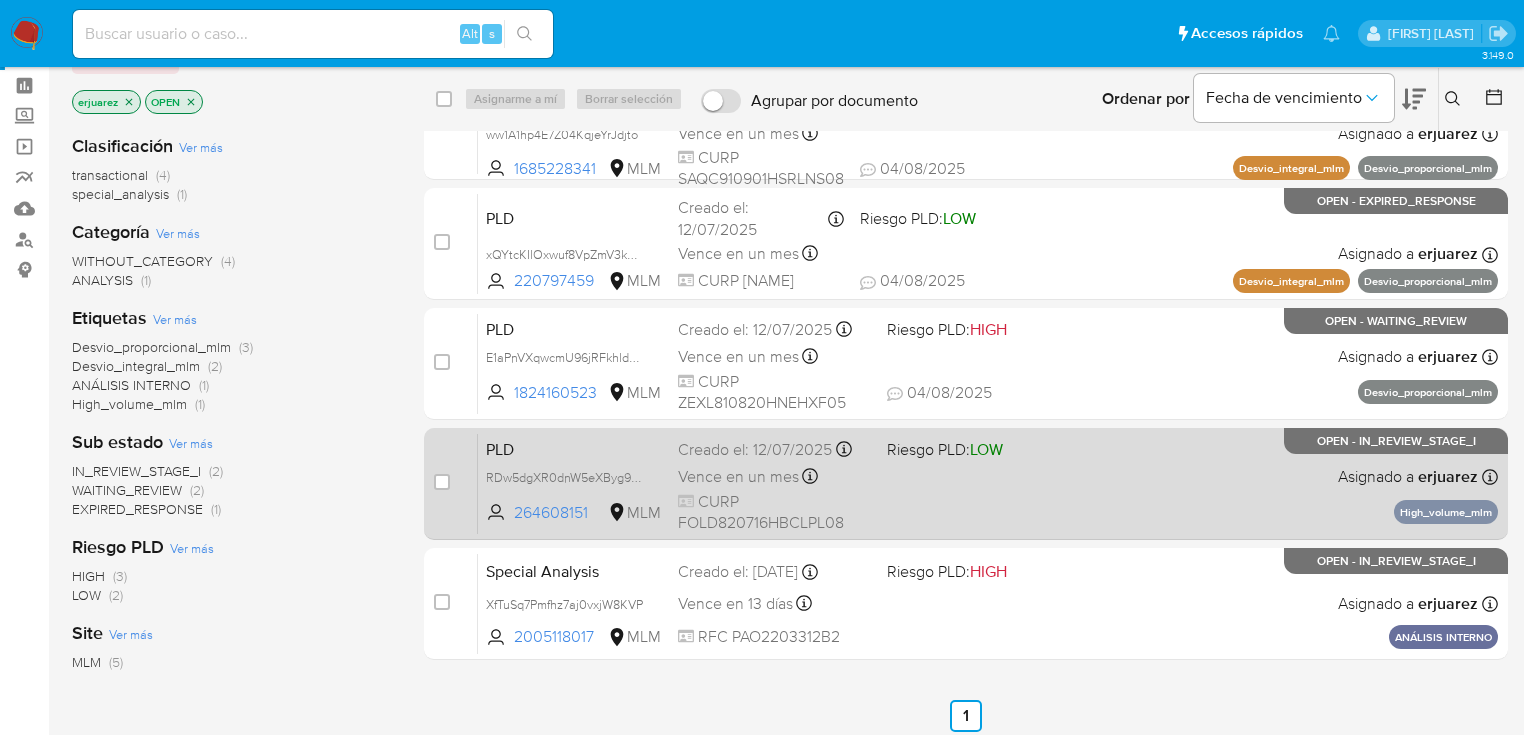 click on "PLD RDw5dgXR0dnW5eXByg9M35NF 264608151 MLM Riesgo PLD:  LOW Creado el: 12/07/2025   Creado el: 12/07/2025 02:04:29 Vence en un mes   Vence el 10/09/2025 02:04:30 CURP   FOLD820716HBCLPL08 Asignado a   erjuarez   Asignado el: 04/08/2025 21:13:03 High_volume_mlm OPEN - IN_REVIEW_STAGE_I" at bounding box center (988, 483) 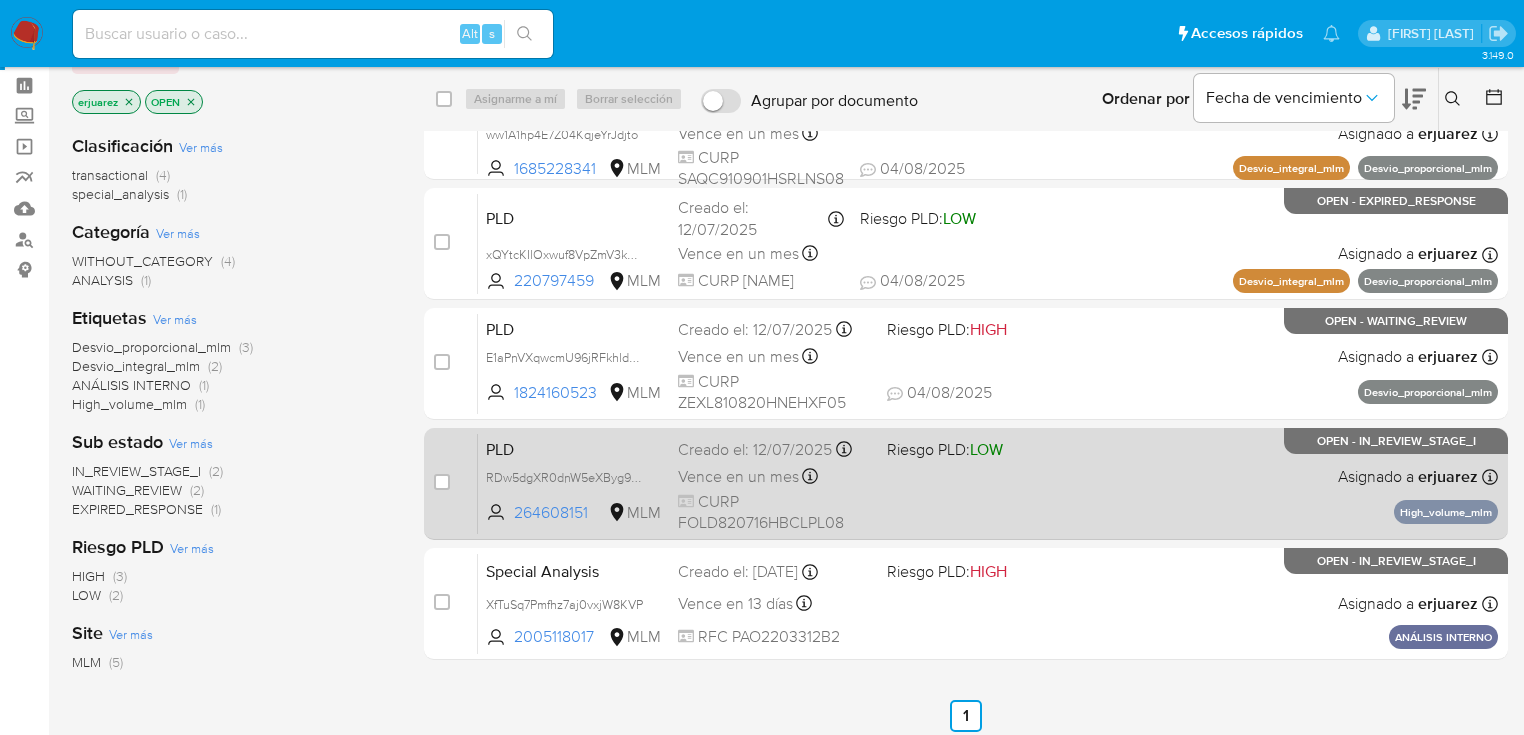 click on "PLD RDw5dgXR0dnW5eXByg9M35NF 264608151 MLM Riesgo PLD:  LOW Creado el: 12/07/2025   Creado el: 12/07/2025 02:04:29 Vence en un mes   Vence el 10/09/2025 02:04:30 CURP   FOLD820716HBCLPL08 Asignado a   erjuarez   Asignado el: 04/08/2025 21:13:03 High_volume_mlm OPEN - IN_REVIEW_STAGE_I" at bounding box center (988, 483) 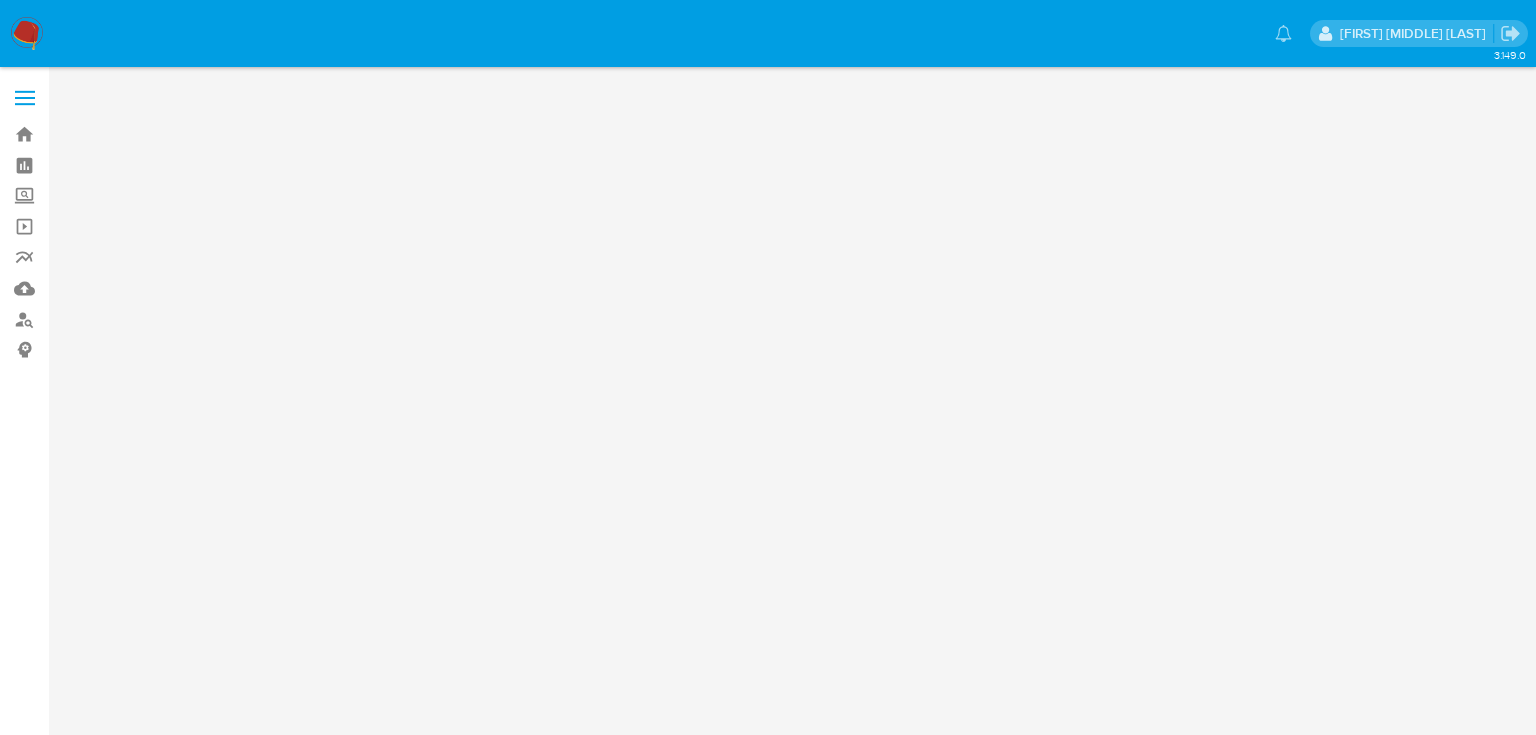 scroll, scrollTop: 0, scrollLeft: 0, axis: both 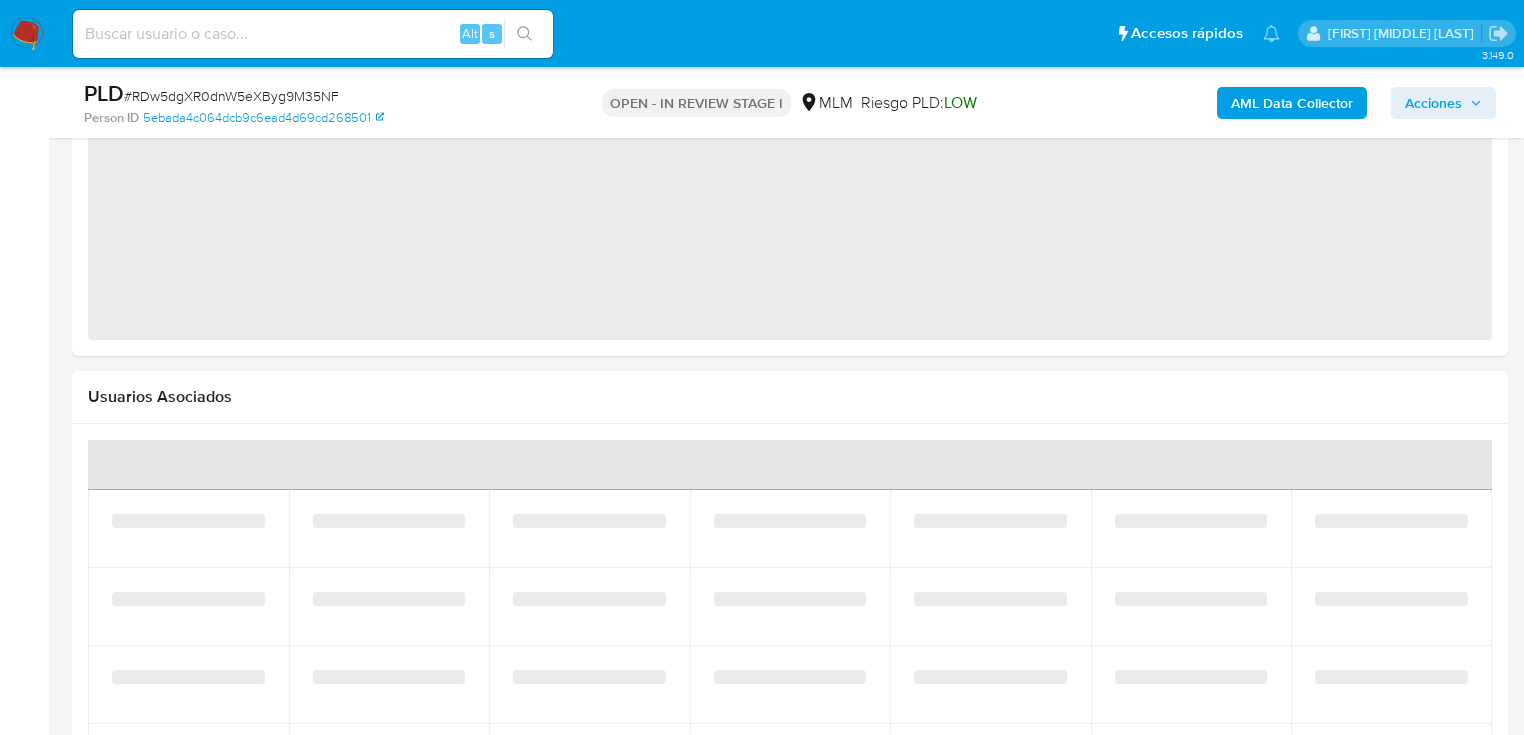select on "10" 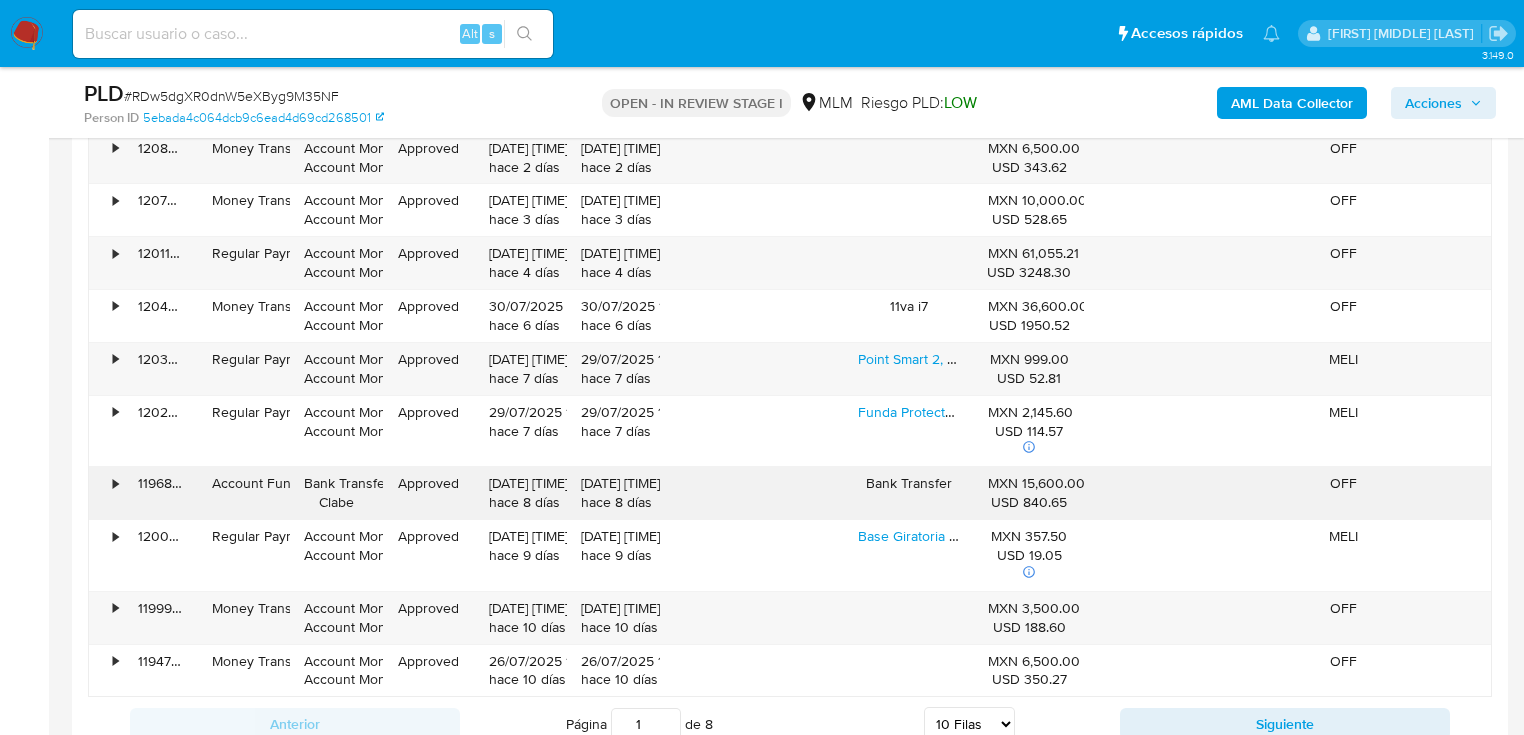 scroll, scrollTop: 2480, scrollLeft: 0, axis: vertical 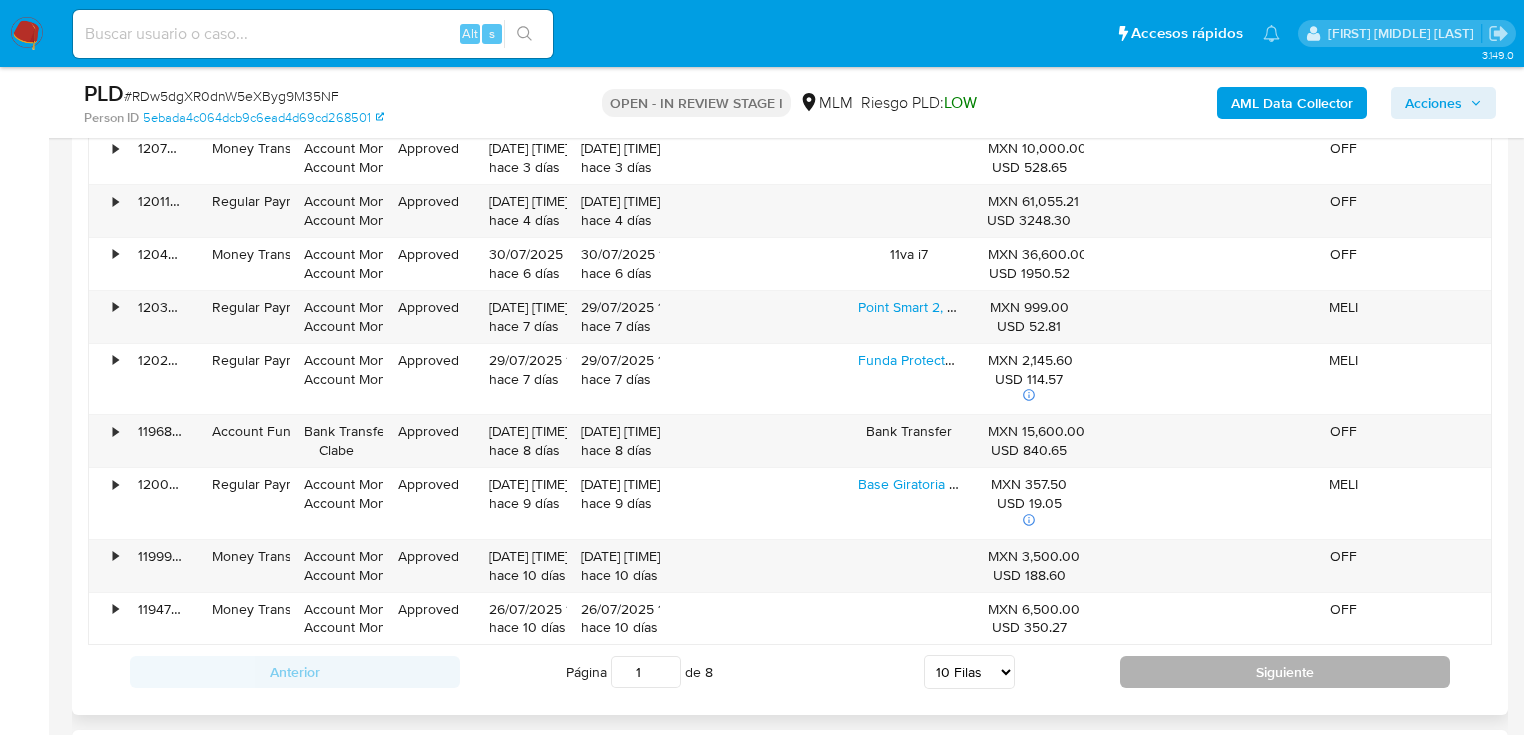click on "Siguiente" at bounding box center [1285, 672] 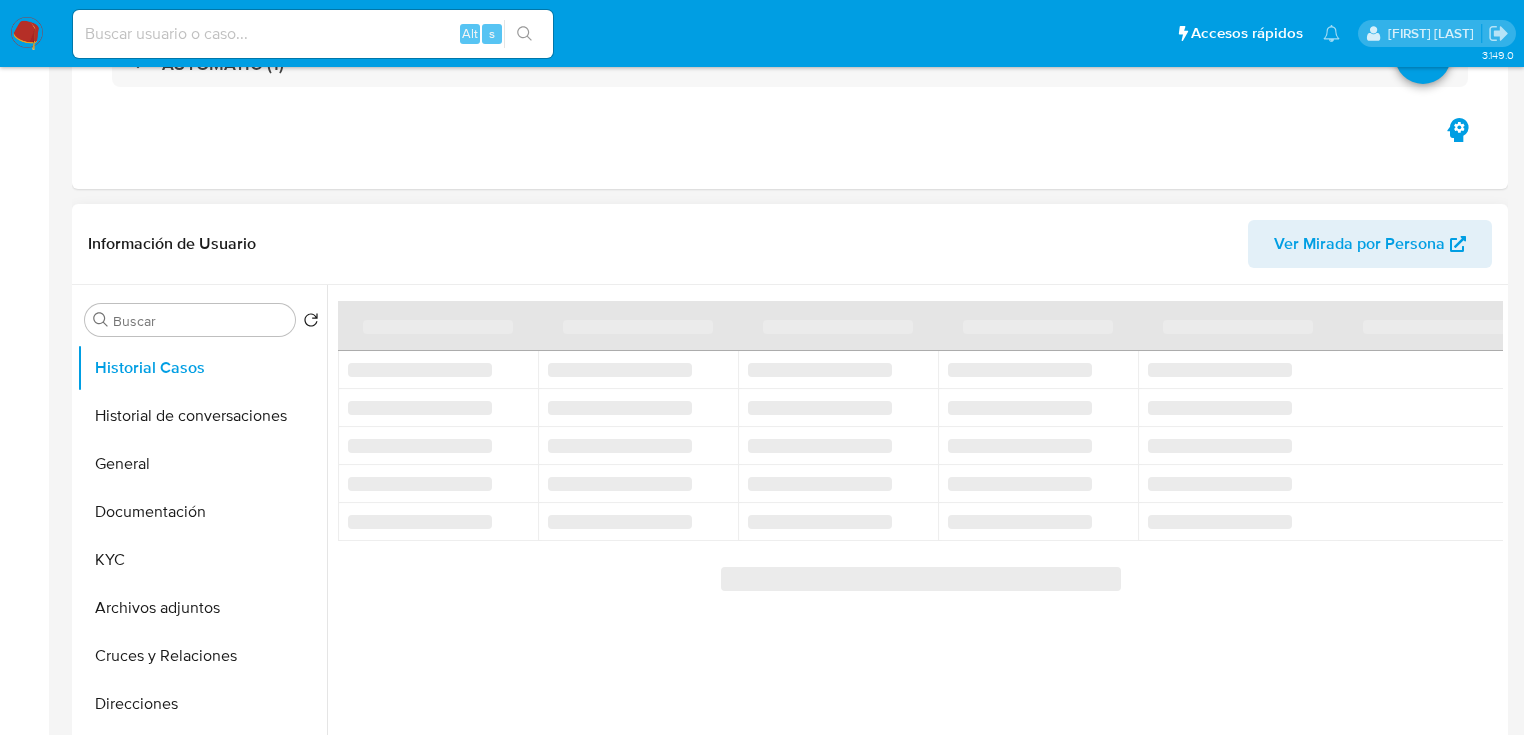 scroll, scrollTop: 560, scrollLeft: 0, axis: vertical 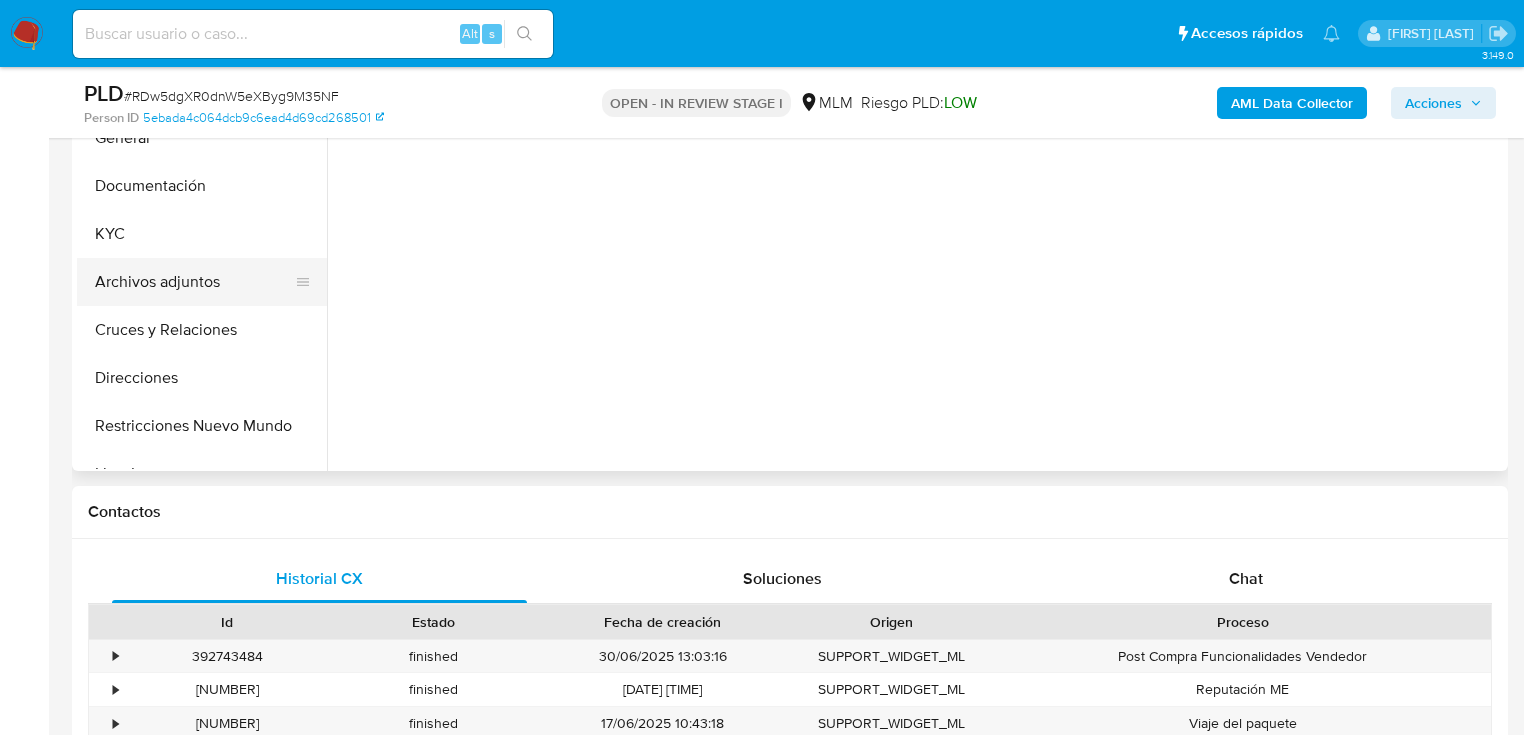 click on "Archivos adjuntos" at bounding box center [194, 282] 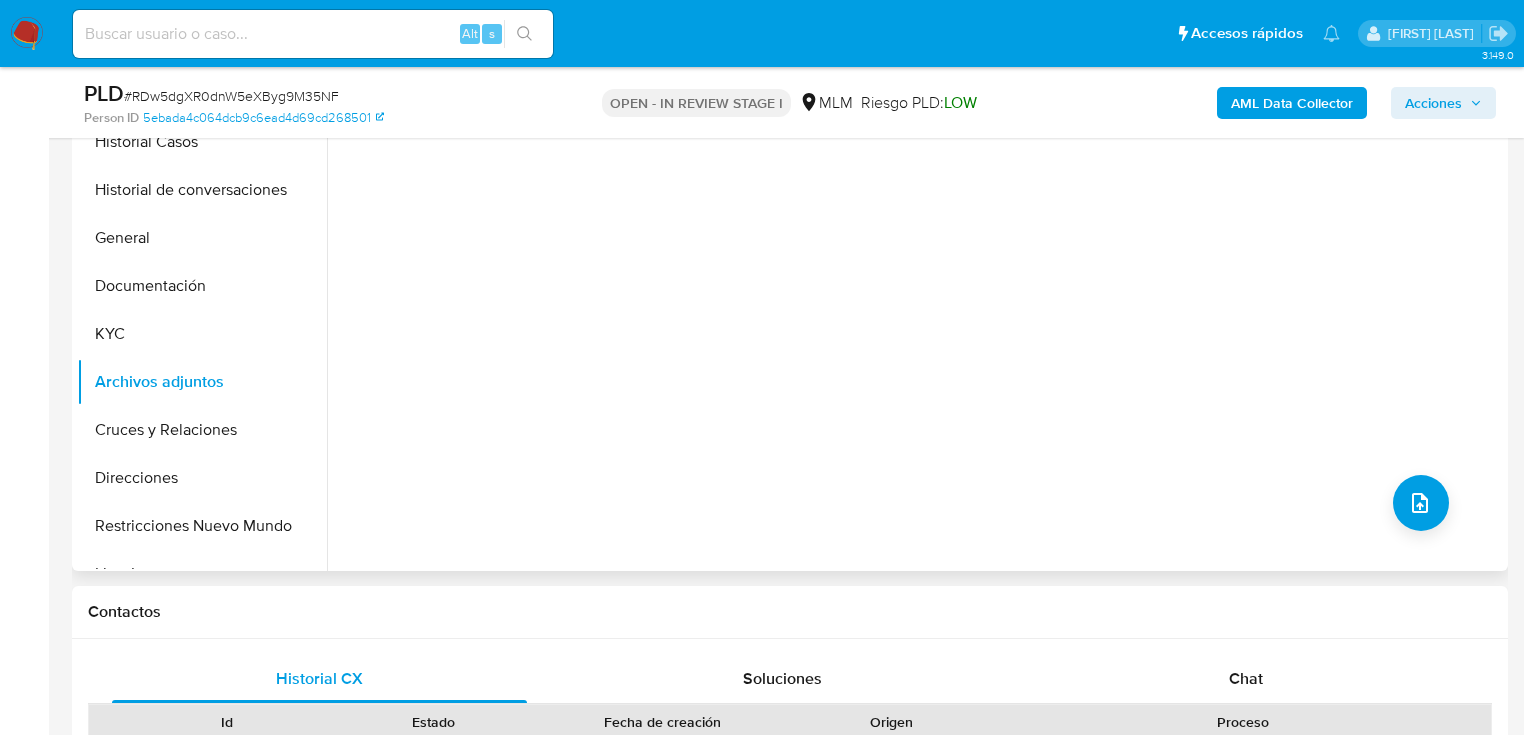 scroll, scrollTop: 320, scrollLeft: 0, axis: vertical 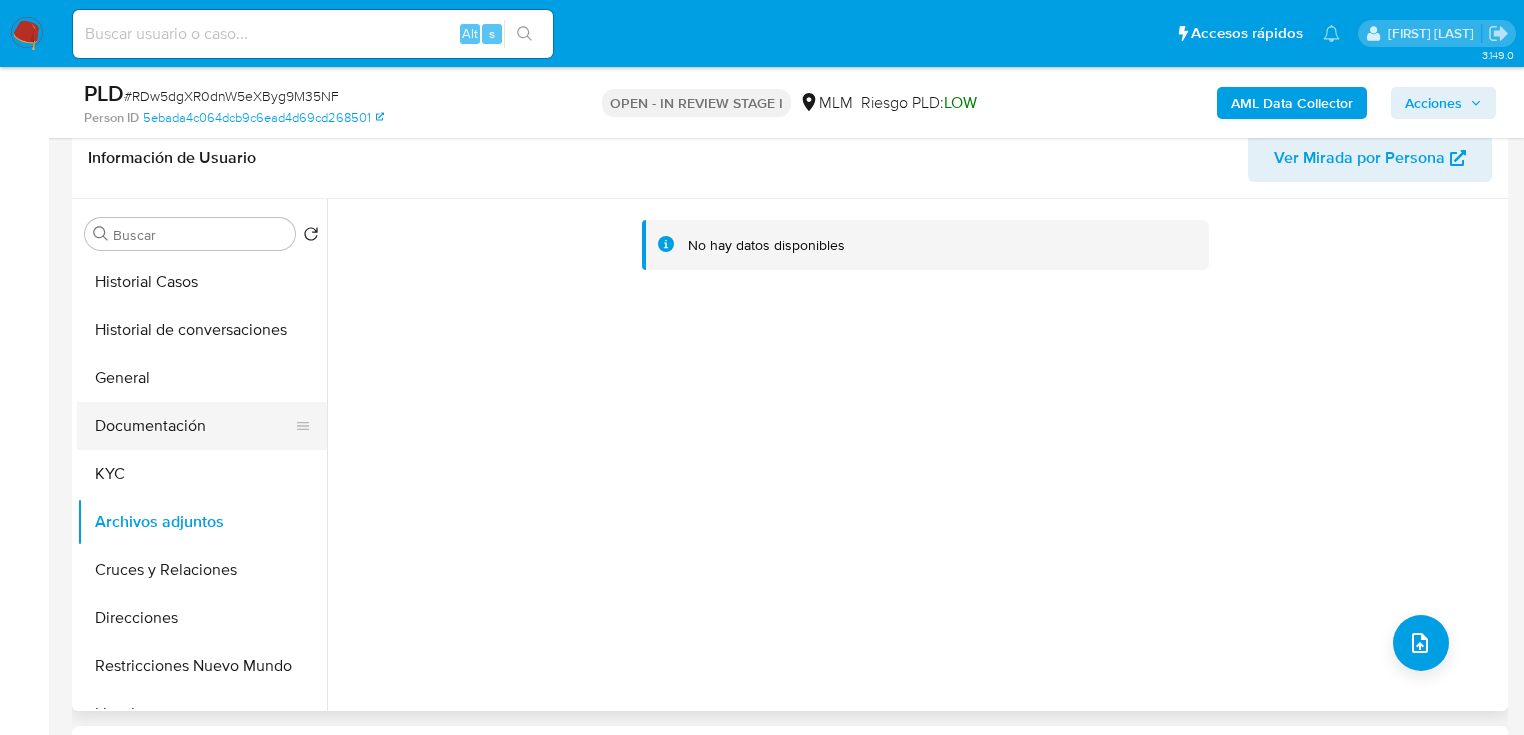 drag, startPoint x: 124, startPoint y: 441, endPoint x: 139, endPoint y: 461, distance: 25 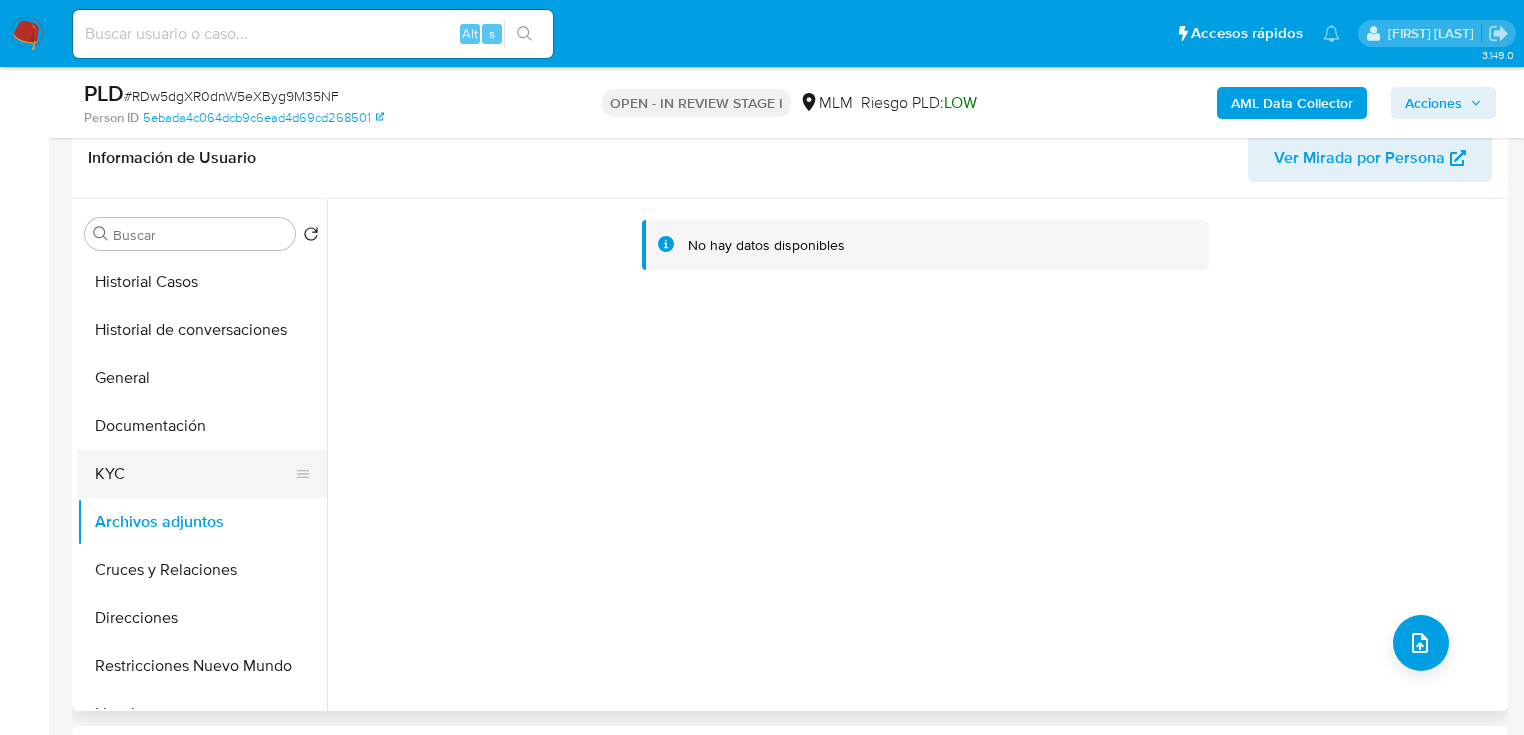 click on "Documentación" at bounding box center [202, 426] 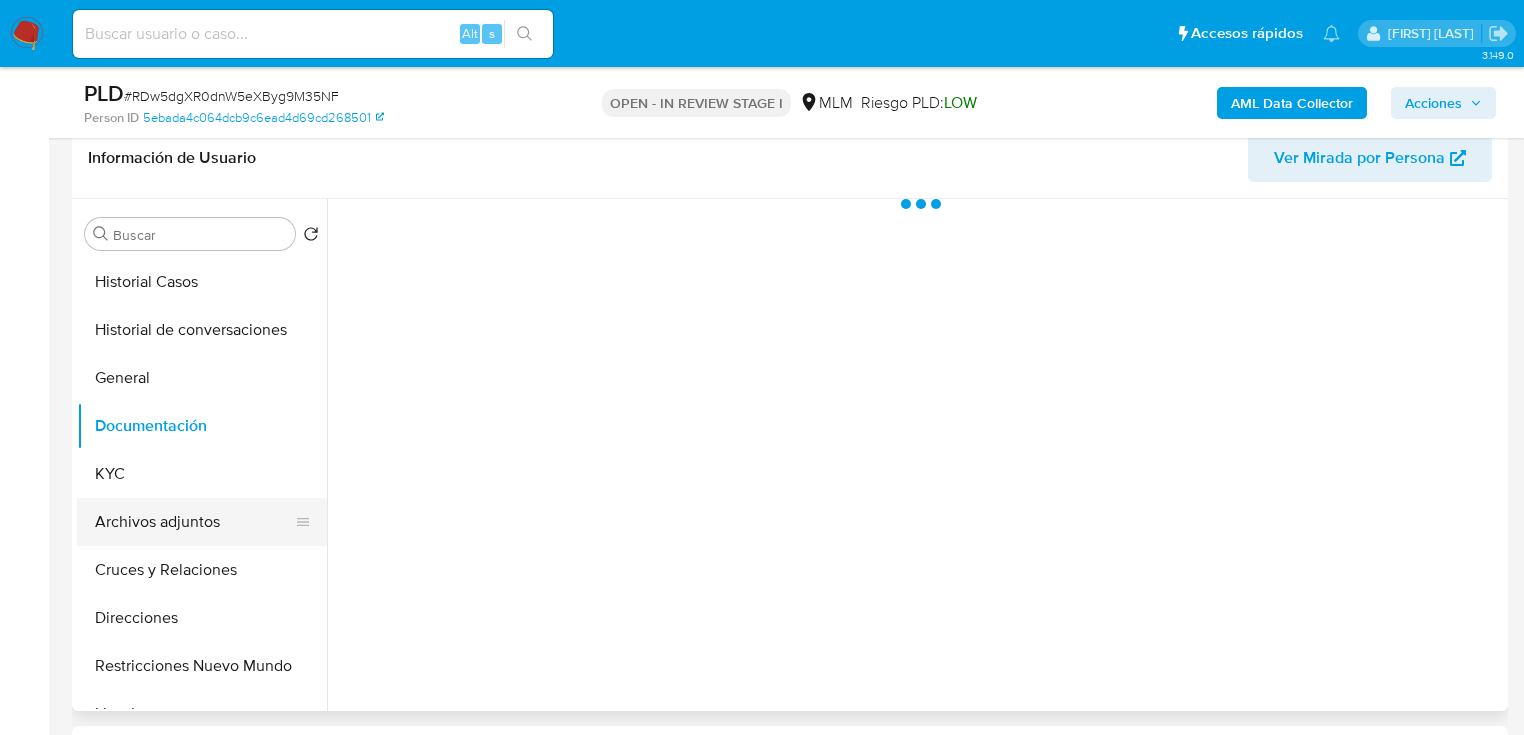 click on "Archivos adjuntos" at bounding box center [194, 522] 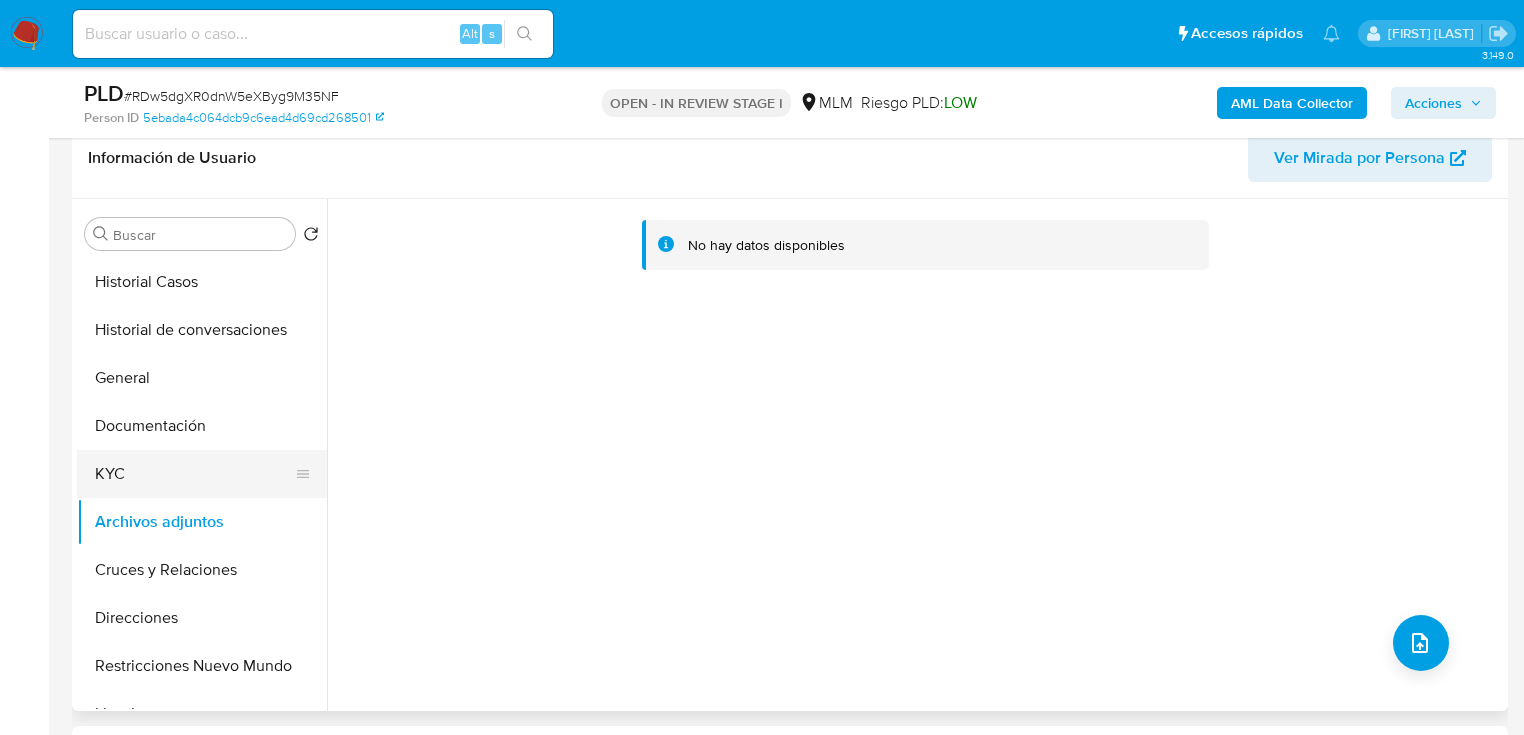 click on "KYC" at bounding box center [194, 474] 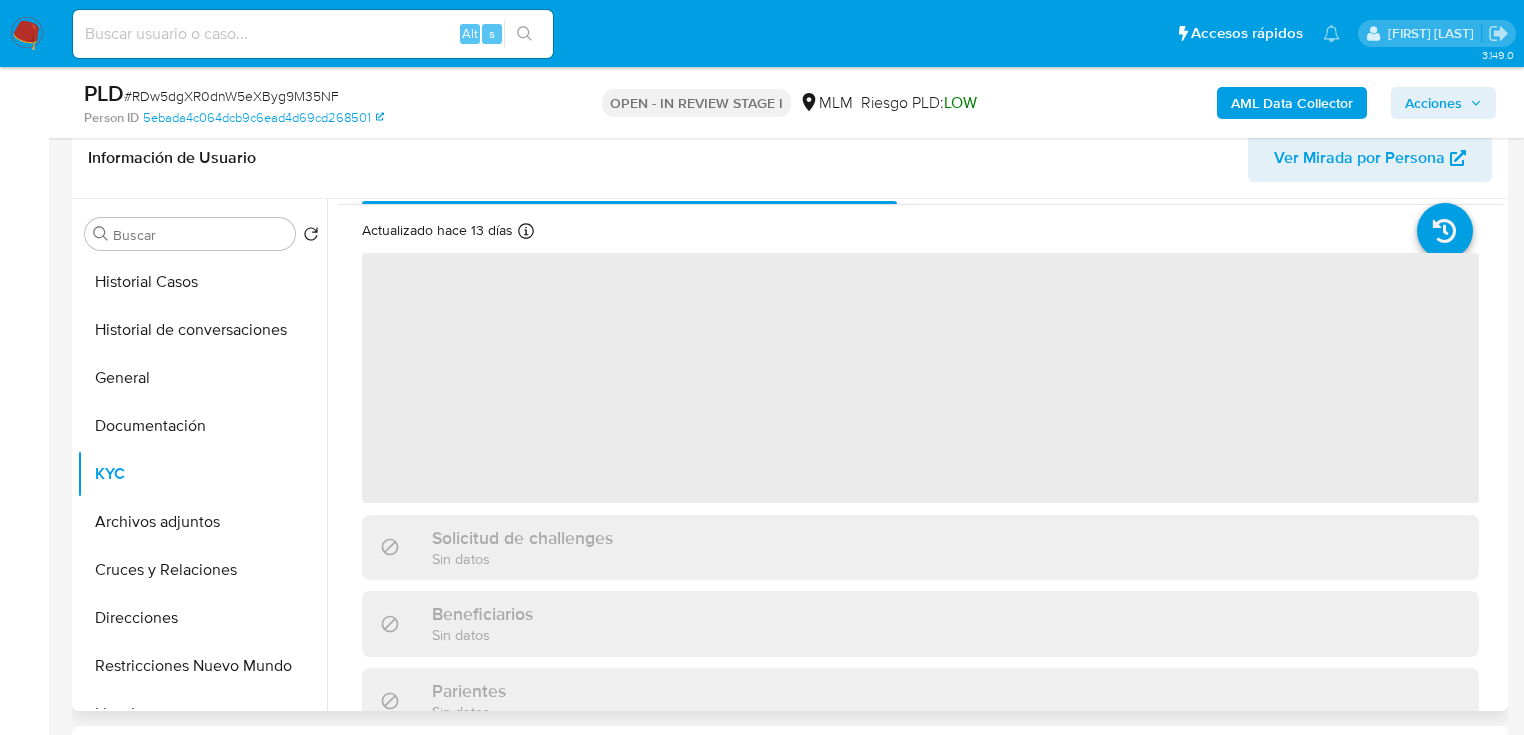 scroll, scrollTop: 80, scrollLeft: 0, axis: vertical 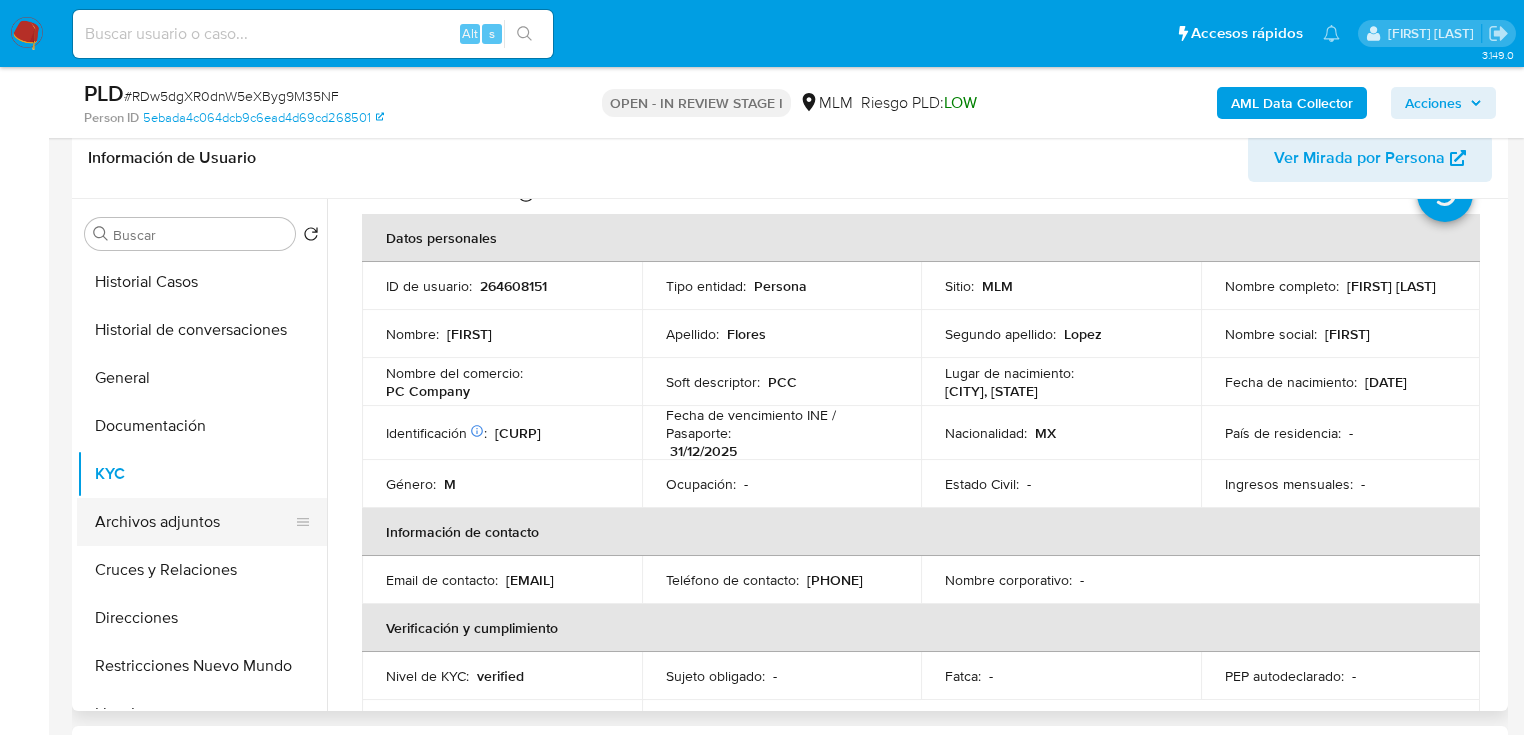click on "Archivos adjuntos" at bounding box center (194, 522) 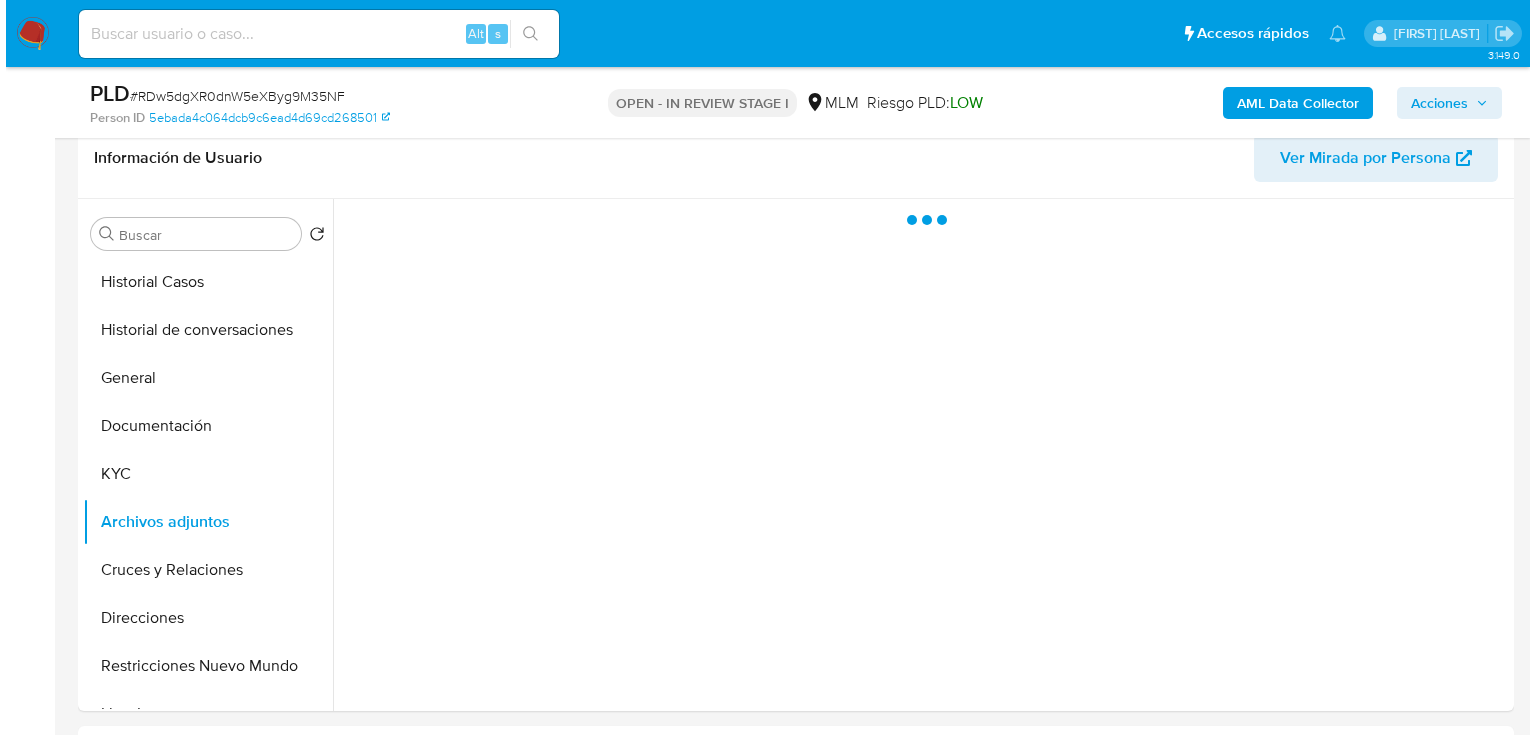 scroll, scrollTop: 0, scrollLeft: 0, axis: both 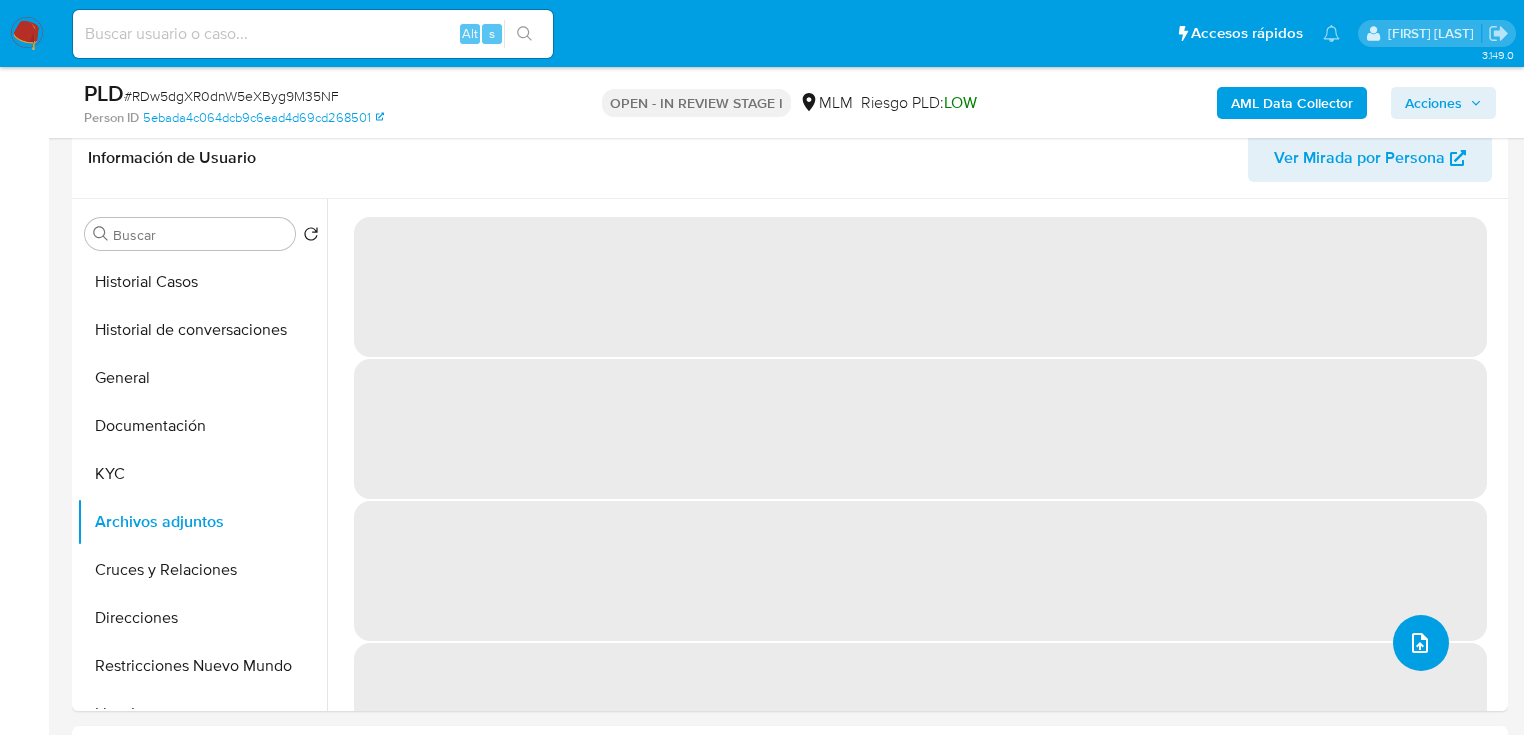 click at bounding box center [1421, 643] 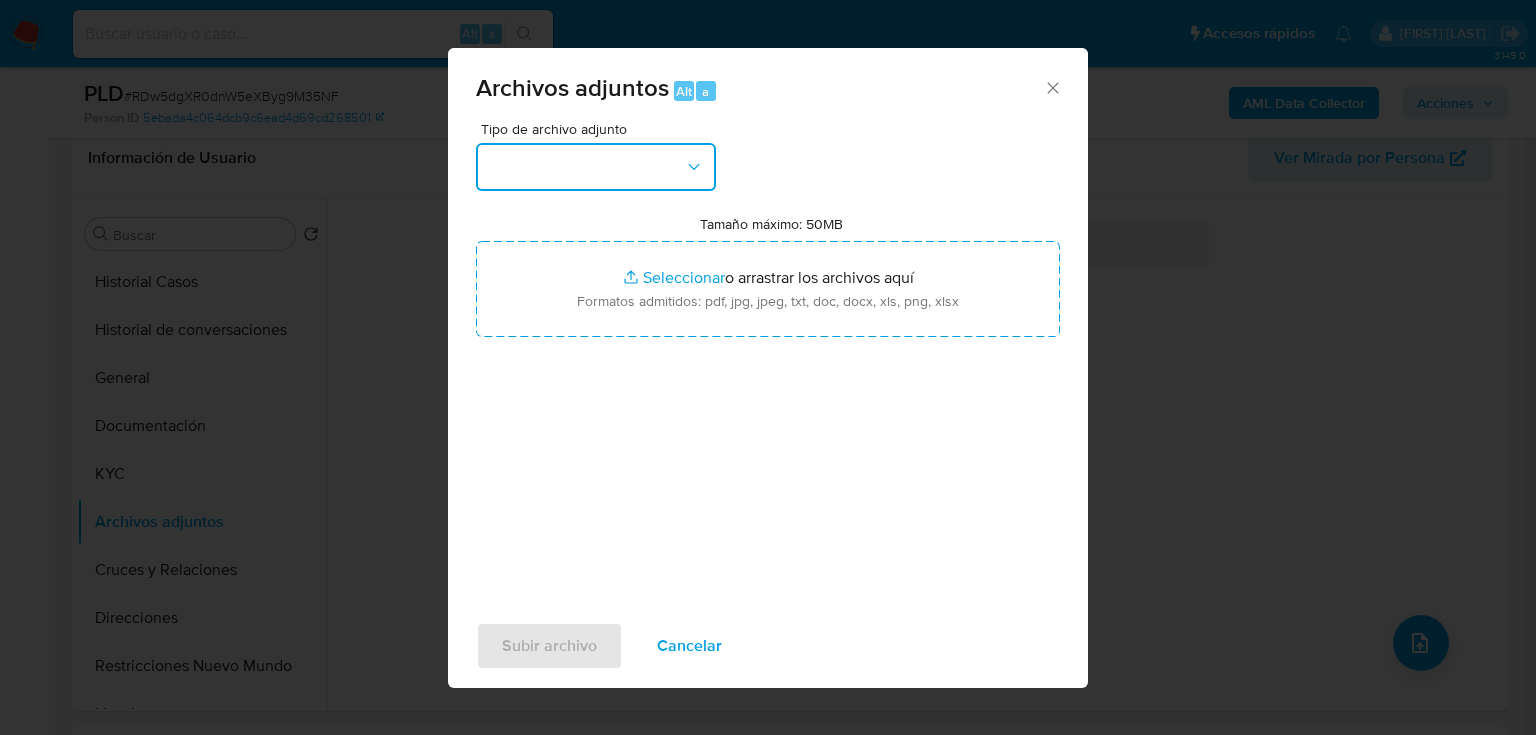 click at bounding box center [596, 167] 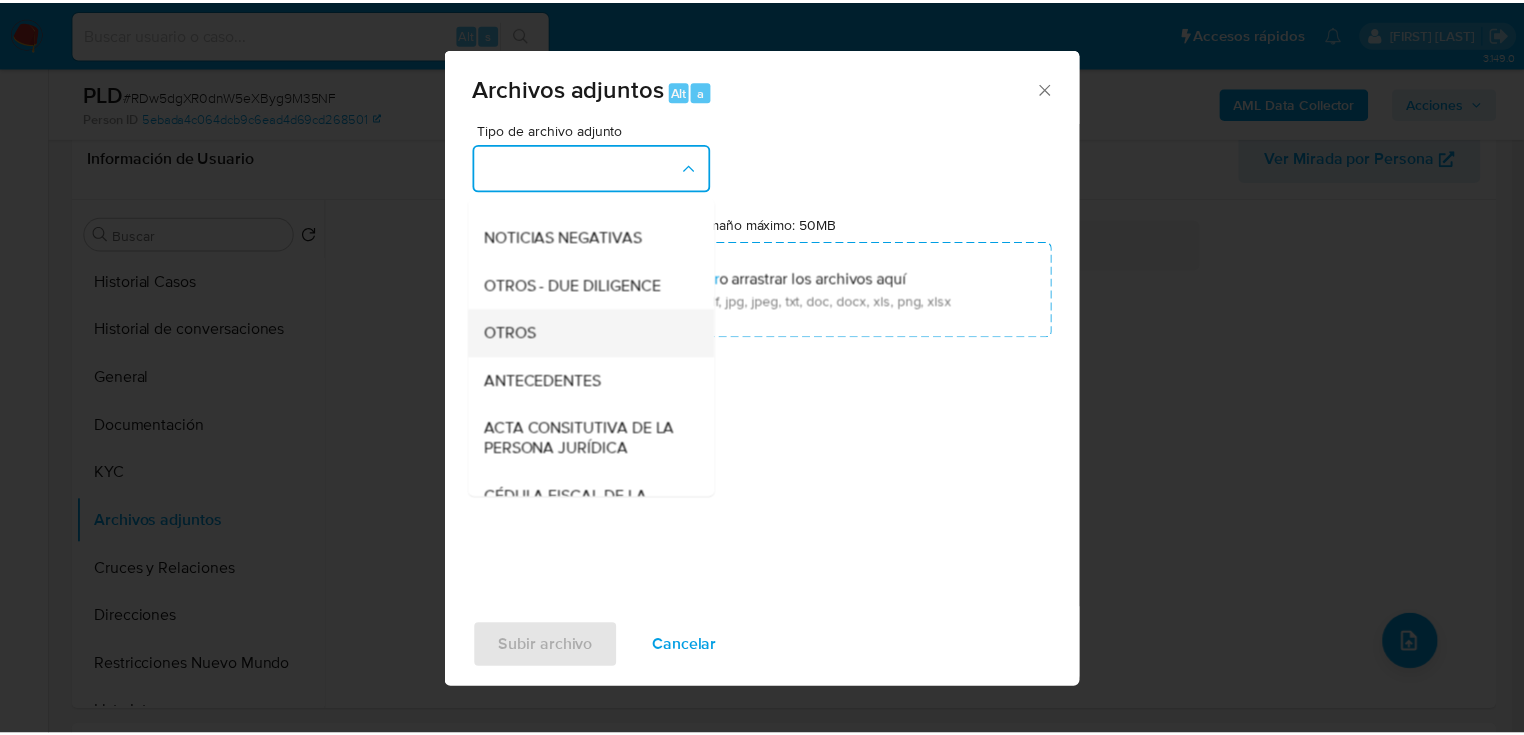 scroll, scrollTop: 240, scrollLeft: 0, axis: vertical 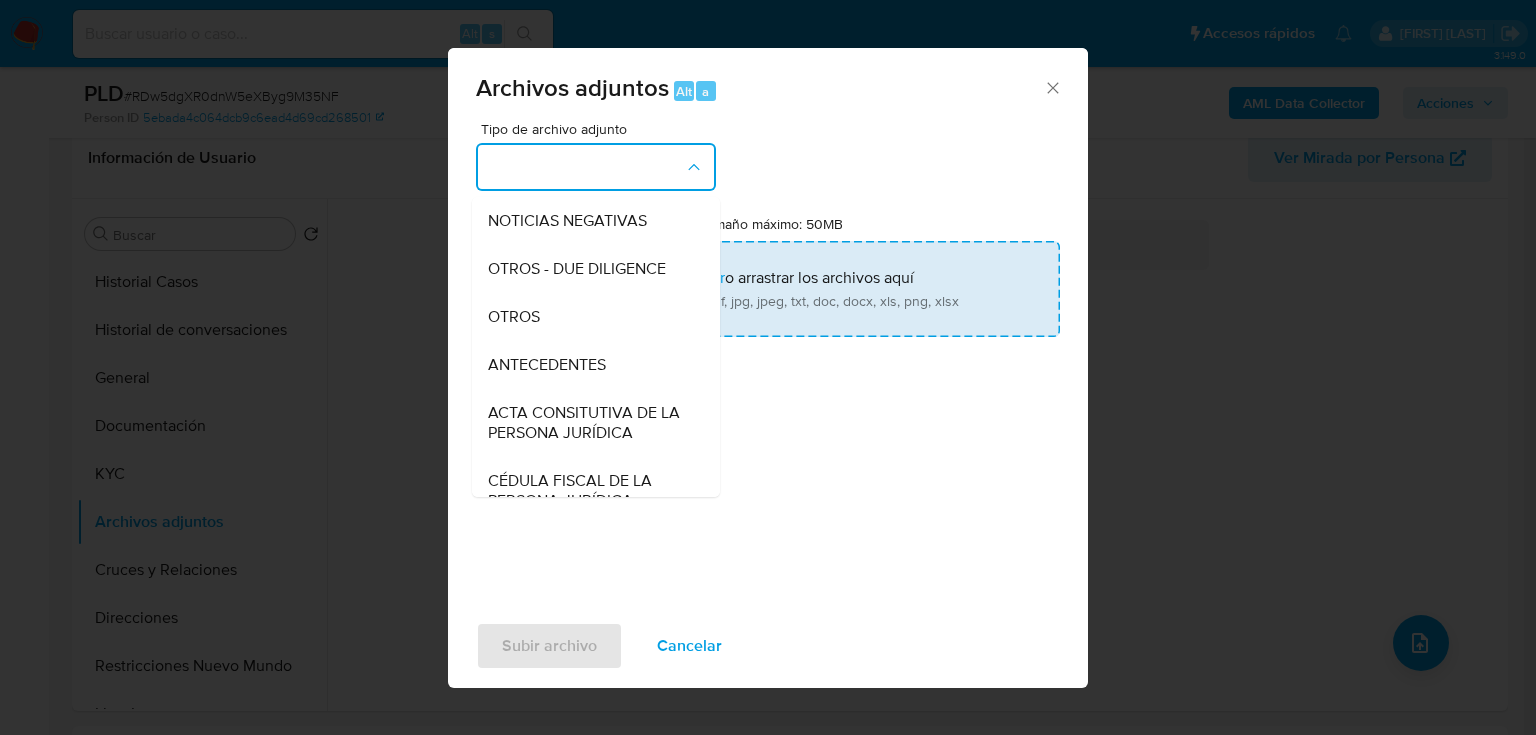 click on "OTROS" at bounding box center (514, 317) 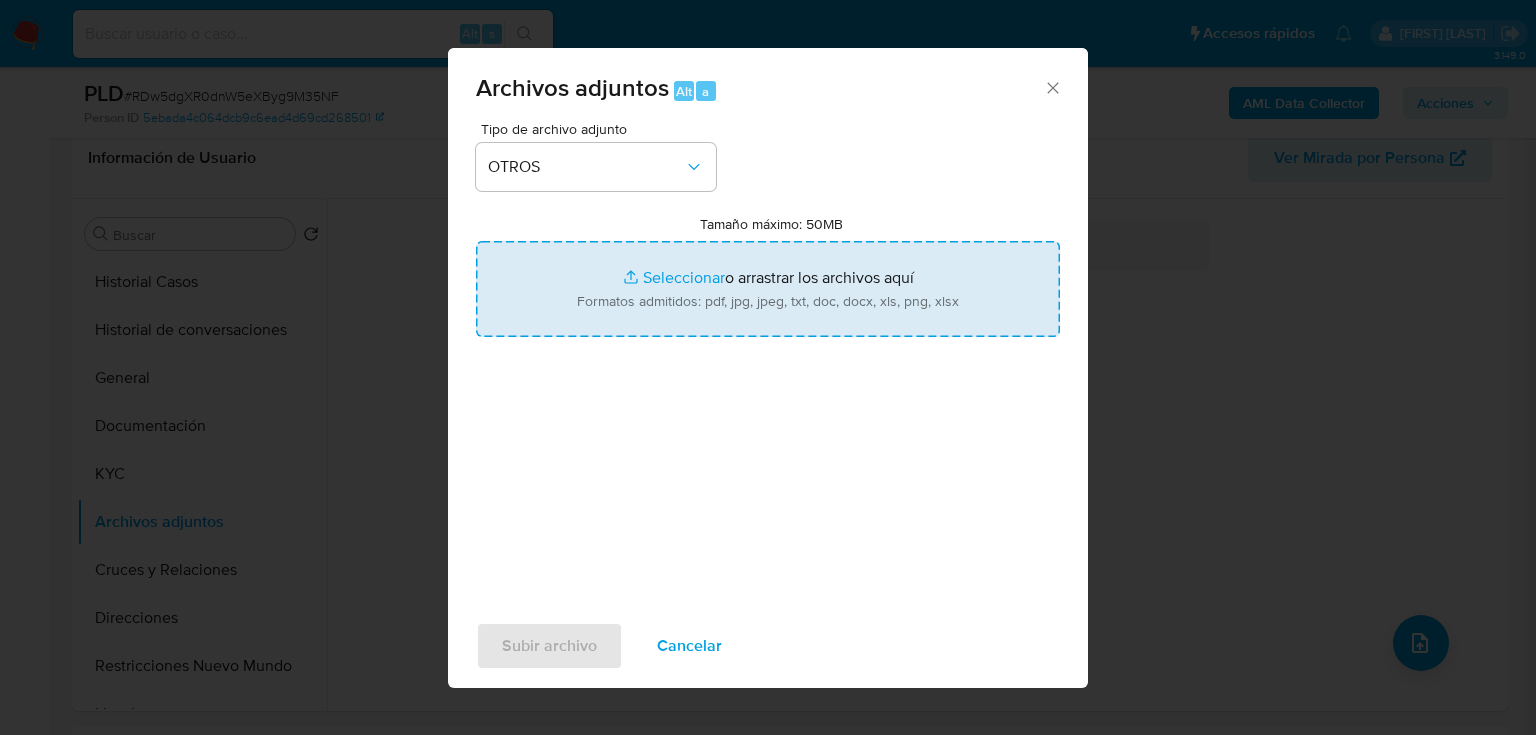 click on "Tamaño máximo: 50MB Seleccionar archivos" at bounding box center [768, 289] 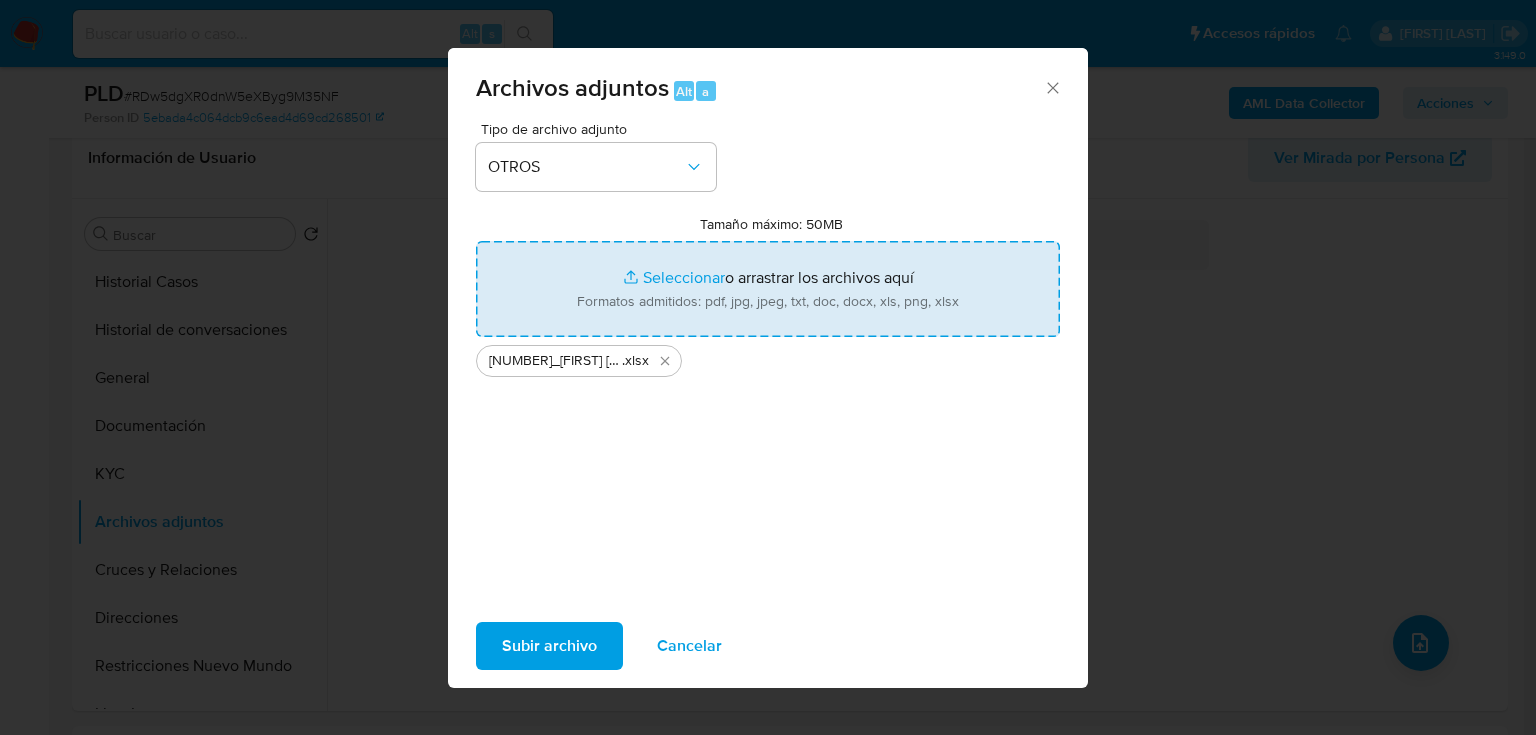 click on "Tamaño máximo: 50MB Seleccionar archivos" at bounding box center (768, 289) 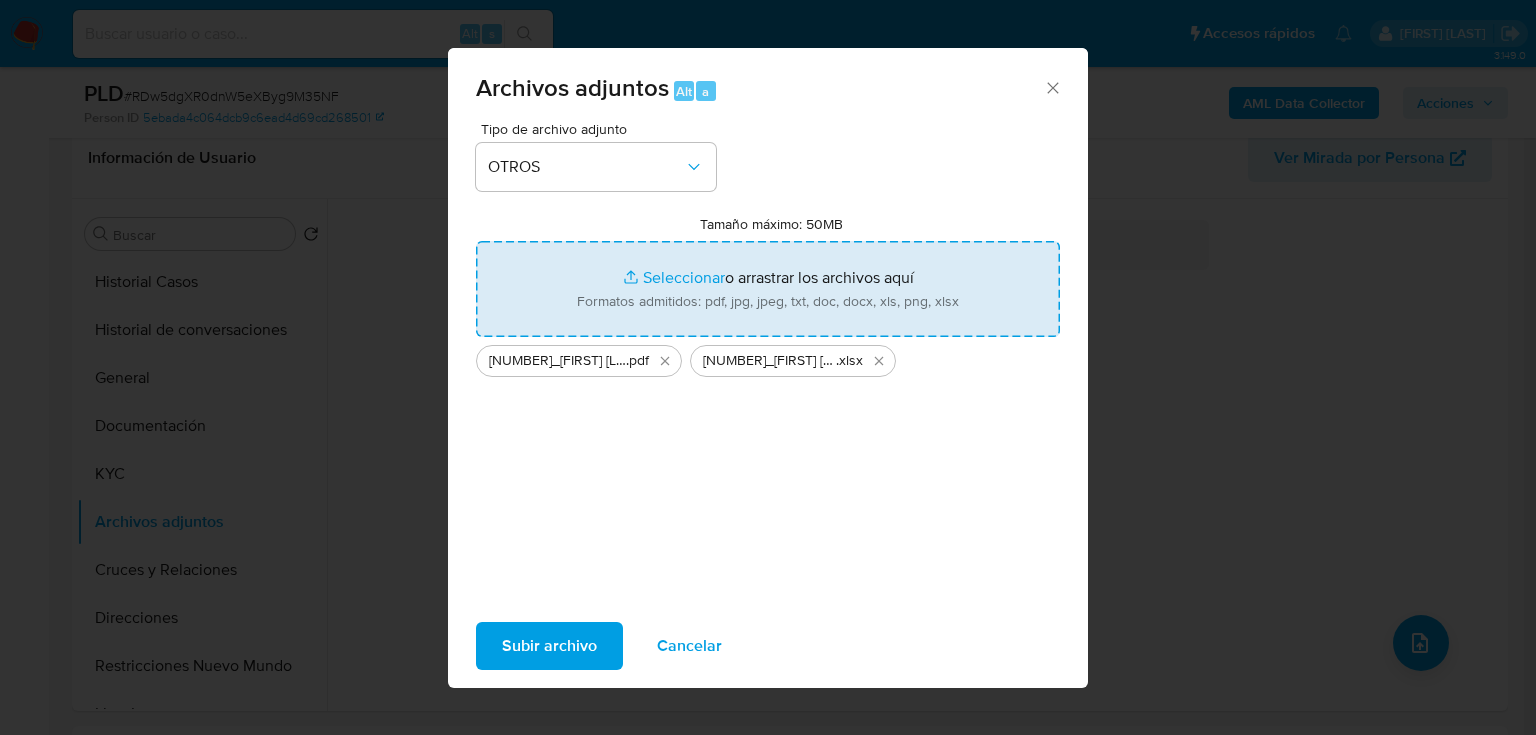 click on "Tamaño máximo: 50MB Seleccionar archivos" at bounding box center (768, 289) 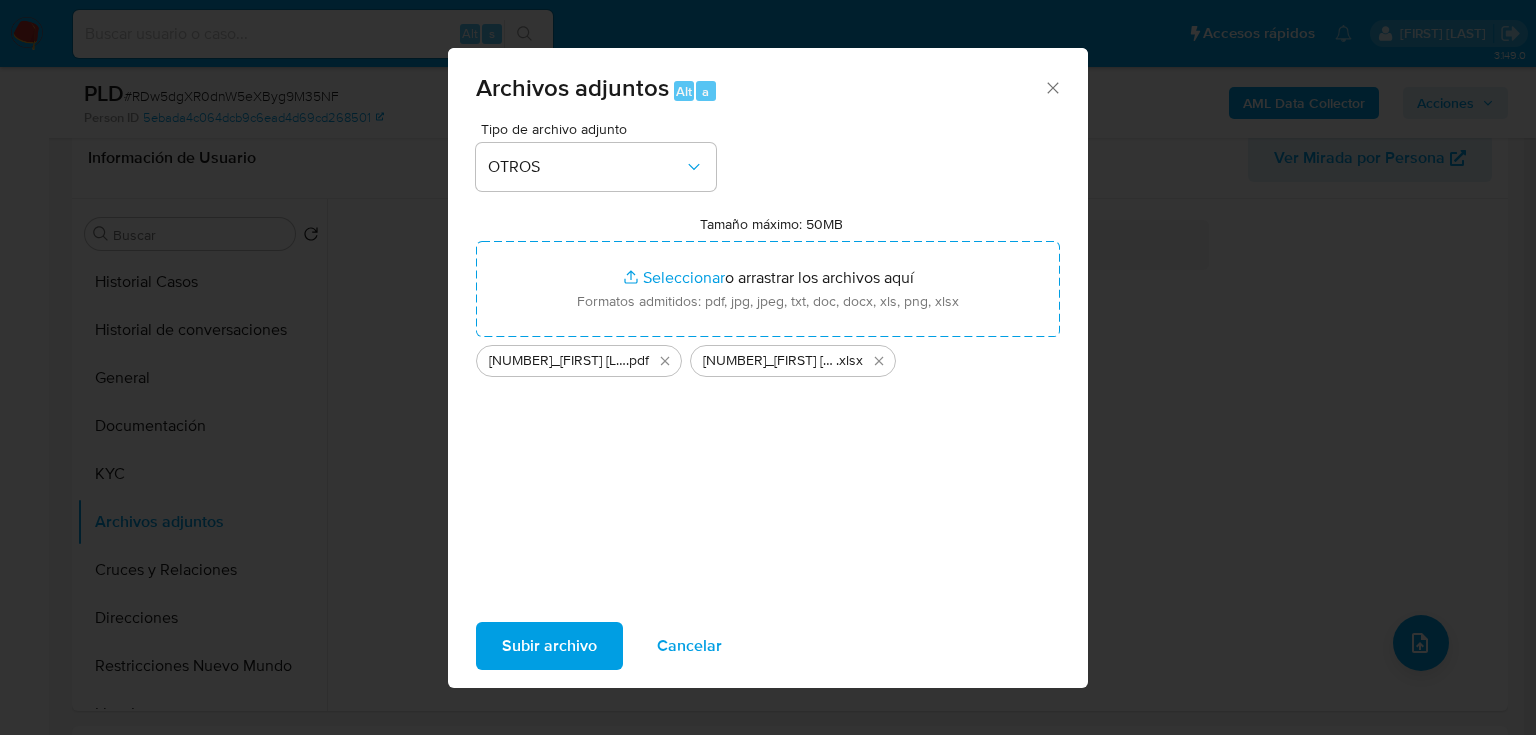 click on "Subir archivo" at bounding box center [549, 646] 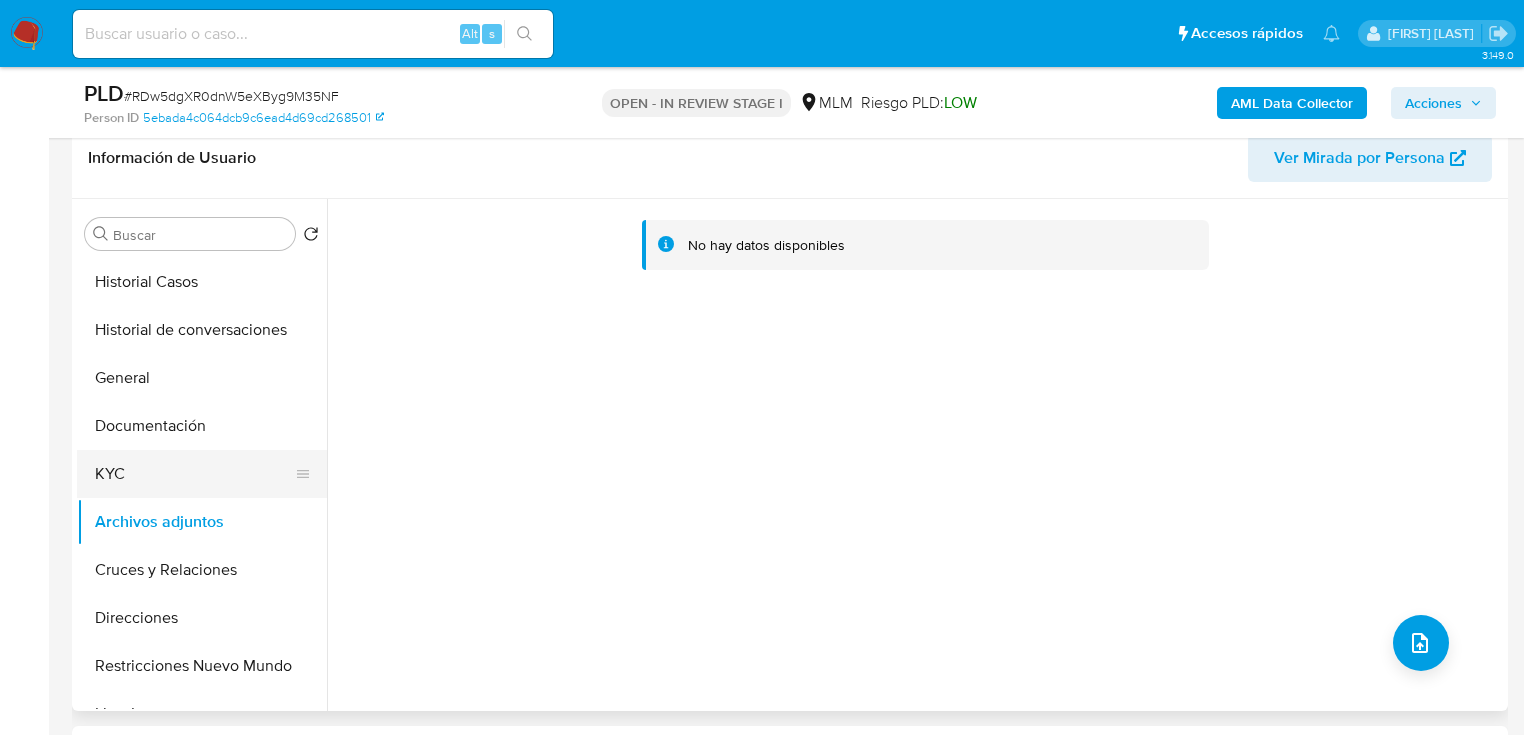 drag, startPoint x: 182, startPoint y: 450, endPoint x: 175, endPoint y: 476, distance: 26.925823 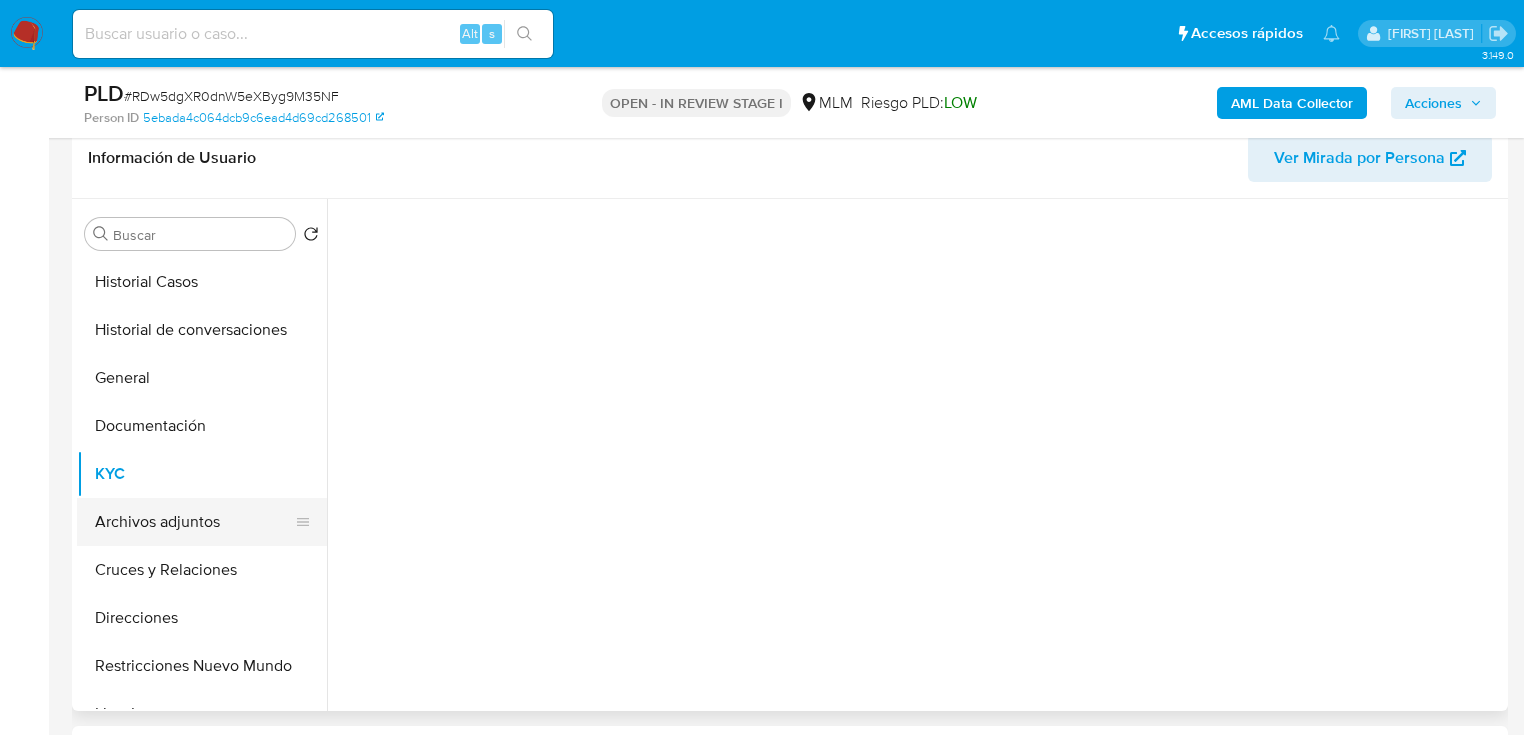 click on "Archivos adjuntos" at bounding box center [194, 522] 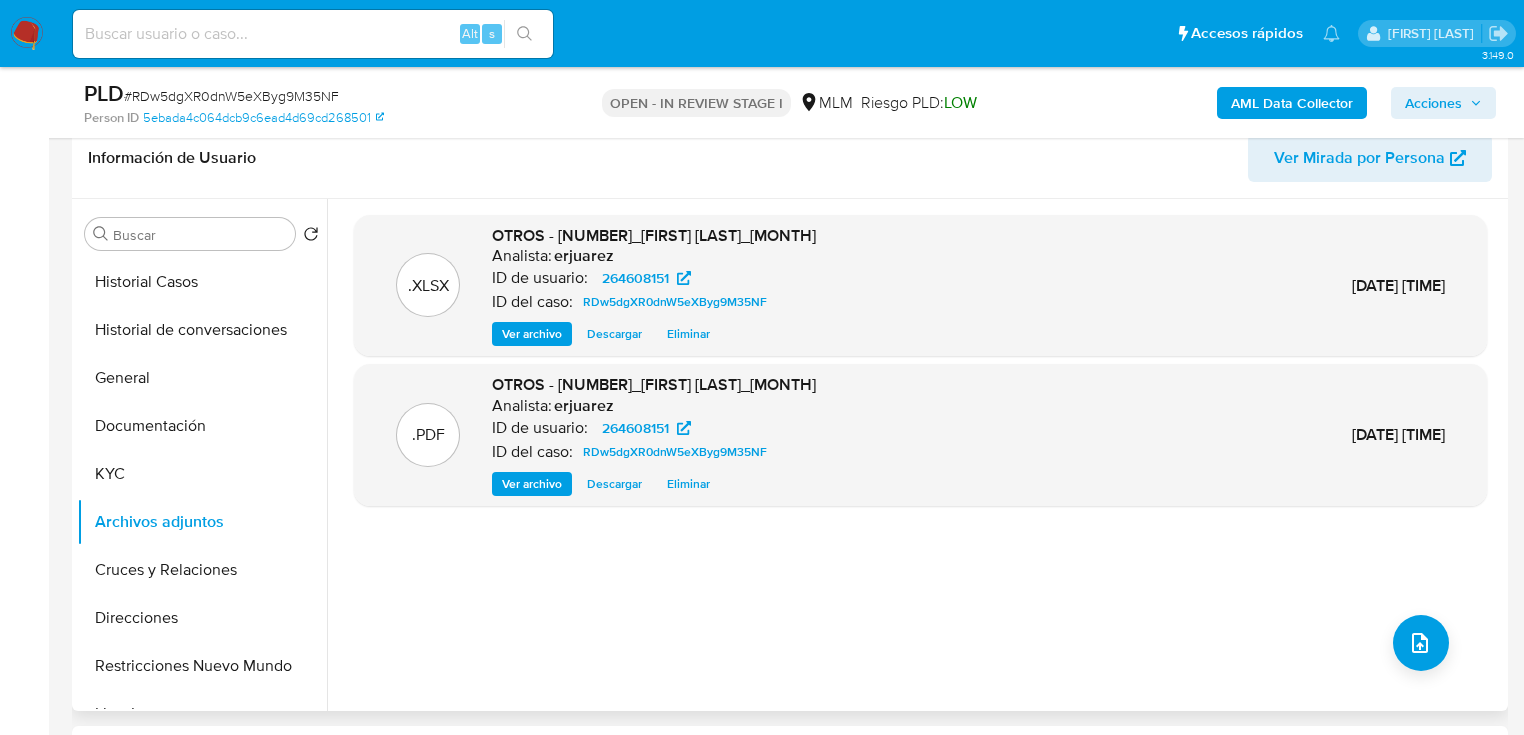 click on "Ver archivo" at bounding box center [532, 484] 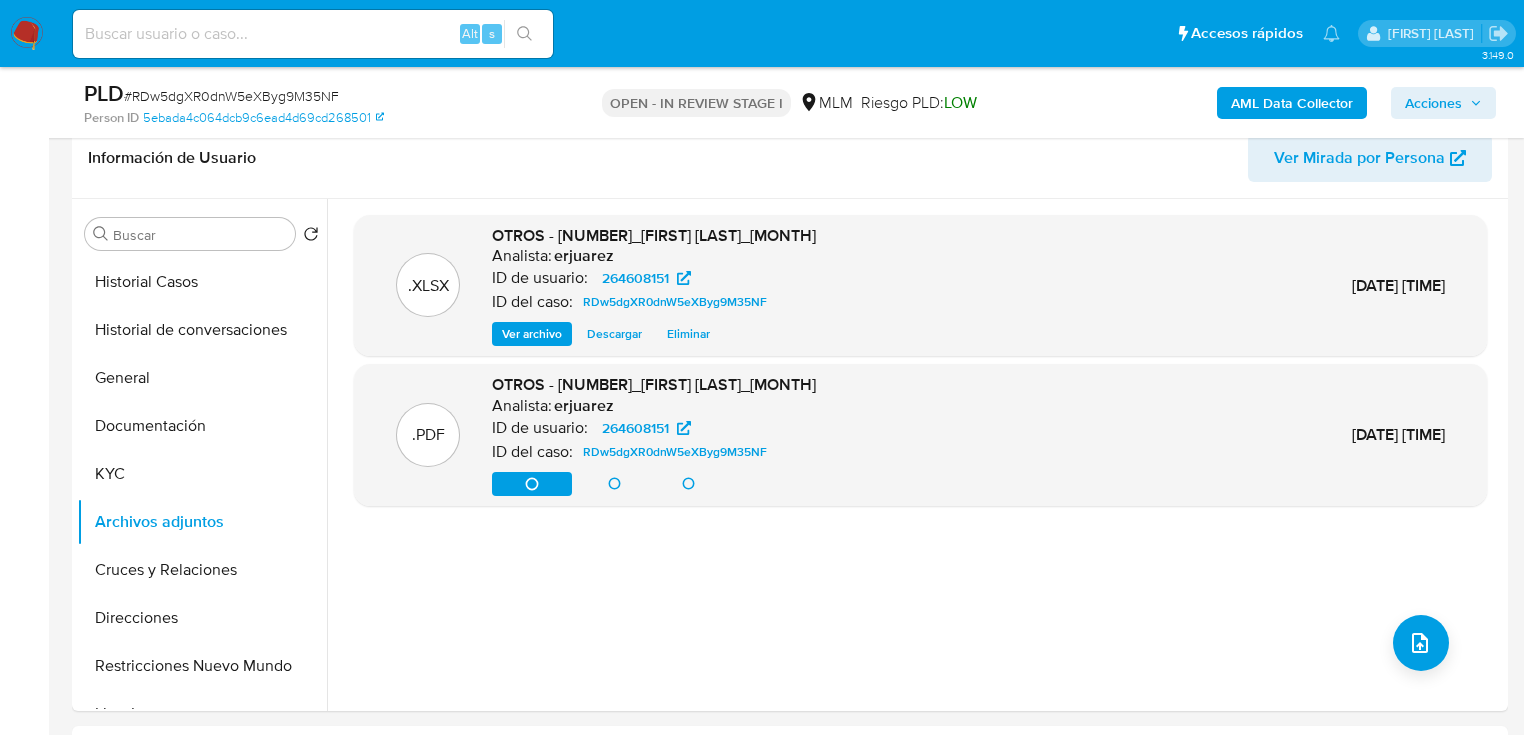 click on "Acciones" at bounding box center [1433, 103] 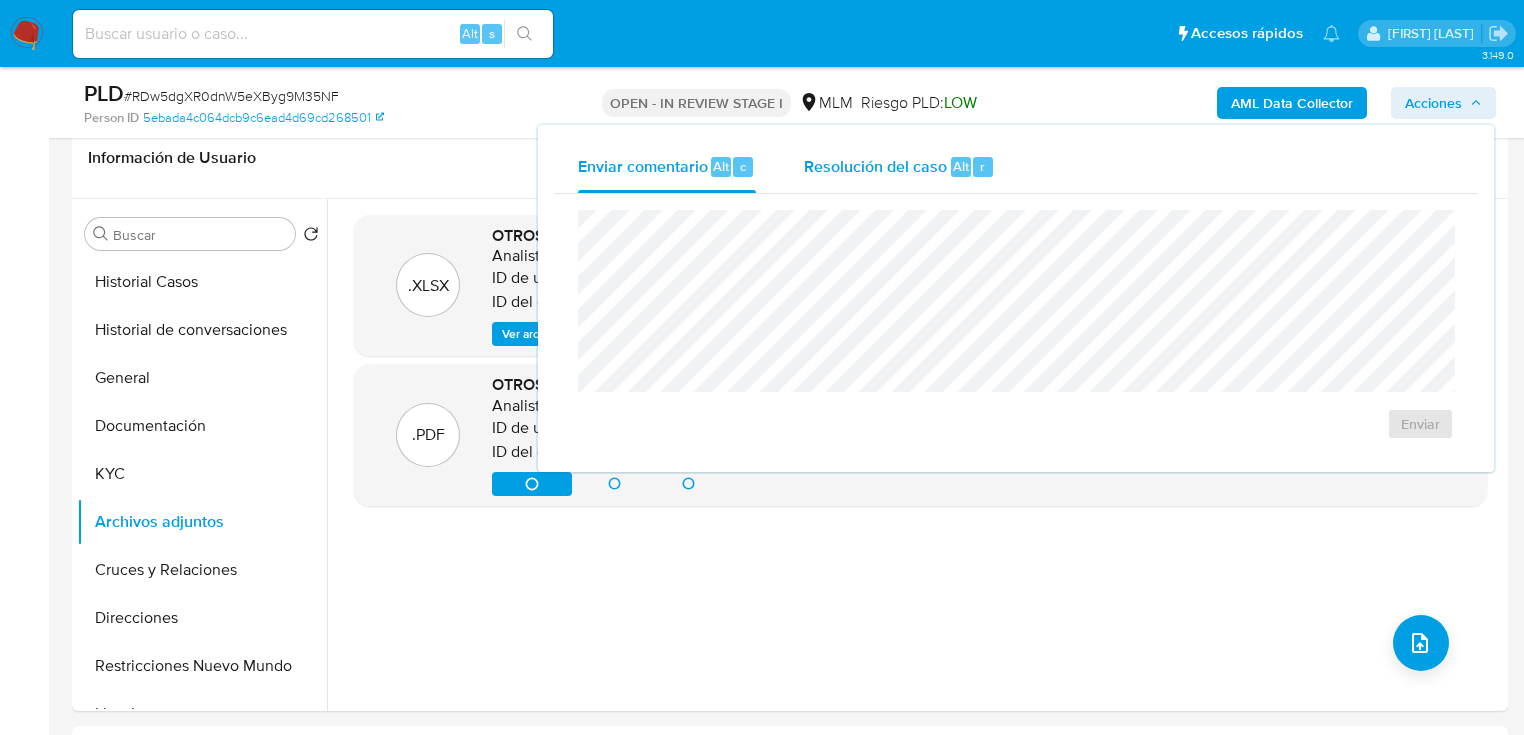 drag, startPoint x: 894, startPoint y: 174, endPoint x: 884, endPoint y: 179, distance: 11.18034 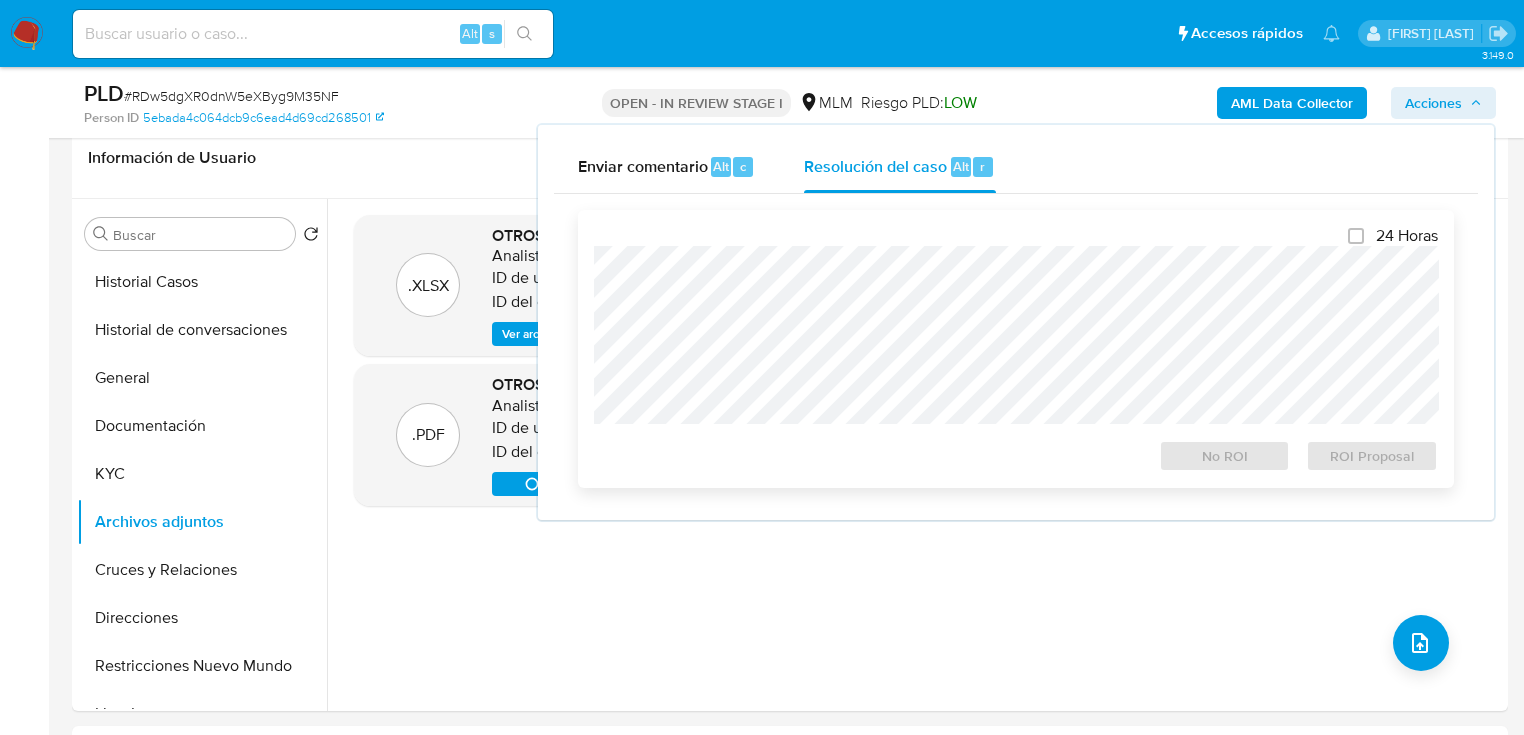 click on "Asignado a   erjuarez   Asignado el: 04/08/2025 22:13:03 Creado el: 12/07/2025   Creado el: 12/07/2025 03:04:29 - Vence en un mes   Vence el 10/09/2025 03:04:30 PLD # RDw5dgXR0dnW5eXByg9M35NF Person ID 5ebada4c064dcb9c6ead4d69cd268501 OPEN - IN REVIEW STAGE I  MLM Riesgo PLD:  LOW AML Data Collector Acciones Enviar comentario Alt c Resolución del caso Alt r Cierre de caso 24 Horas No ROI ROI Proposal Información del caso Eventos ( 1 ) Acciones AUTOMATIC (1) Información de Usuario Ver Mirada por Persona Buscar   Volver al orden por defecto Historial Casos Historial de conversaciones General Documentación KYC Archivos adjuntos Cruces y Relaciones Direcciones Restricciones Nuevo Mundo Lista Interna Listas Externas Devices Geolocation Información de accesos Créditos Items Cuentas Bancarias Datos Modificados Dispositivos Point IV Challenges Fecha Compliant Historial Riesgo PLD Insurtech Marcas AML Perfiles Tarjetas Anticipos de dinero .XLSX OTROS - 264608151_Delfino Flores Lopez_Jul25 Analista: erjuarez .PDF" at bounding box center (790, 1768) 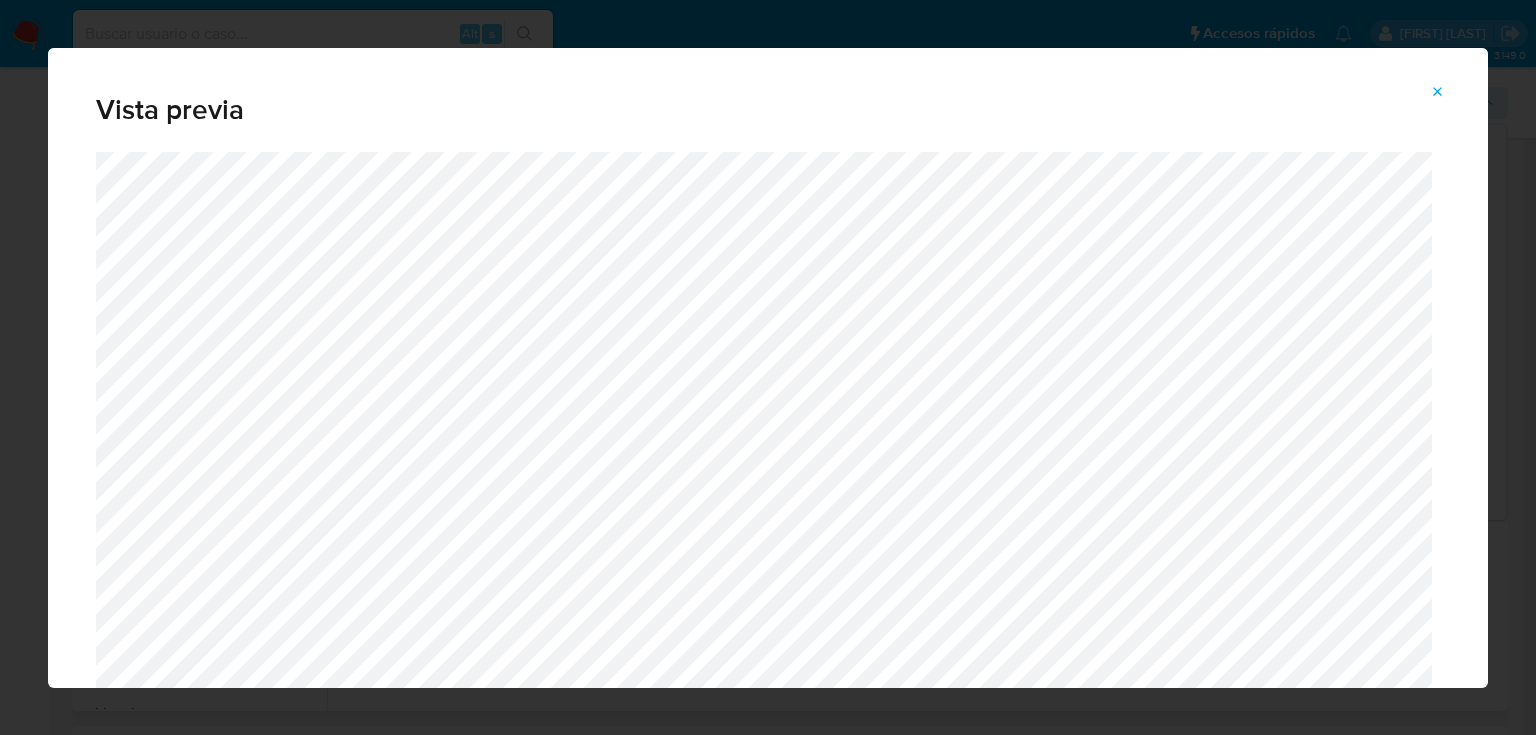 click 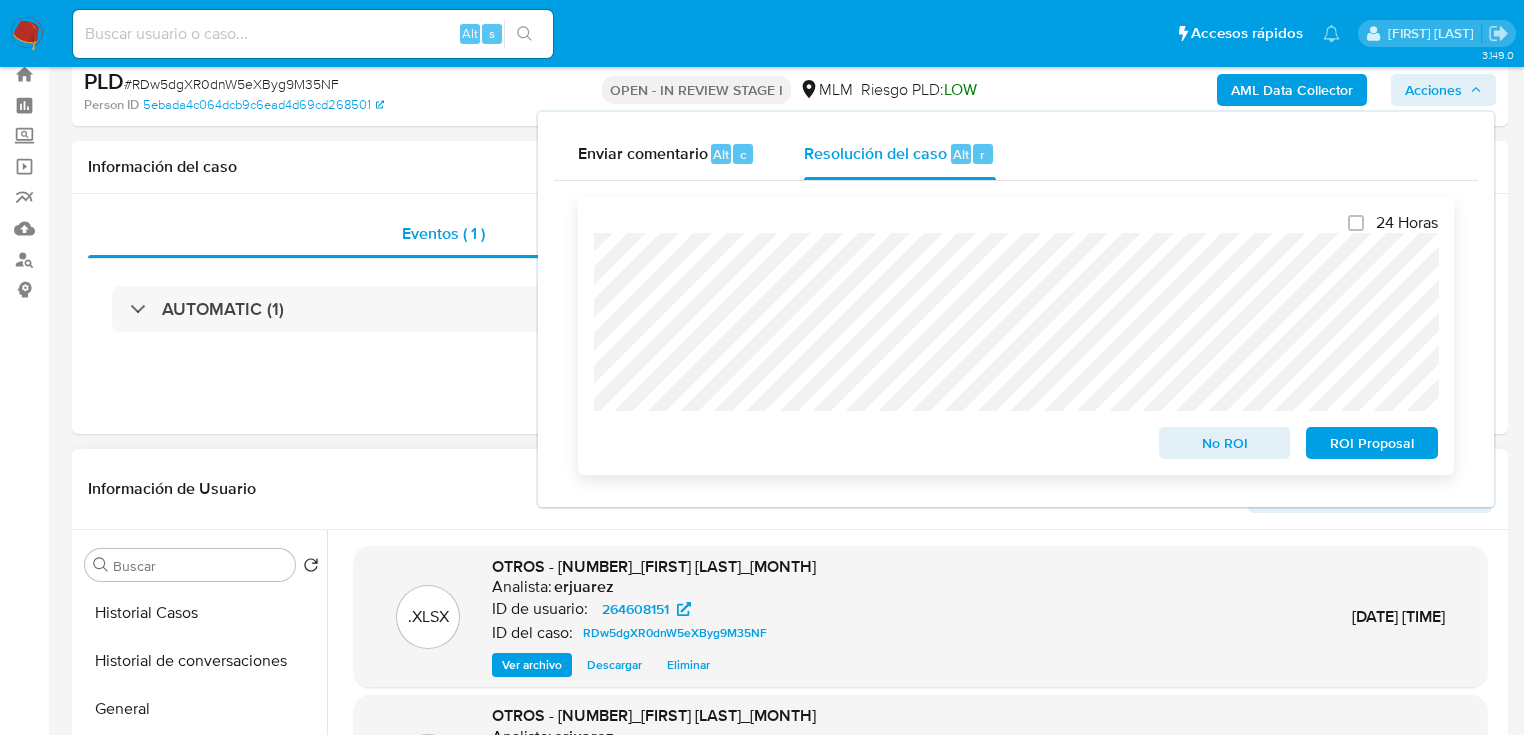 scroll, scrollTop: 0, scrollLeft: 0, axis: both 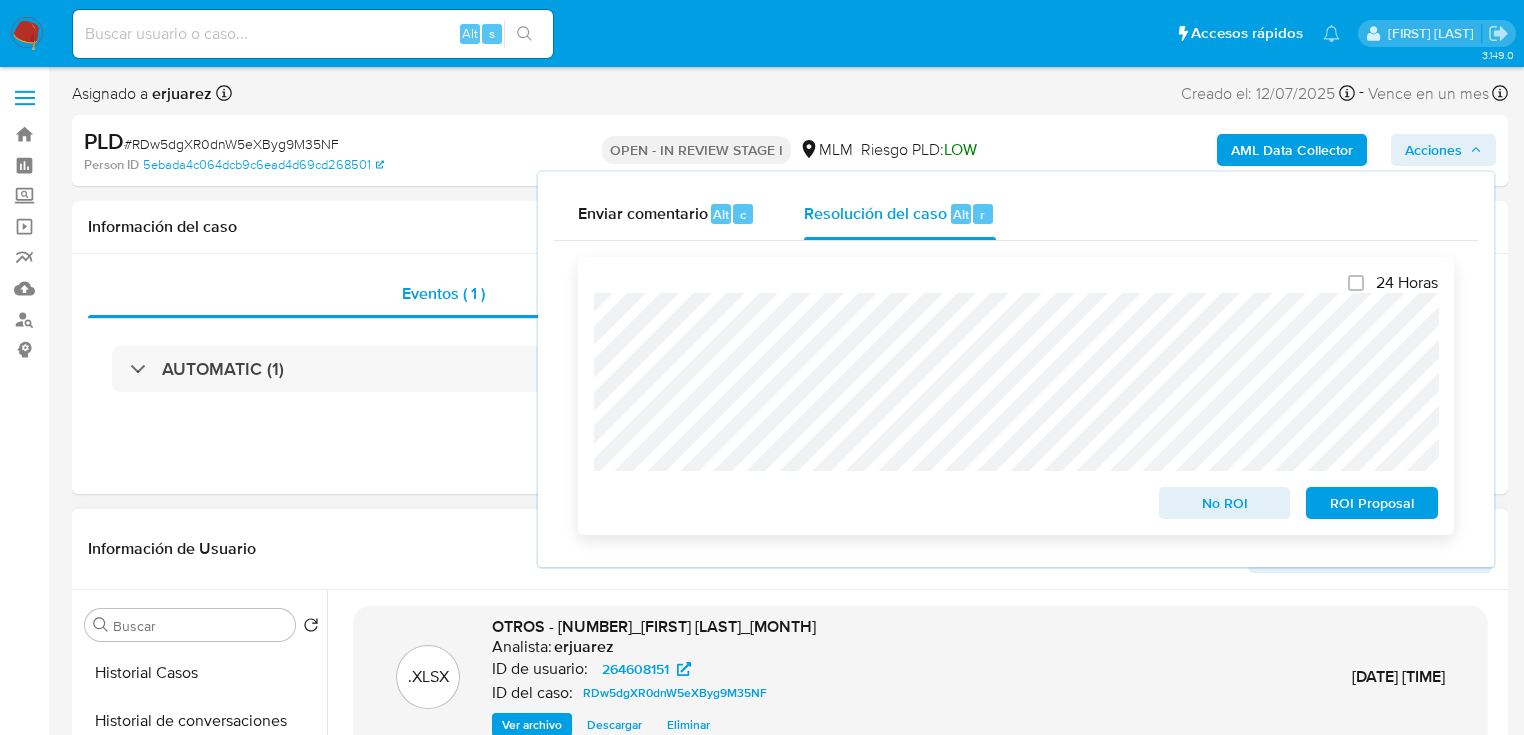 click on "24 Horas No ROI ROI Proposal" at bounding box center [1016, 396] 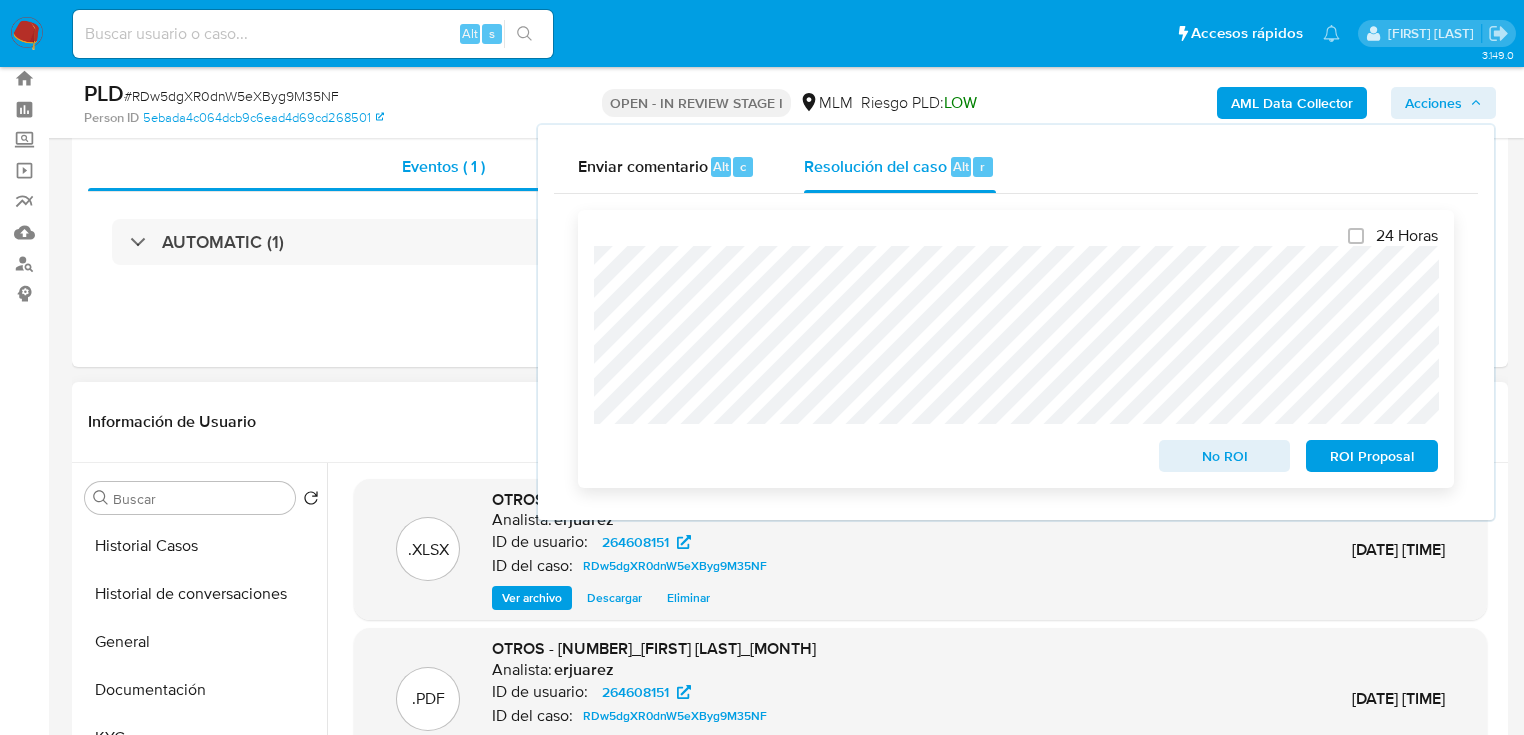 scroll, scrollTop: 80, scrollLeft: 0, axis: vertical 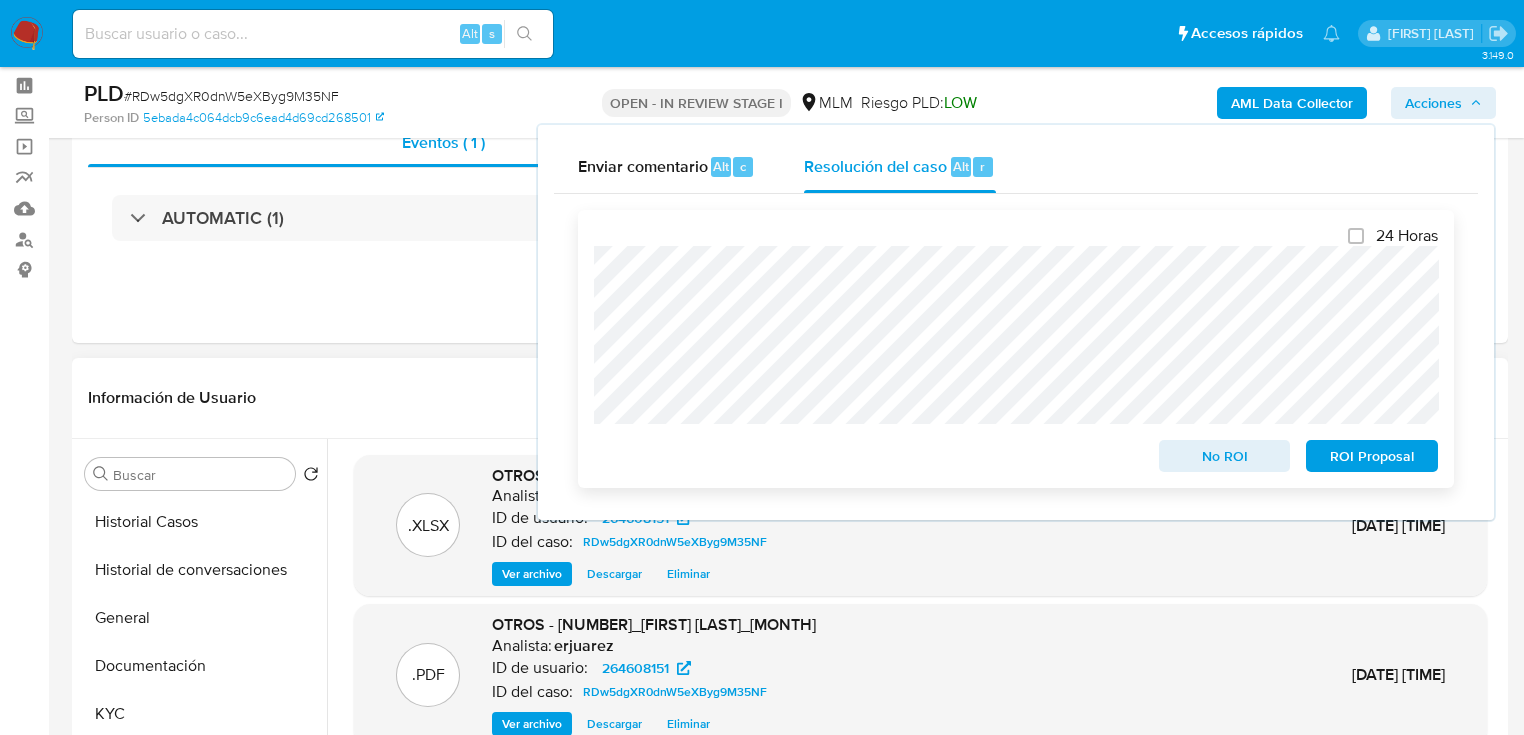 click on "No ROI" at bounding box center (1225, 456) 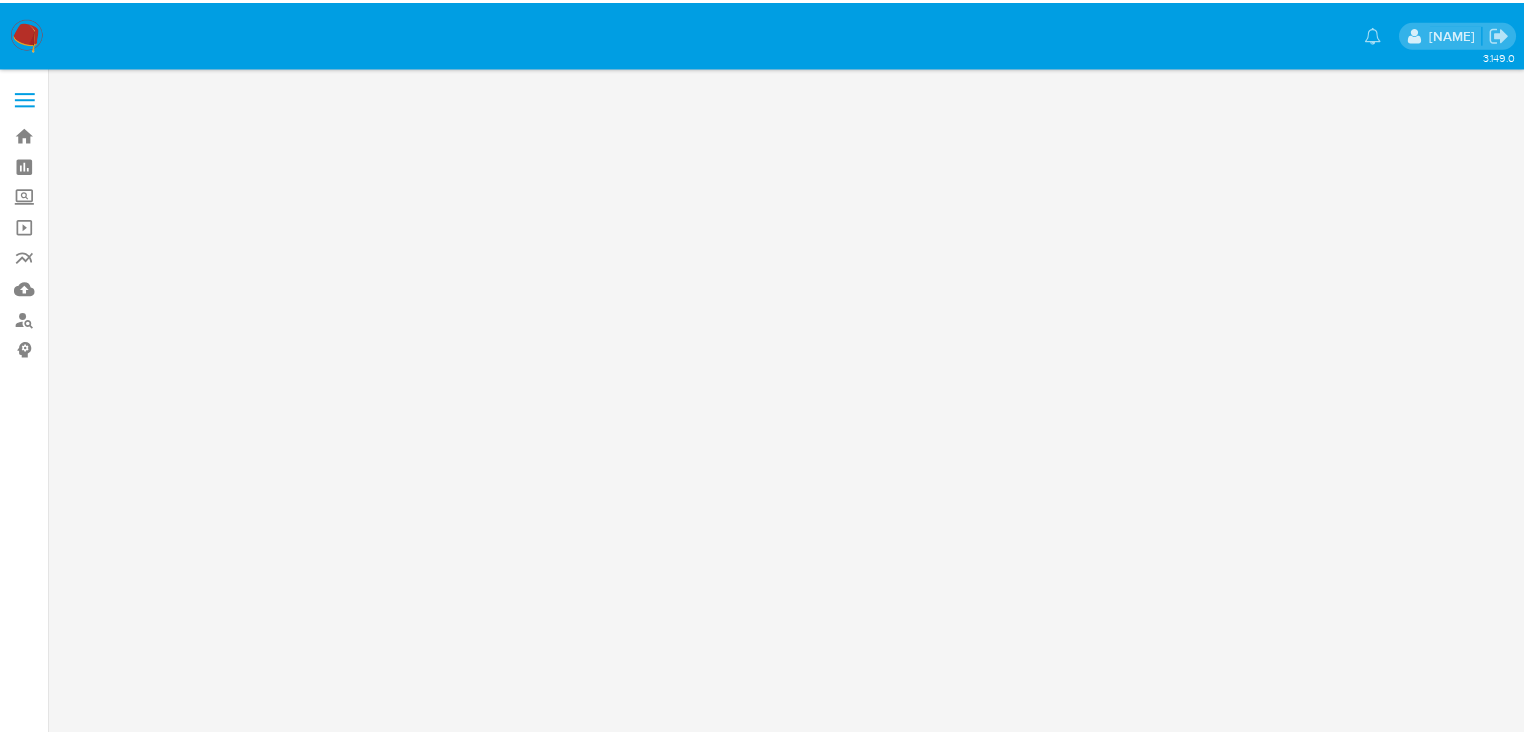 scroll, scrollTop: 0, scrollLeft: 0, axis: both 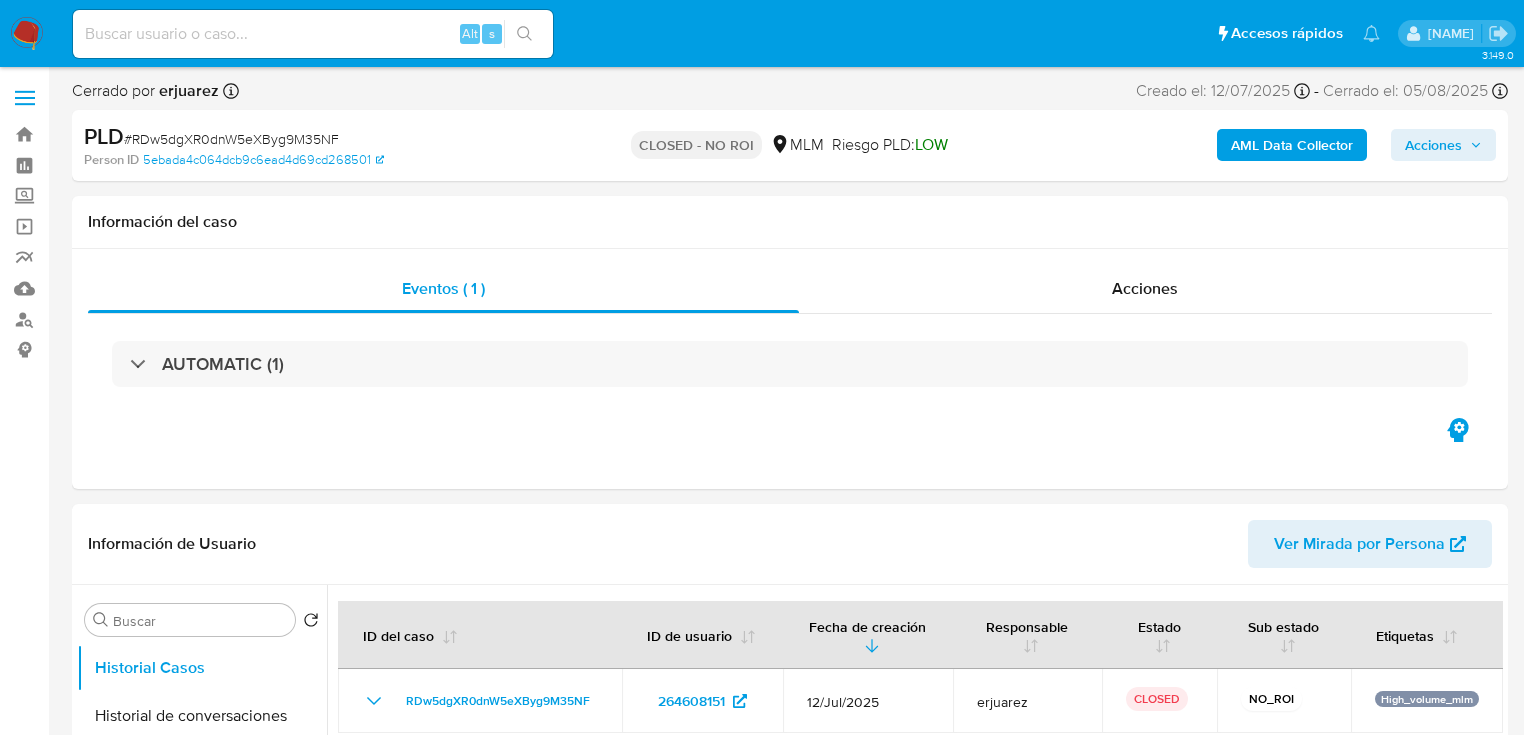 select on "10" 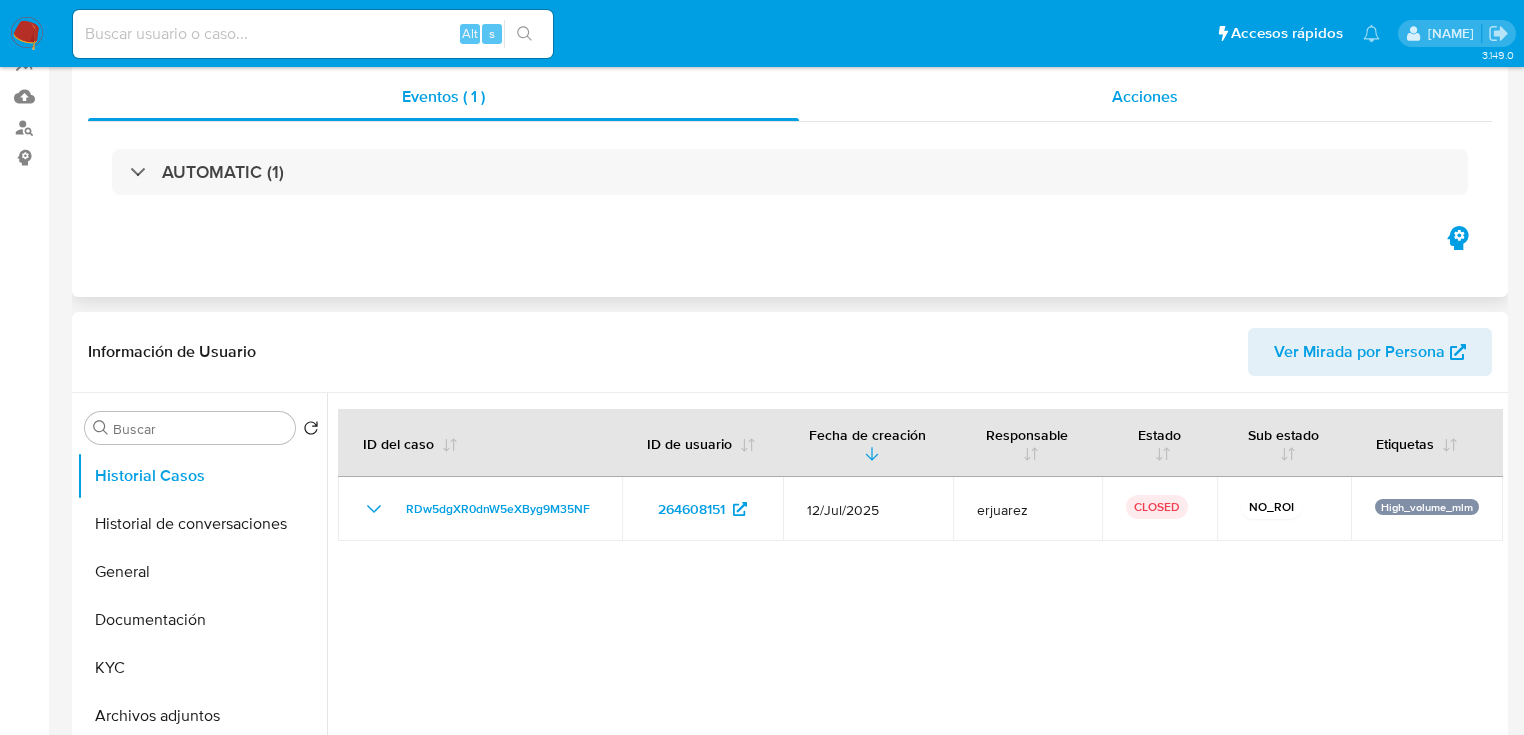 scroll, scrollTop: 0, scrollLeft: 0, axis: both 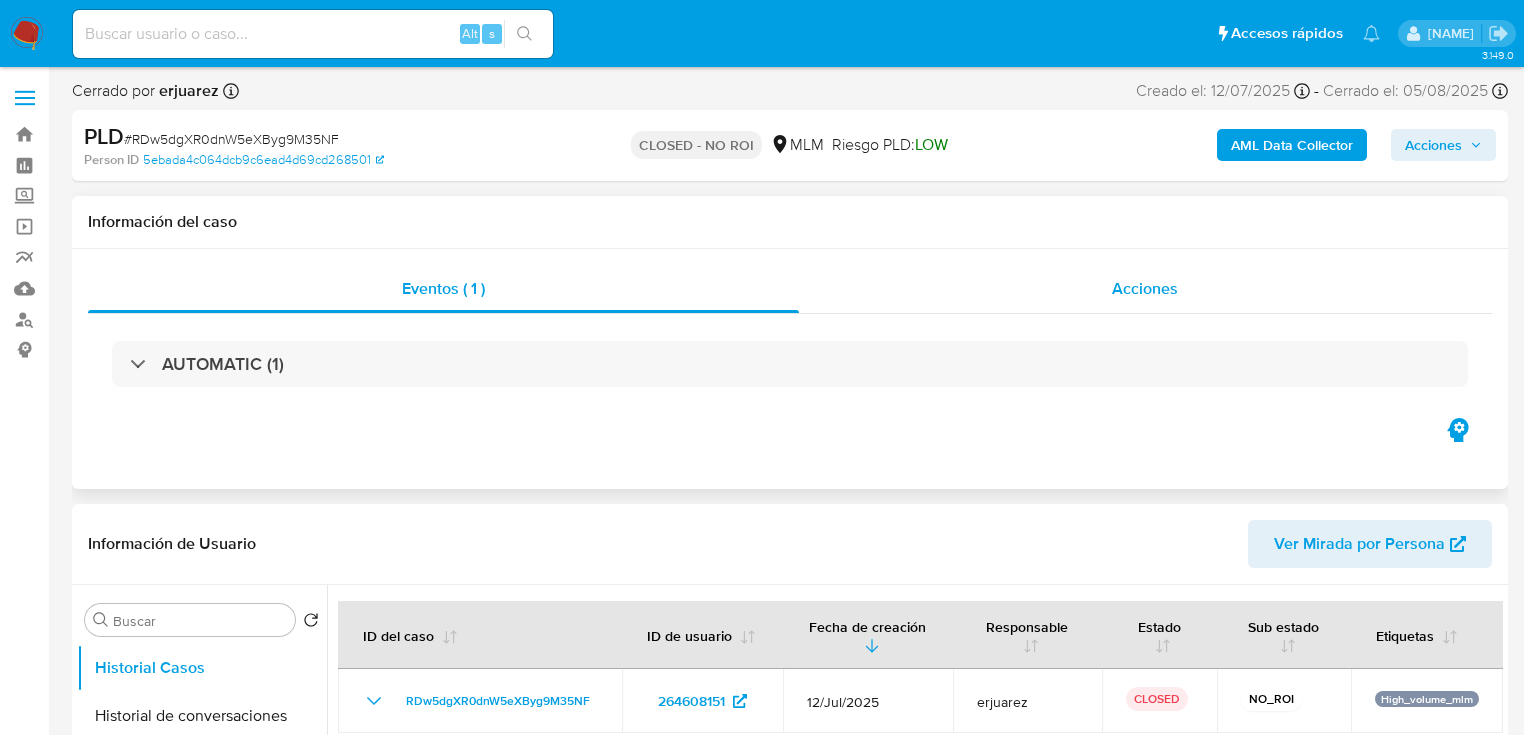 click on "Acciones" at bounding box center (1145, 288) 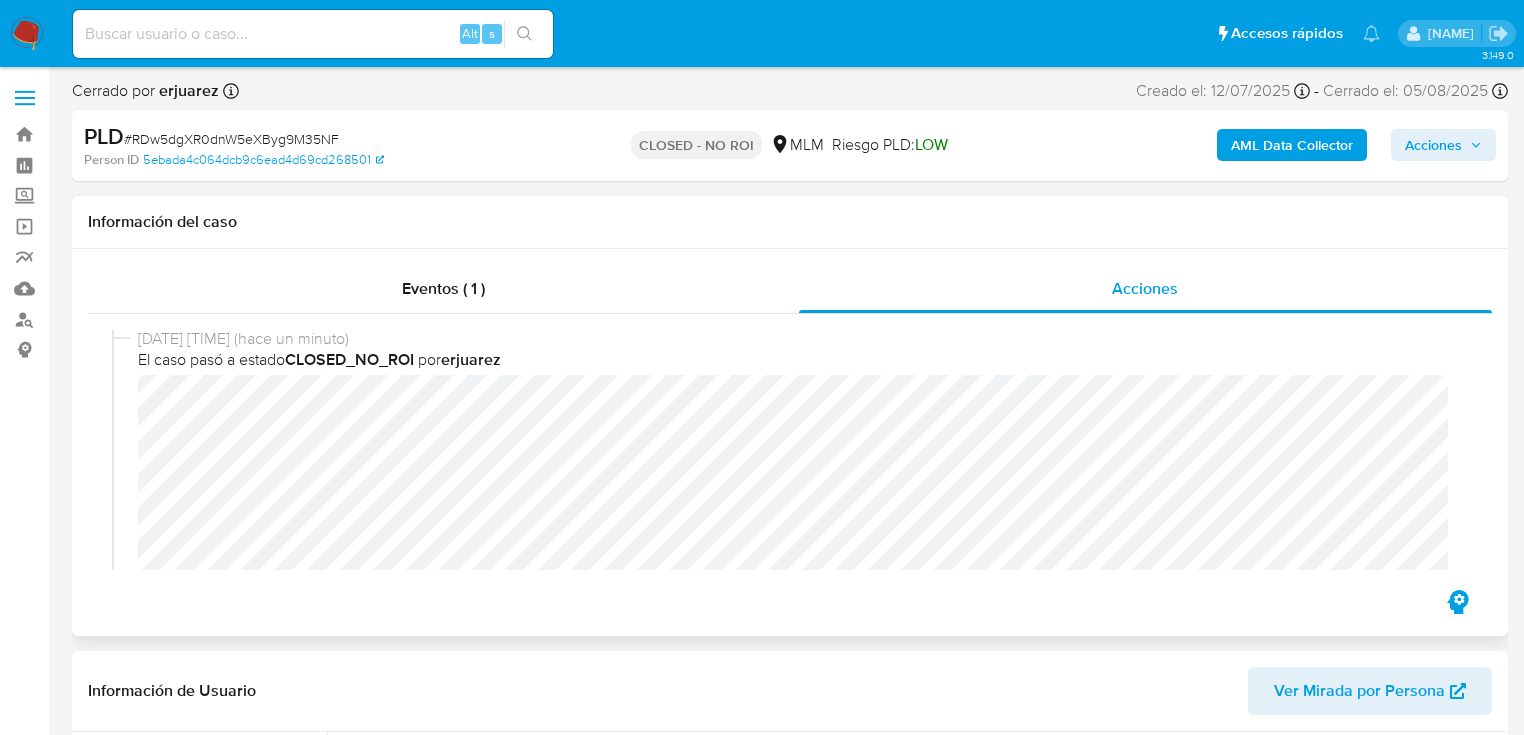 scroll, scrollTop: 82, scrollLeft: 0, axis: vertical 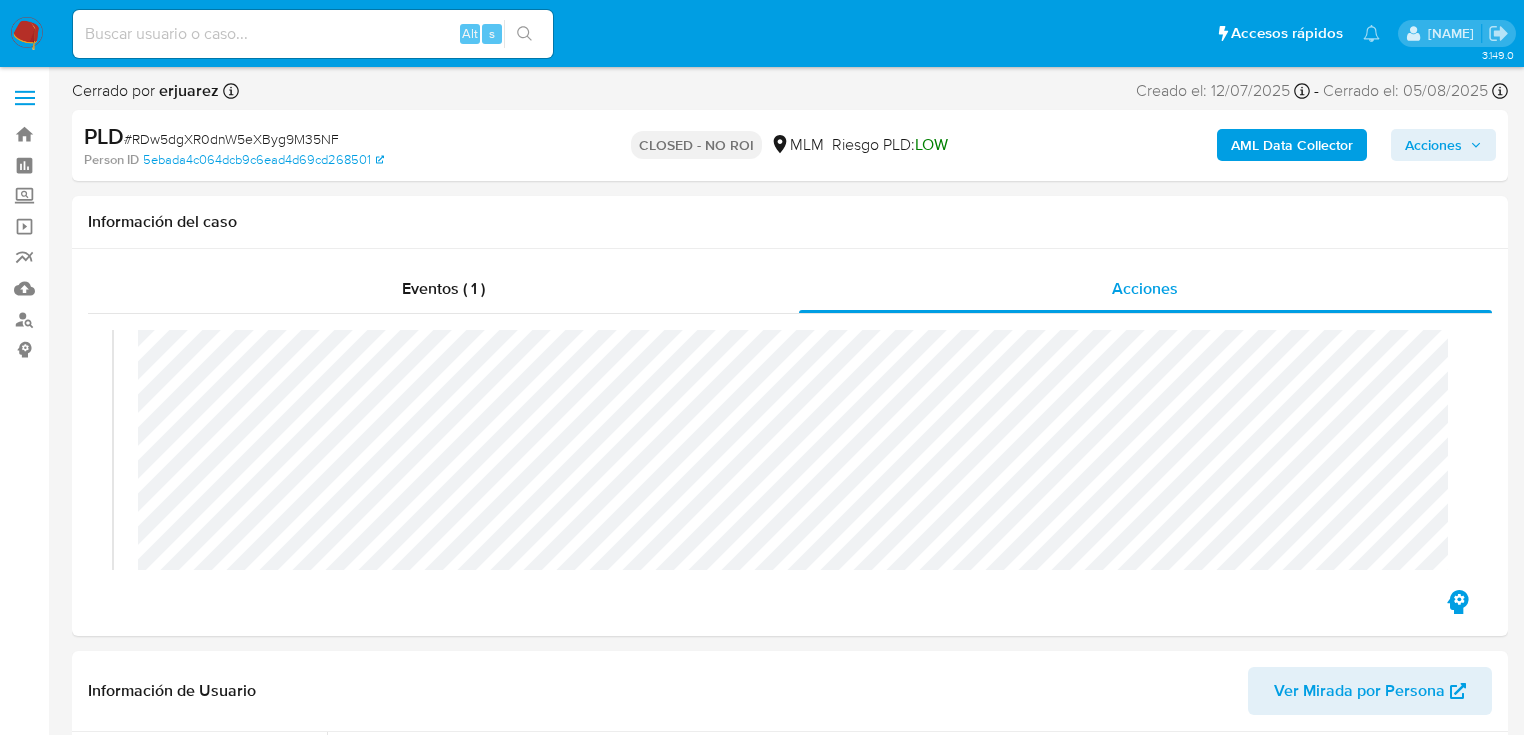 click at bounding box center (27, 34) 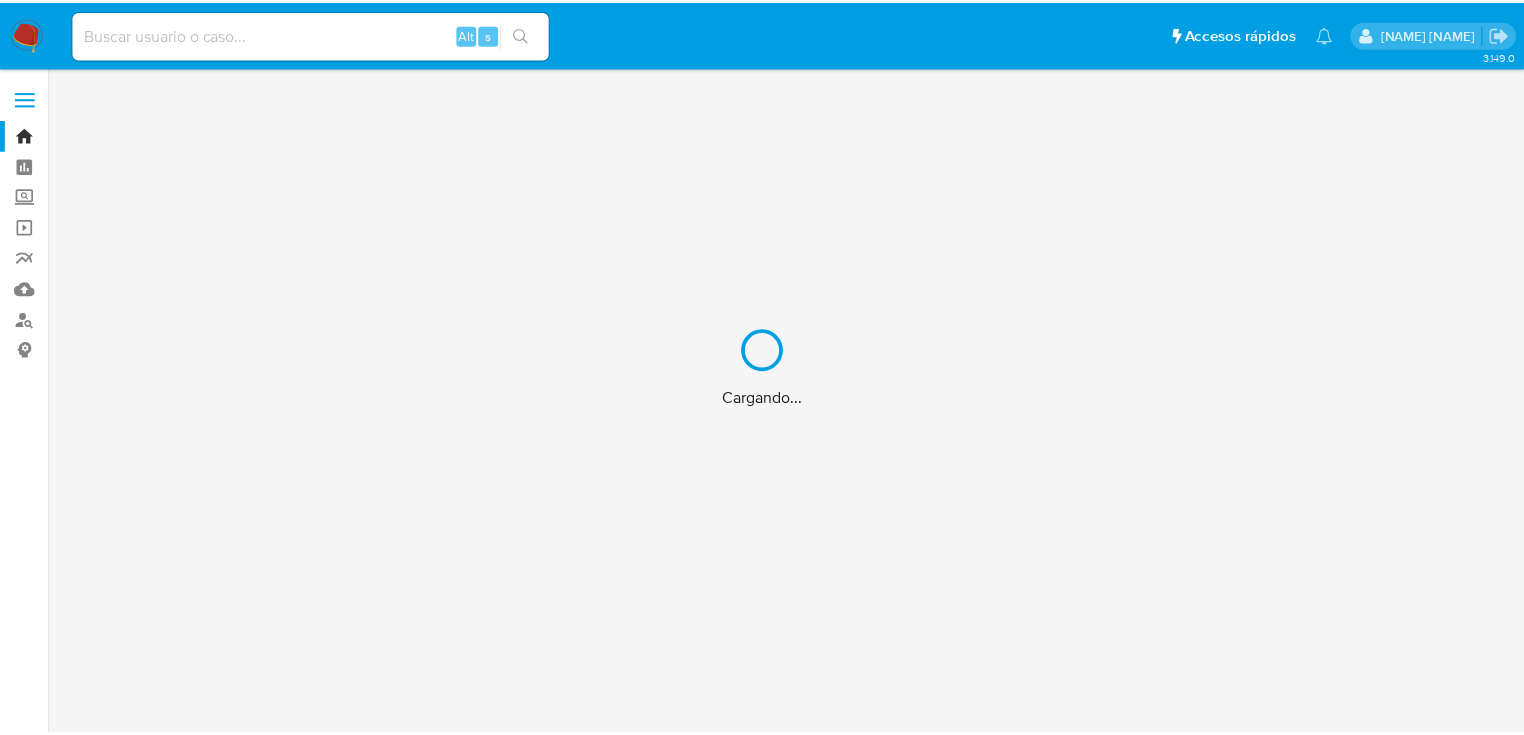 scroll, scrollTop: 0, scrollLeft: 0, axis: both 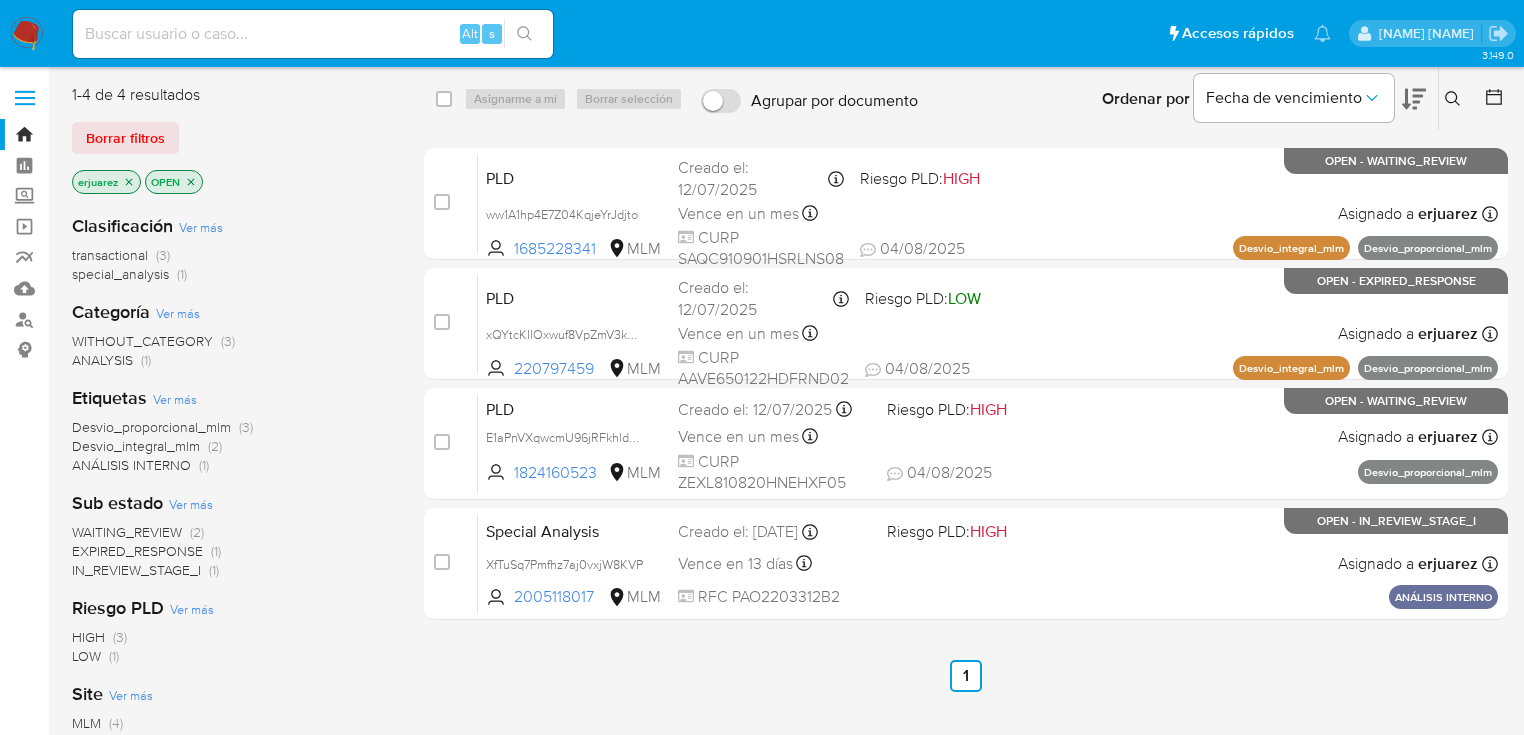 click at bounding box center [27, 34] 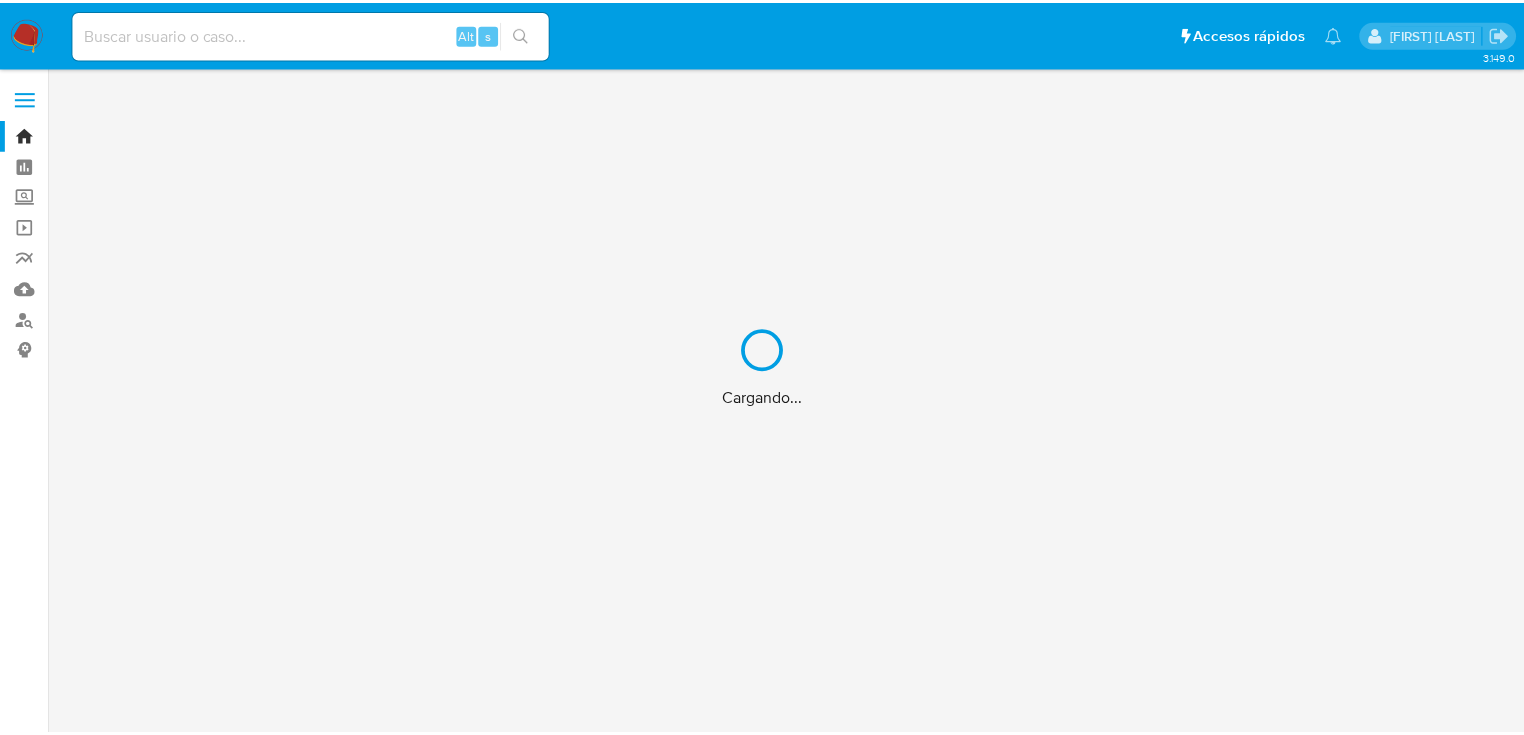 scroll, scrollTop: 0, scrollLeft: 0, axis: both 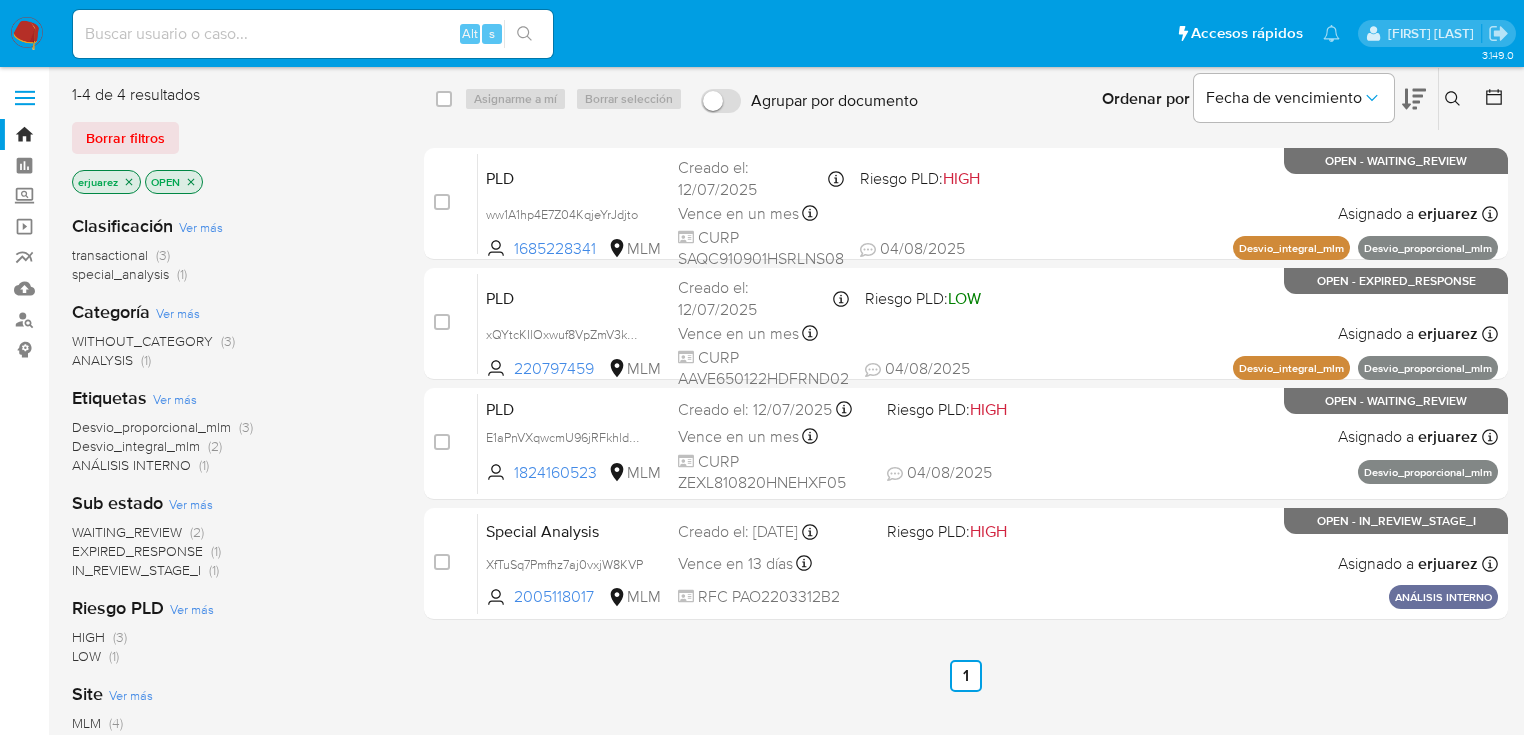 click at bounding box center (313, 34) 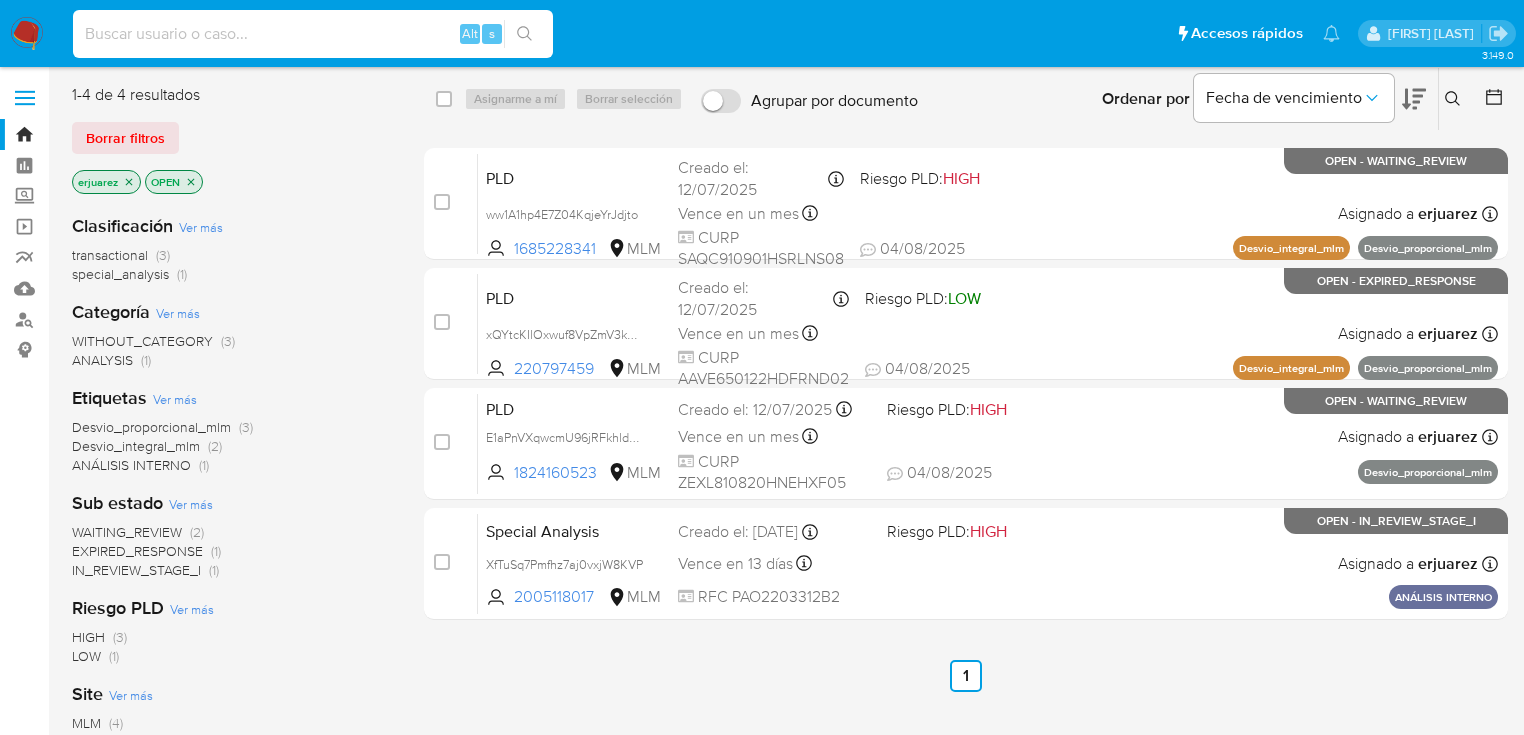 paste on "659298587" 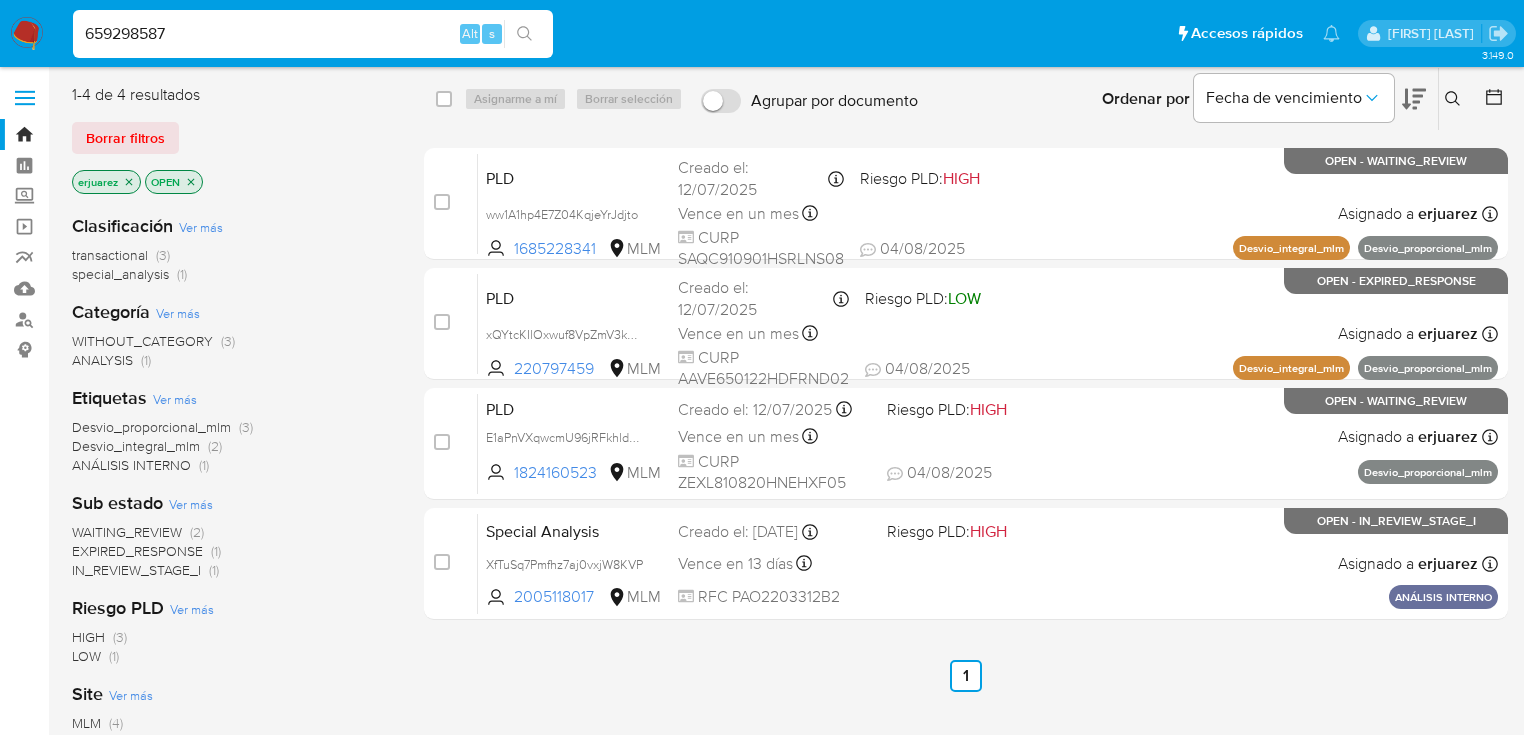 type on "659298587" 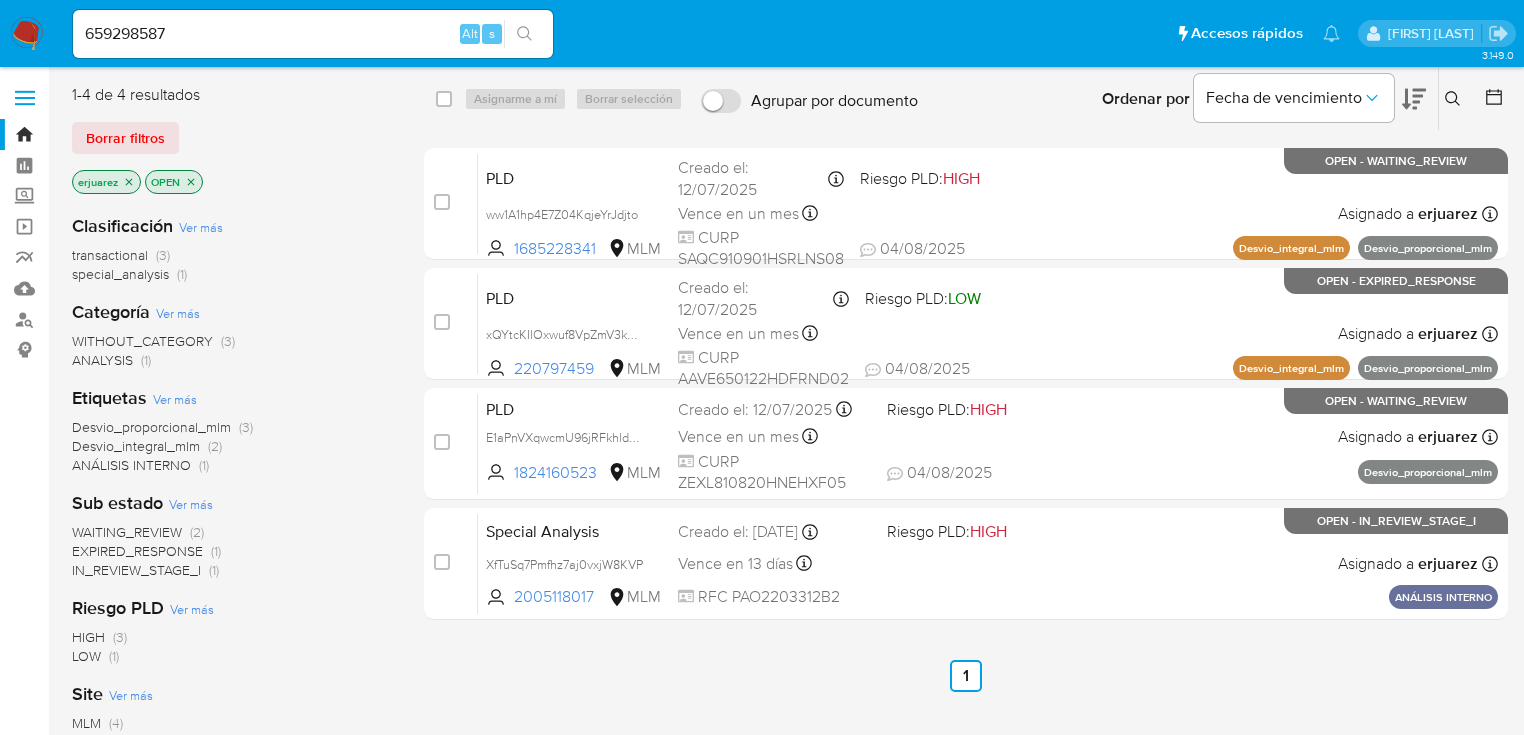 click at bounding box center (524, 34) 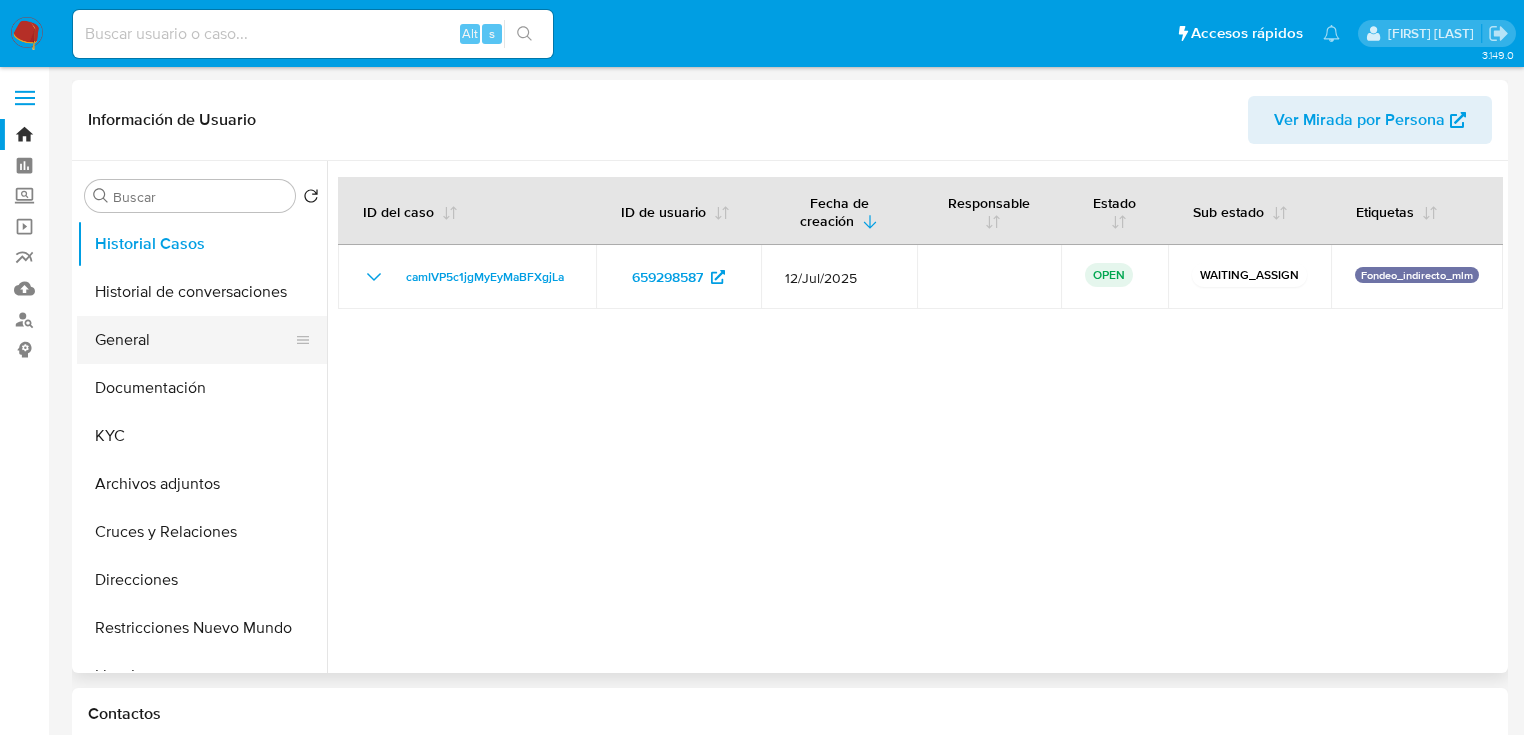 select on "10" 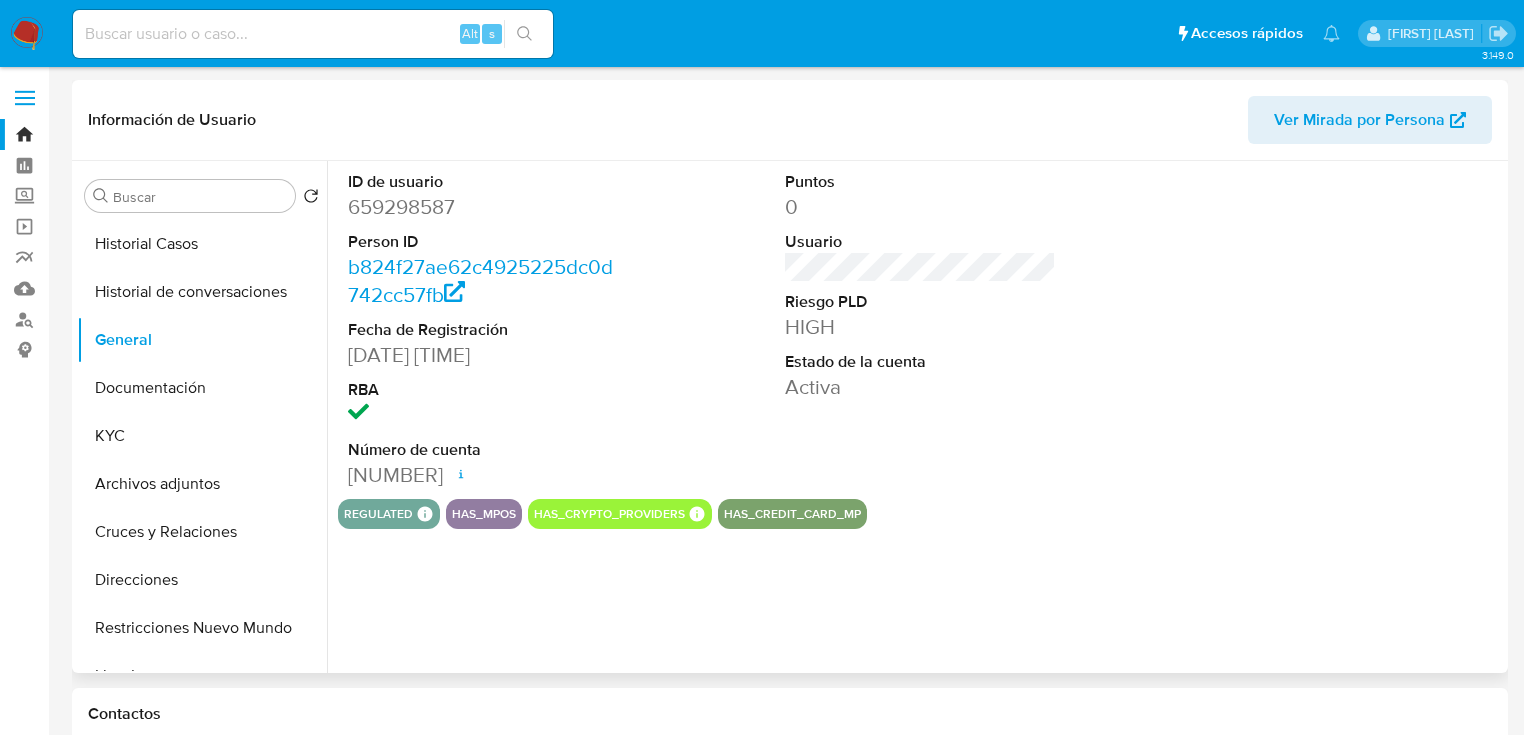 scroll, scrollTop: 80, scrollLeft: 0, axis: vertical 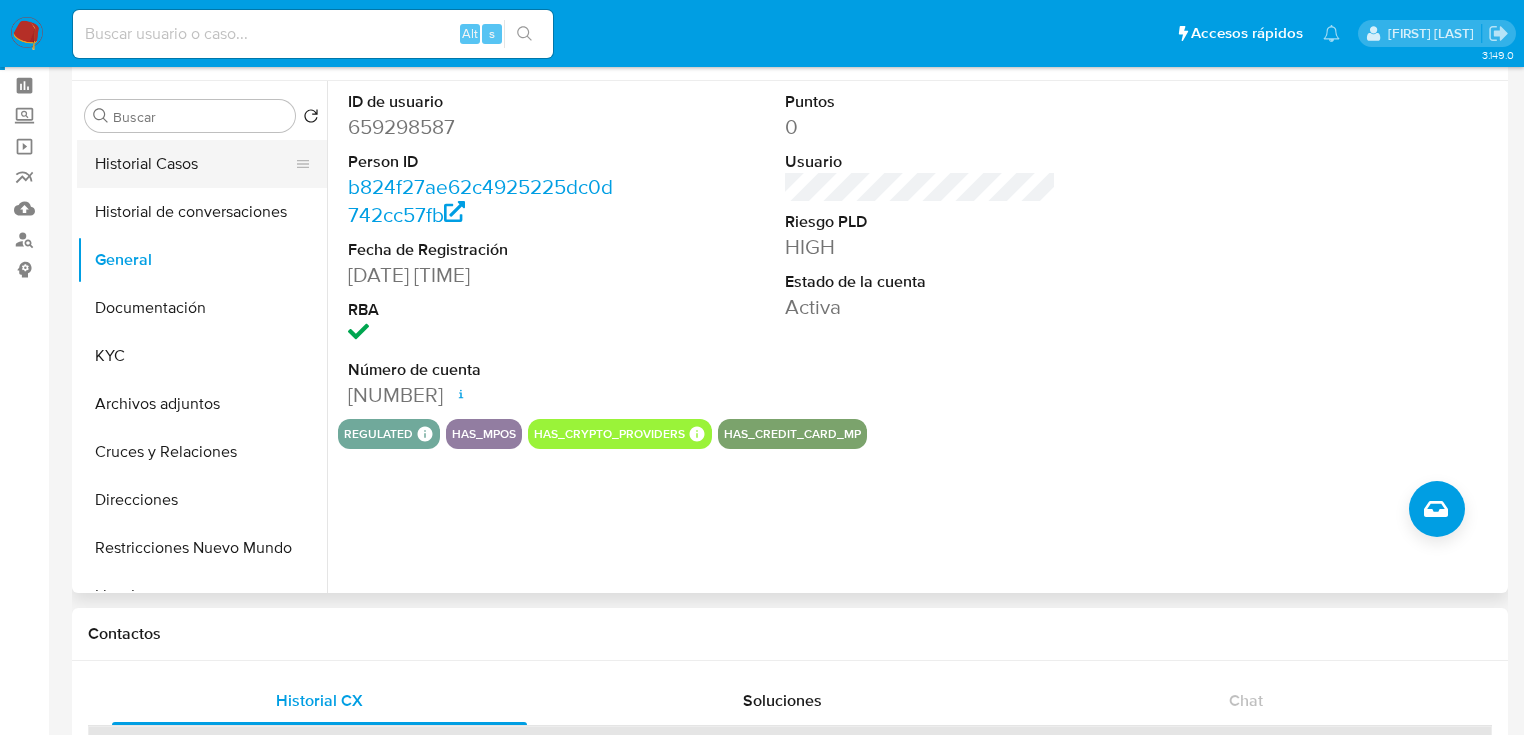 click on "Historial Casos" at bounding box center [194, 164] 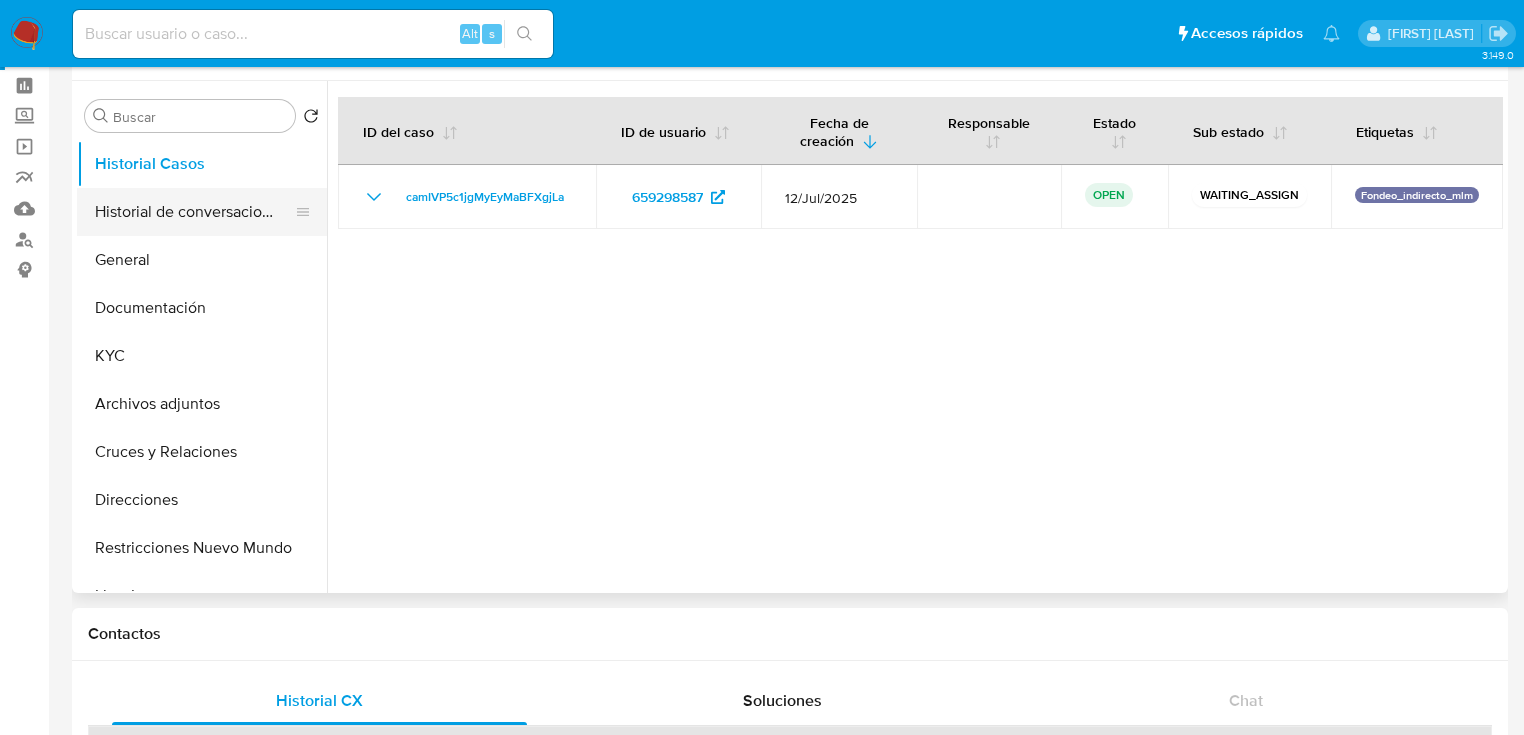 drag, startPoint x: 584, startPoint y: 196, endPoint x: 243, endPoint y: 207, distance: 341.17737 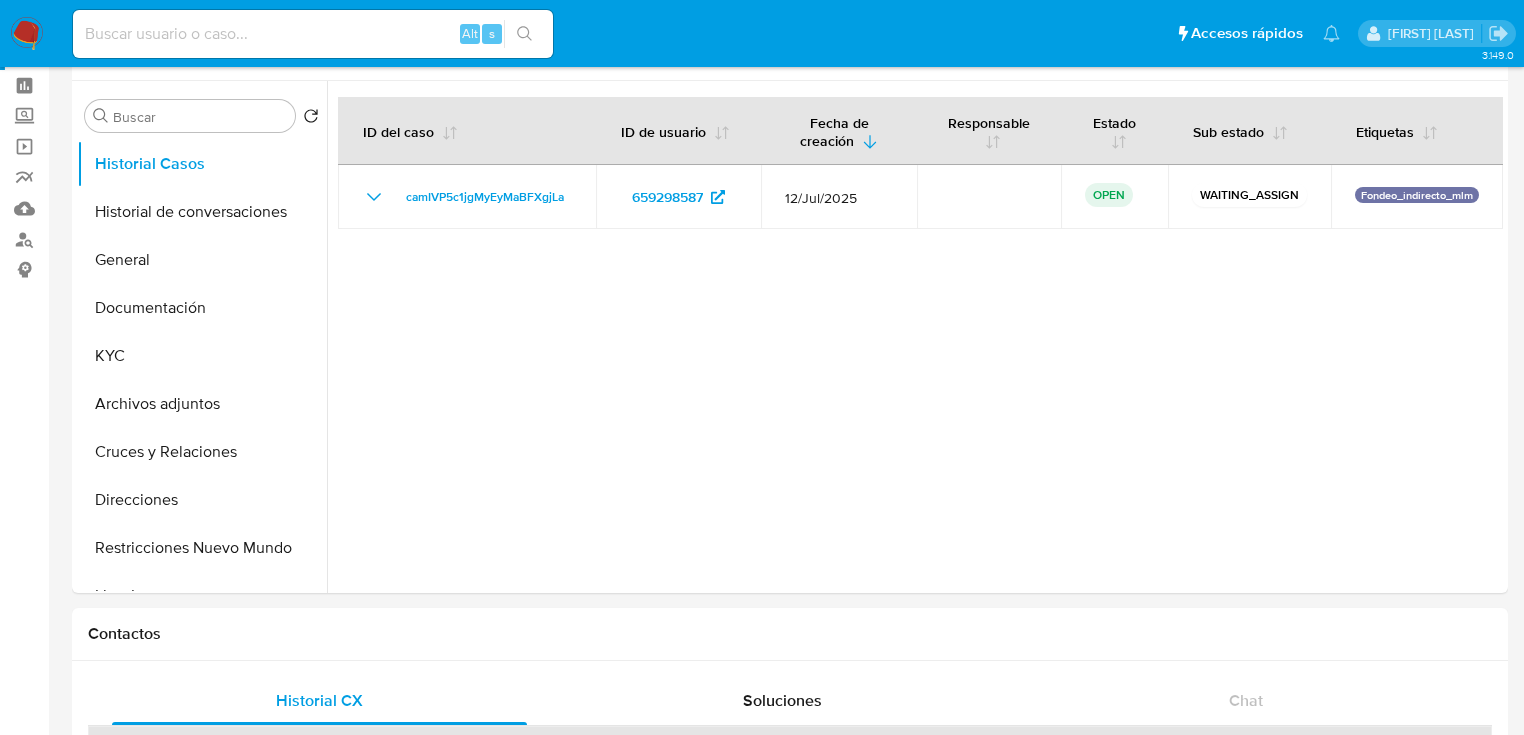 click at bounding box center (313, 34) 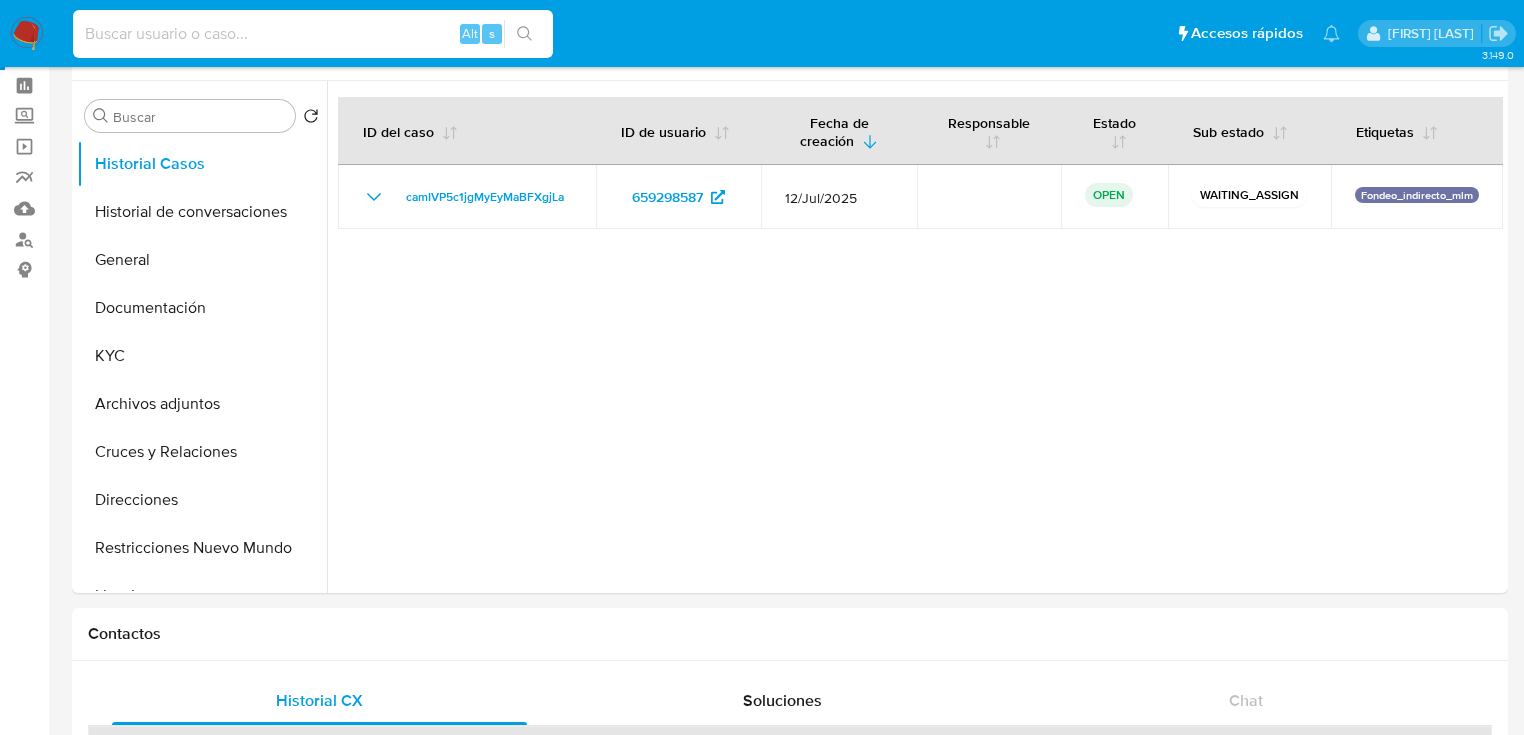 paste on "153647629" 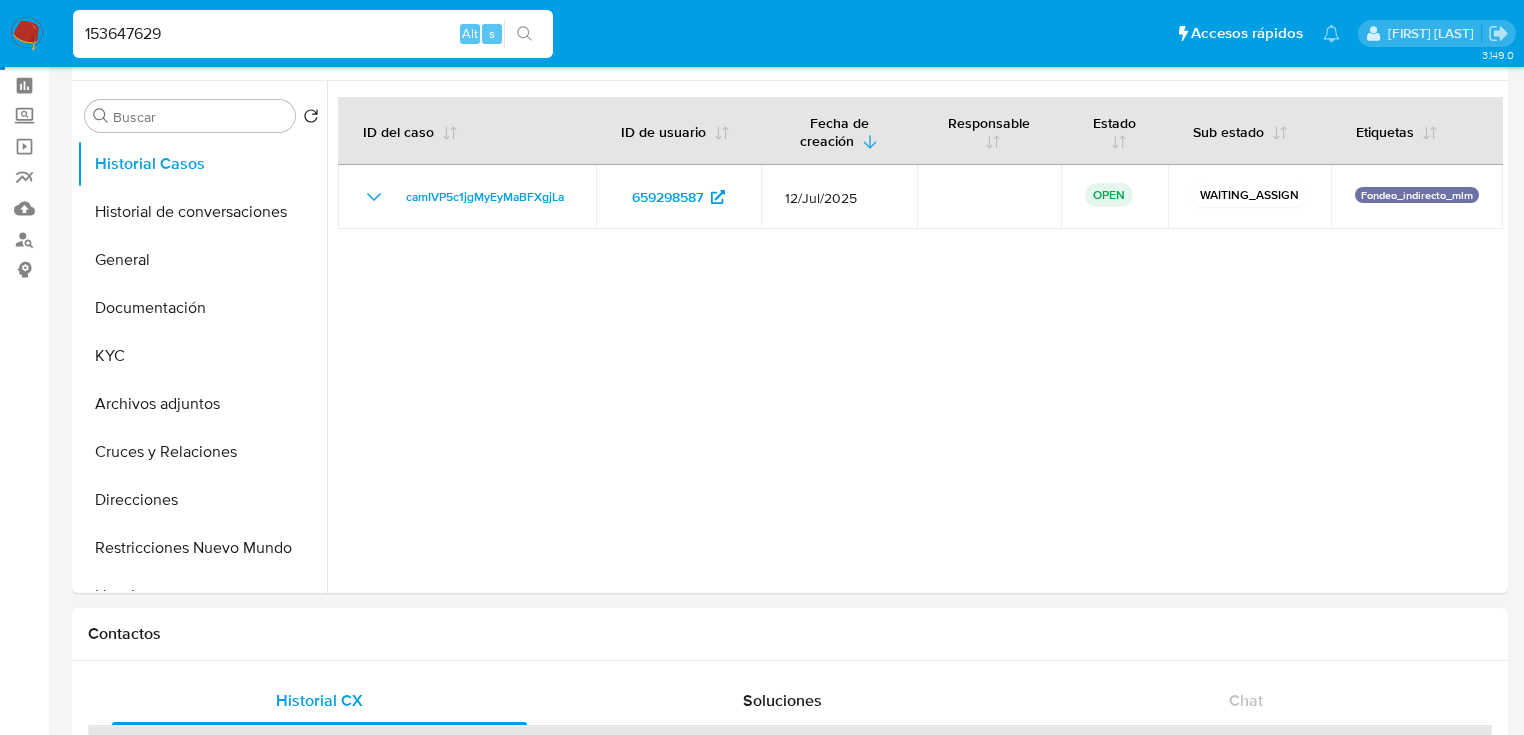 type on "153647629" 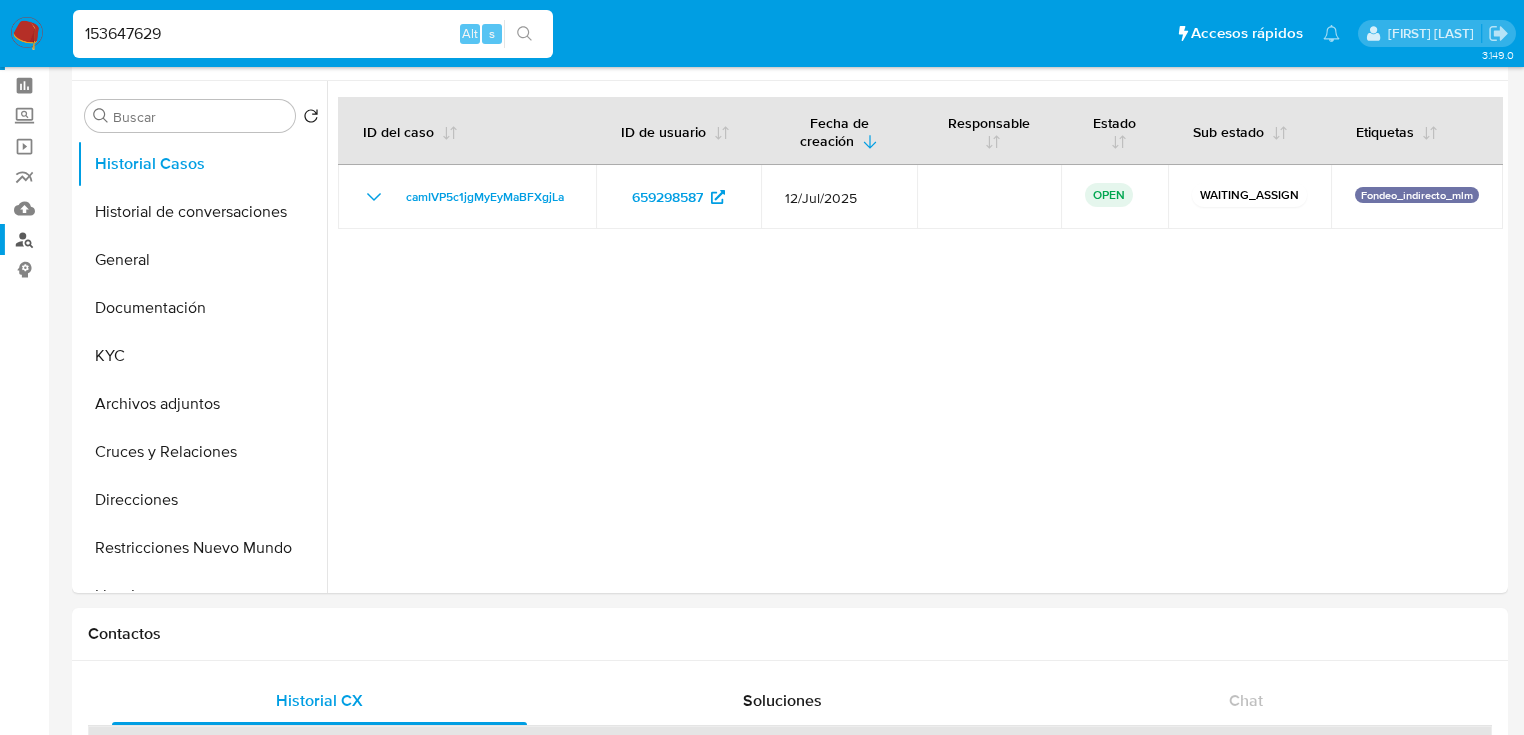 drag, startPoint x: 535, startPoint y: 28, endPoint x: 41, endPoint y: 236, distance: 536.0037 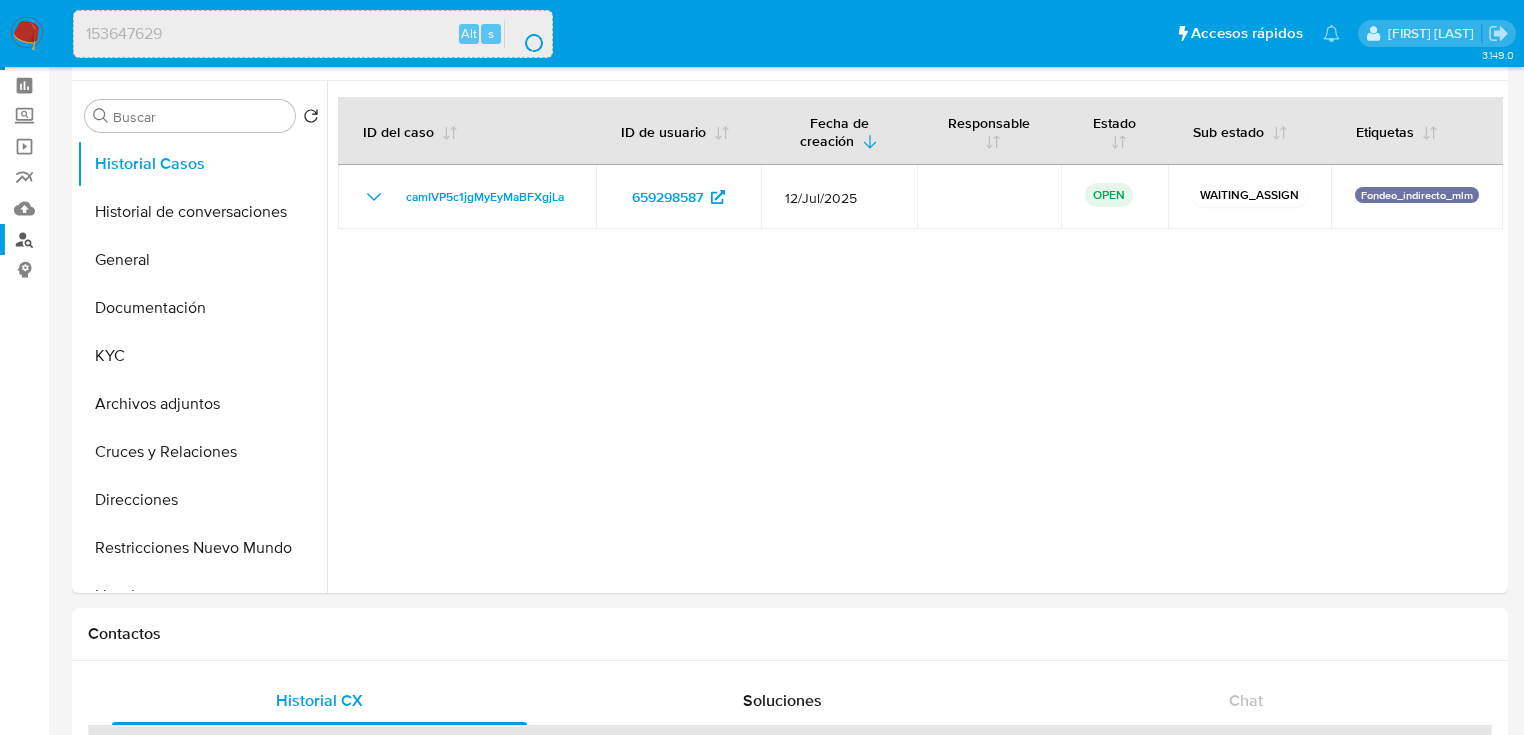 scroll, scrollTop: 0, scrollLeft: 0, axis: both 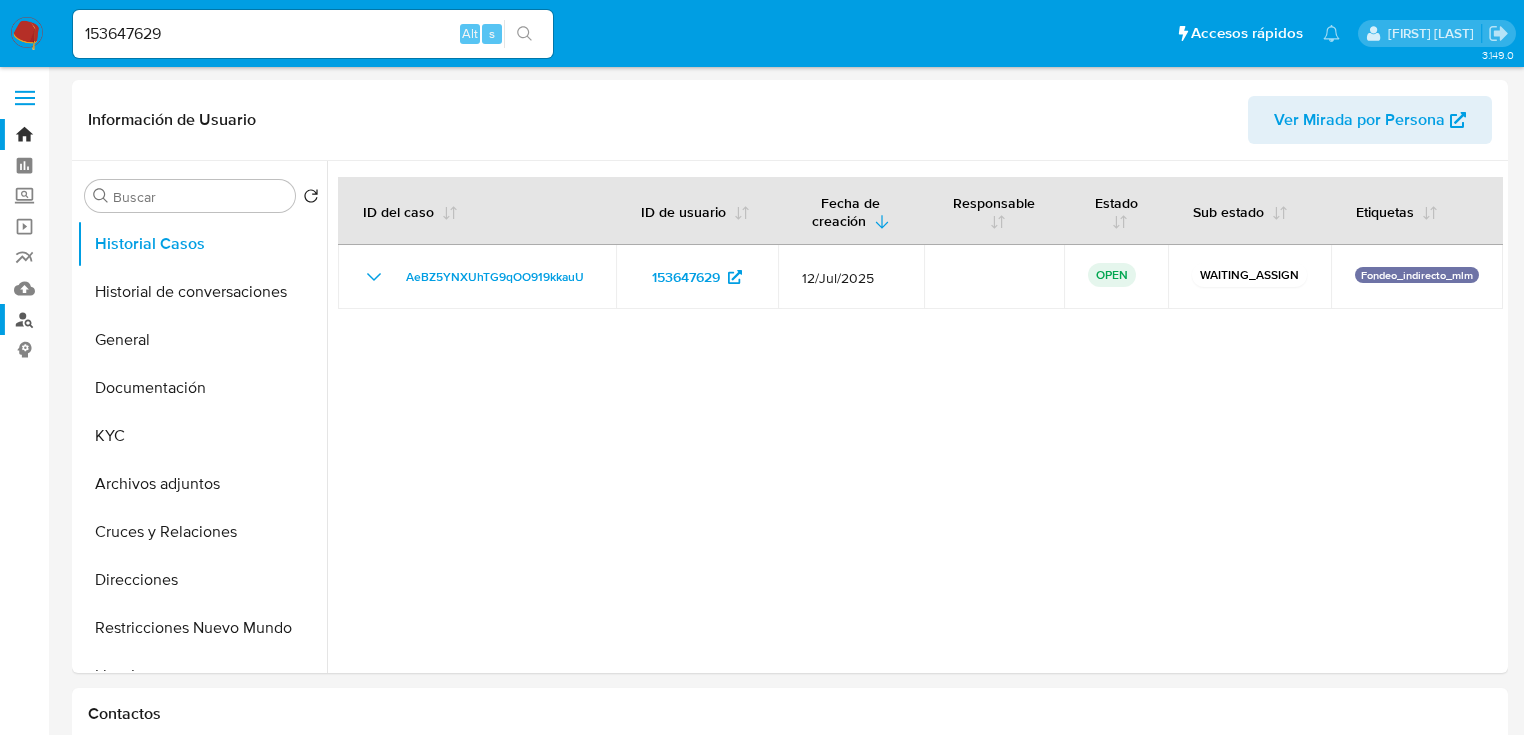 select on "10" 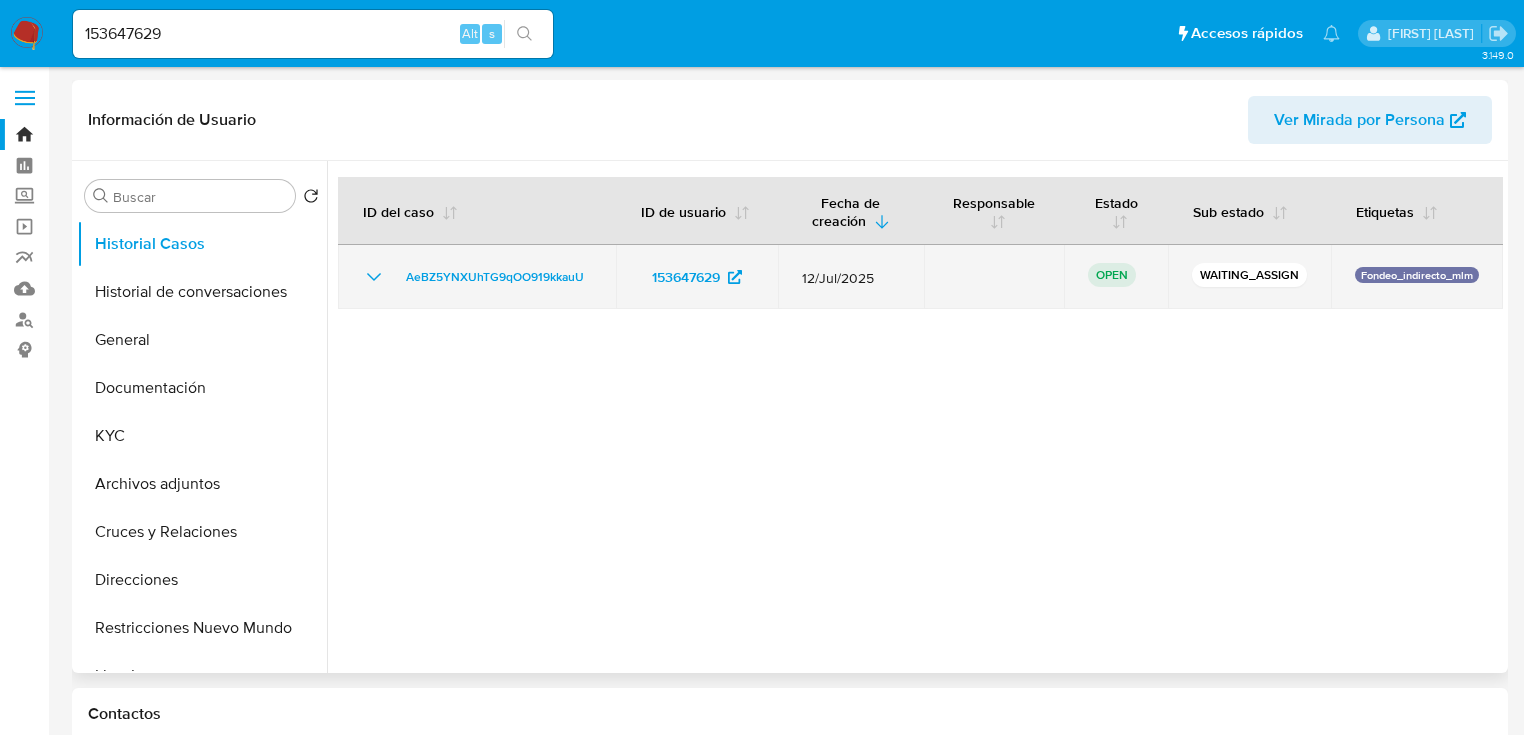 drag, startPoint x: 607, startPoint y: 278, endPoint x: 392, endPoint y: 277, distance: 215.00232 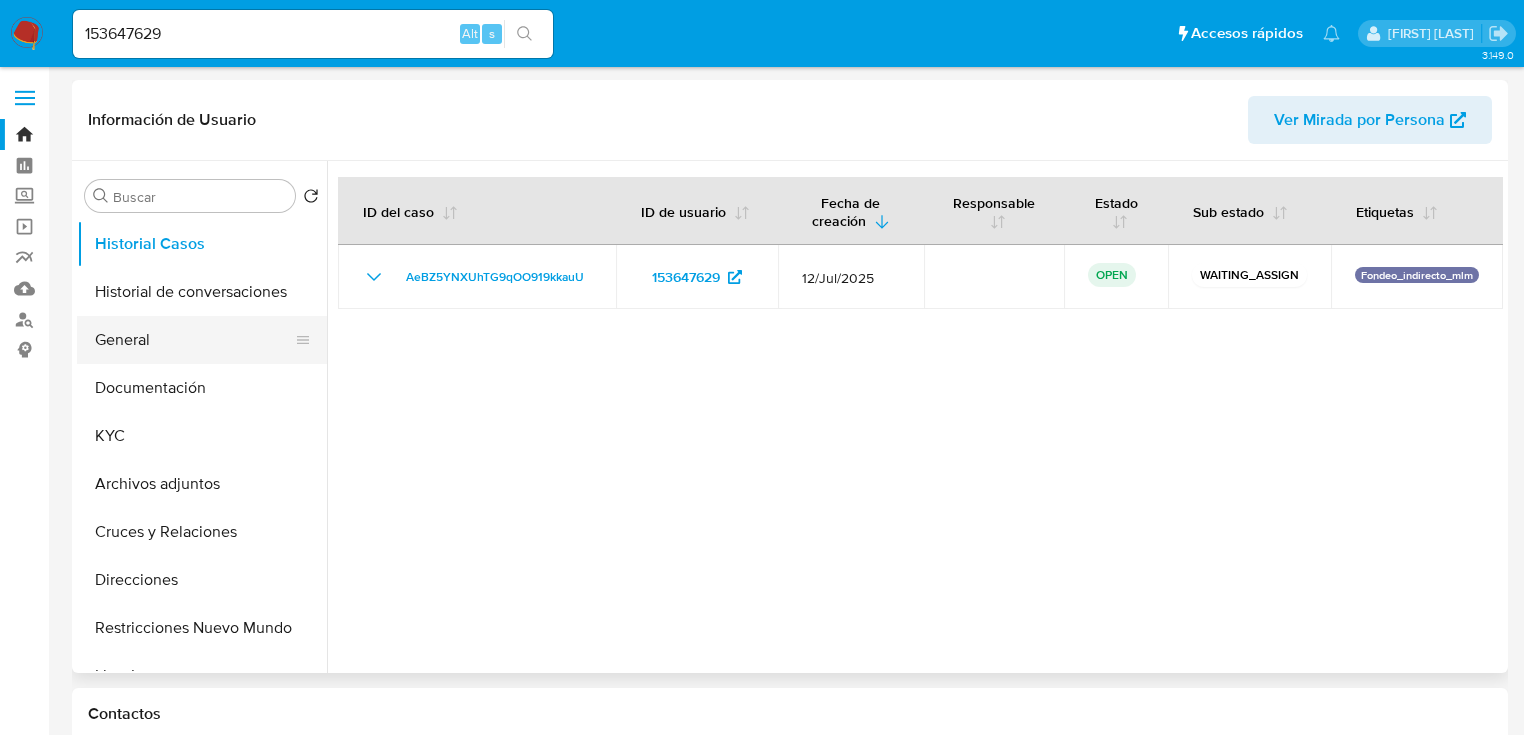 click on "General" at bounding box center [194, 340] 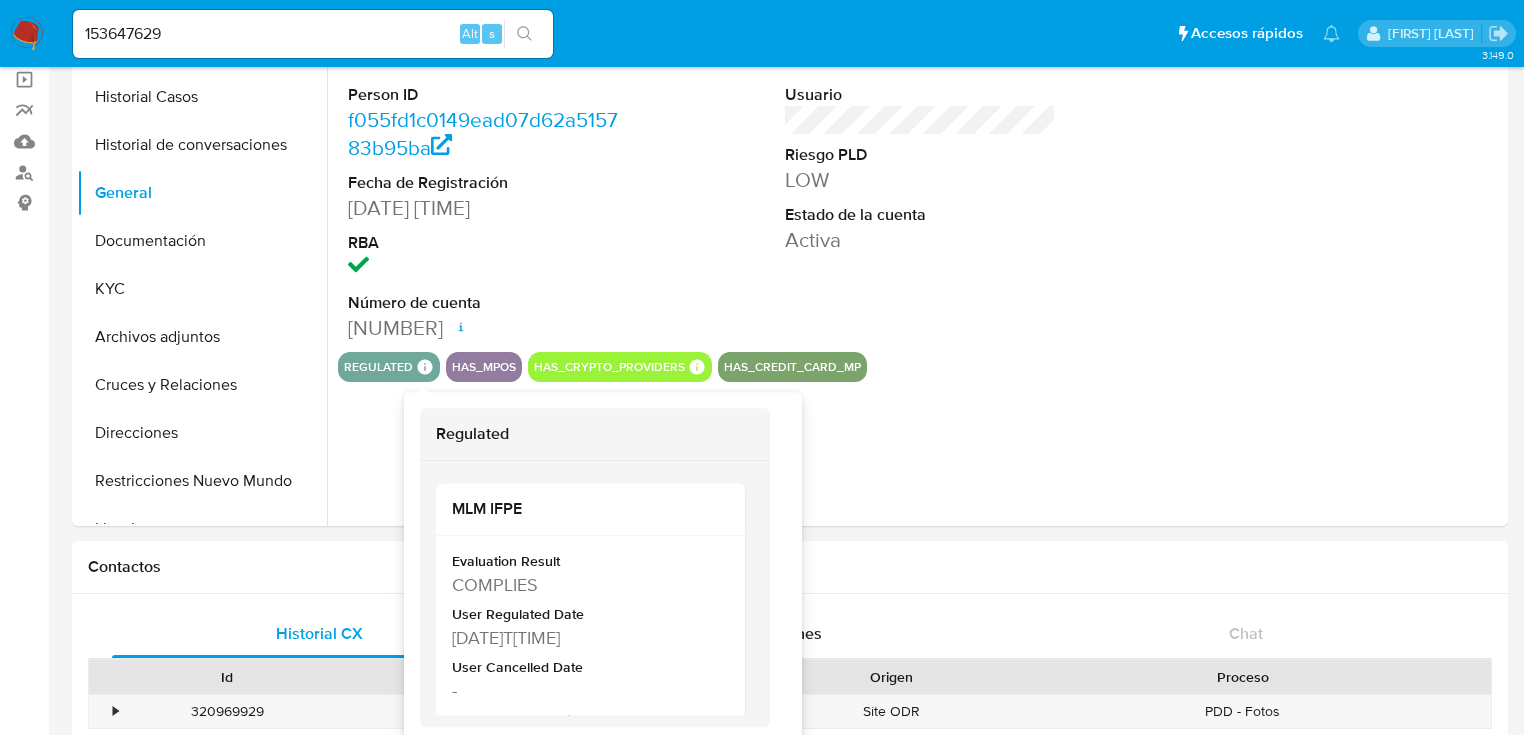 scroll, scrollTop: 160, scrollLeft: 0, axis: vertical 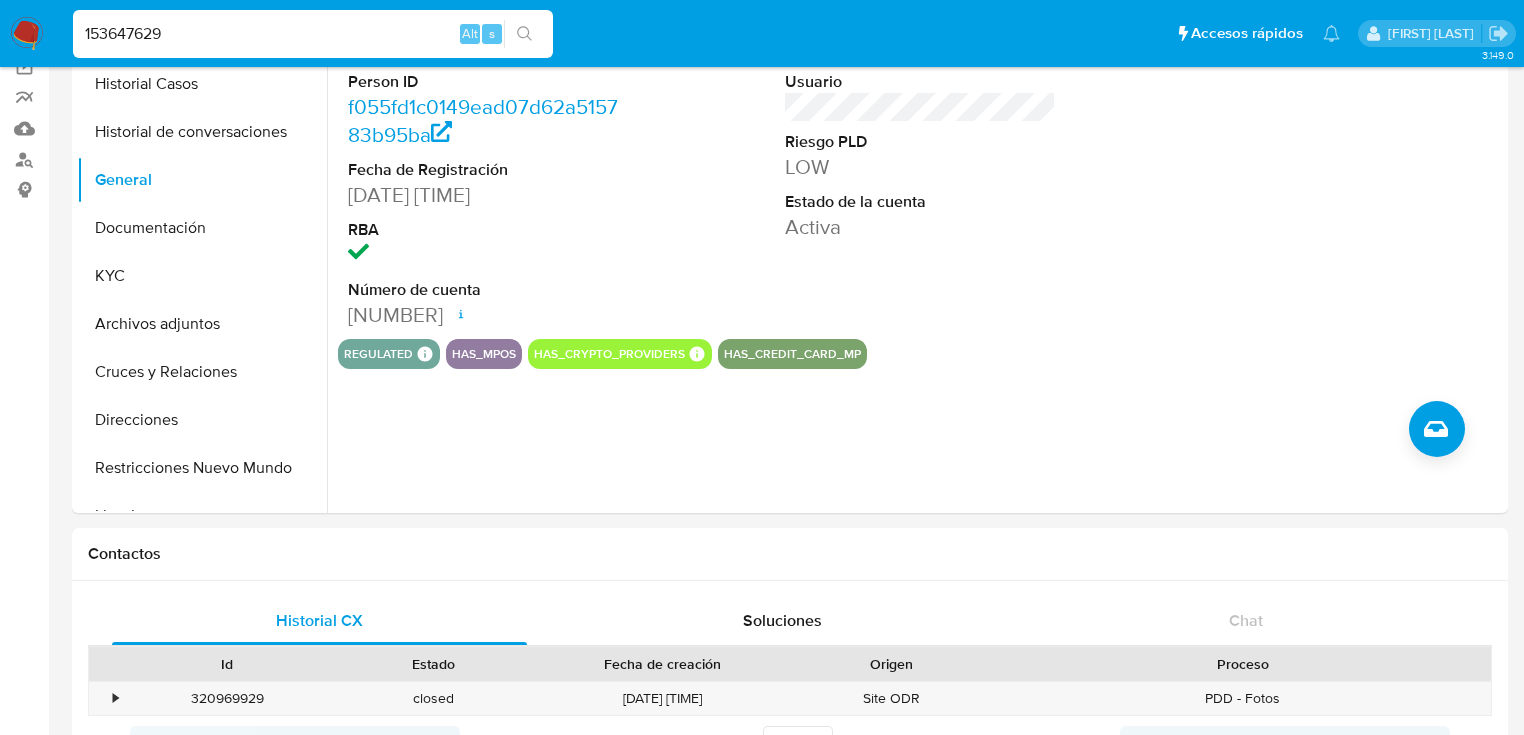 drag, startPoint x: 265, startPoint y: 37, endPoint x: 13, endPoint y: 36, distance: 252.00198 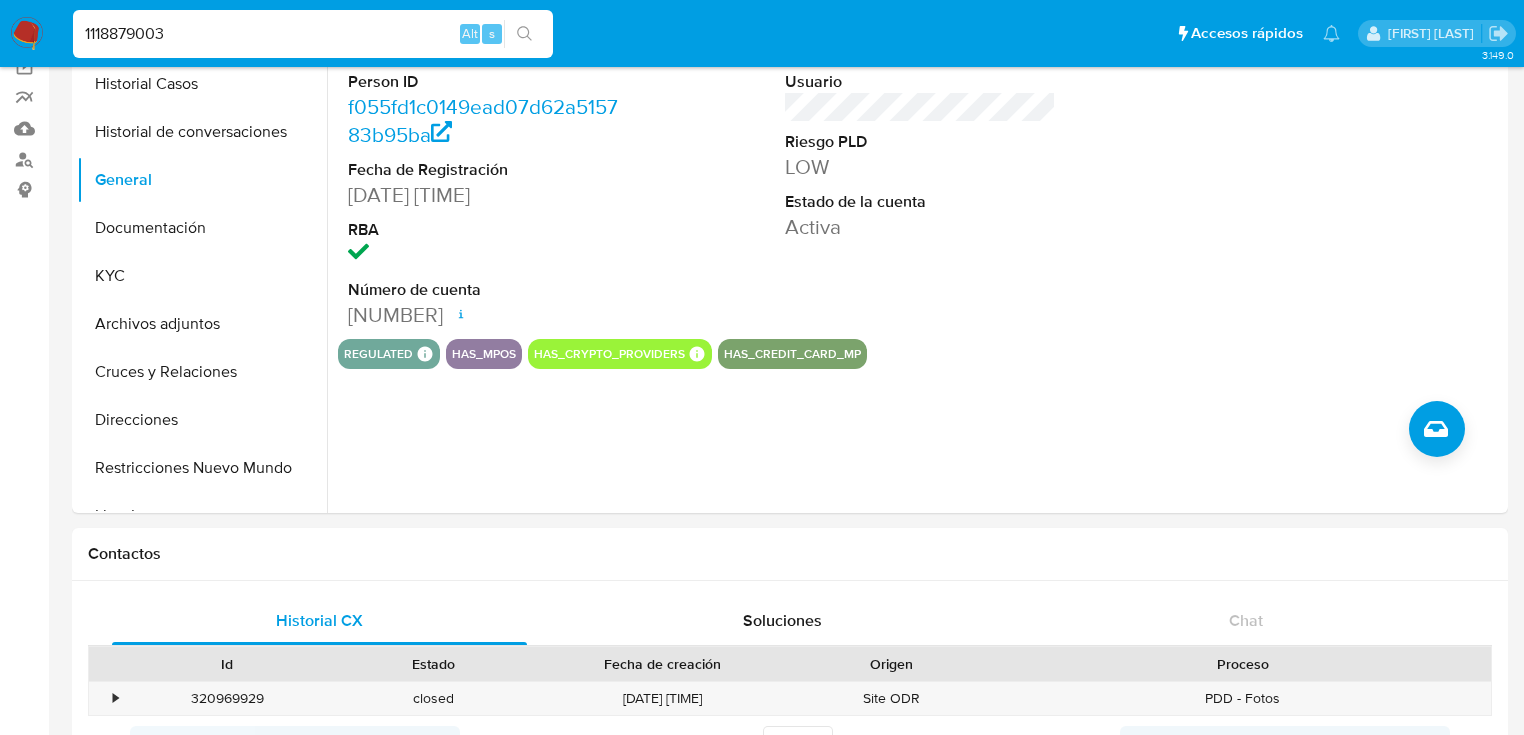 type on "1118879003" 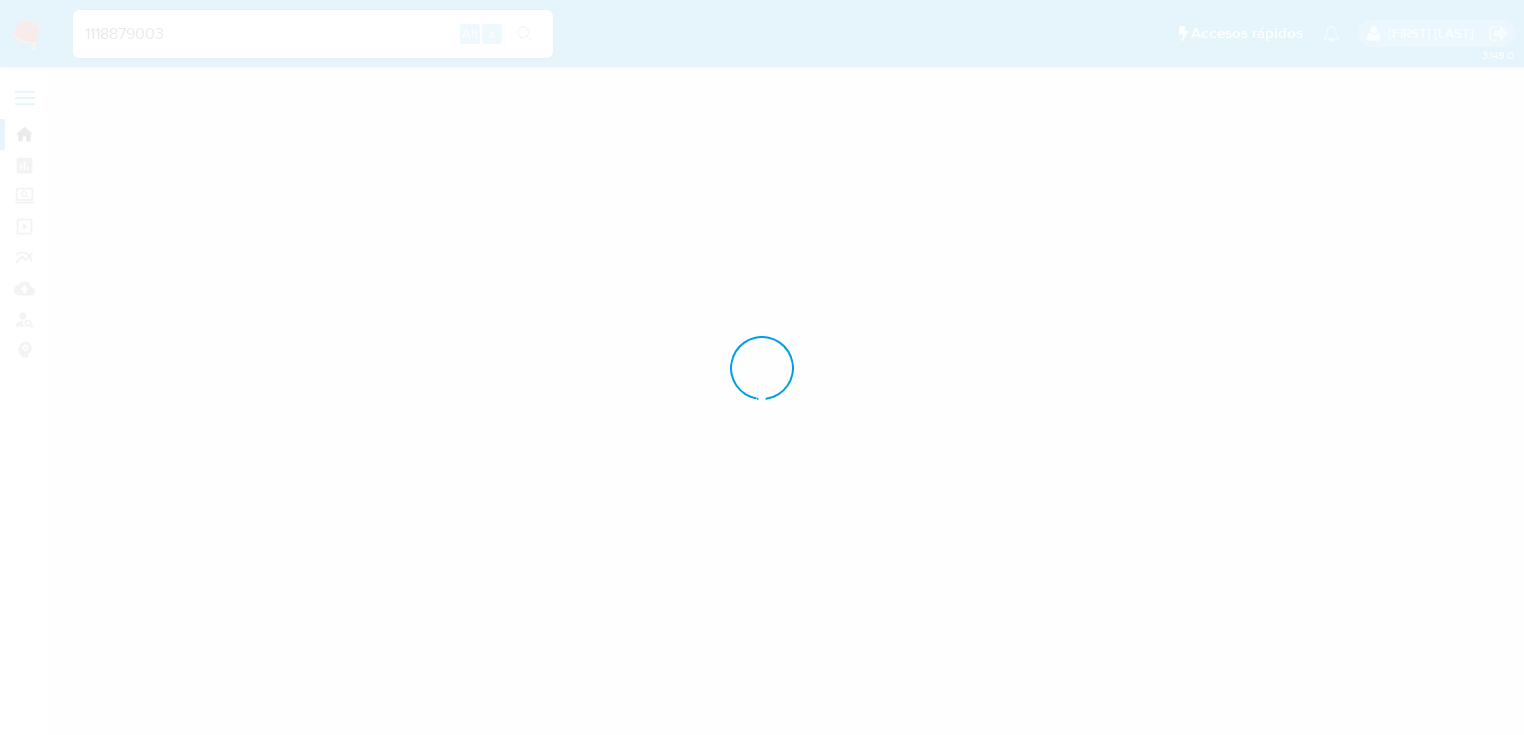 scroll, scrollTop: 0, scrollLeft: 0, axis: both 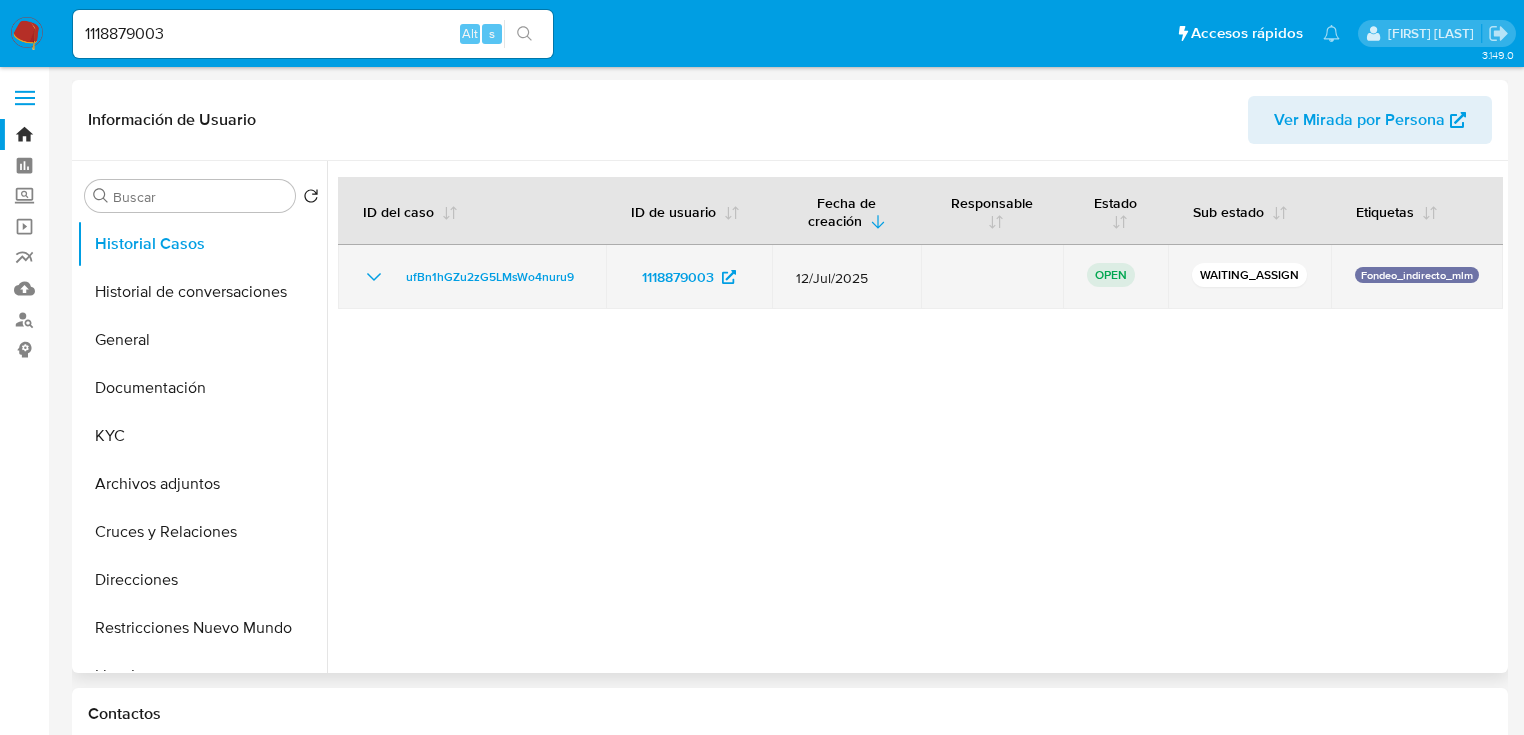 select on "10" 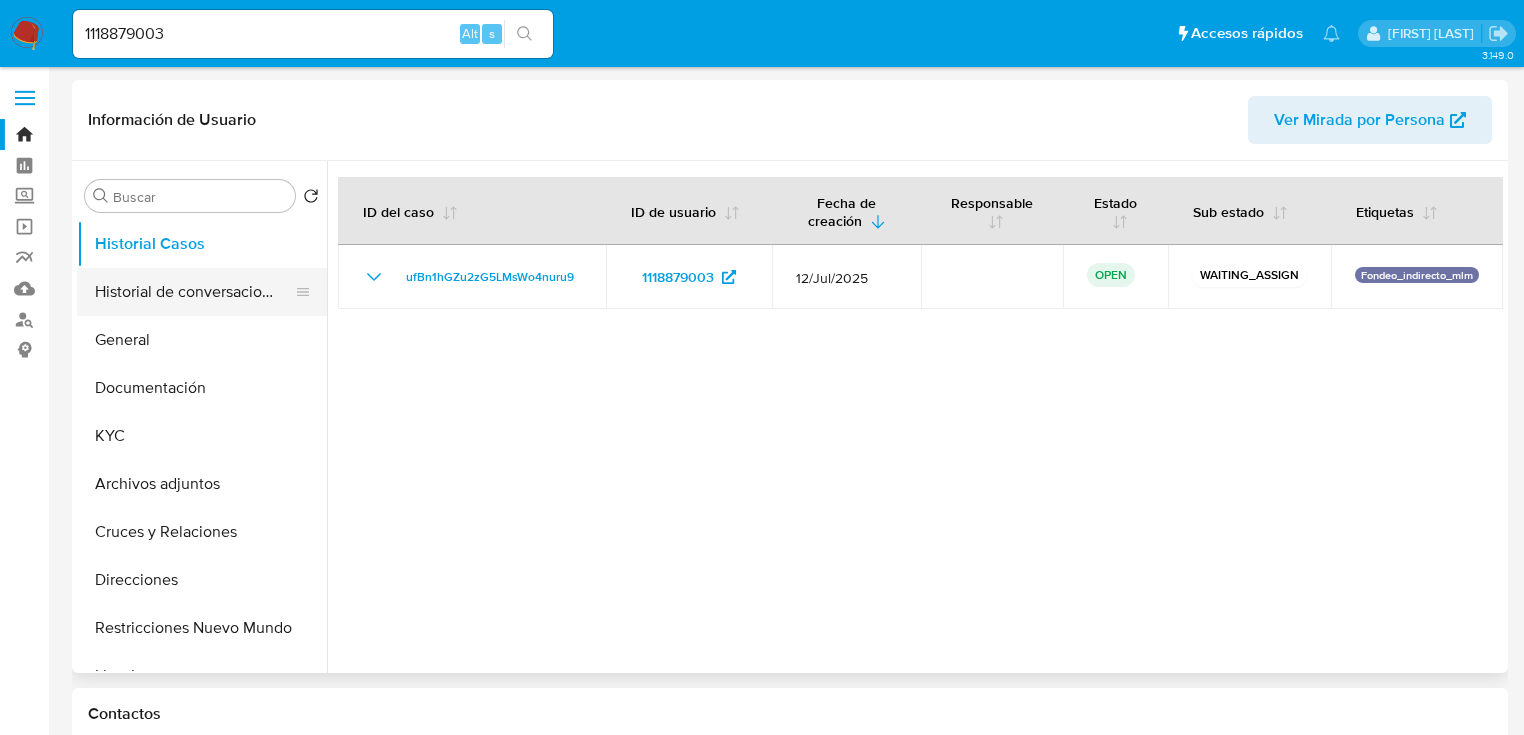 drag, startPoint x: 591, startPoint y: 283, endPoint x: 302, endPoint y: 272, distance: 289.20926 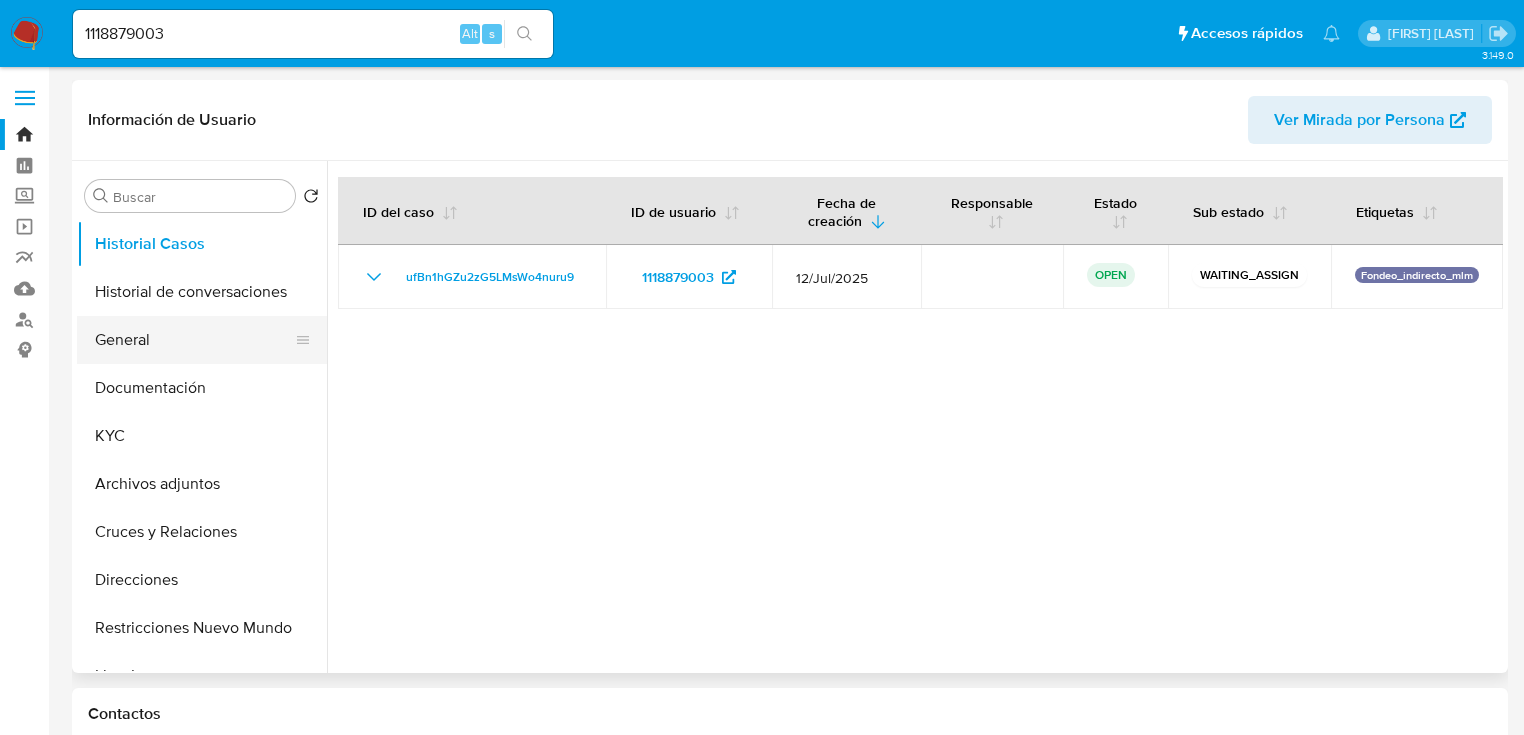 click on "General" at bounding box center (194, 340) 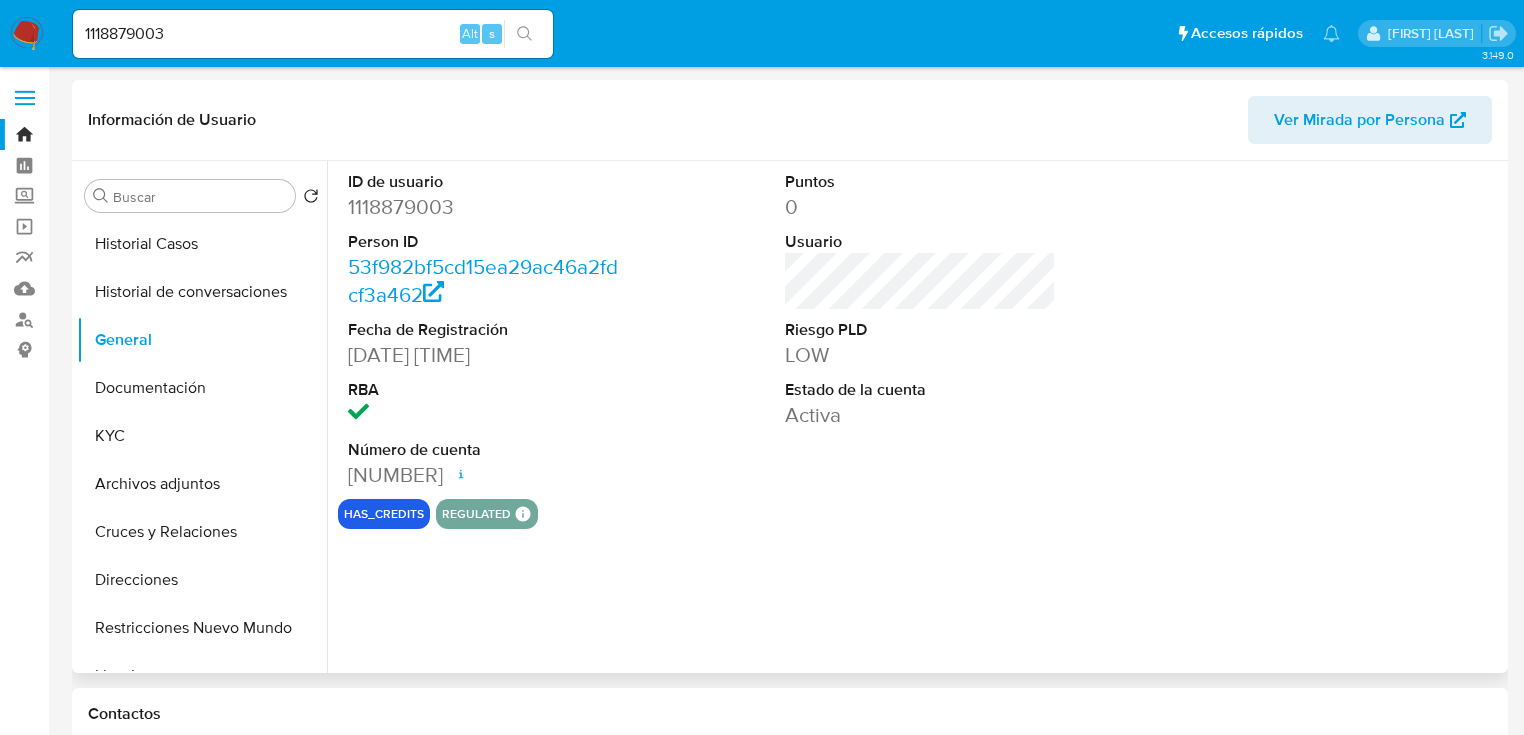 scroll, scrollTop: 80, scrollLeft: 0, axis: vertical 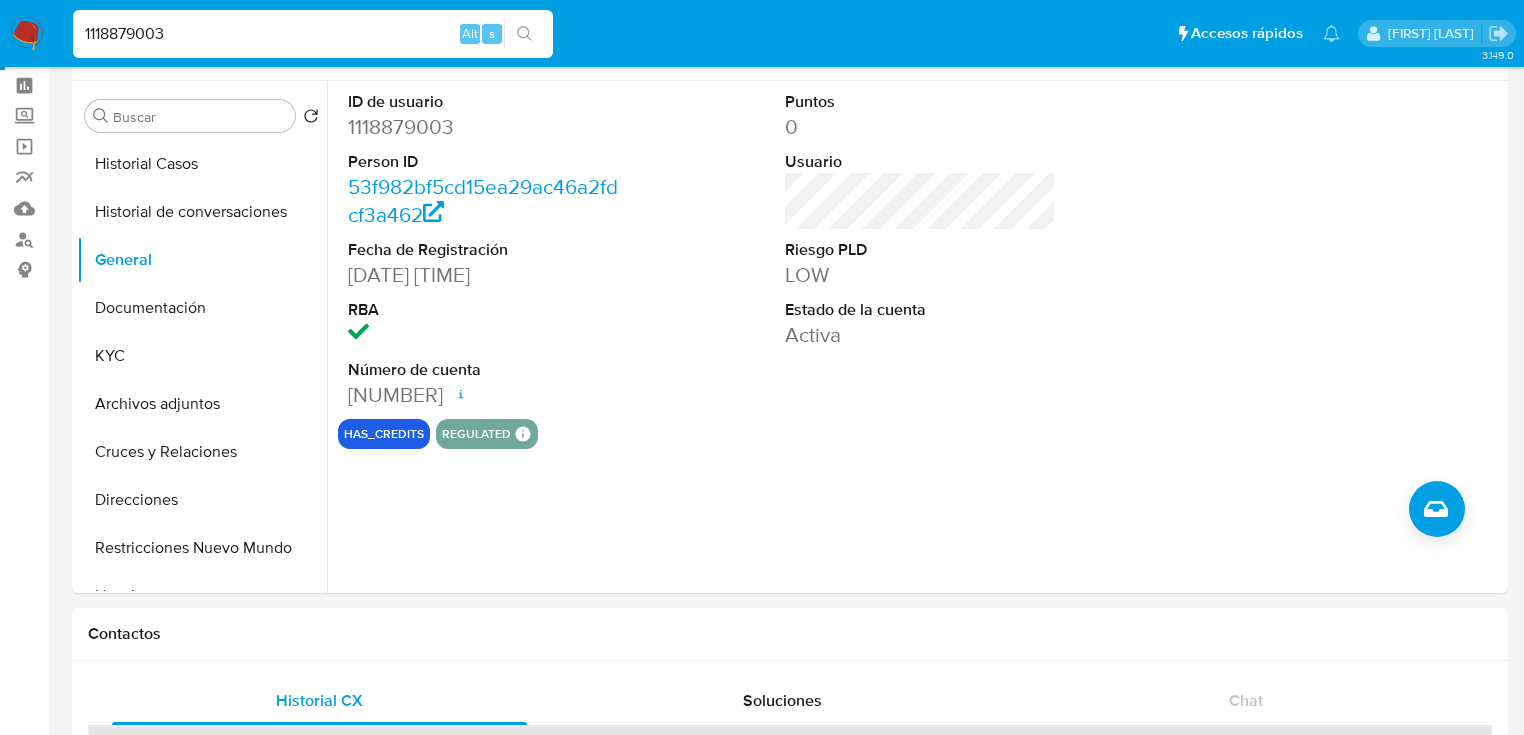 drag, startPoint x: 188, startPoint y: 35, endPoint x: 28, endPoint y: 22, distance: 160.52725 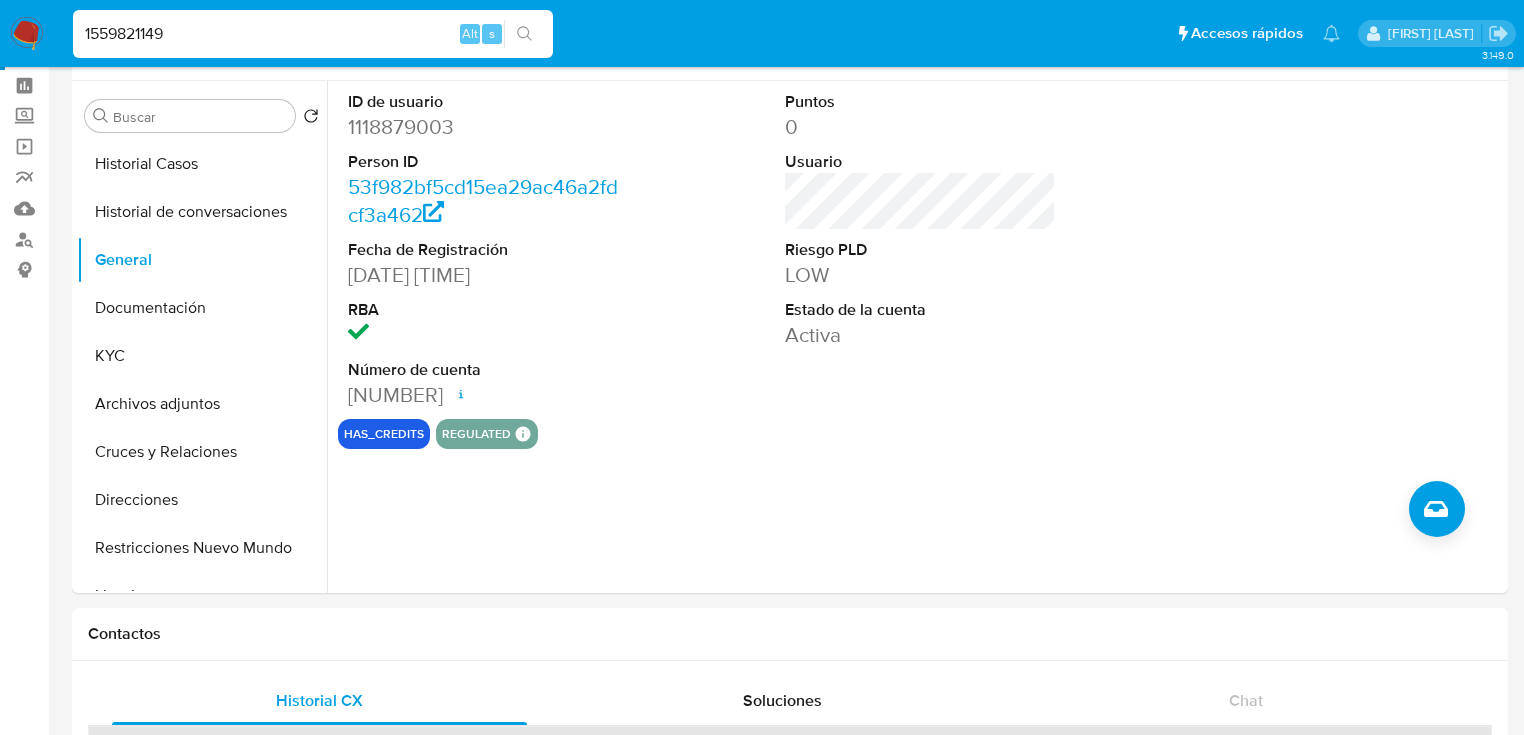 drag, startPoint x: 548, startPoint y: 36, endPoint x: 536, endPoint y: 36, distance: 12 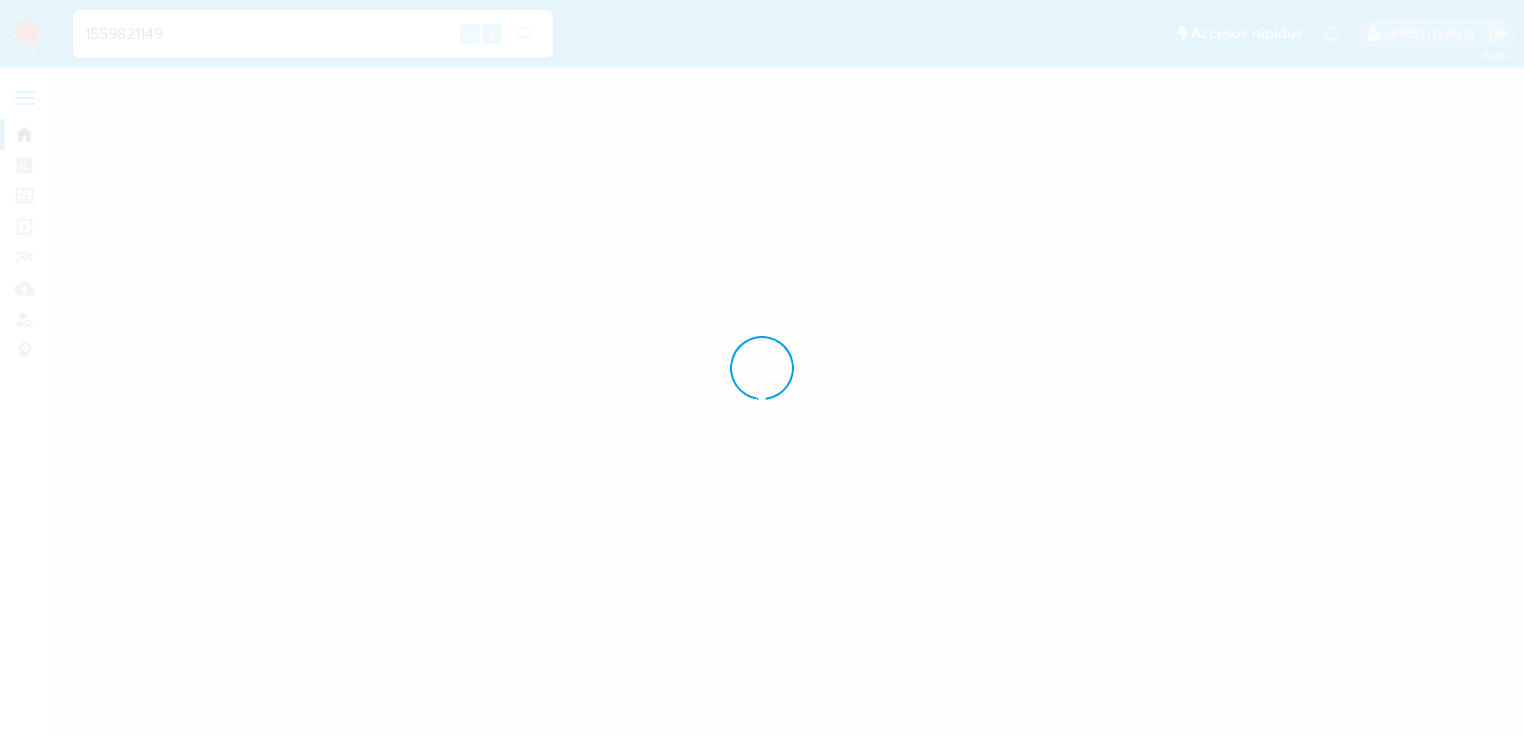 scroll, scrollTop: 0, scrollLeft: 0, axis: both 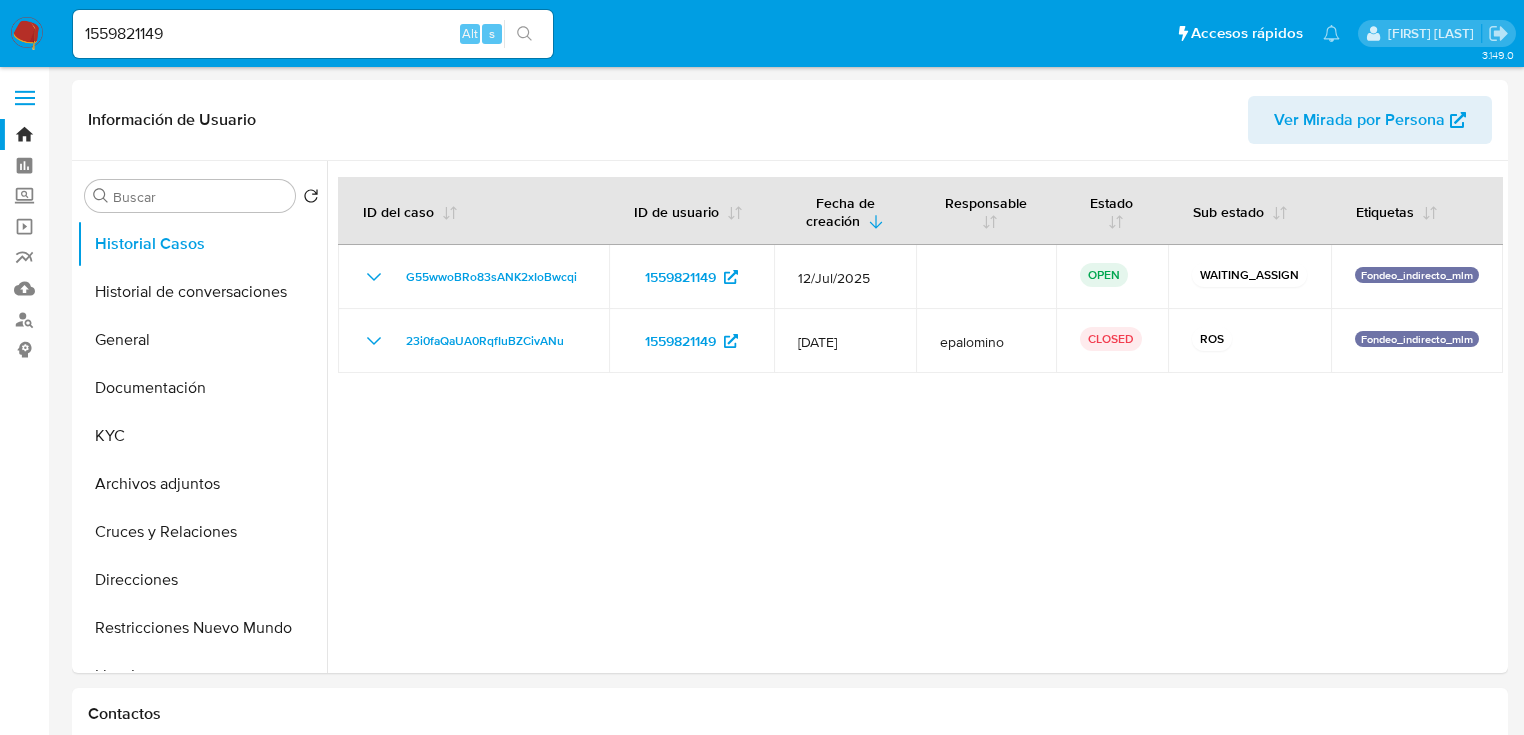 select on "10" 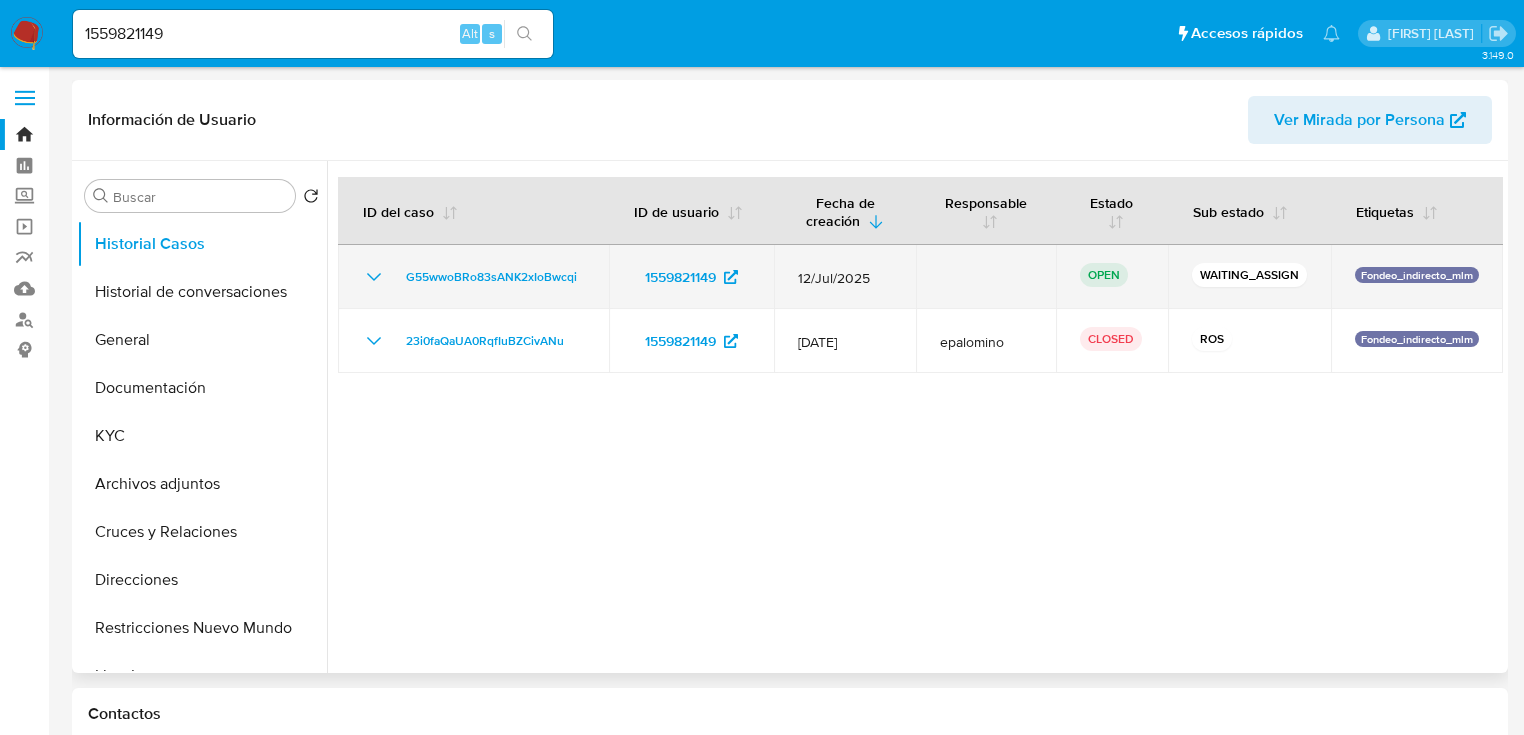 drag, startPoint x: 628, startPoint y: 275, endPoint x: 398, endPoint y: 271, distance: 230.03477 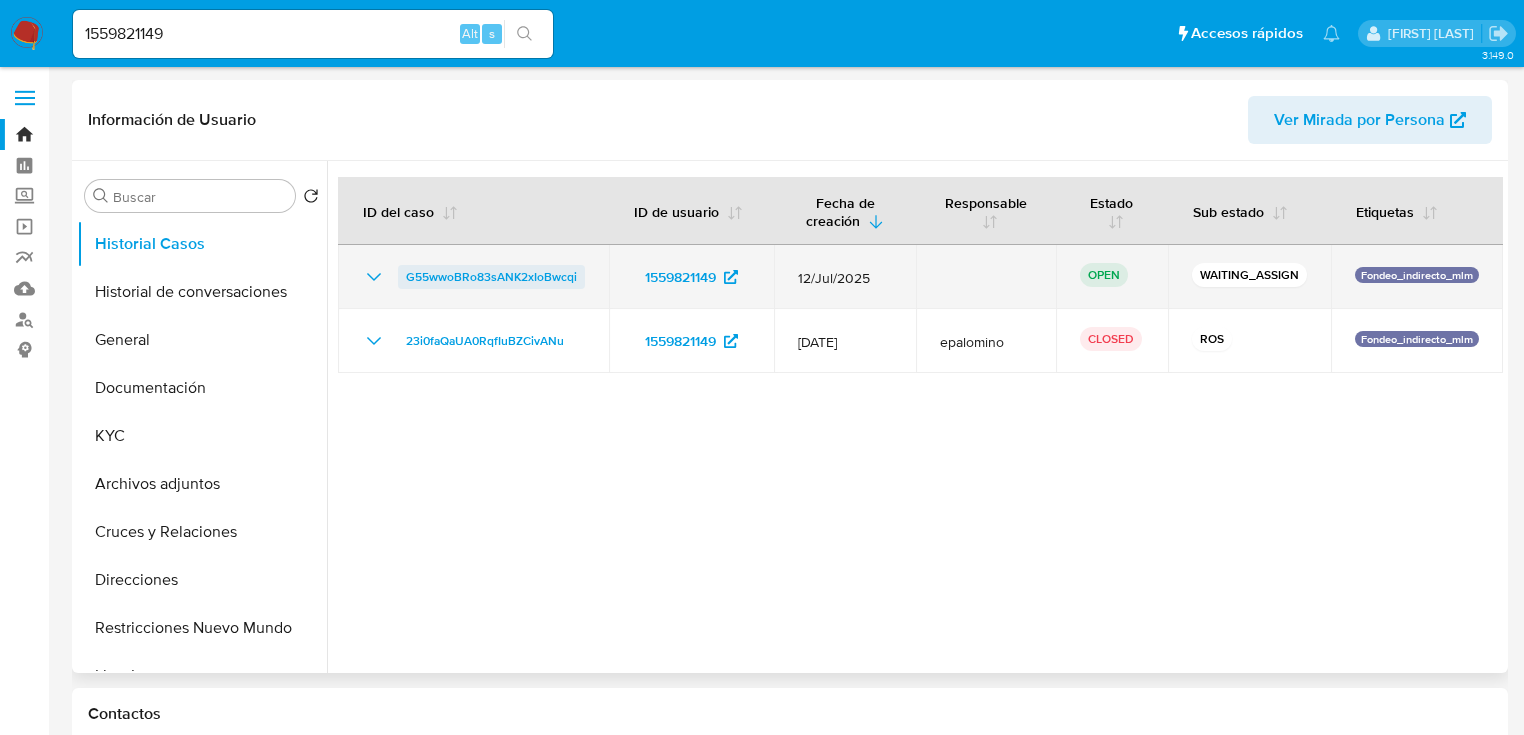 click on "G55wwoBRo83sANK2xIoBwcqi 1559821149 12/Jul/2025 OPEN WAITING_ASSIGN Fondeo_indirecto_mlm" at bounding box center [920, 277] 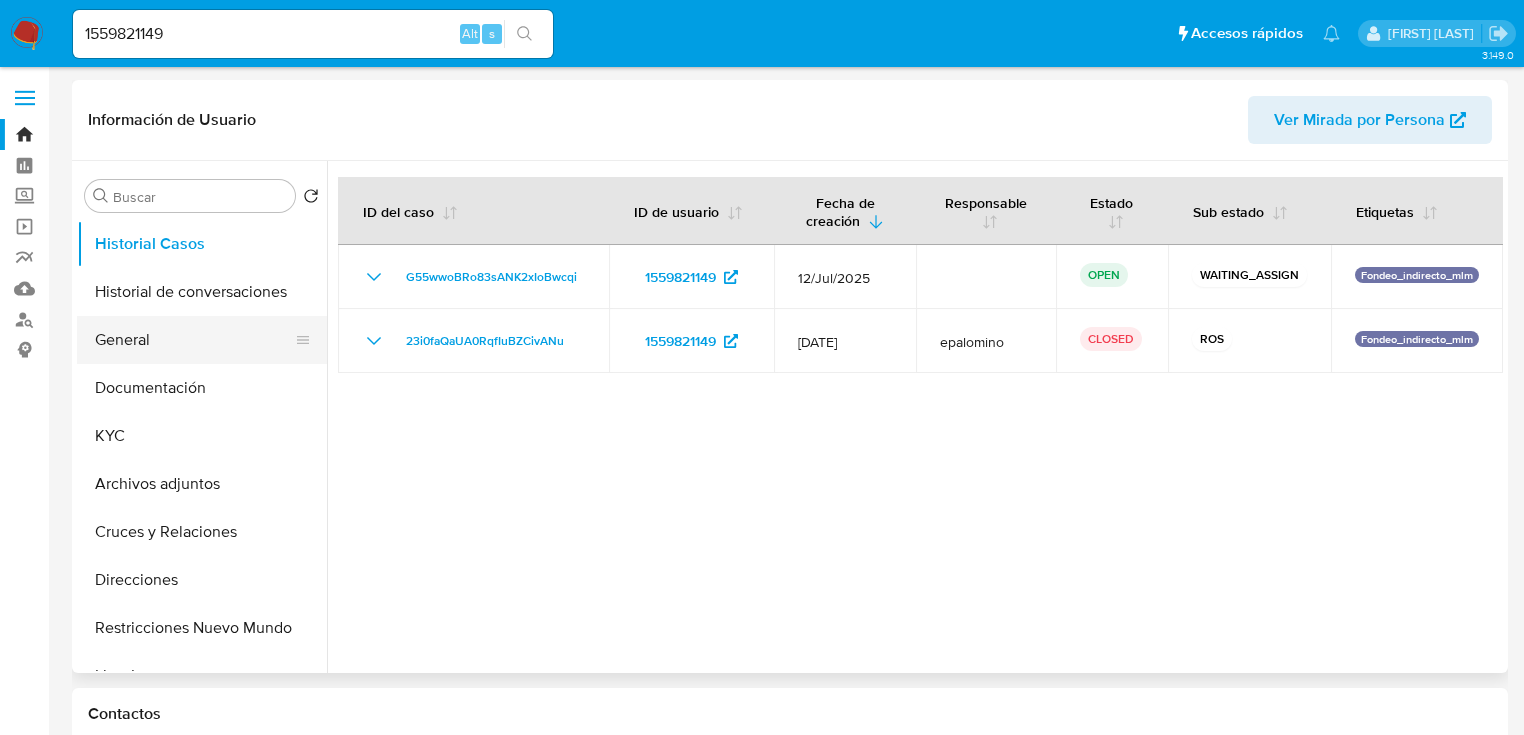 click on "General" at bounding box center [194, 340] 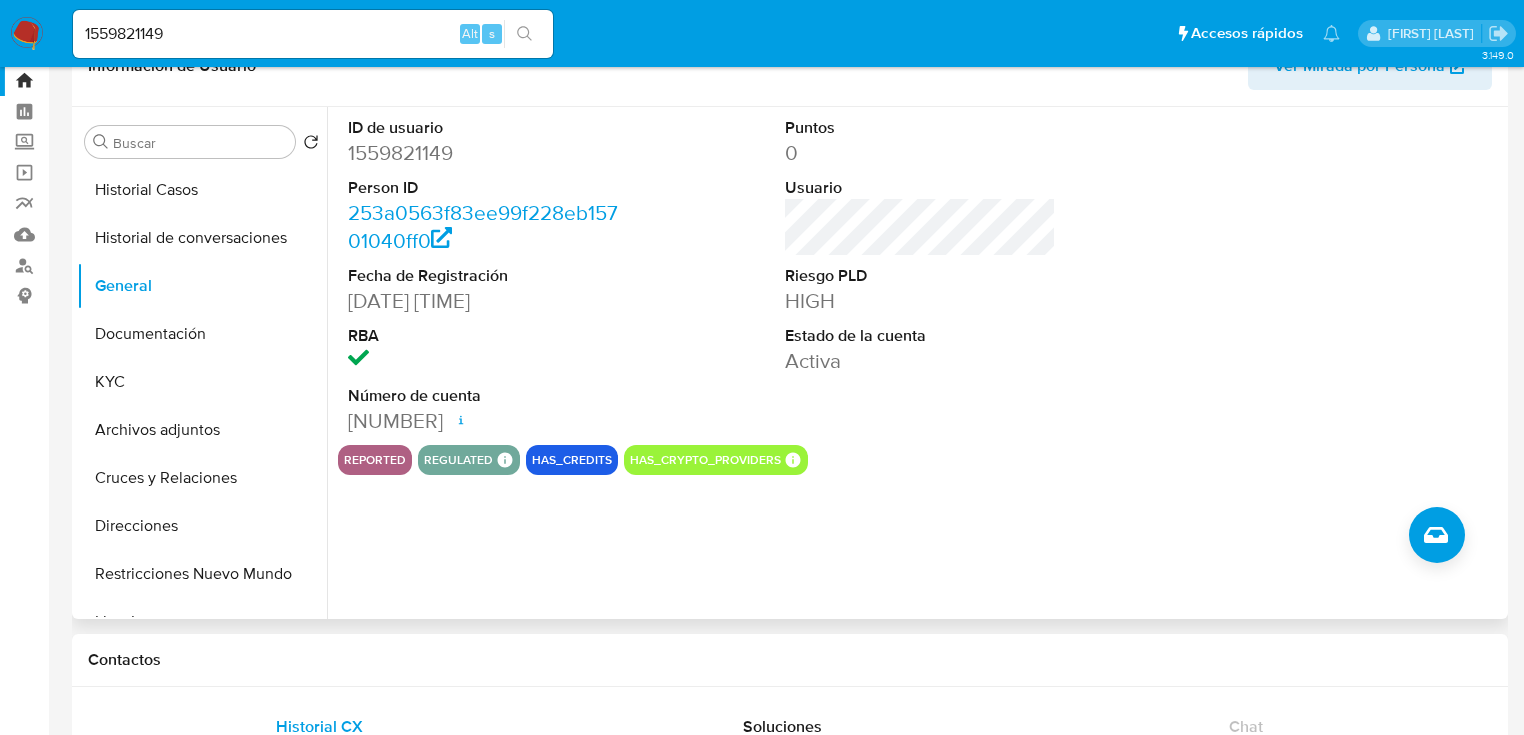 scroll, scrollTop: 80, scrollLeft: 0, axis: vertical 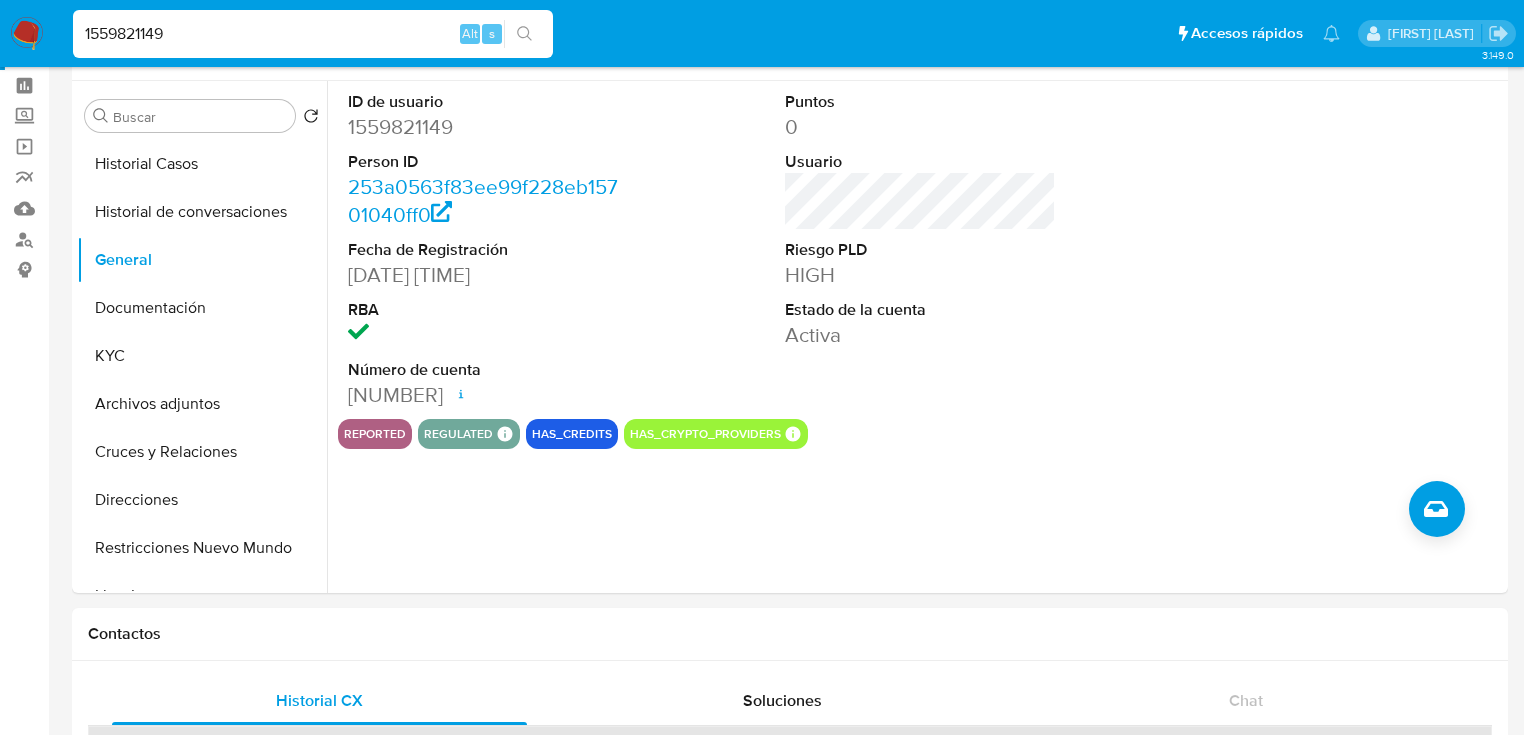 drag, startPoint x: 187, startPoint y: 42, endPoint x: -92, endPoint y: 24, distance: 279.58005 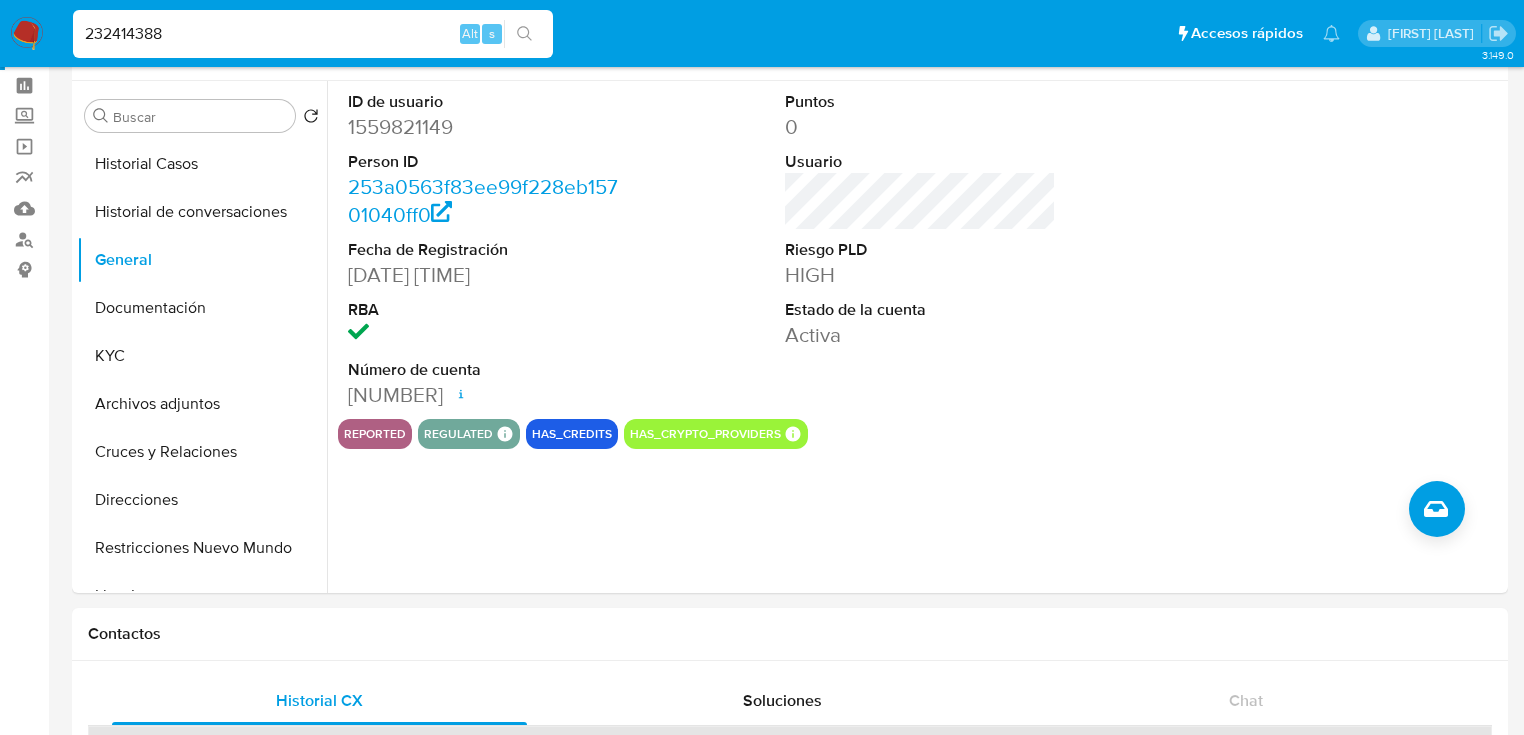 type on "232414388" 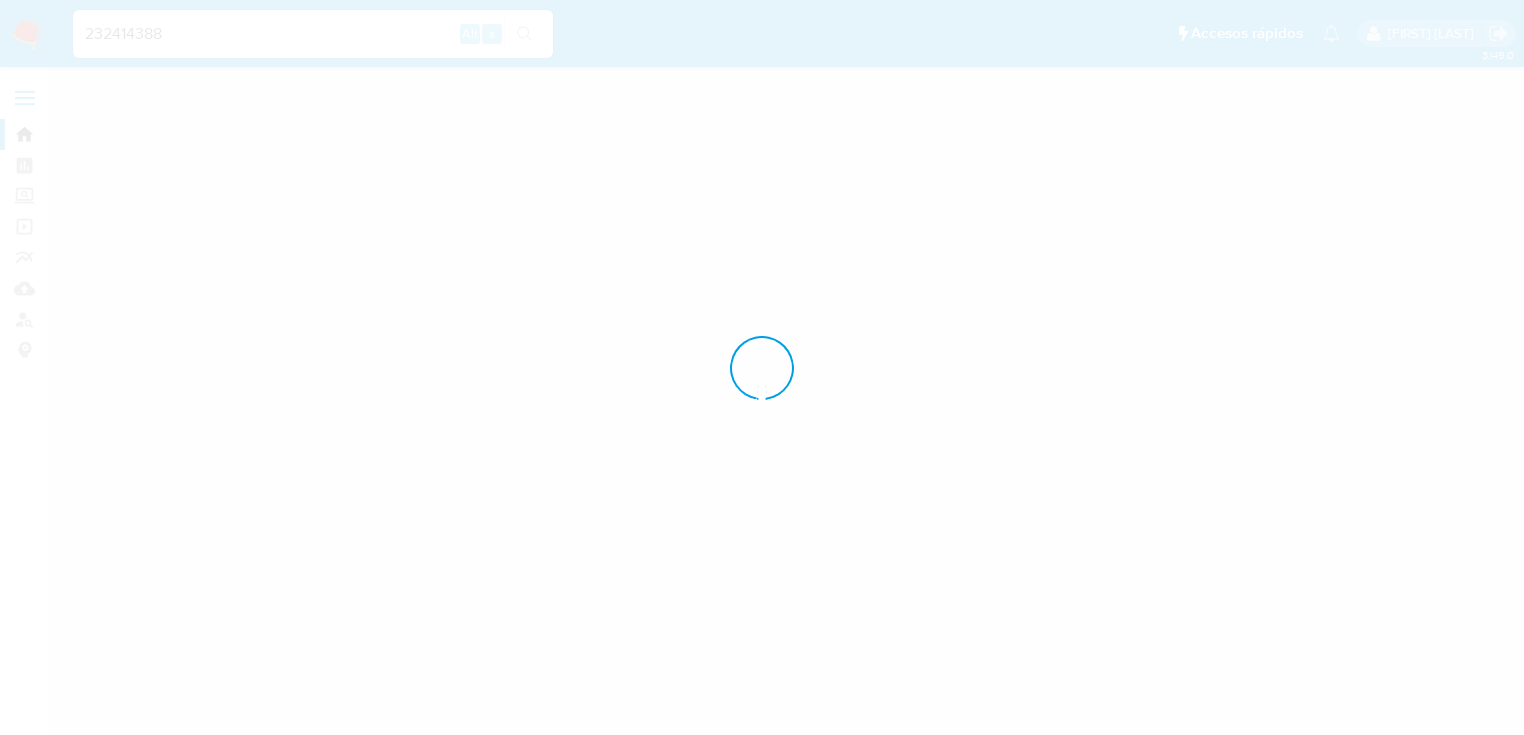 scroll, scrollTop: 0, scrollLeft: 0, axis: both 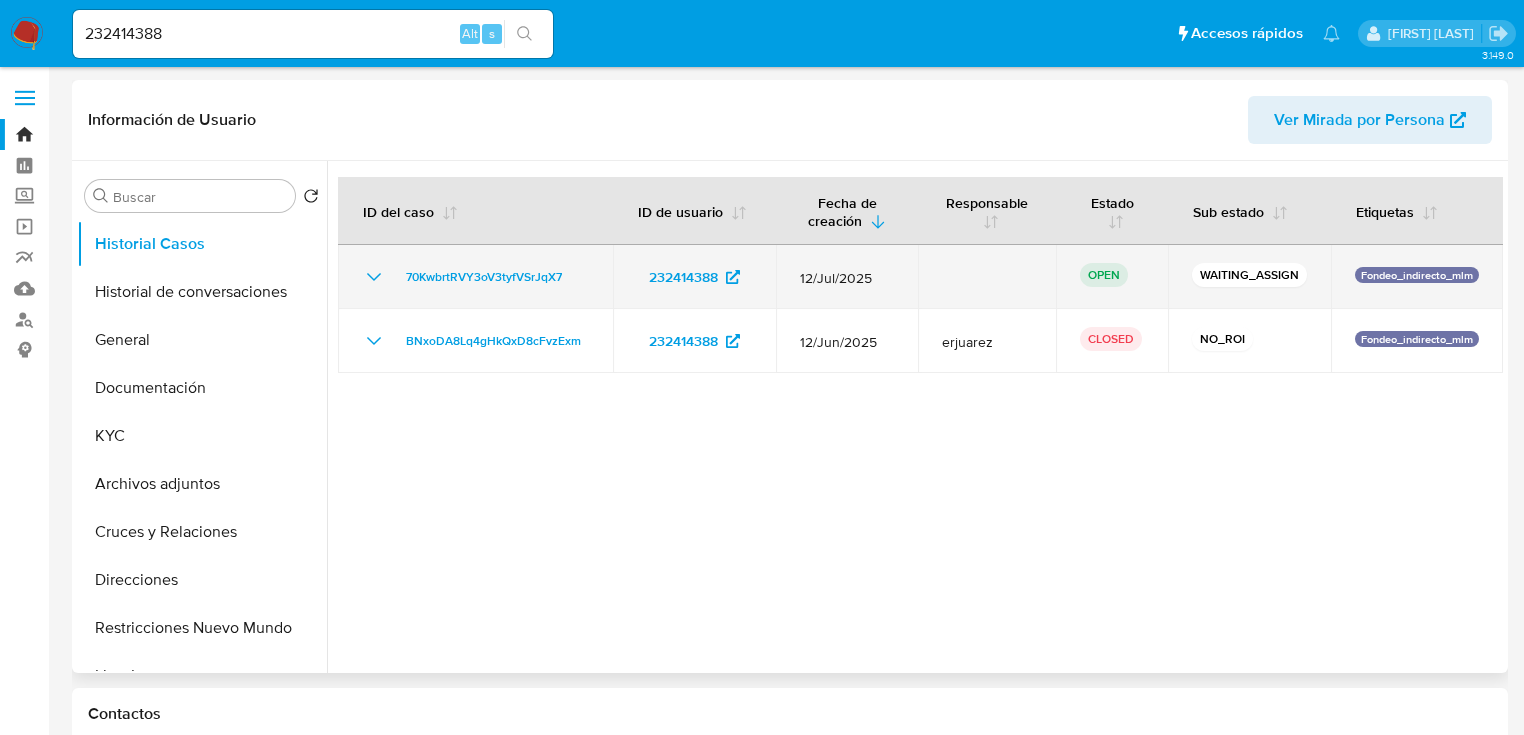 select on "10" 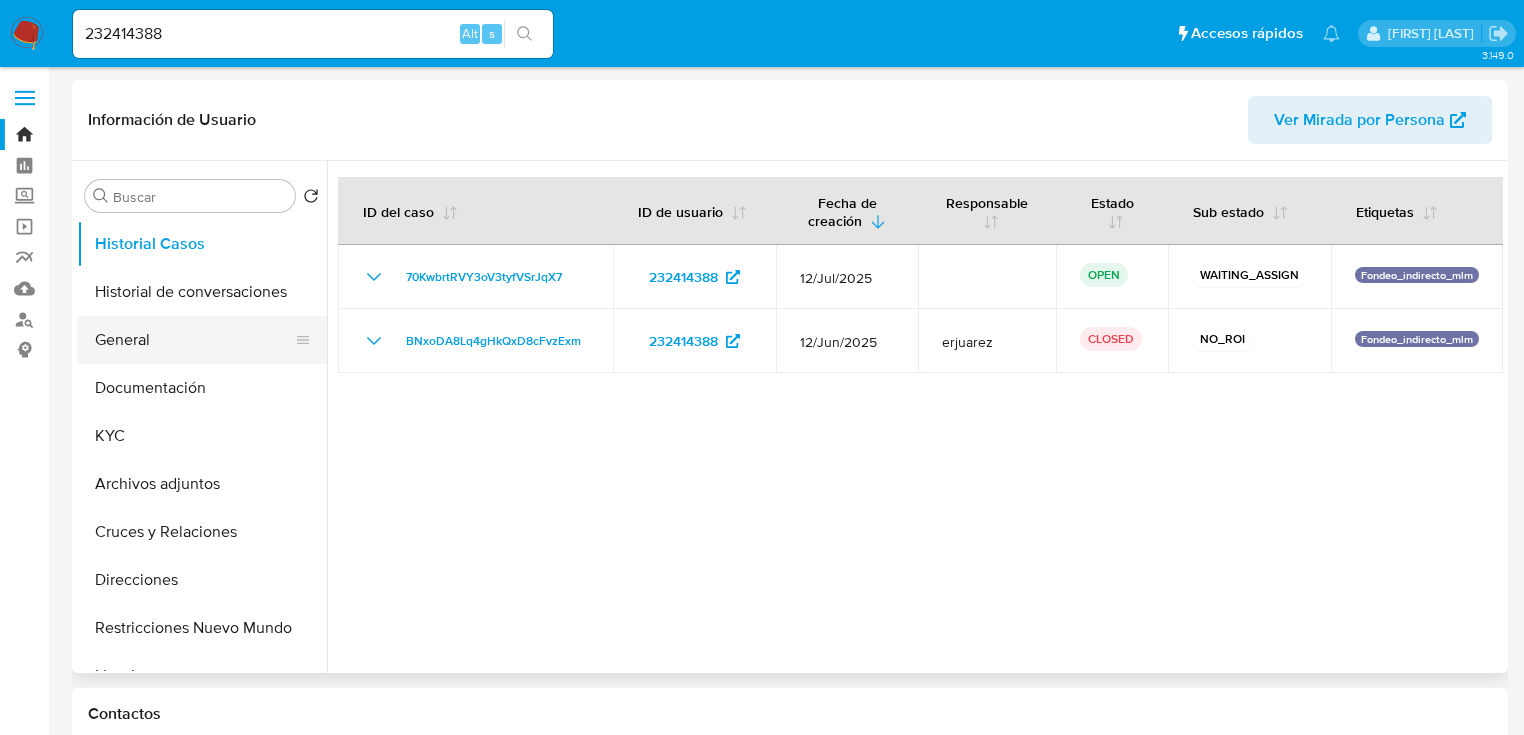click on "General" at bounding box center [194, 340] 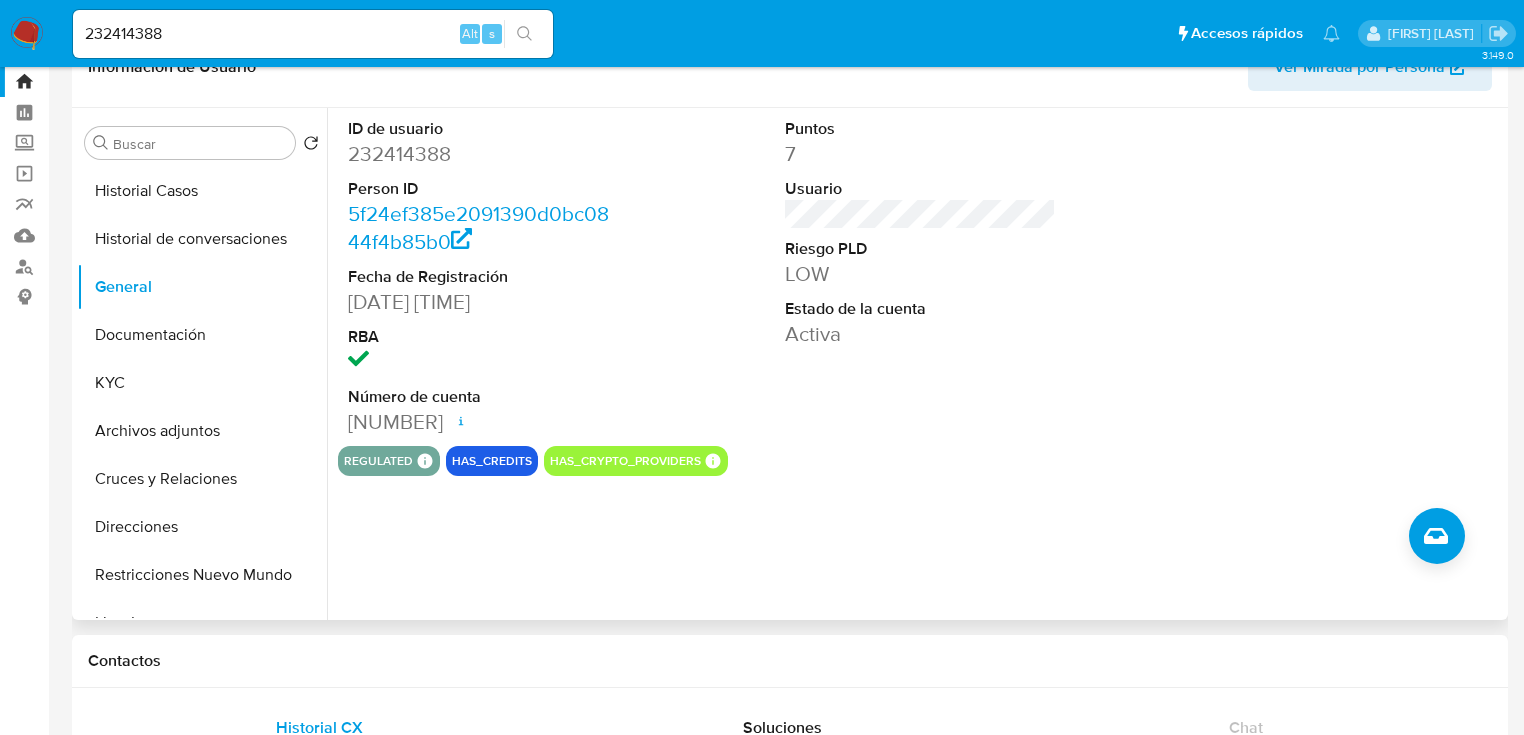 scroll, scrollTop: 80, scrollLeft: 0, axis: vertical 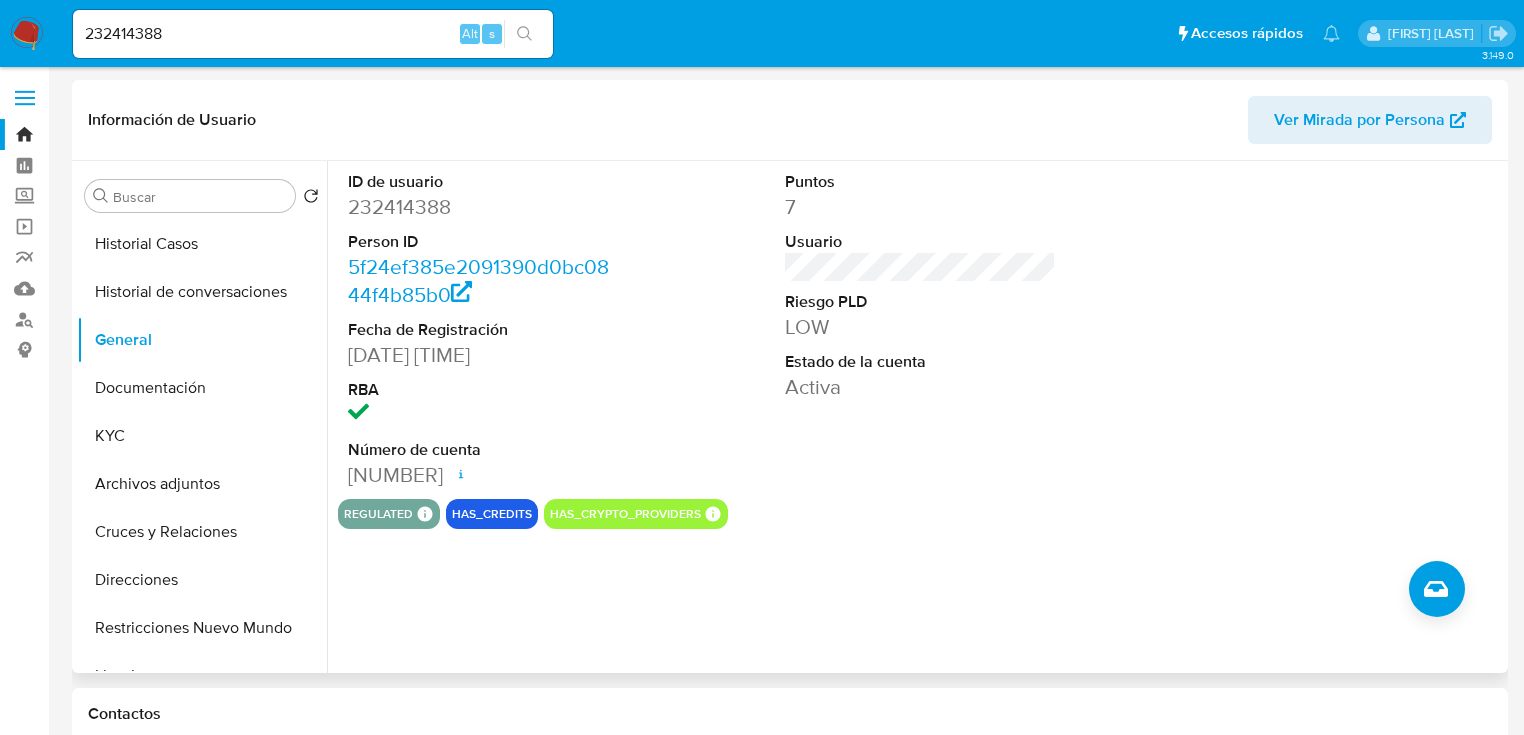 drag, startPoint x: 940, startPoint y: 422, endPoint x: 466, endPoint y: 104, distance: 570.78894 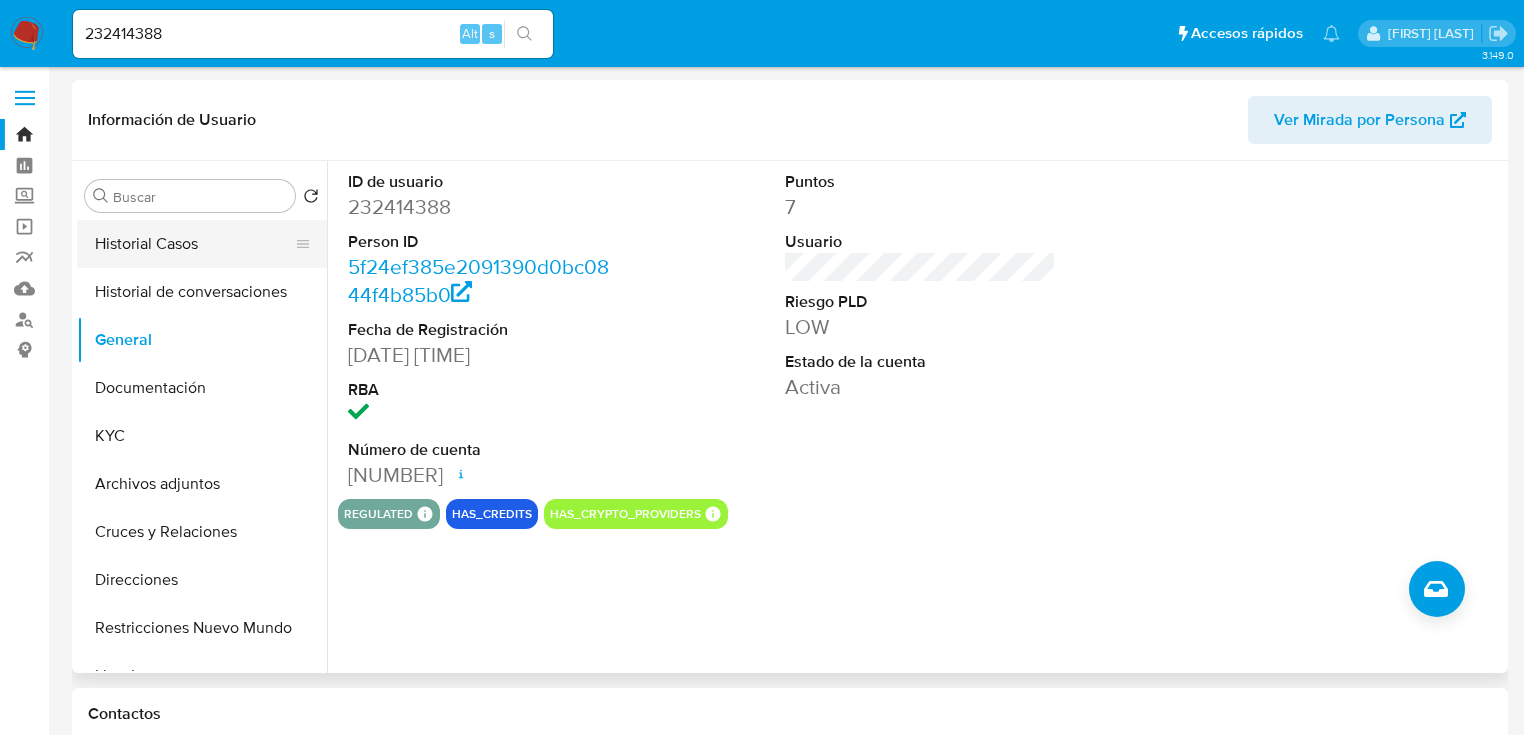 click on "Historial Casos" at bounding box center (194, 244) 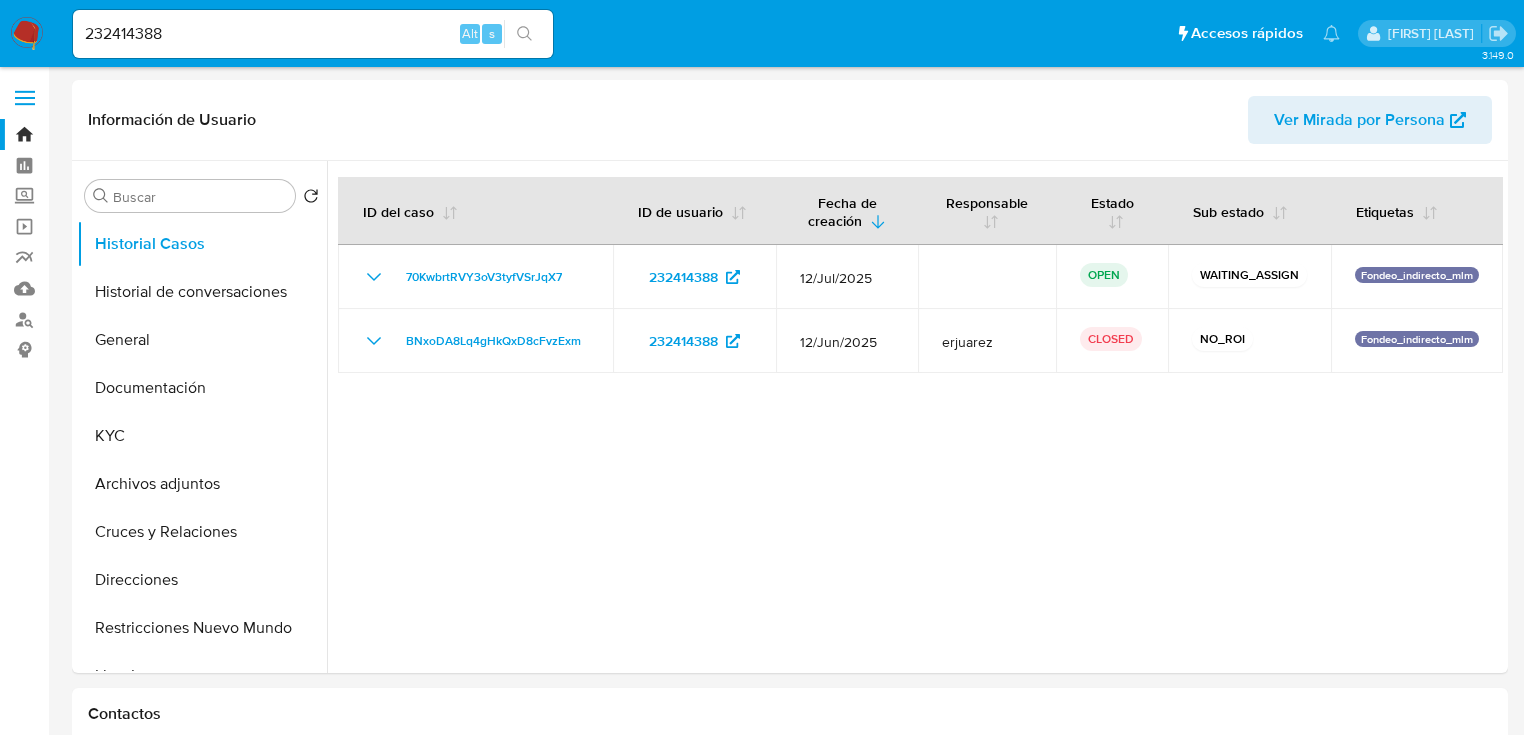 click at bounding box center [27, 34] 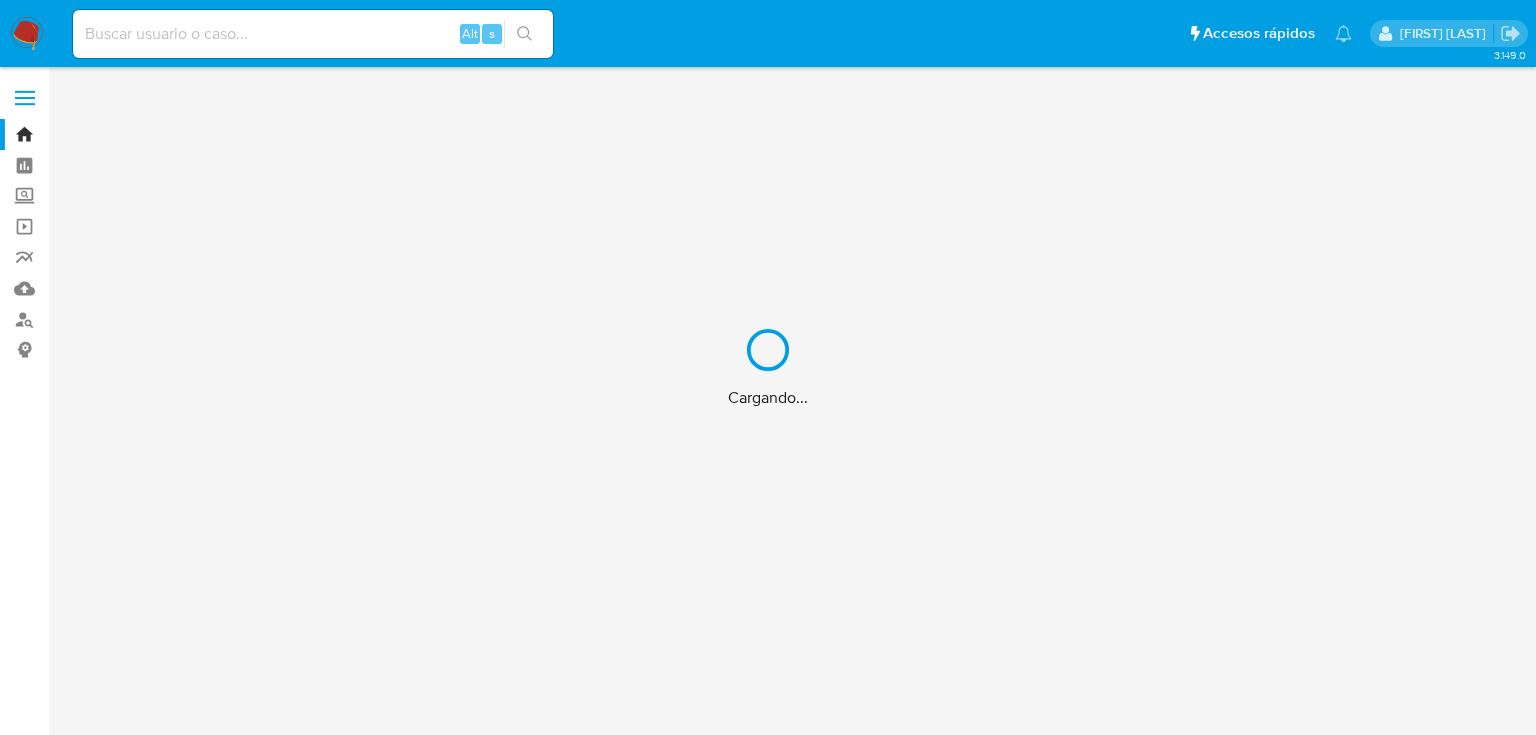 scroll, scrollTop: 0, scrollLeft: 0, axis: both 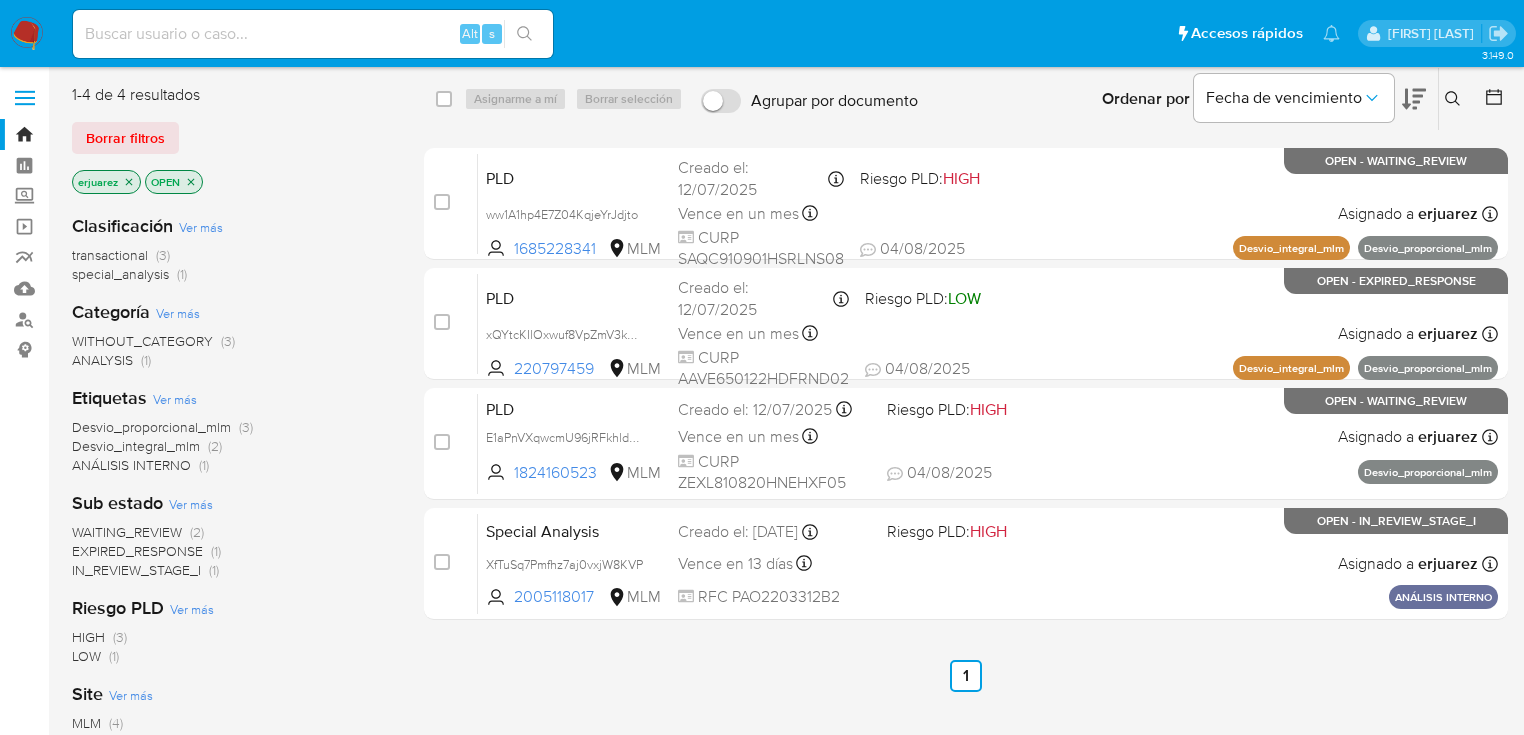 drag, startPoint x: 125, startPoint y: 184, endPoint x: 216, endPoint y: 194, distance: 91.5478 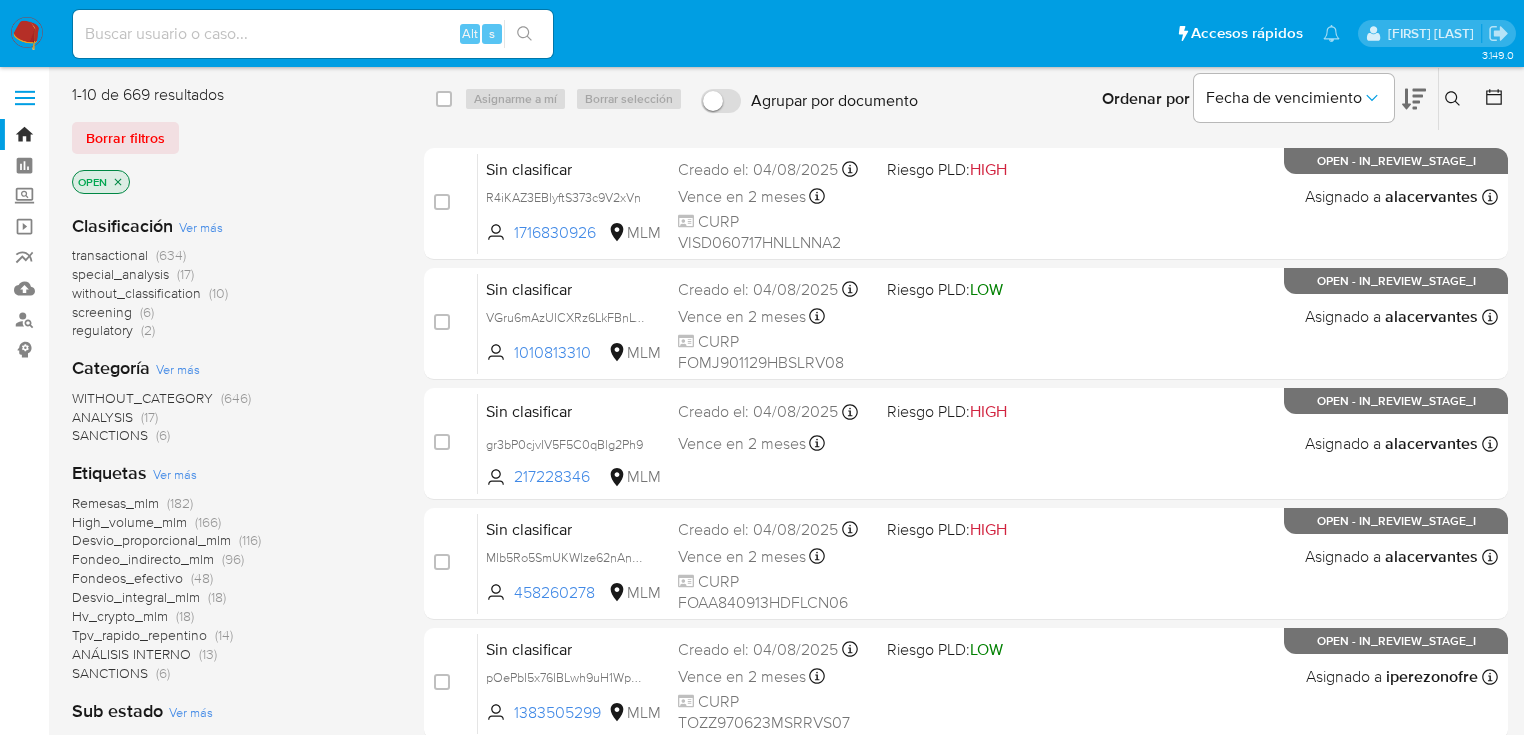 click at bounding box center (1455, 99) 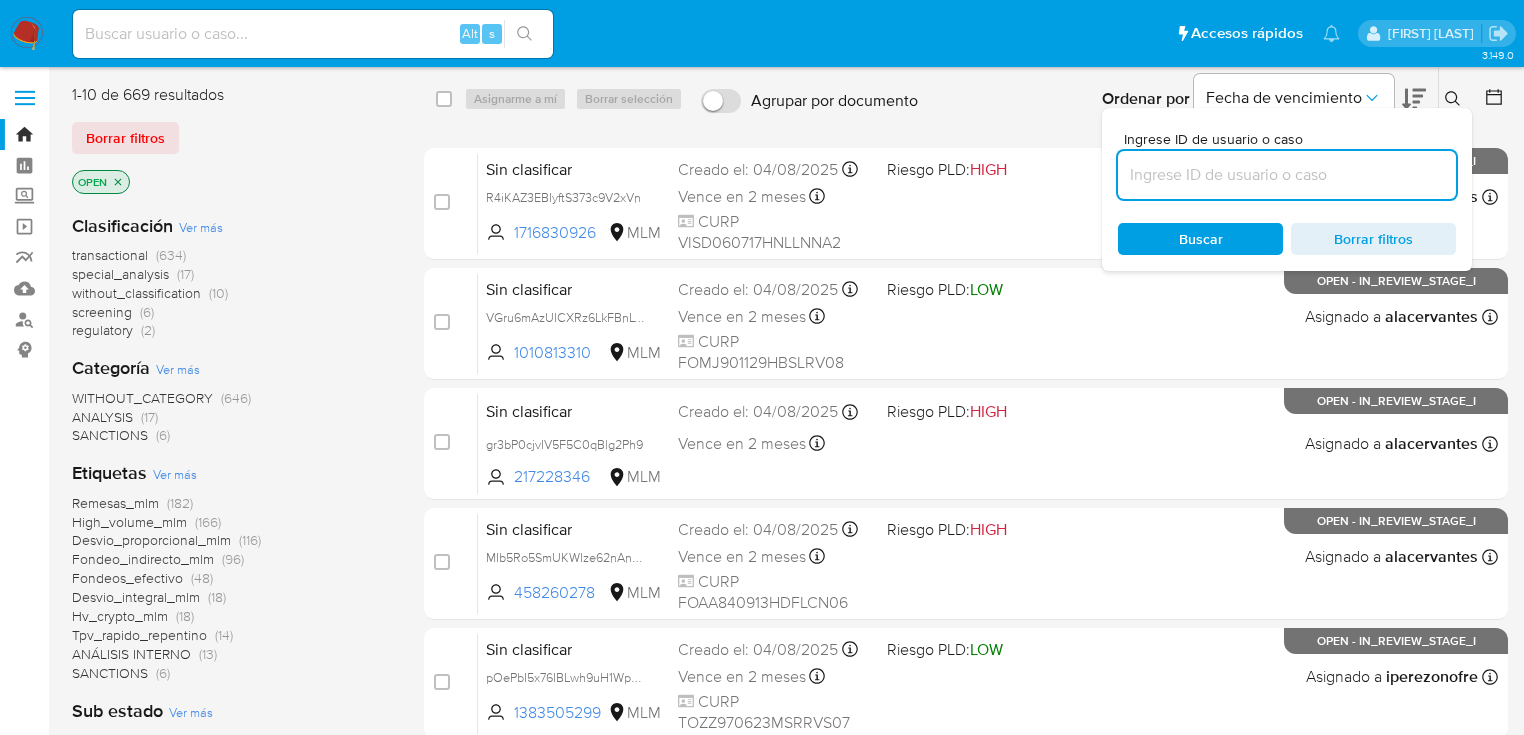 click at bounding box center [1287, 175] 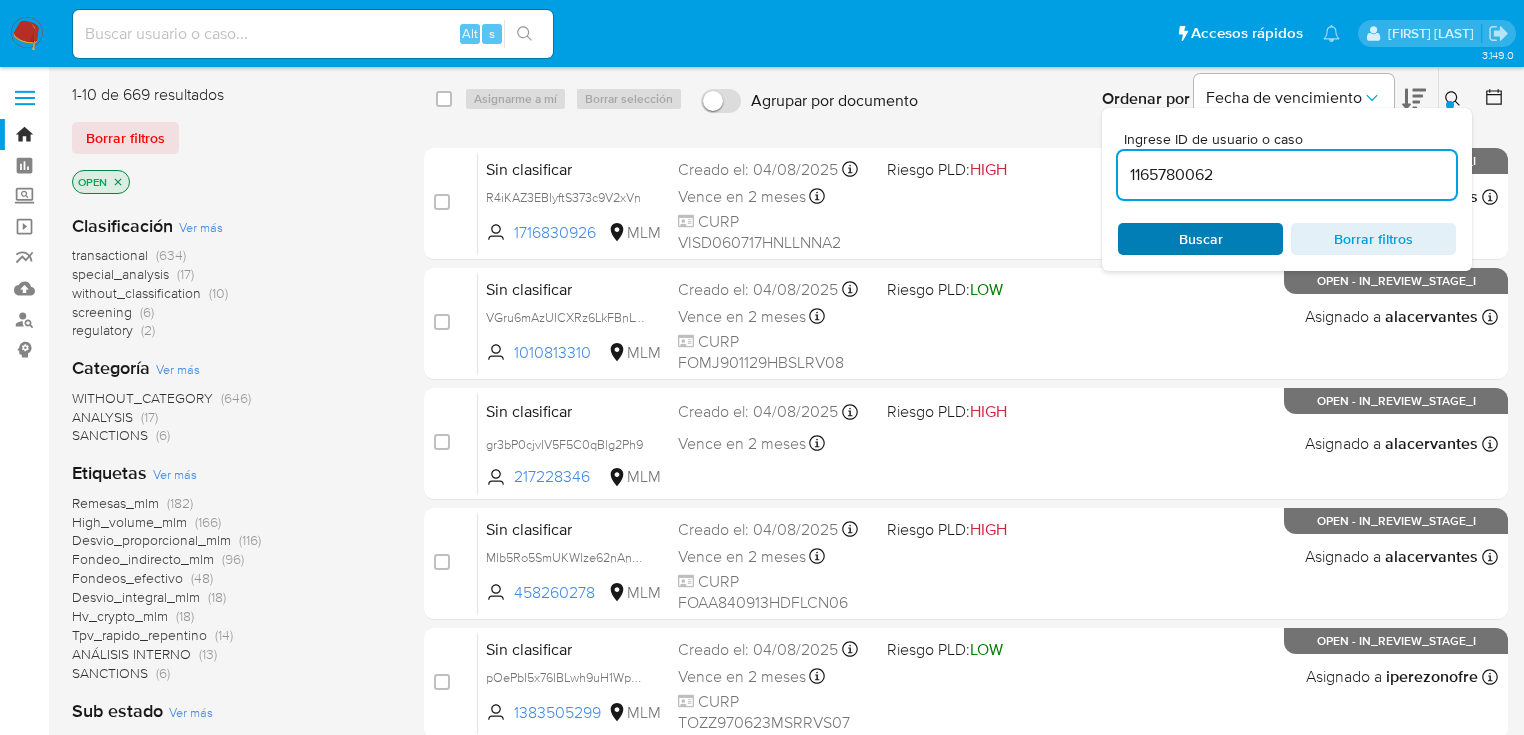 type on "1165780062" 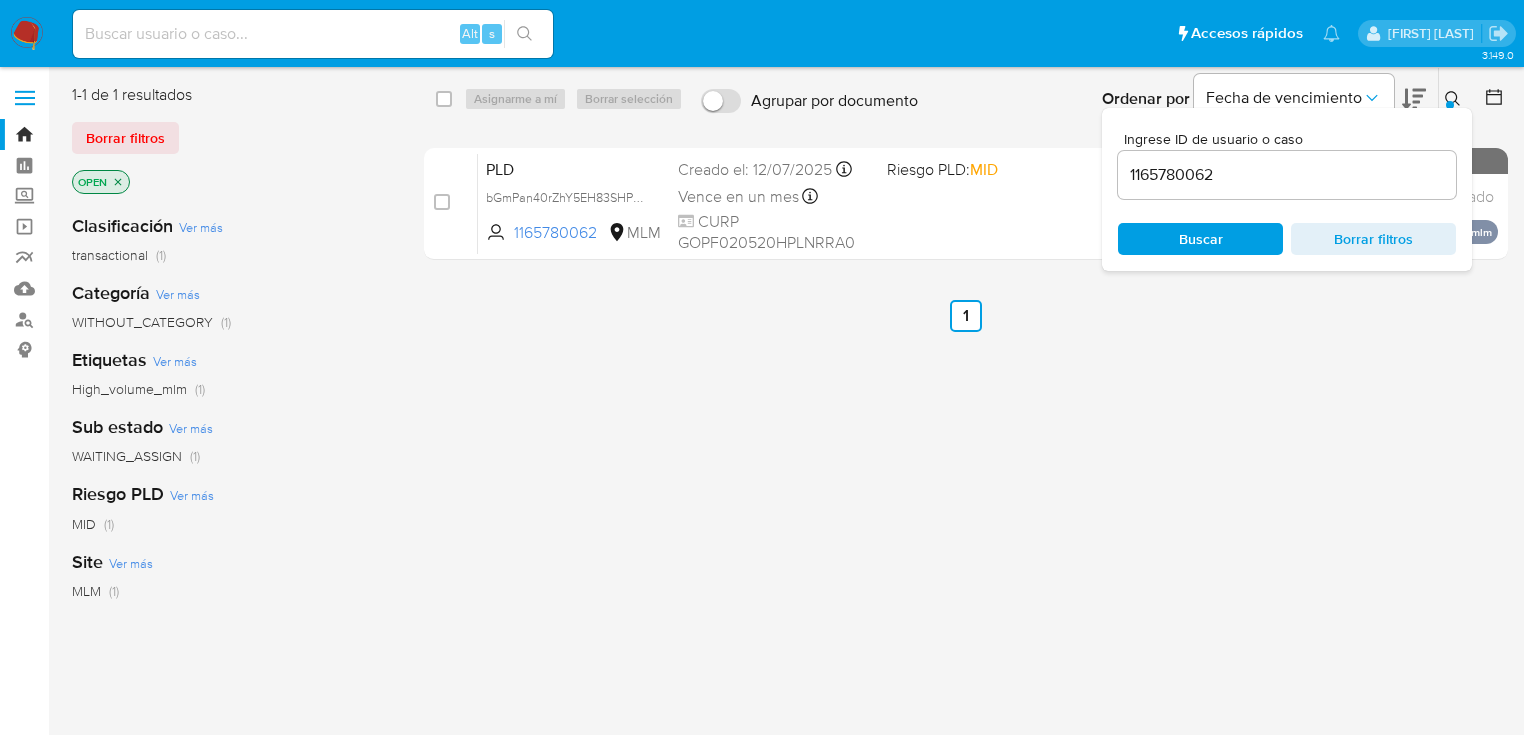 drag, startPoint x: 922, startPoint y: 213, endPoint x: 440, endPoint y: 180, distance: 483.12836 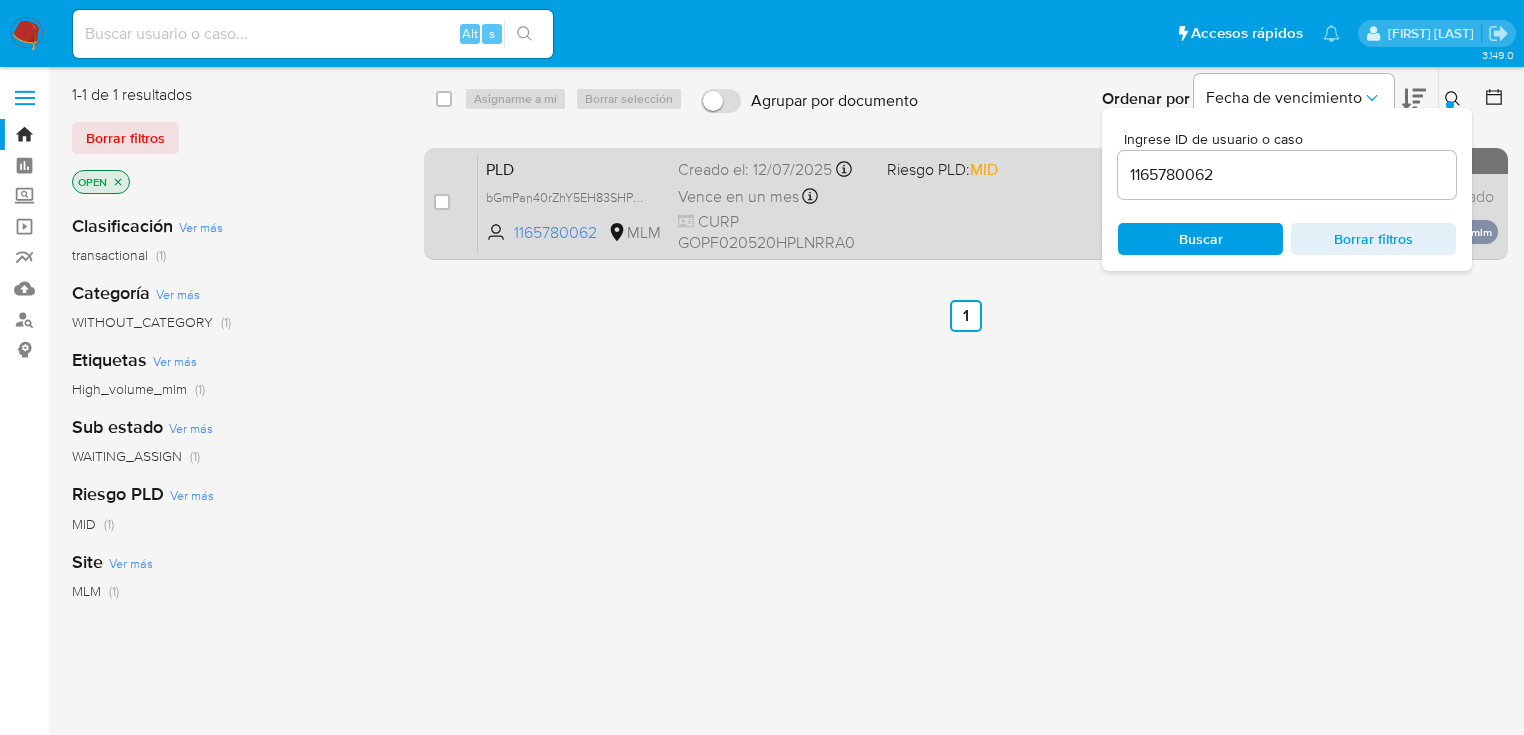 click on "select-all-cases-checkbox Asignarme a mí Borrar selección Agrupar por documento Ordenar por Fecha de vencimiento   No es posible ordenar los resultados mientras se encuentren agrupados. Ingrese ID de usuario o caso 1165780062 Buscar Borrar filtros case-item-checkbox   No es posible asignar el caso PLD bGmPan40rZhY5EH83SHPHjbr 1165780062 MLM Riesgo PLD:  MID Creado el: 12/07/2025   Creado el: 12/07/2025 02:04:22 Vence en un mes   Vence el 10/09/2025 02:04:23 CURP   GOPF020520HPLNRRA0 Sin analista asignado   Asignado el: - High_volume_mlm OPEN - WAITING_ASSIGN  Anterior 1 Siguiente" at bounding box center [966, 529] 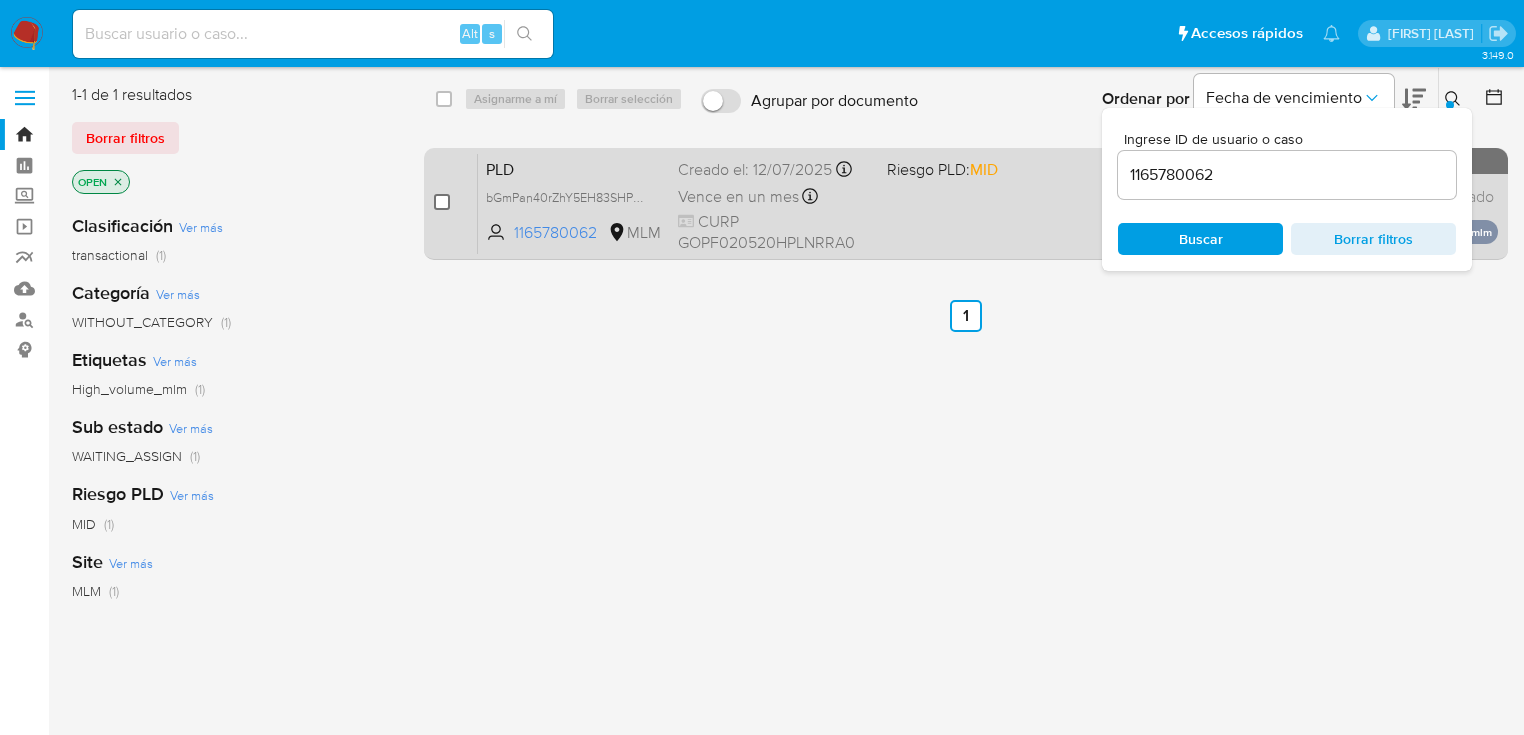 click at bounding box center (442, 202) 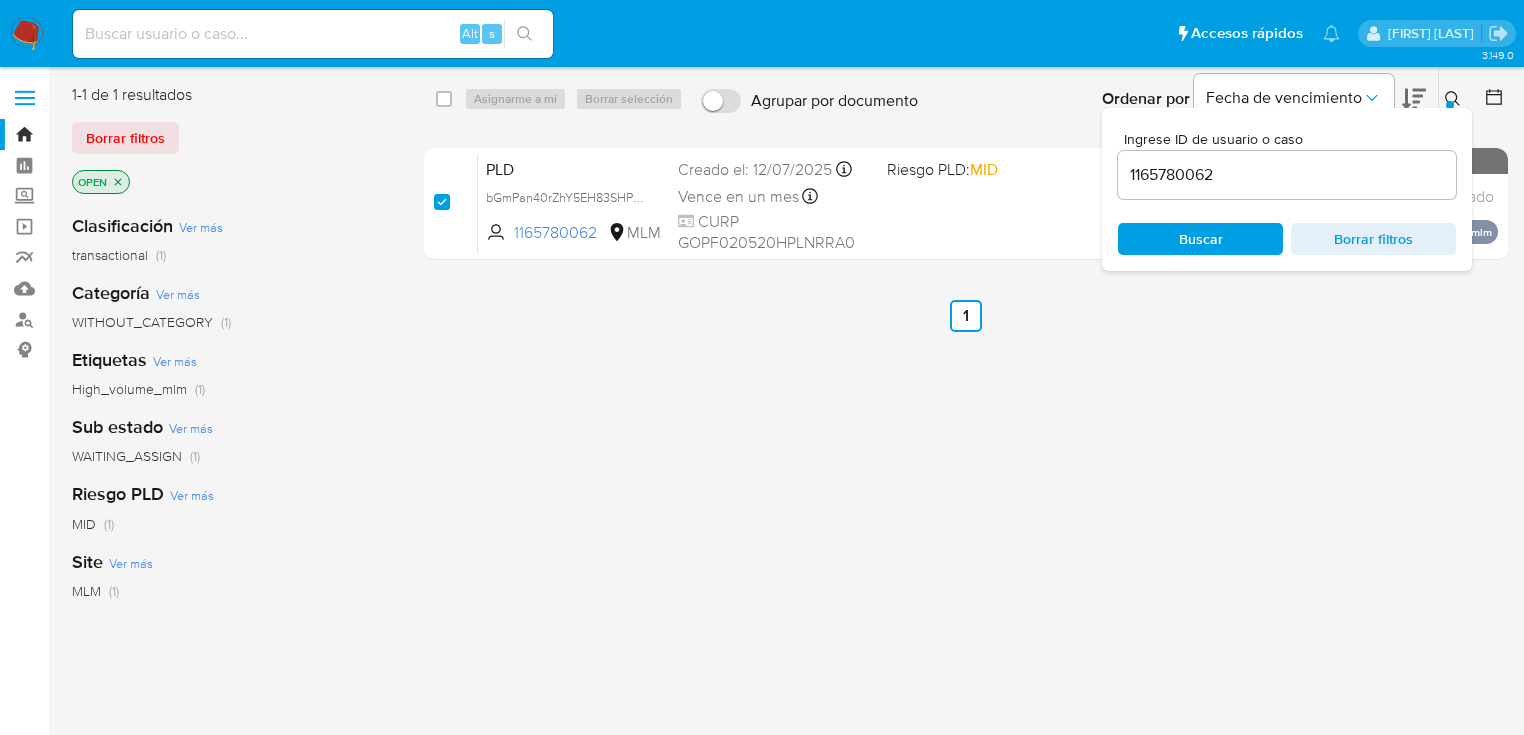 checkbox on "true" 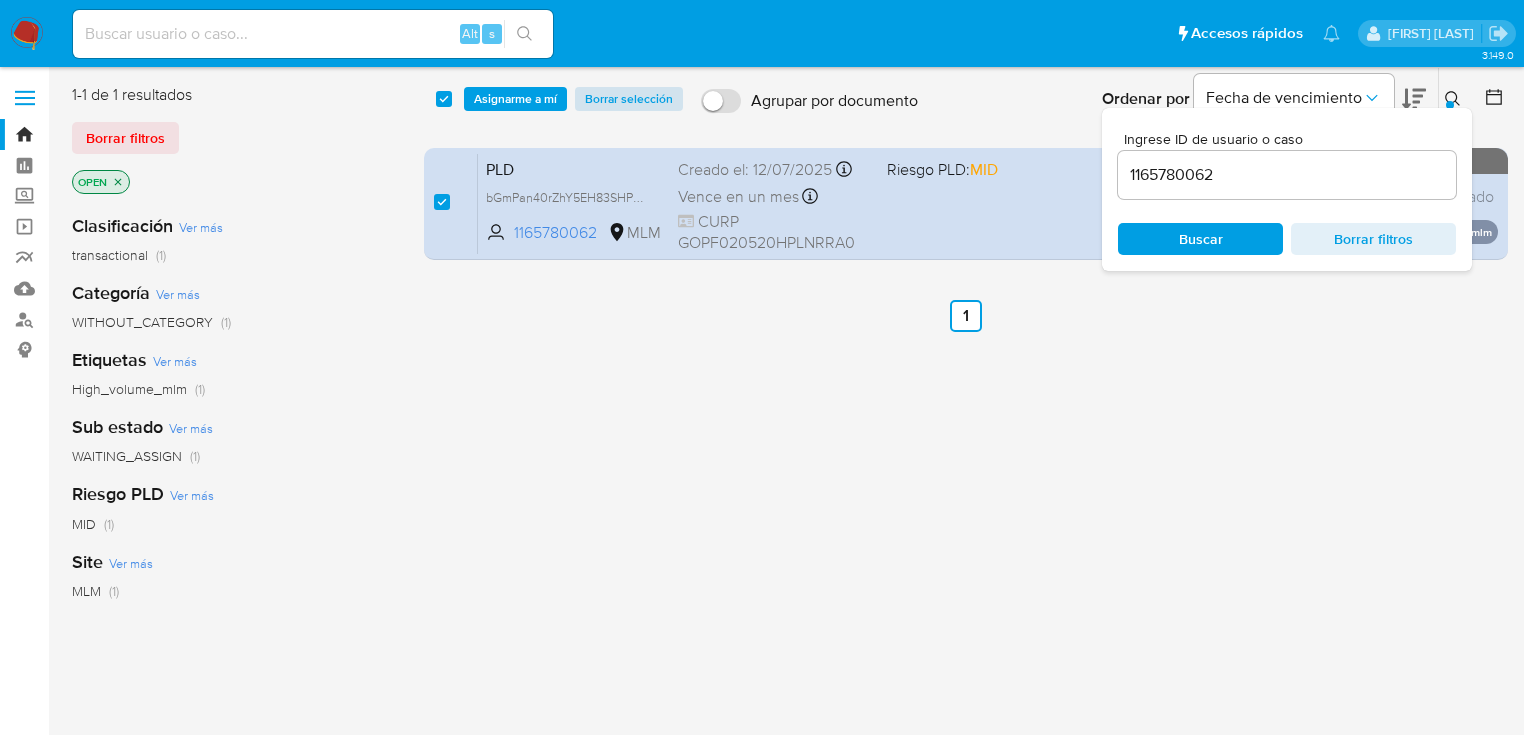 drag, startPoint x: 506, startPoint y: 103, endPoint x: 574, endPoint y: 103, distance: 68 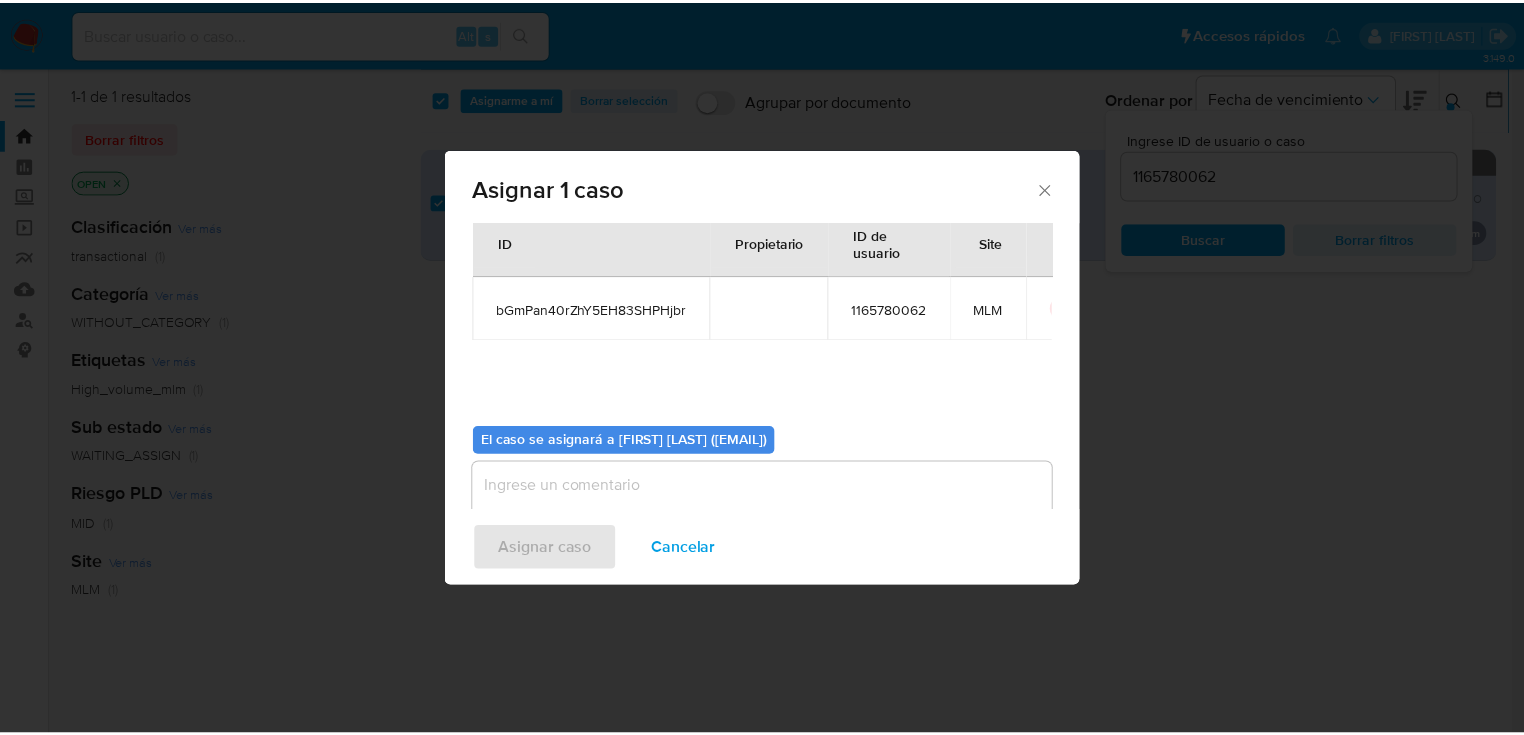 scroll, scrollTop: 103, scrollLeft: 0, axis: vertical 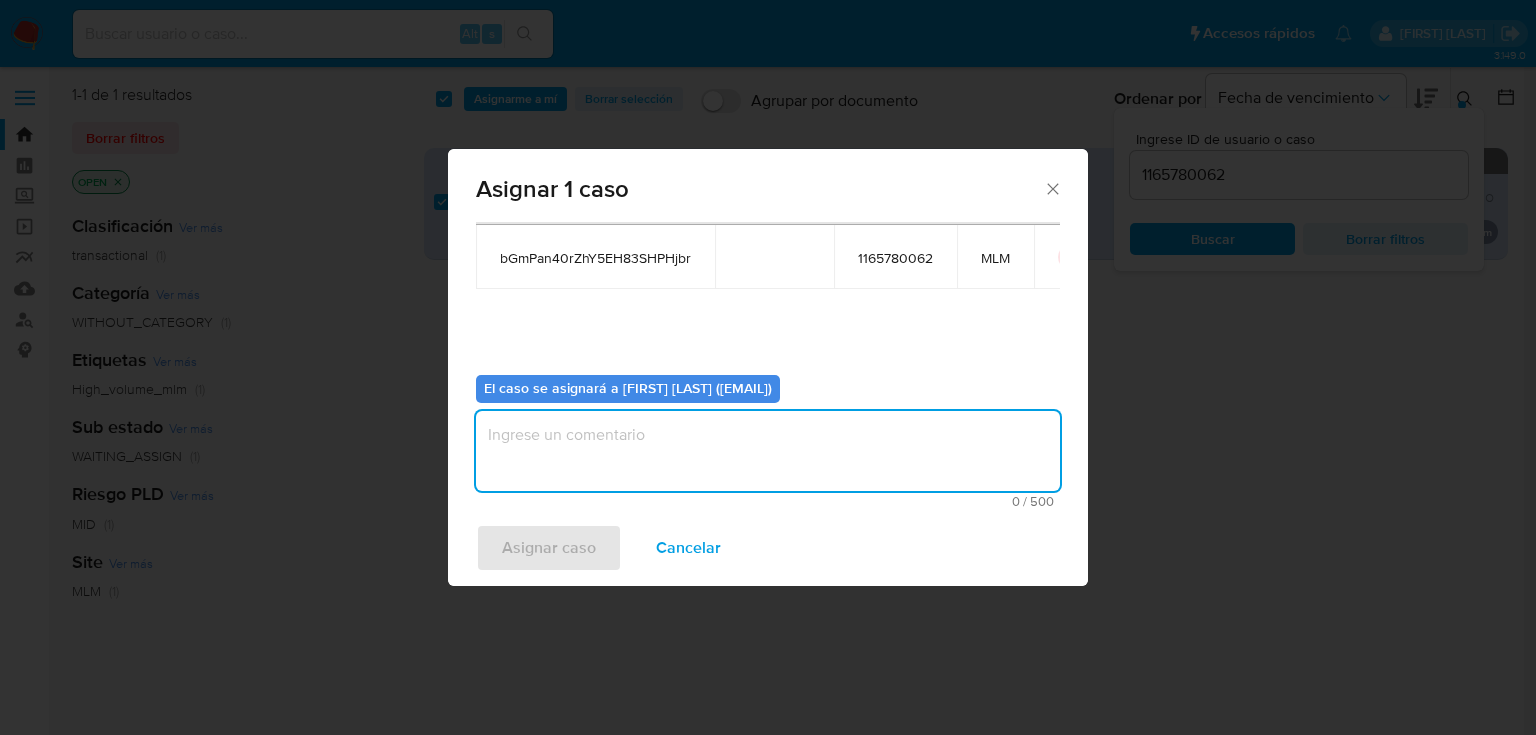 type on "e" 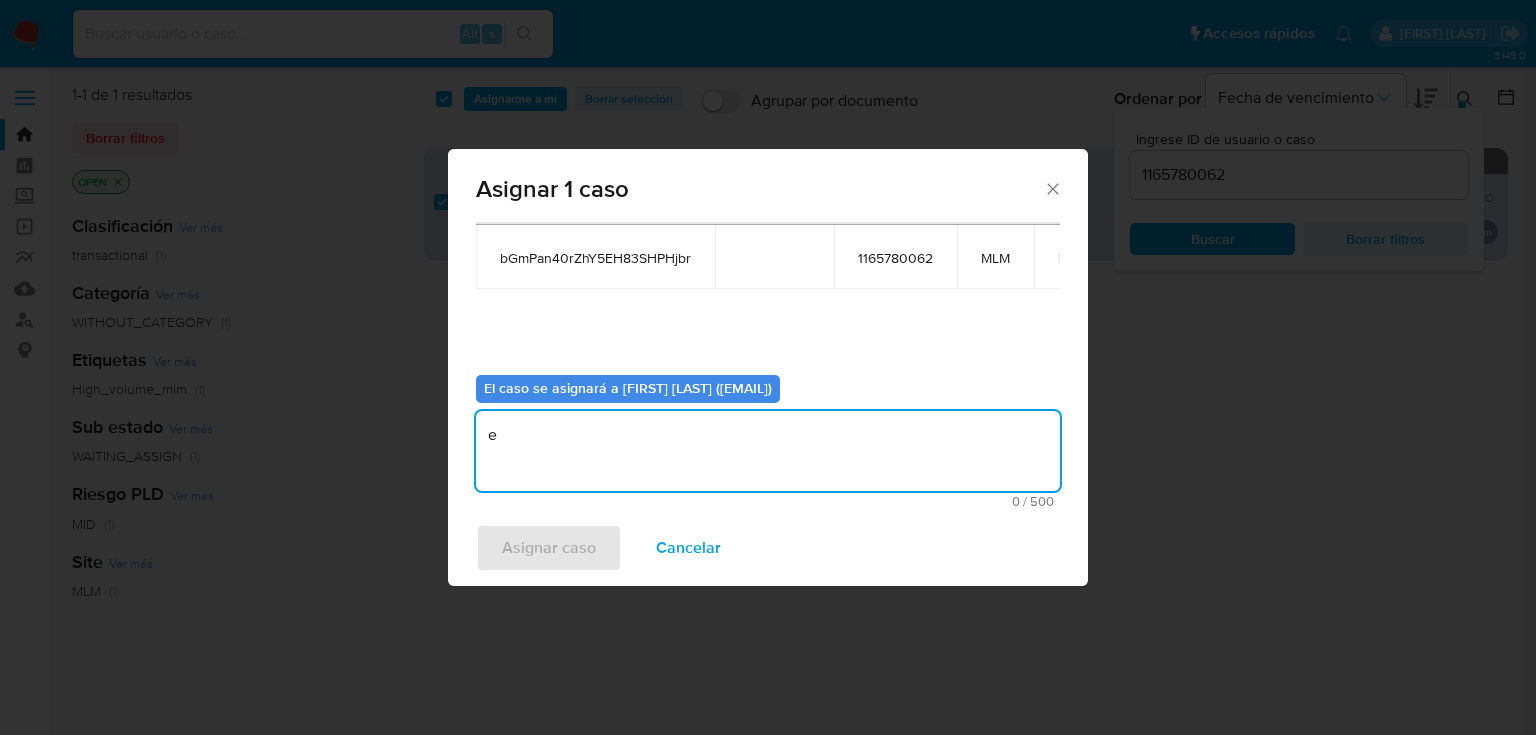 click on "e" at bounding box center (768, 451) 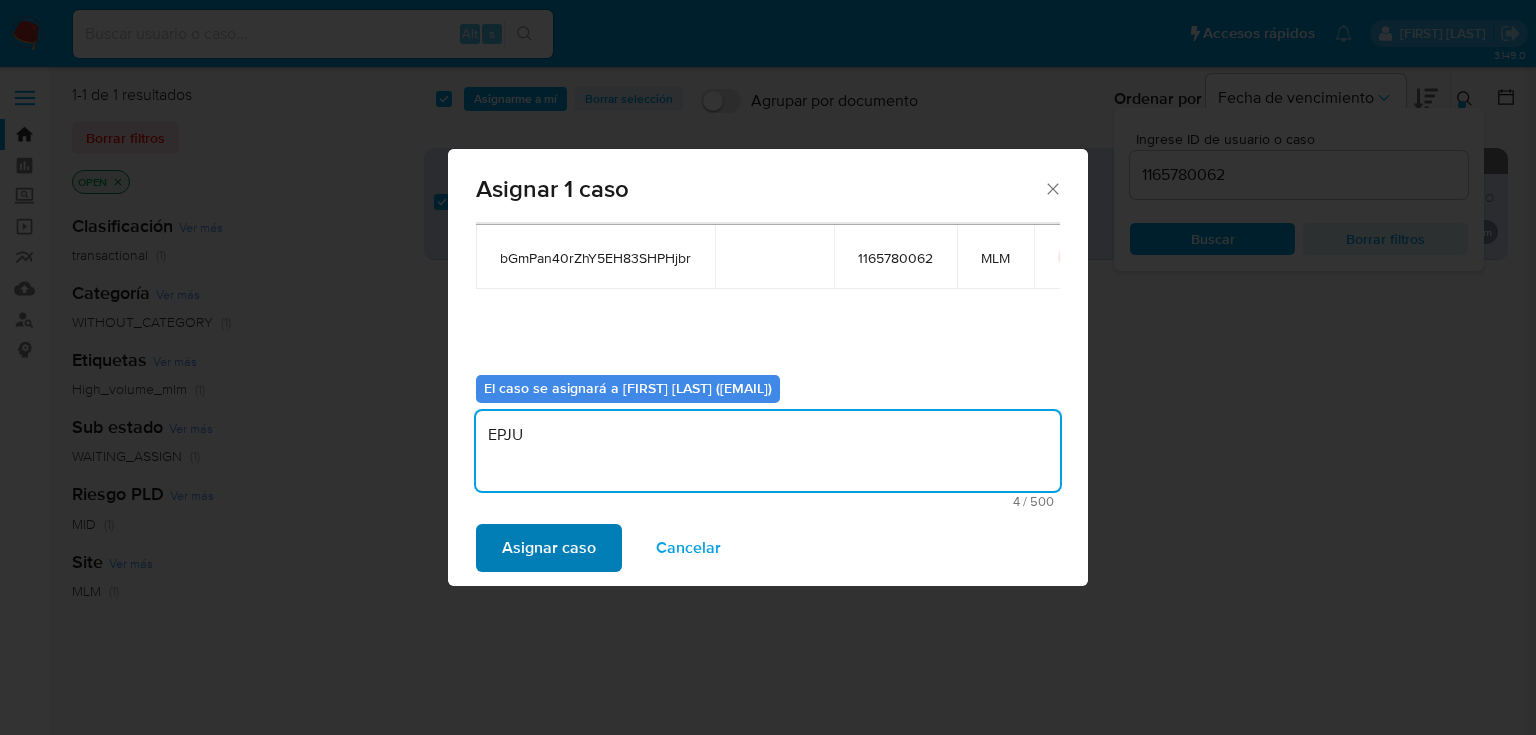 type on "EPJU" 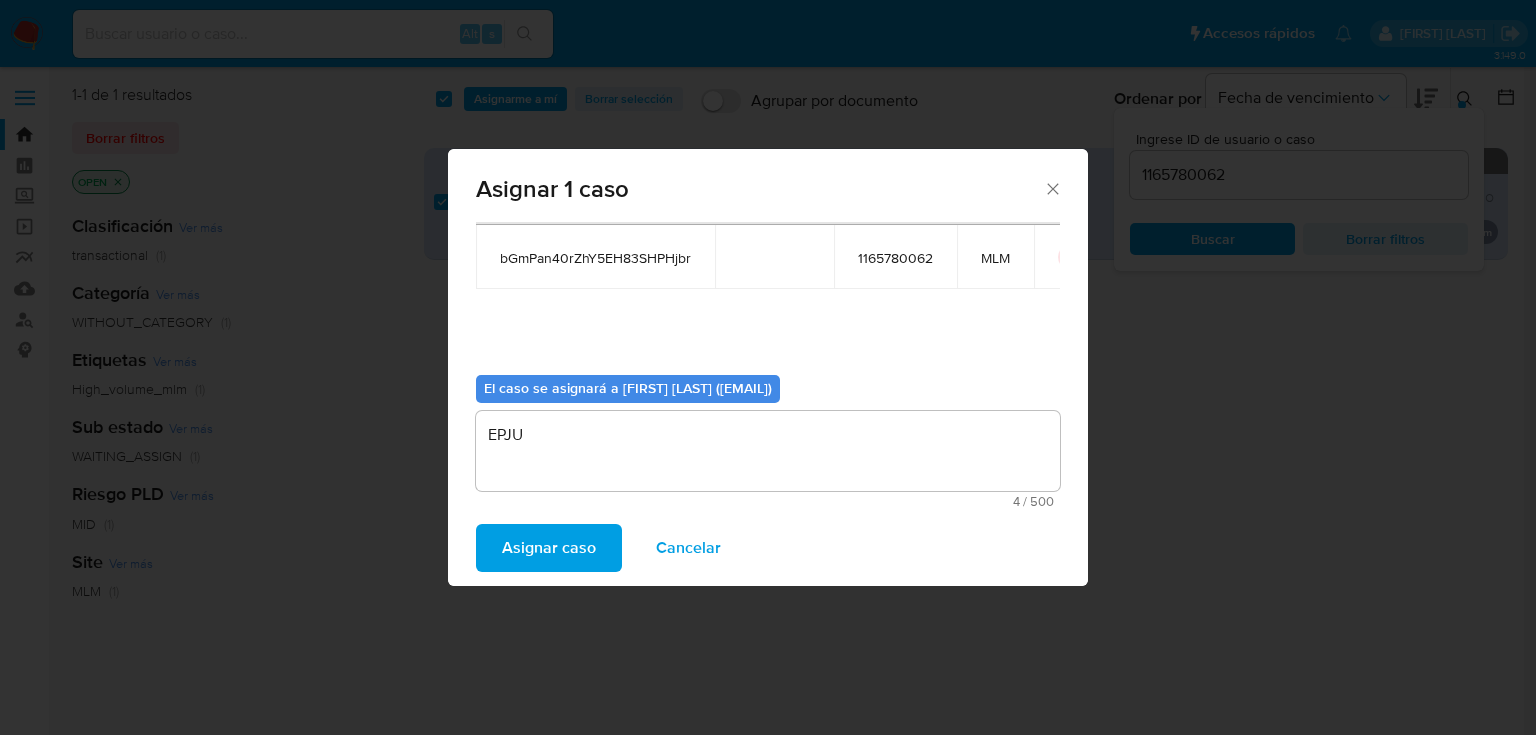 click on "Asignar caso" at bounding box center (549, 548) 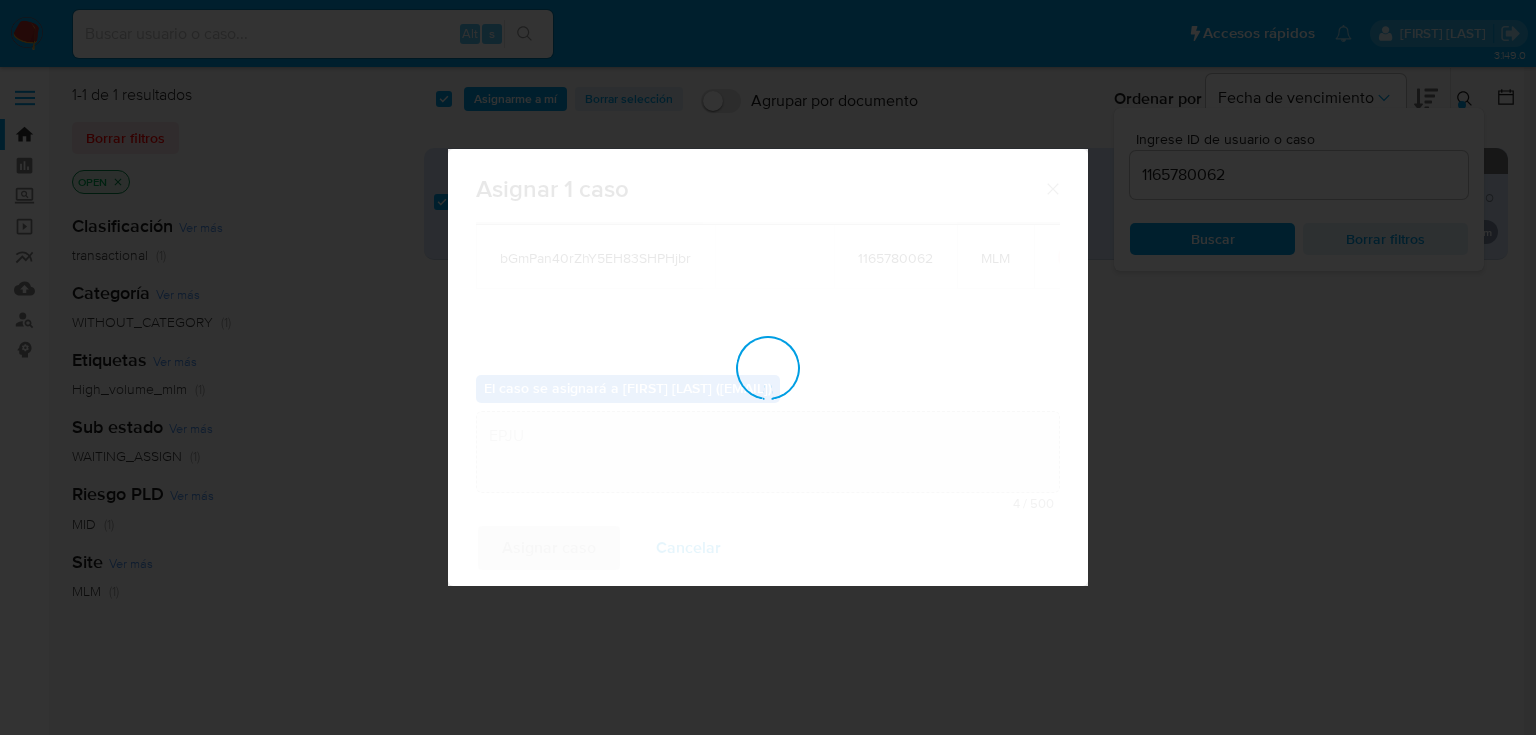 type 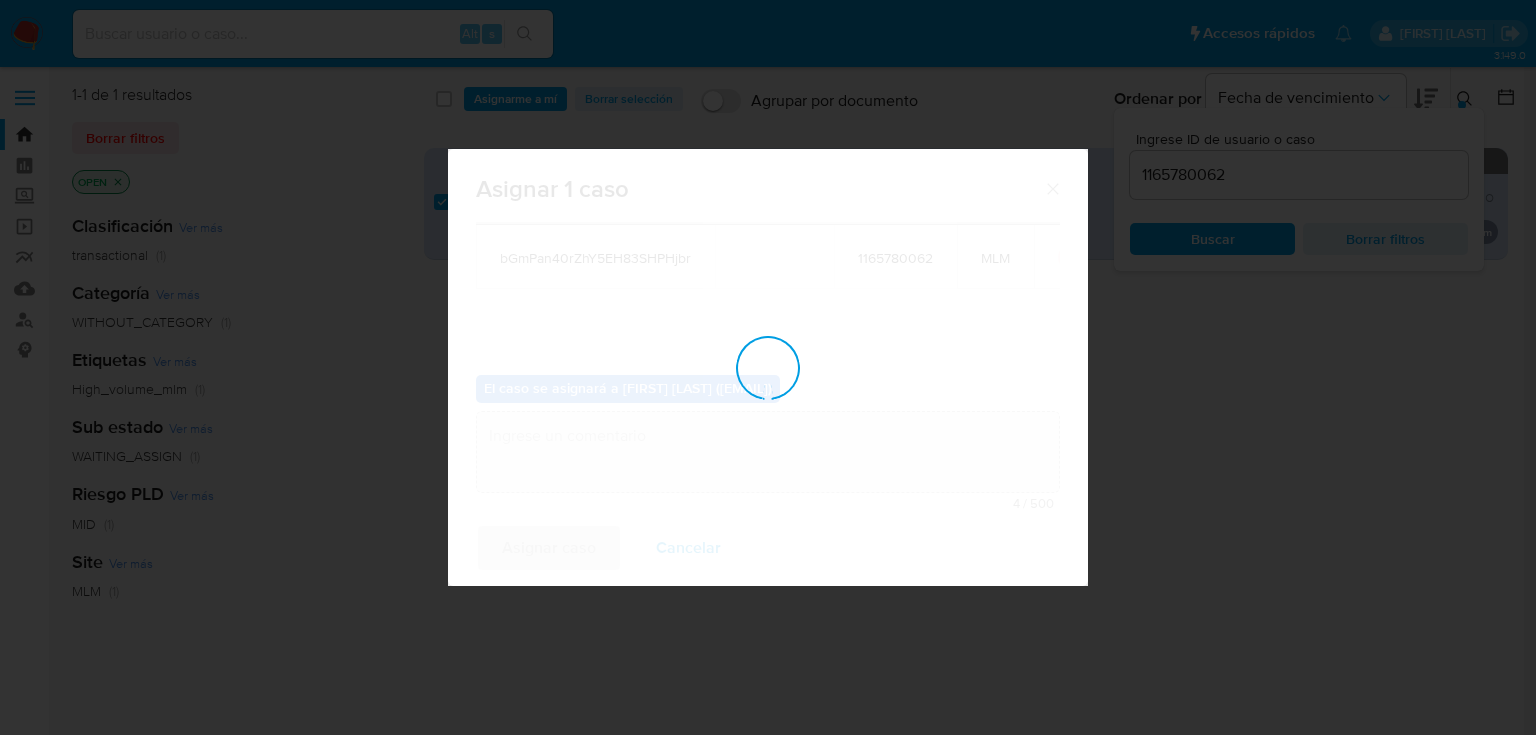 checkbox on "false" 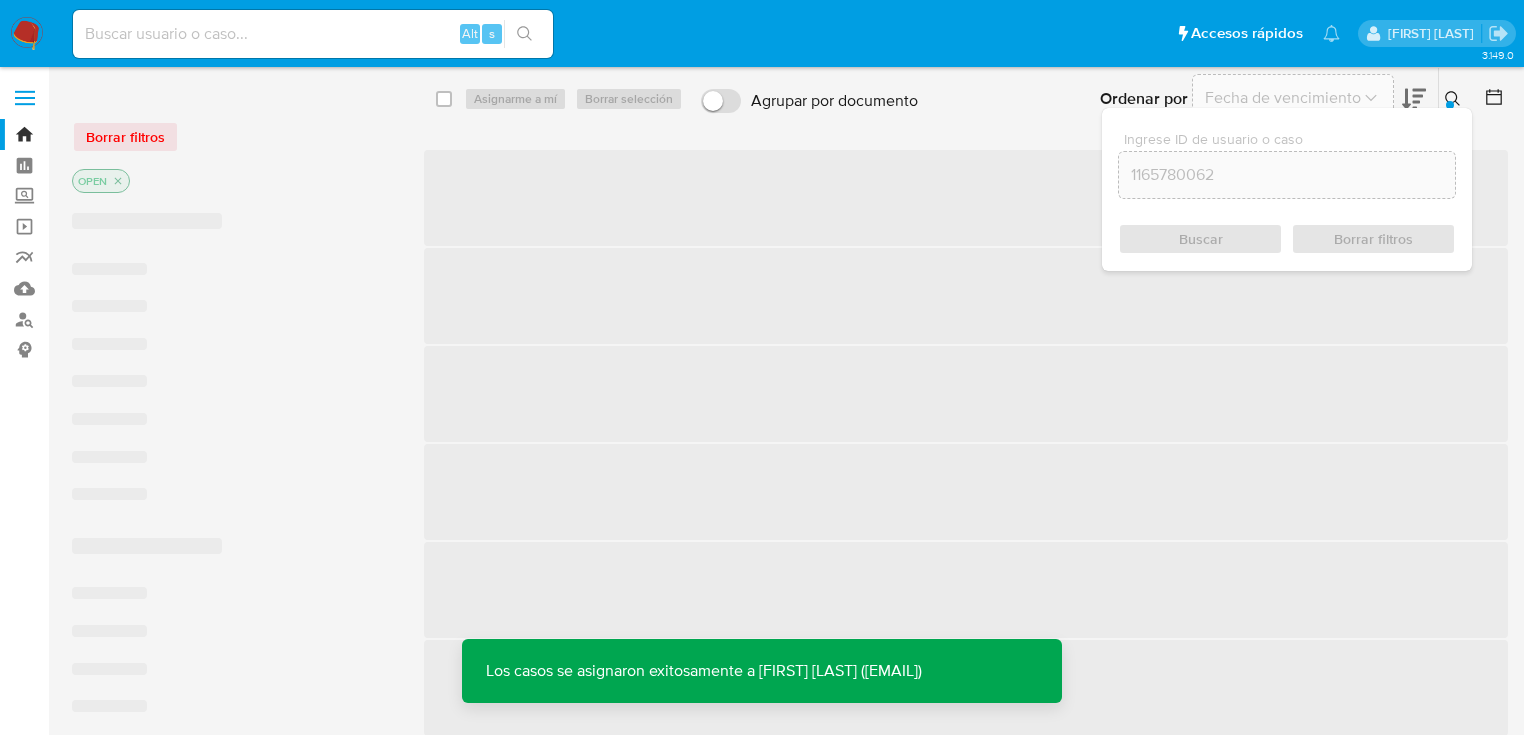 click on "‌" at bounding box center (966, 198) 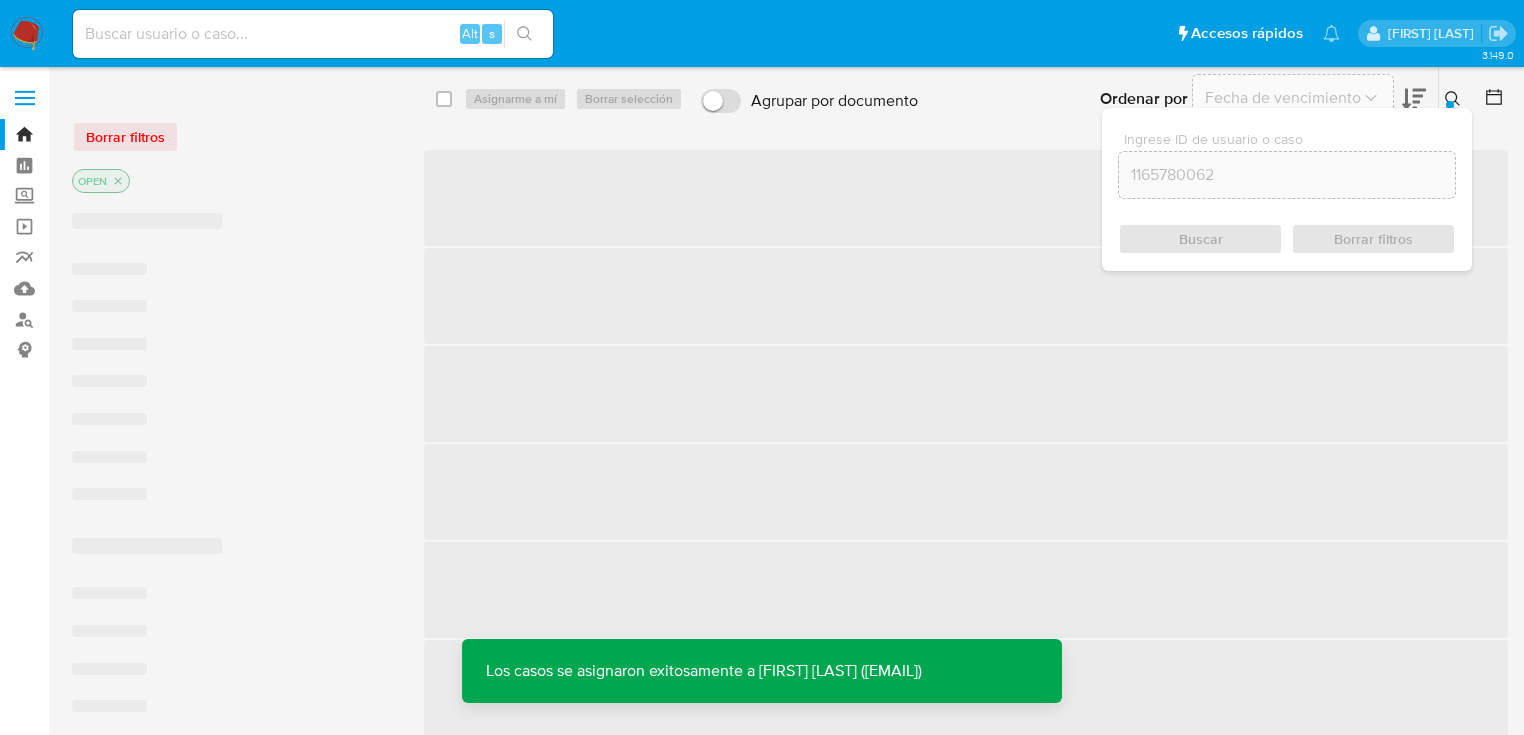 click on "Ingrese ID de usuario o caso 1165780062 Buscar Borrar filtros" at bounding box center [1455, 99] 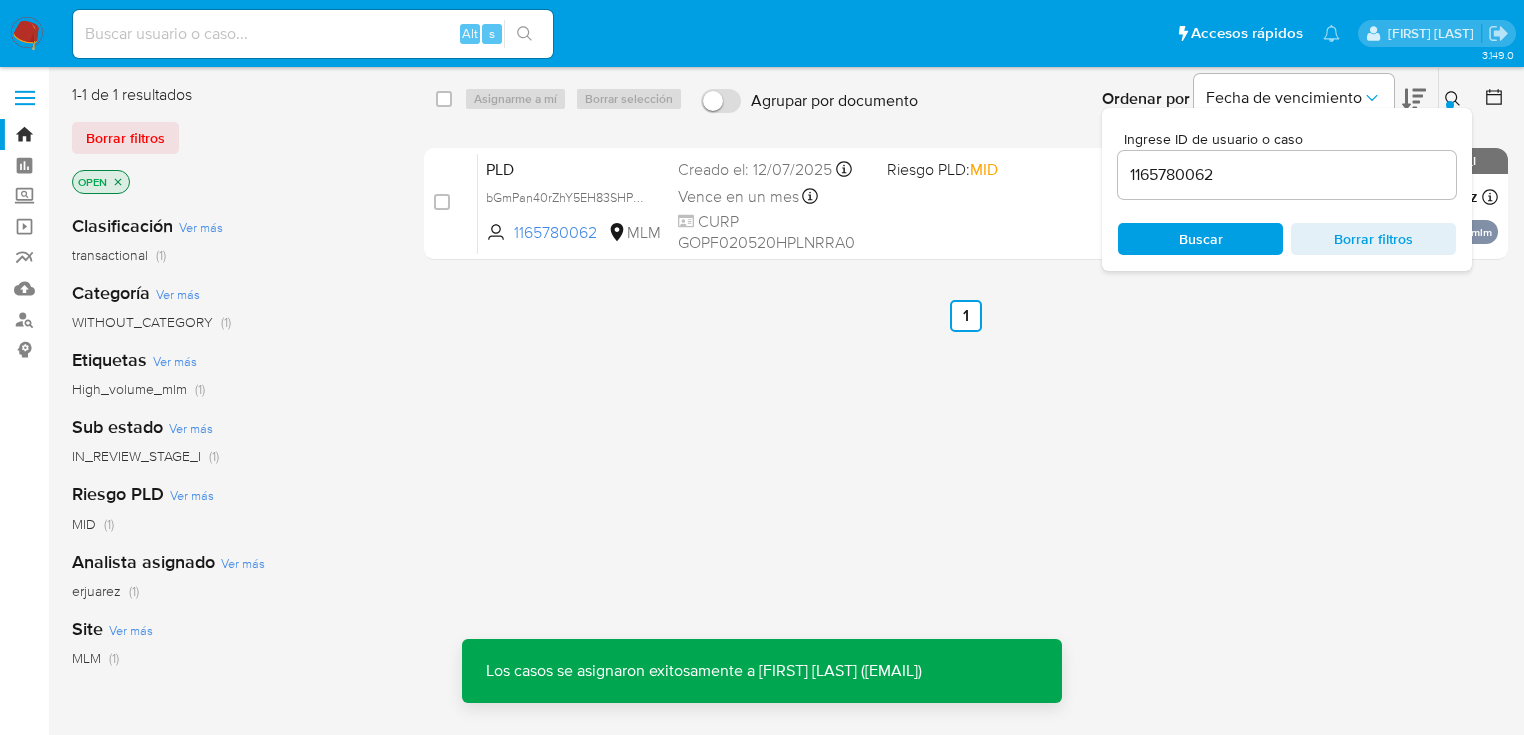 click 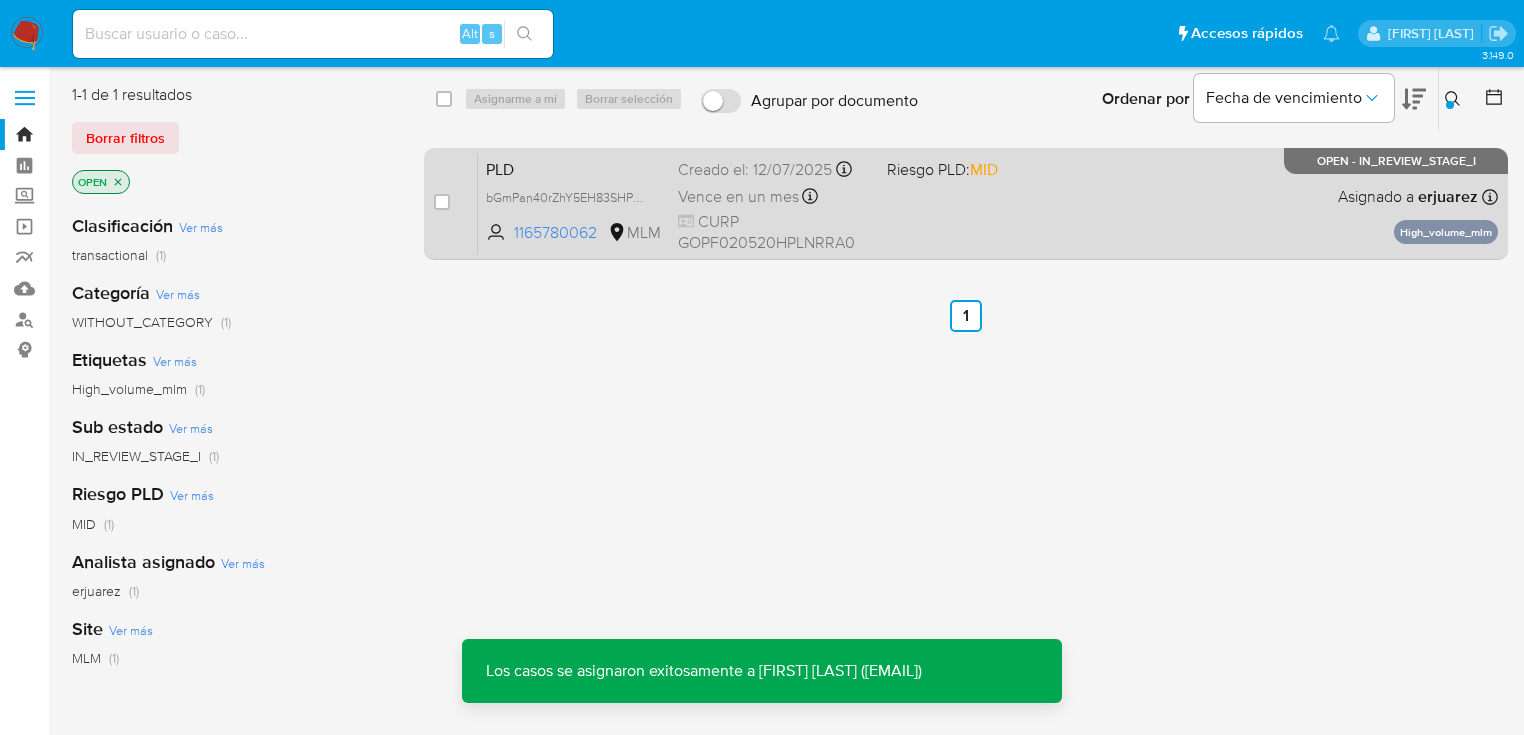 click on "PLD bGmPan40rZhY5EH83SHPHjbr 1165780062 MLM Riesgo PLD:  MID Creado el: 12/07/2025   Creado el: 12/07/2025 02:04:22 Vence en un mes   Vence el 10/09/2025 02:04:23 CURP   GOPF020520HPLNRRA0 Asignado a   erjuarez   Asignado el: 05/08/2025 09:52:12 High_volume_mlm OPEN - IN_REVIEW_STAGE_I" at bounding box center (988, 203) 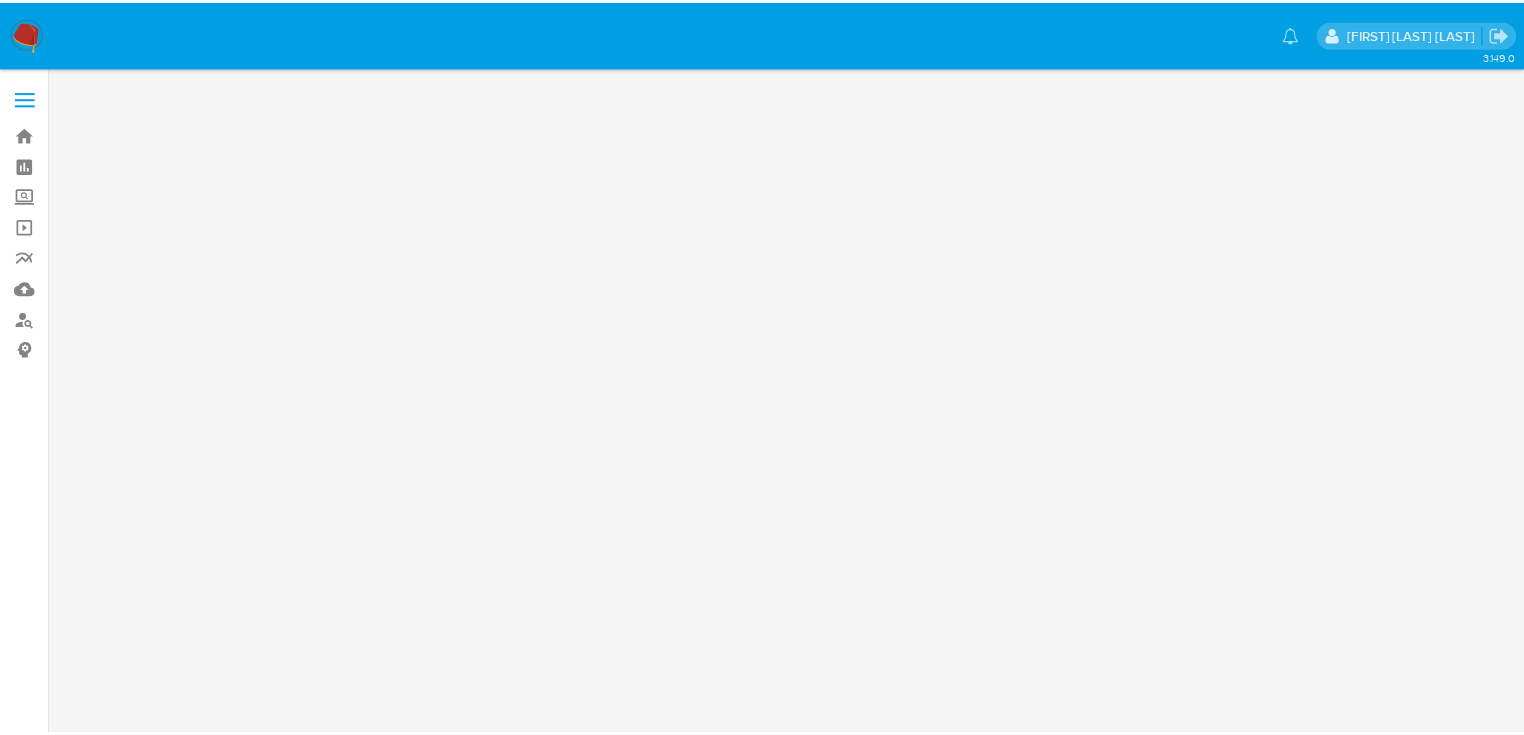 scroll, scrollTop: 0, scrollLeft: 0, axis: both 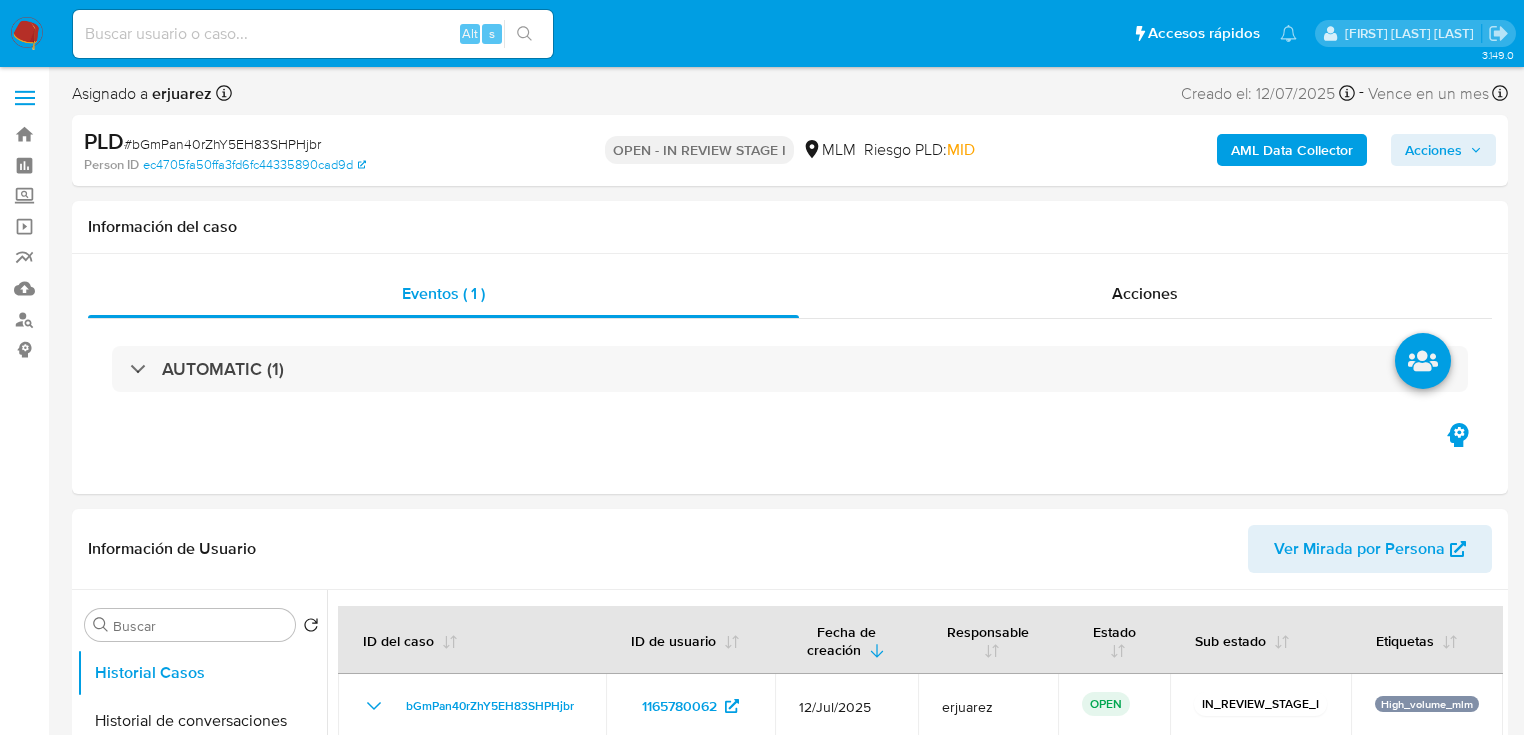 select on "10" 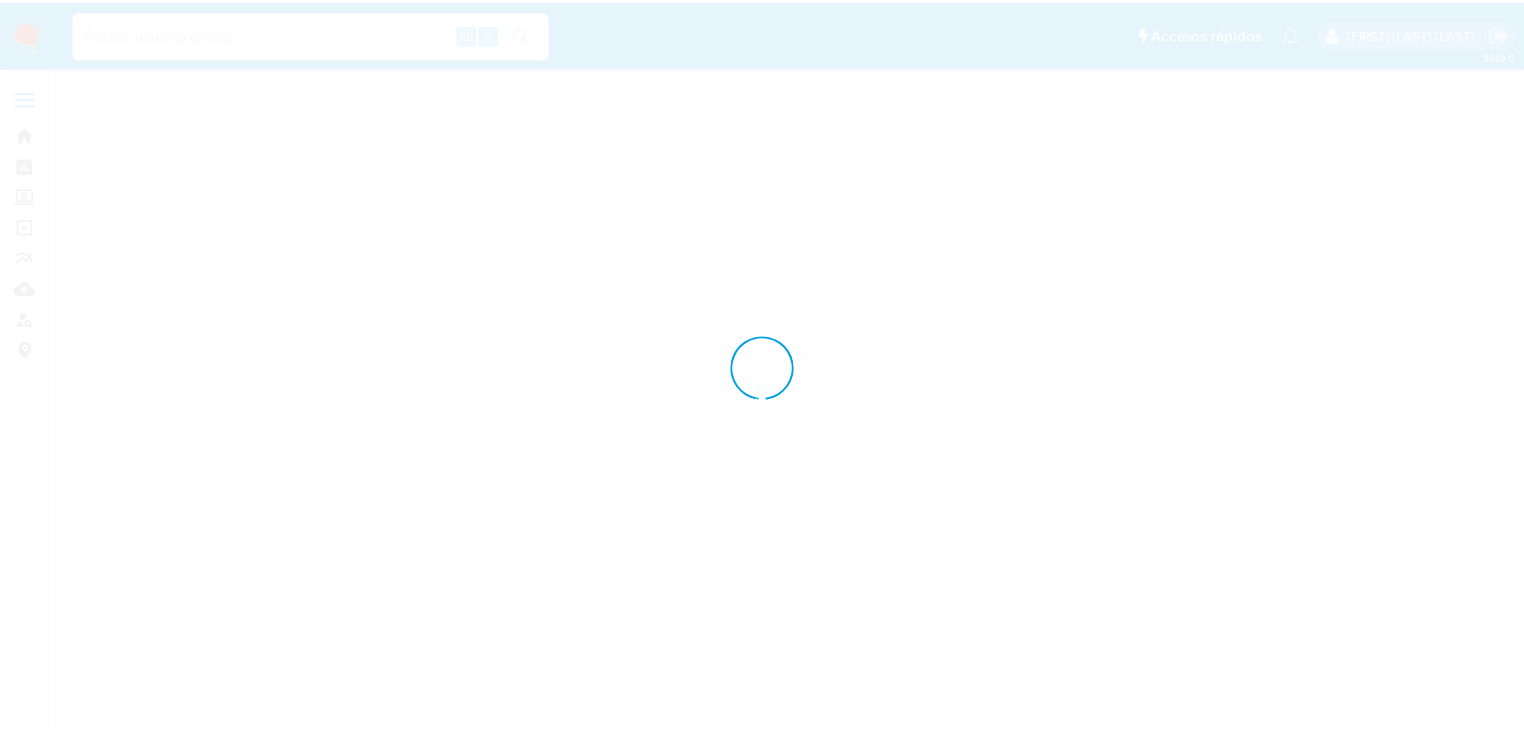 scroll, scrollTop: 0, scrollLeft: 0, axis: both 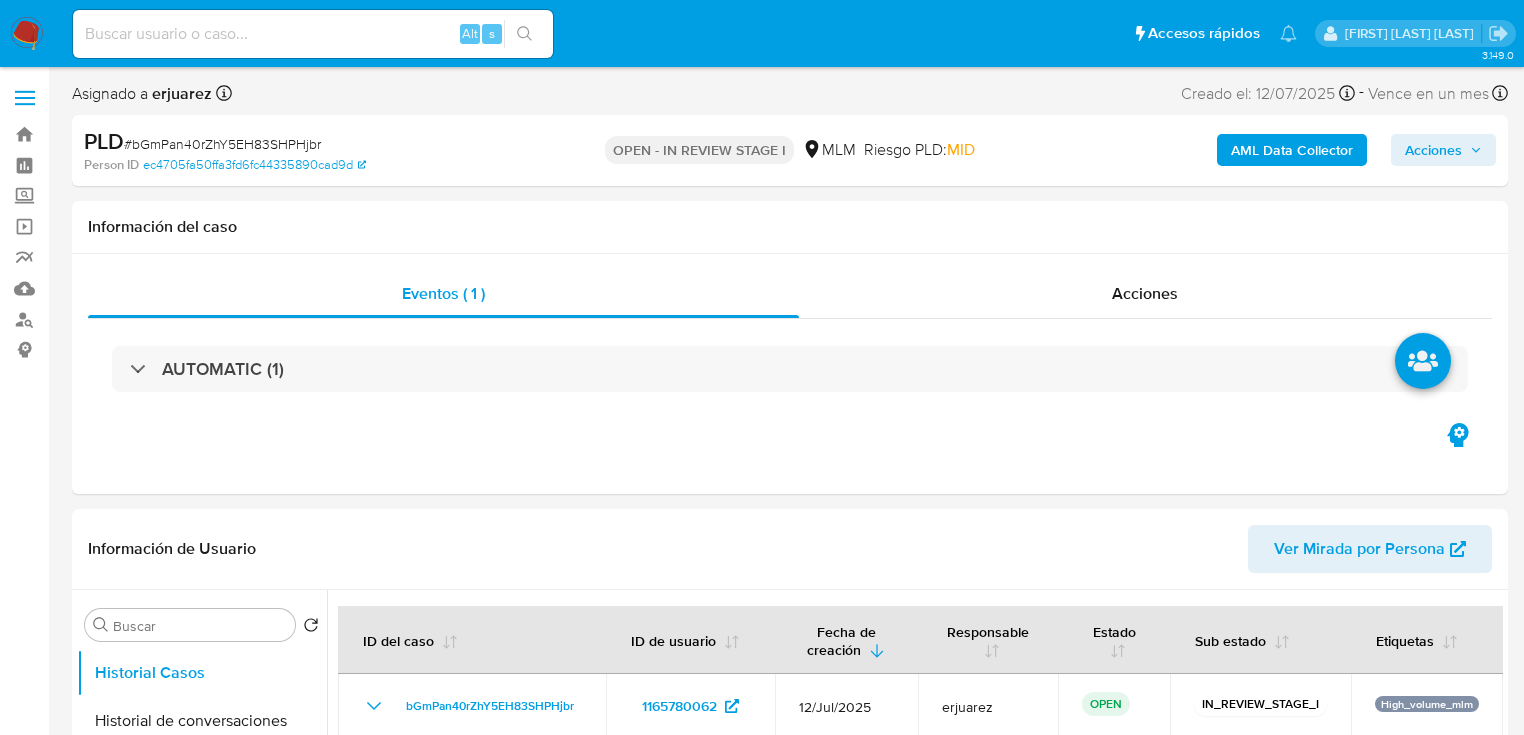 select on "10" 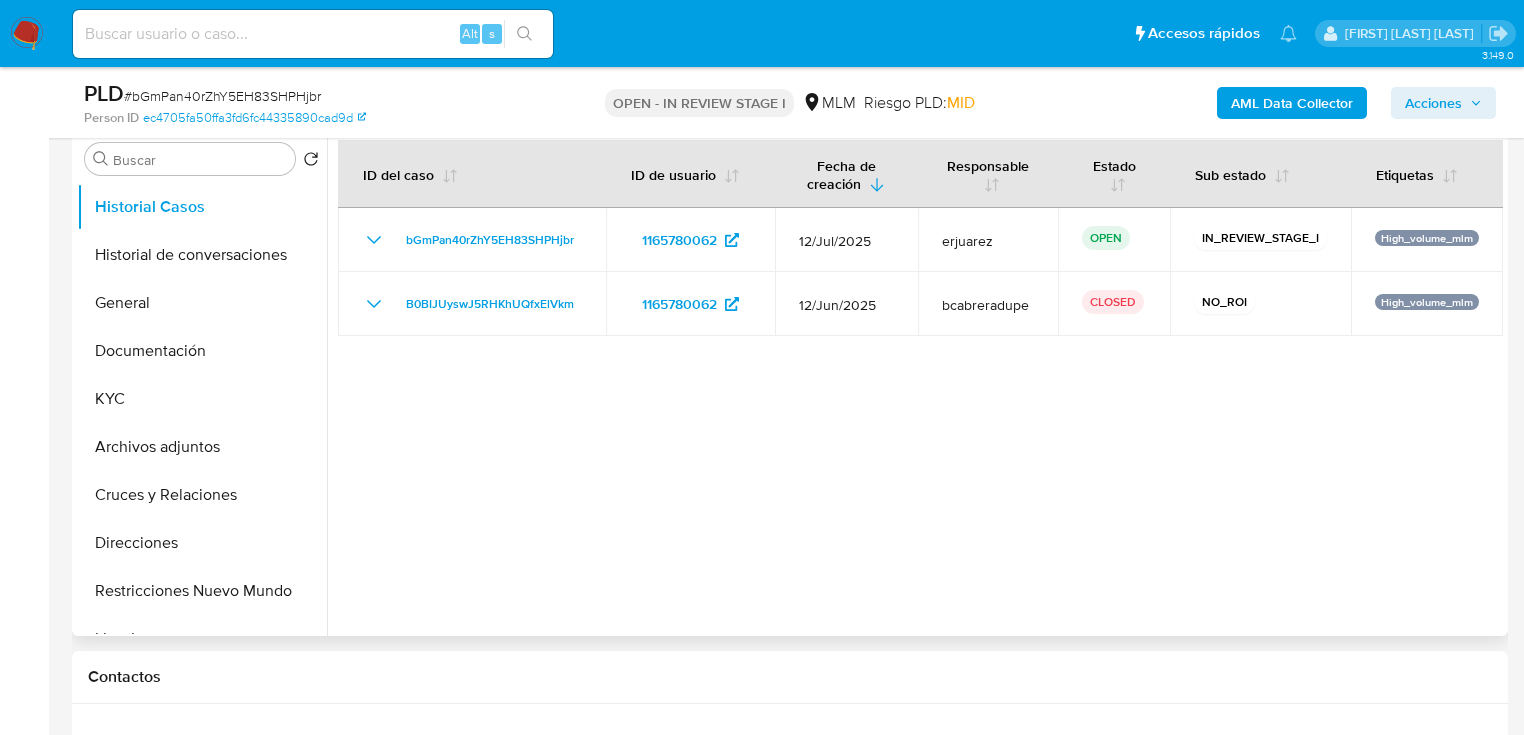 scroll, scrollTop: 400, scrollLeft: 0, axis: vertical 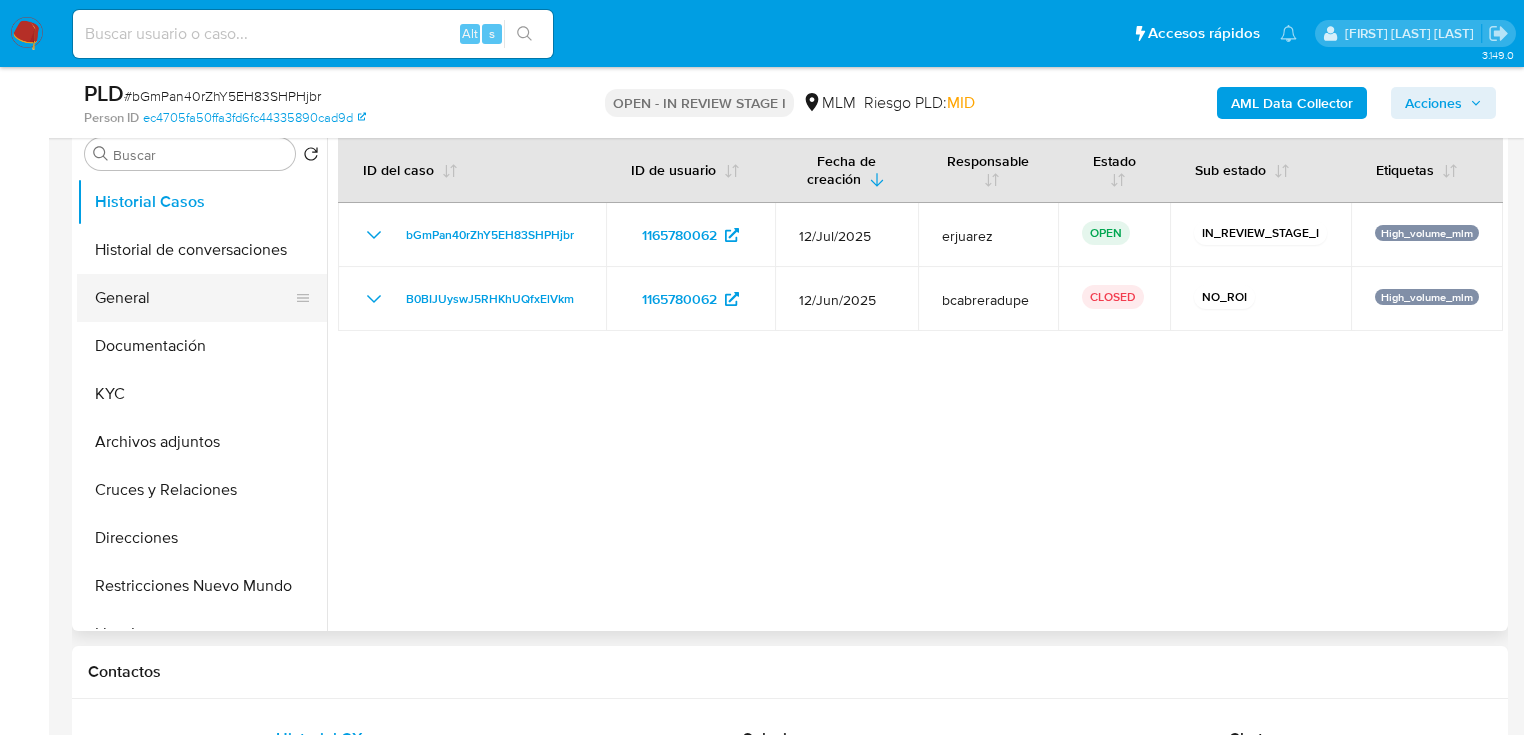 click on "General" at bounding box center (194, 298) 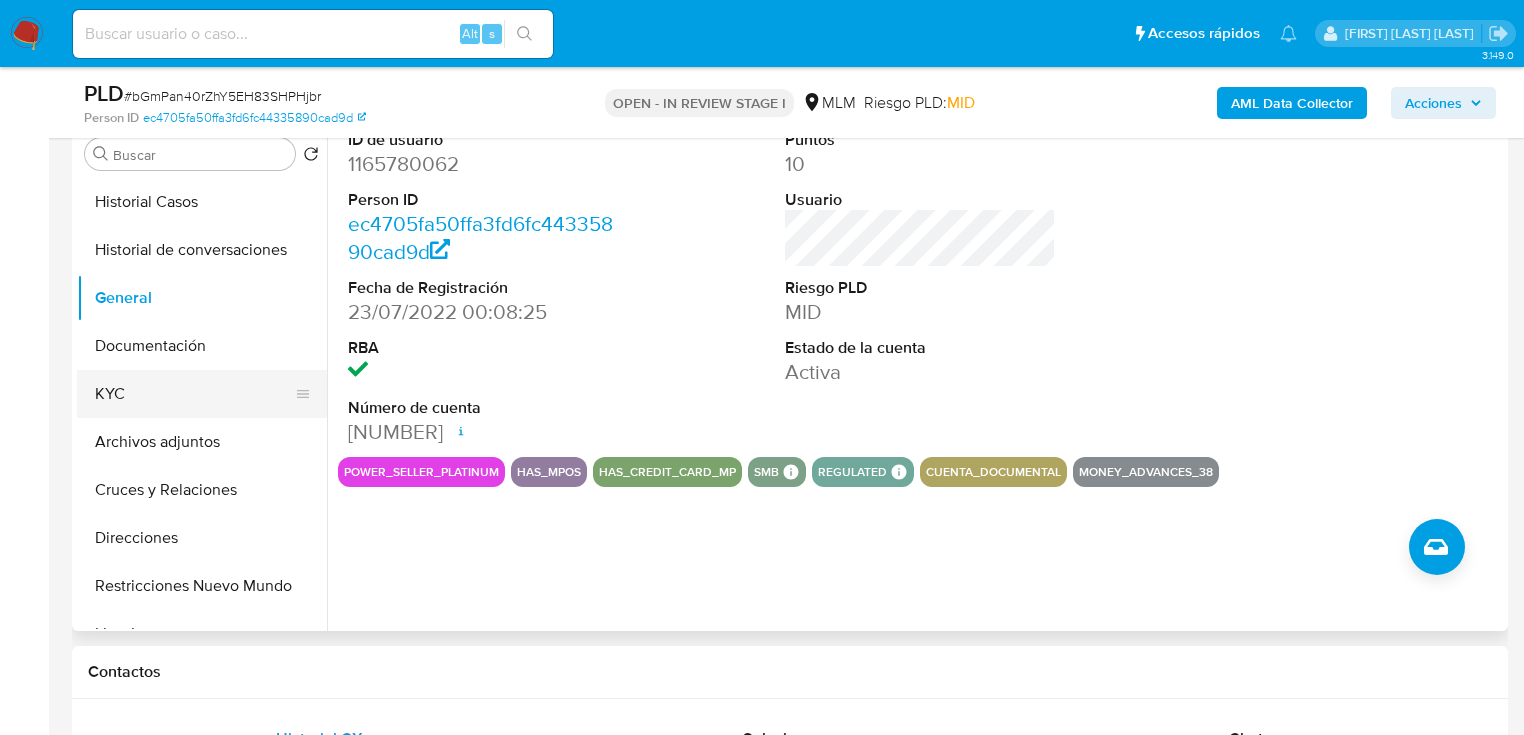 drag, startPoint x: 132, startPoint y: 389, endPoint x: 324, endPoint y: 348, distance: 196.32881 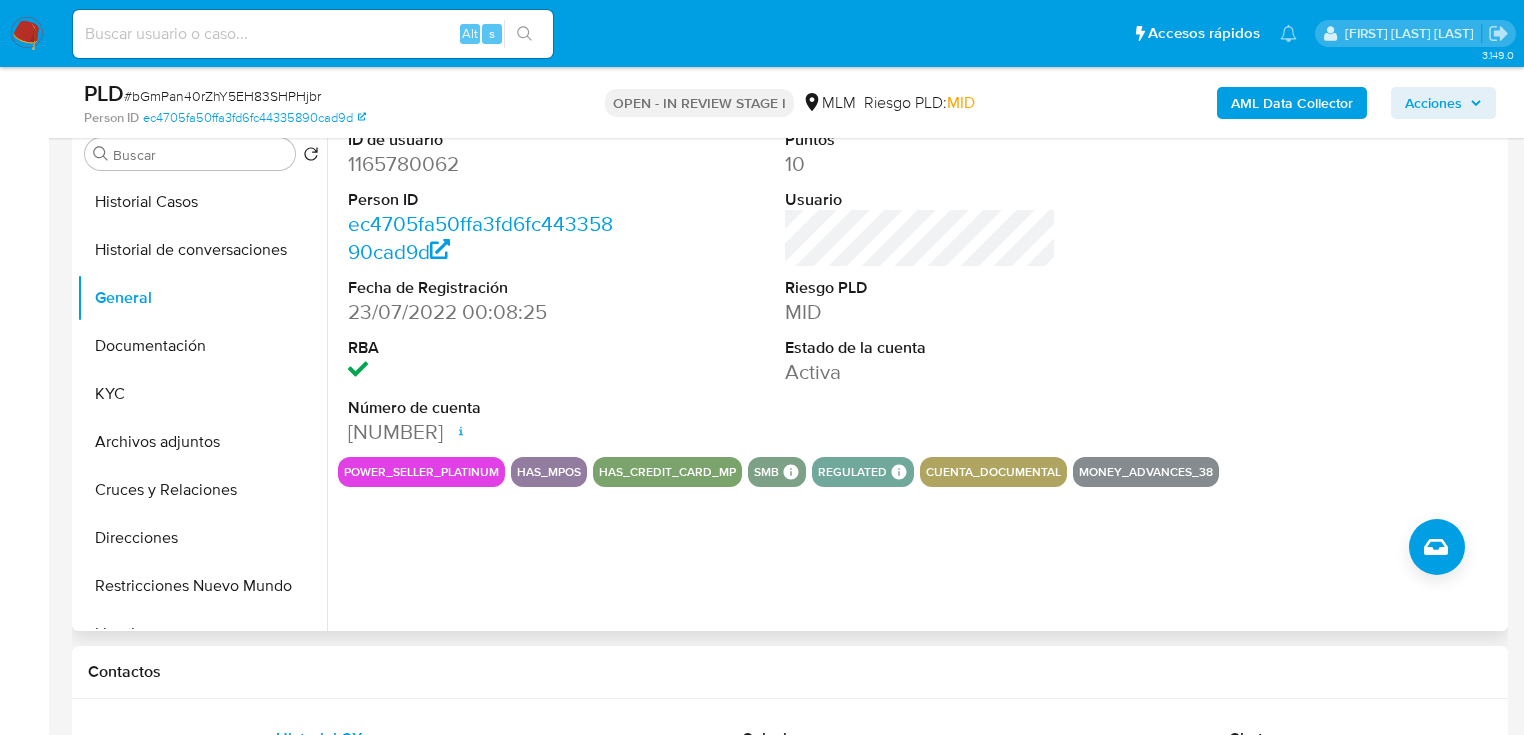 click on "KYC" at bounding box center [202, 394] 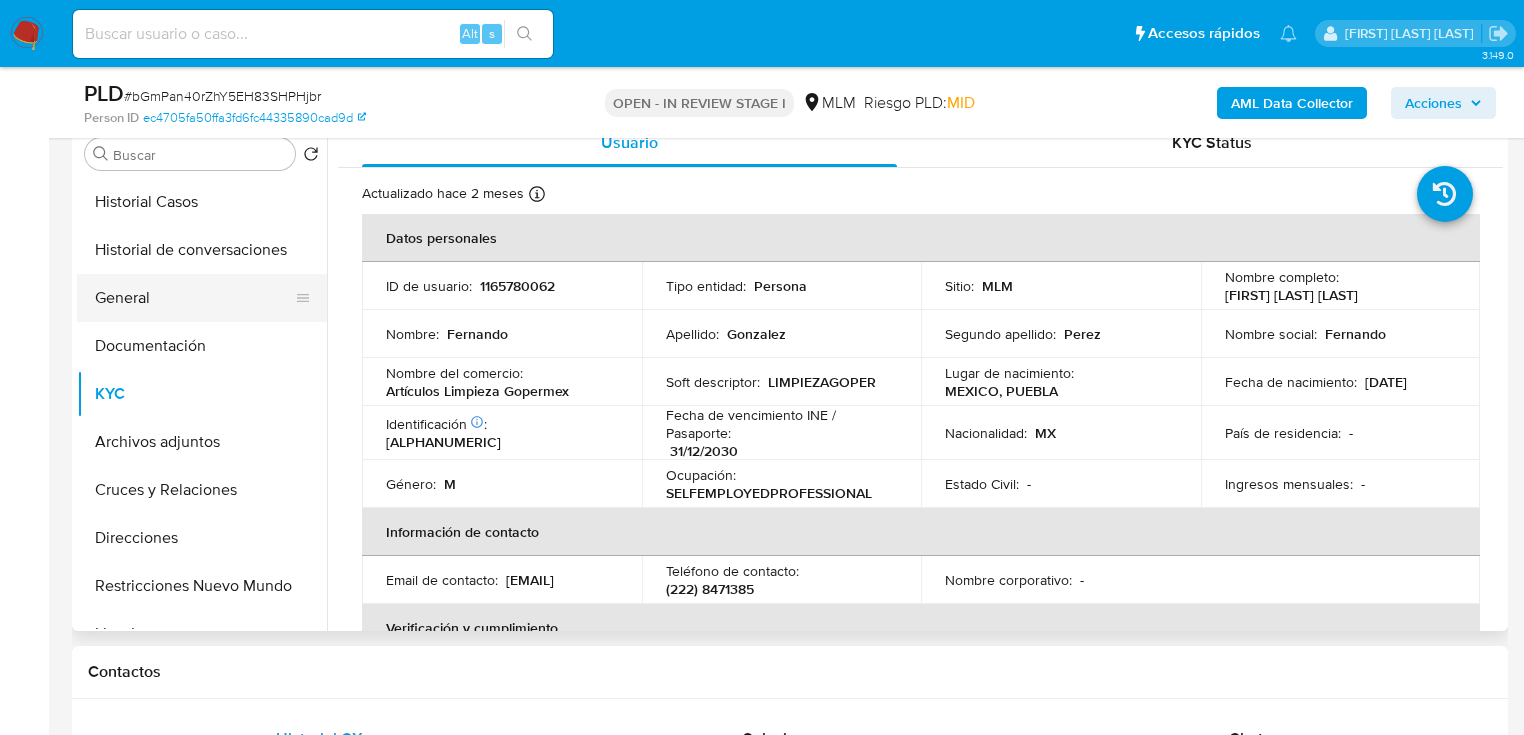 drag, startPoint x: 75, startPoint y: 301, endPoint x: 103, endPoint y: 301, distance: 28 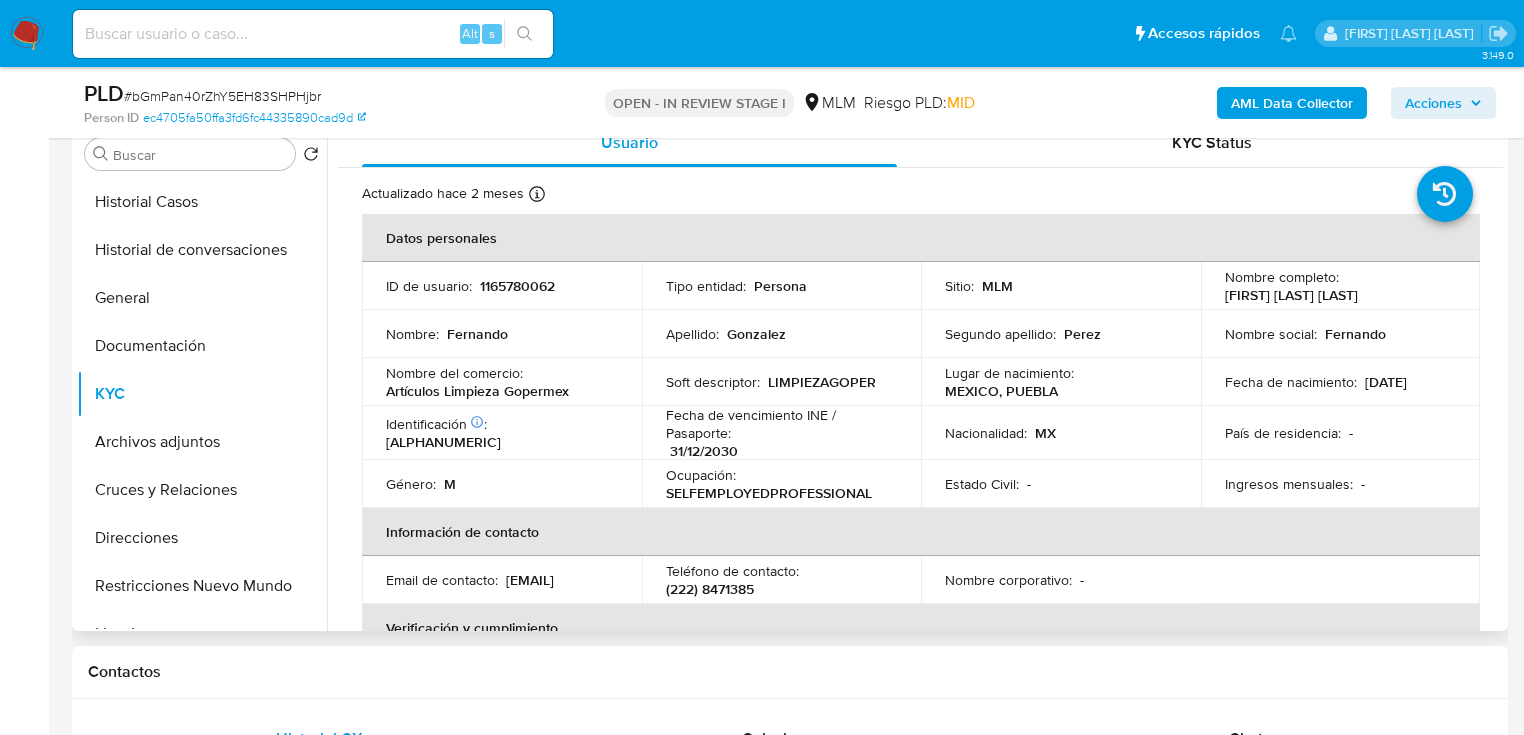 drag, startPoint x: 103, startPoint y: 301, endPoint x: 331, endPoint y: 314, distance: 228.37032 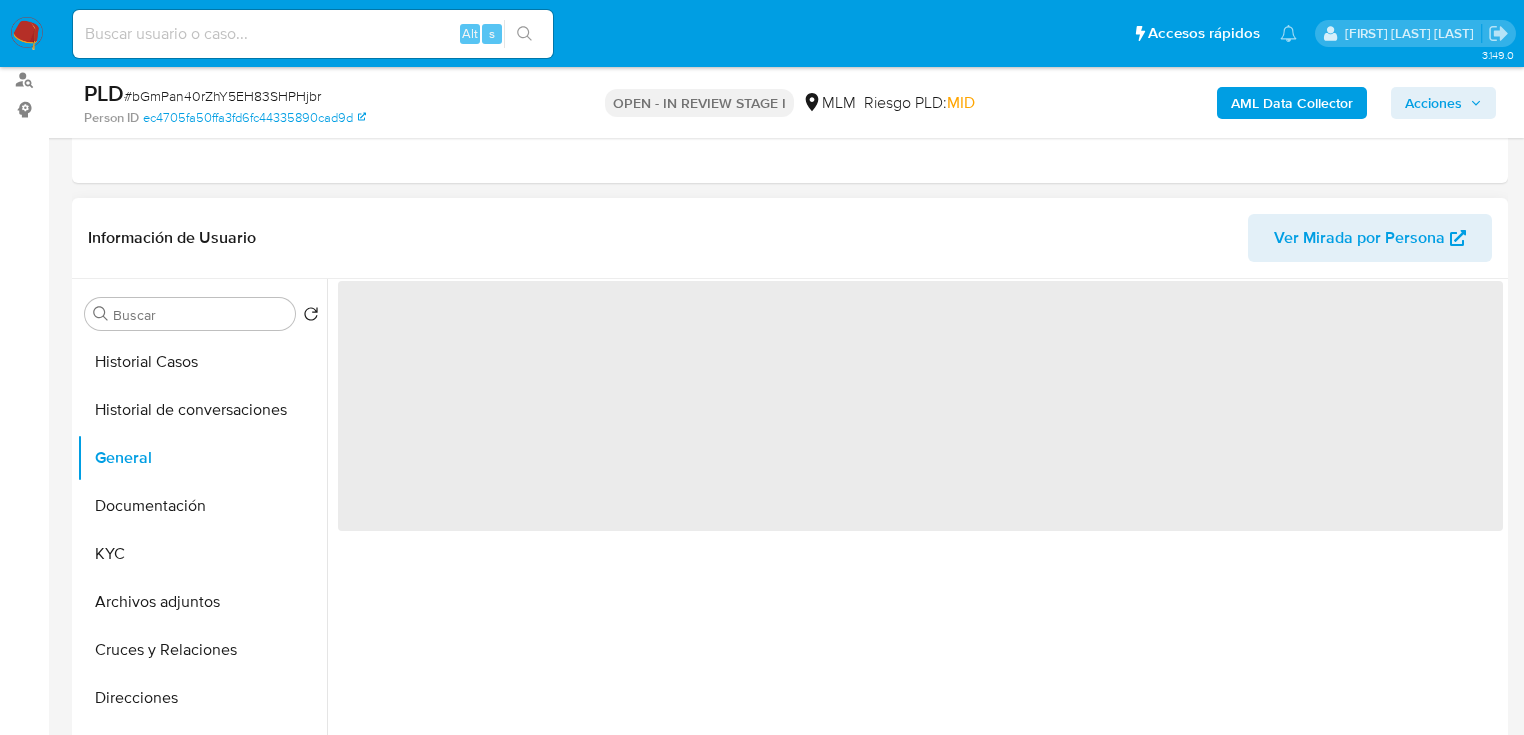 scroll, scrollTop: 320, scrollLeft: 0, axis: vertical 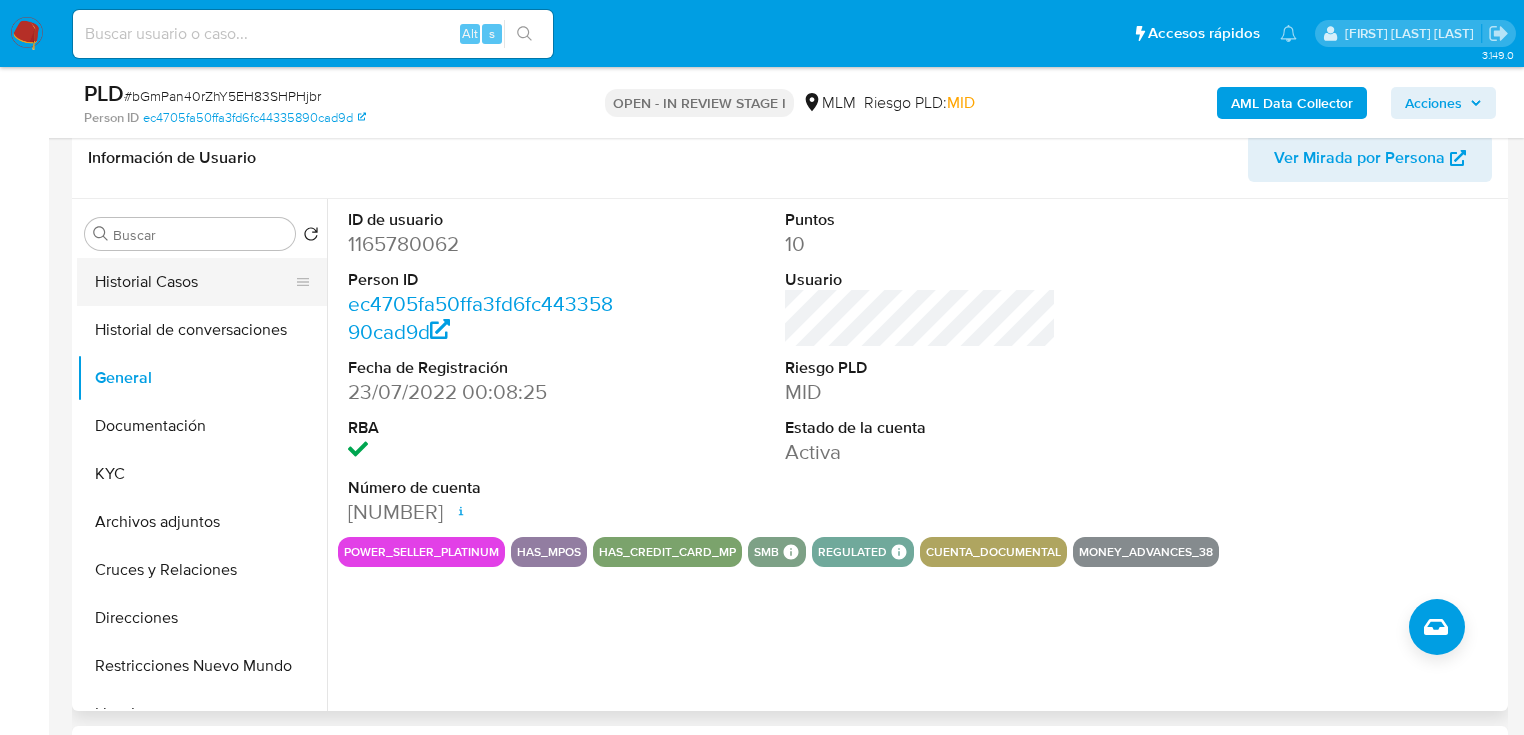 click on "Historial Casos" at bounding box center [194, 282] 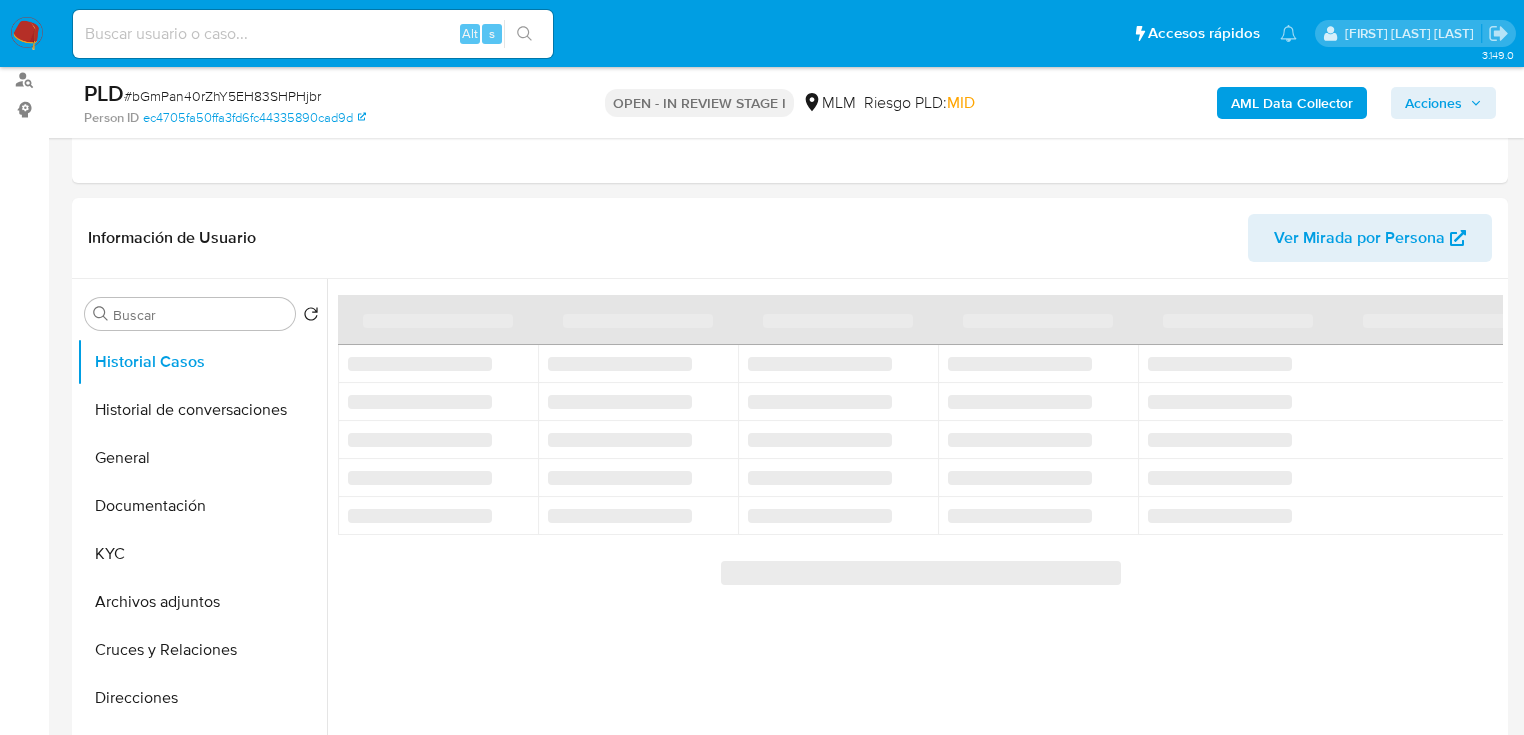 scroll, scrollTop: 320, scrollLeft: 0, axis: vertical 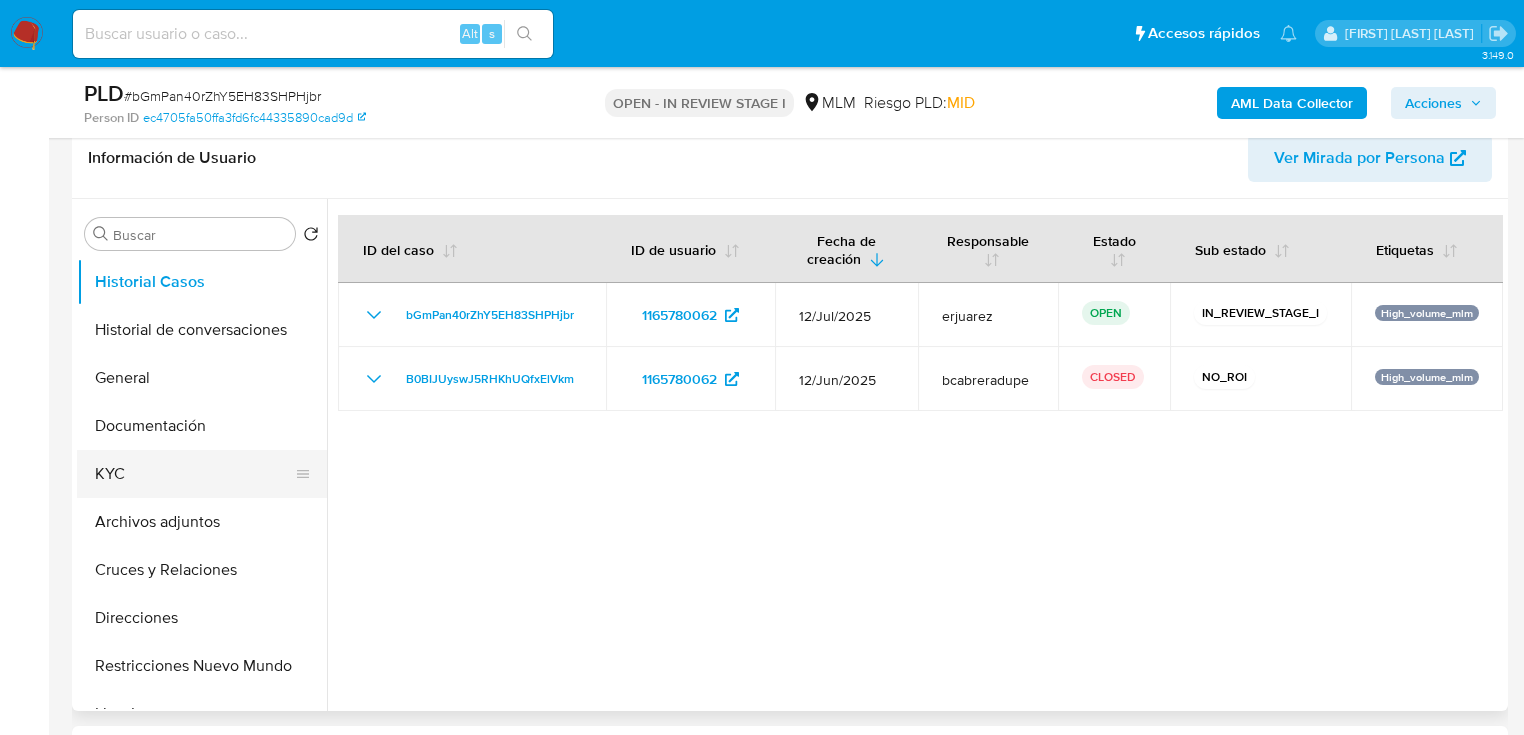 click on "KYC" at bounding box center [194, 474] 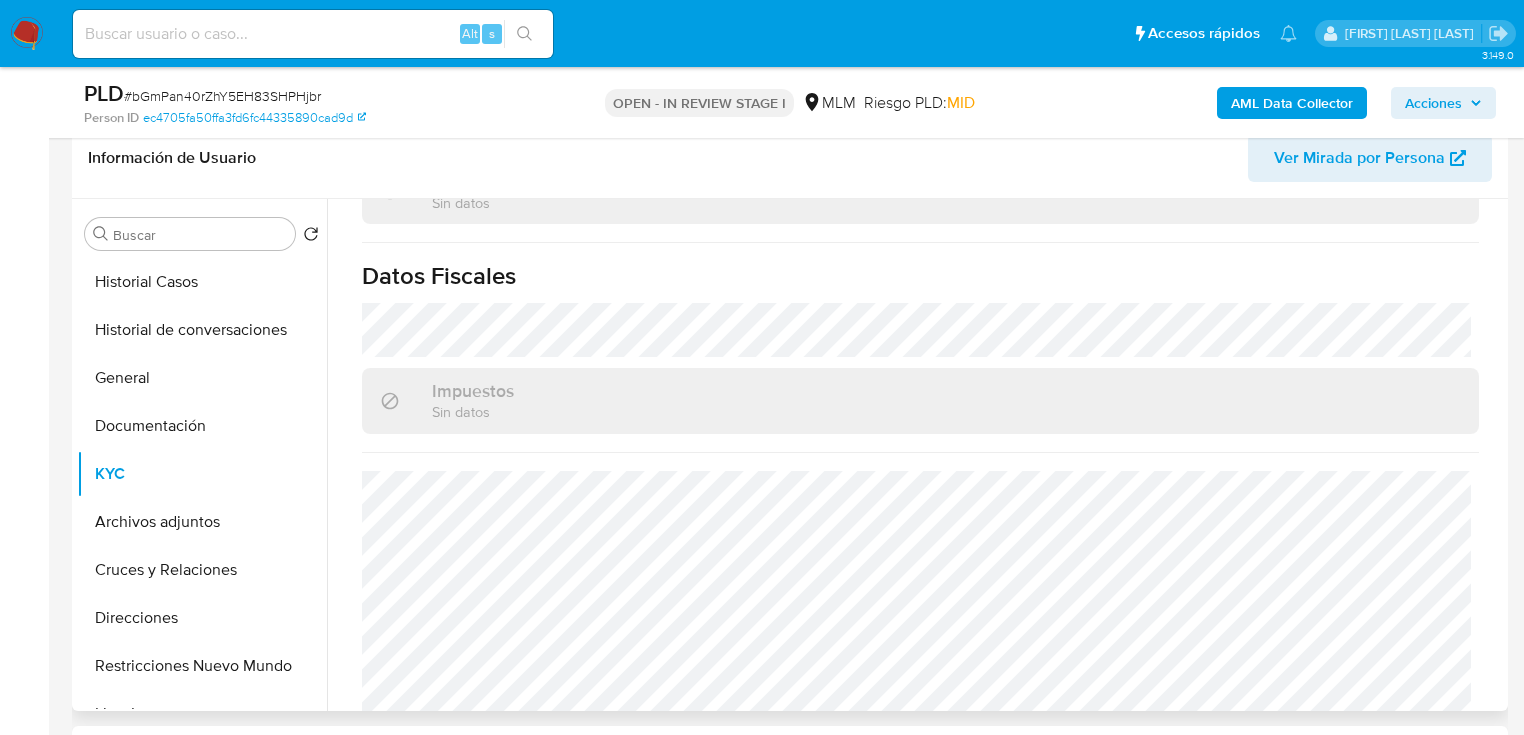 scroll, scrollTop: 1243, scrollLeft: 0, axis: vertical 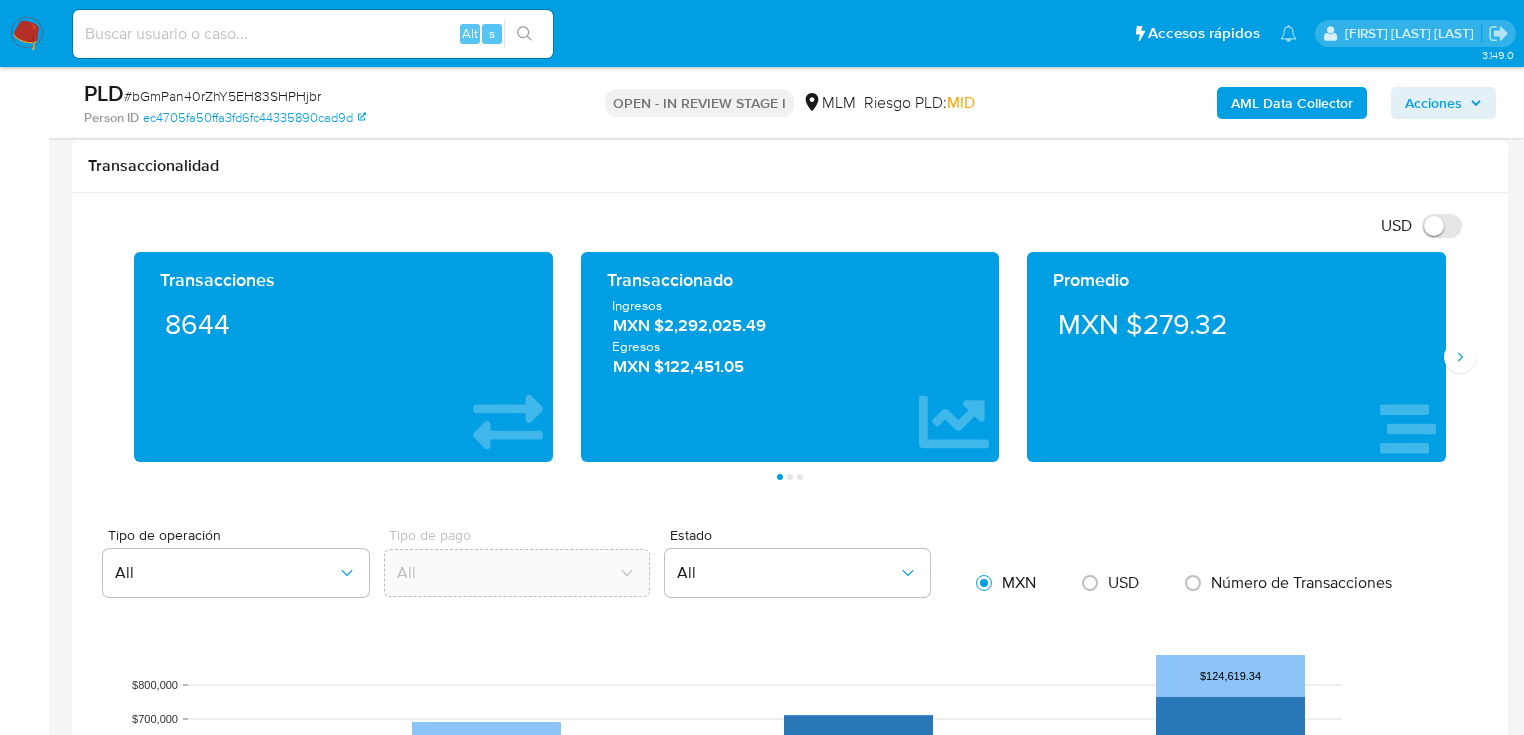 drag, startPoint x: 1460, startPoint y: 355, endPoint x: 1402, endPoint y: 365, distance: 58.855755 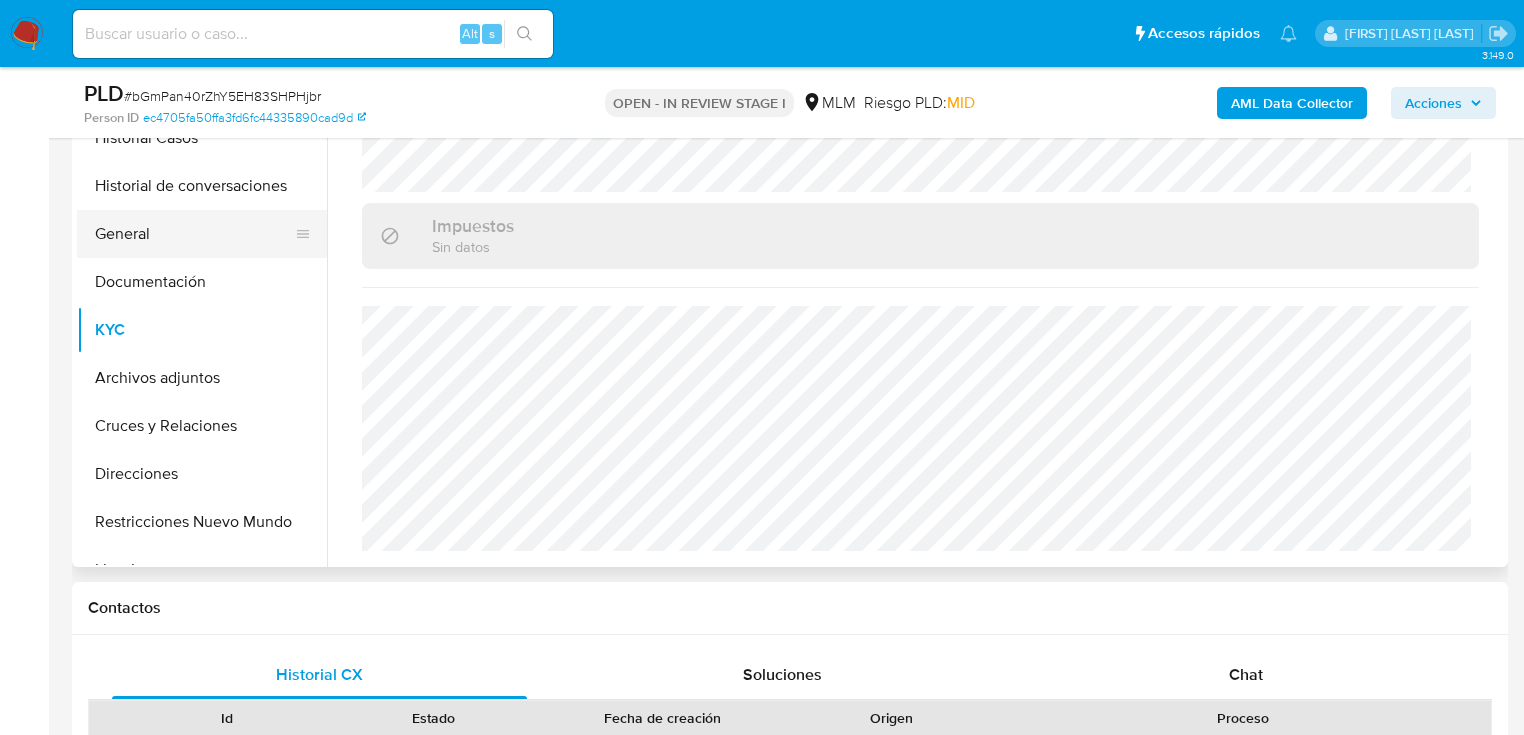 scroll, scrollTop: 320, scrollLeft: 0, axis: vertical 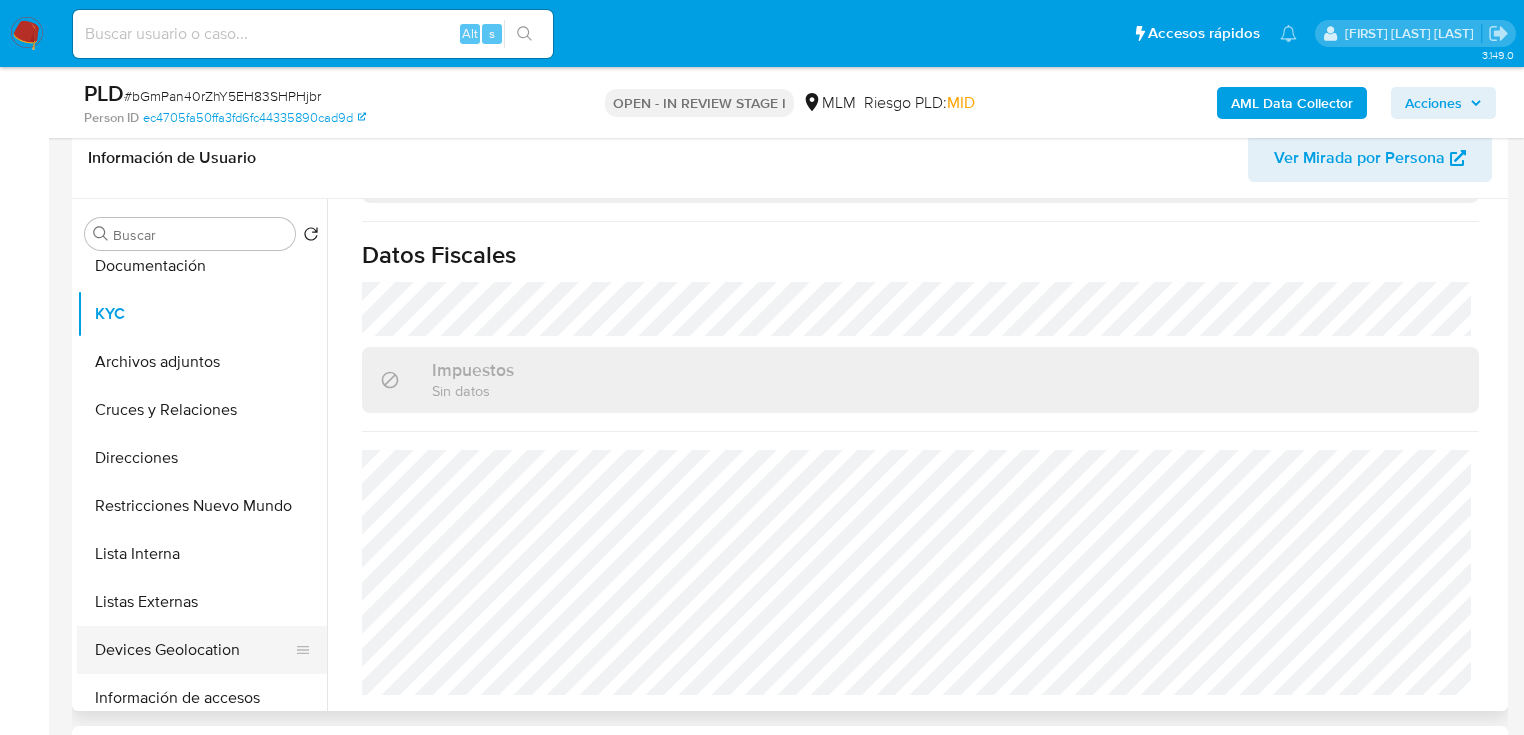 drag, startPoint x: 195, startPoint y: 649, endPoint x: 217, endPoint y: 649, distance: 22 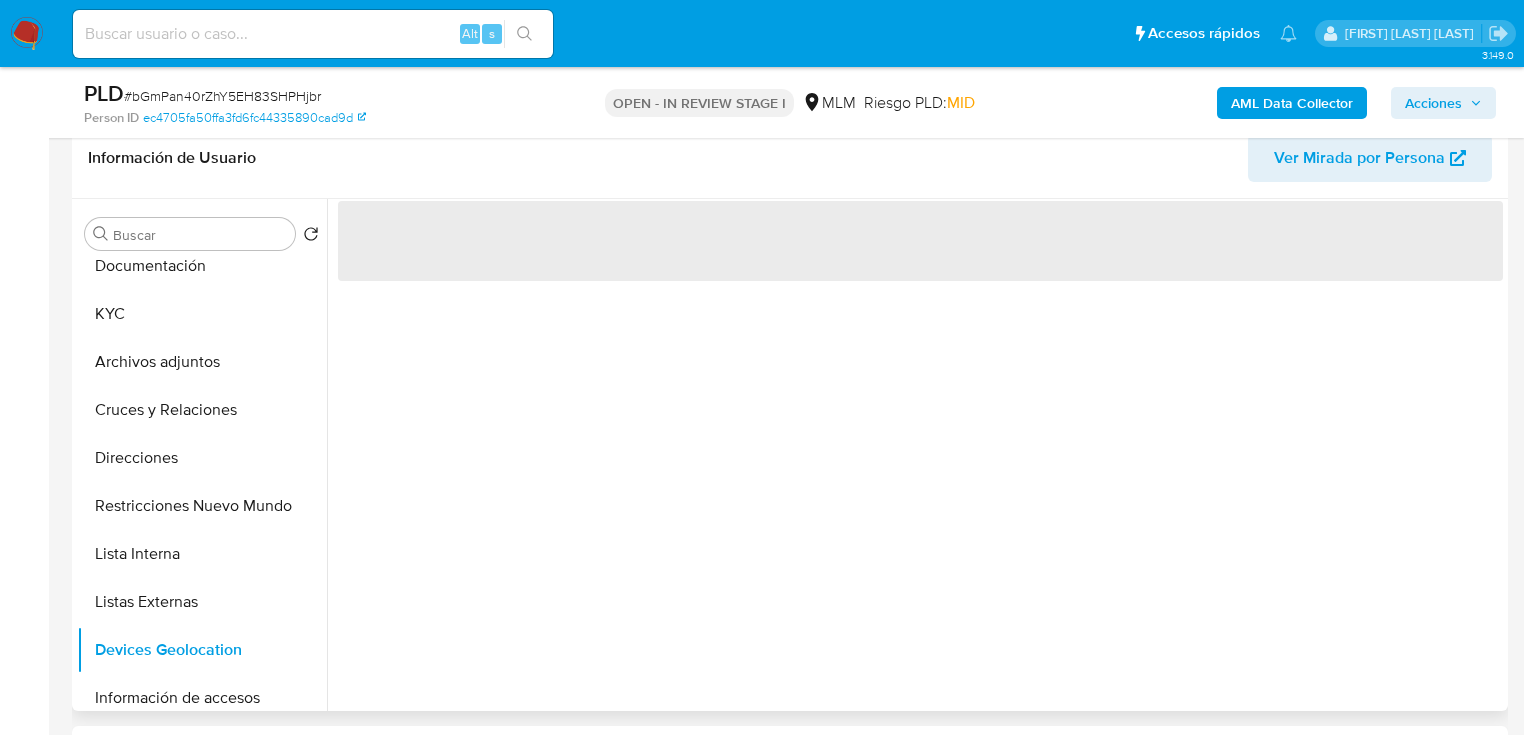 scroll, scrollTop: 0, scrollLeft: 0, axis: both 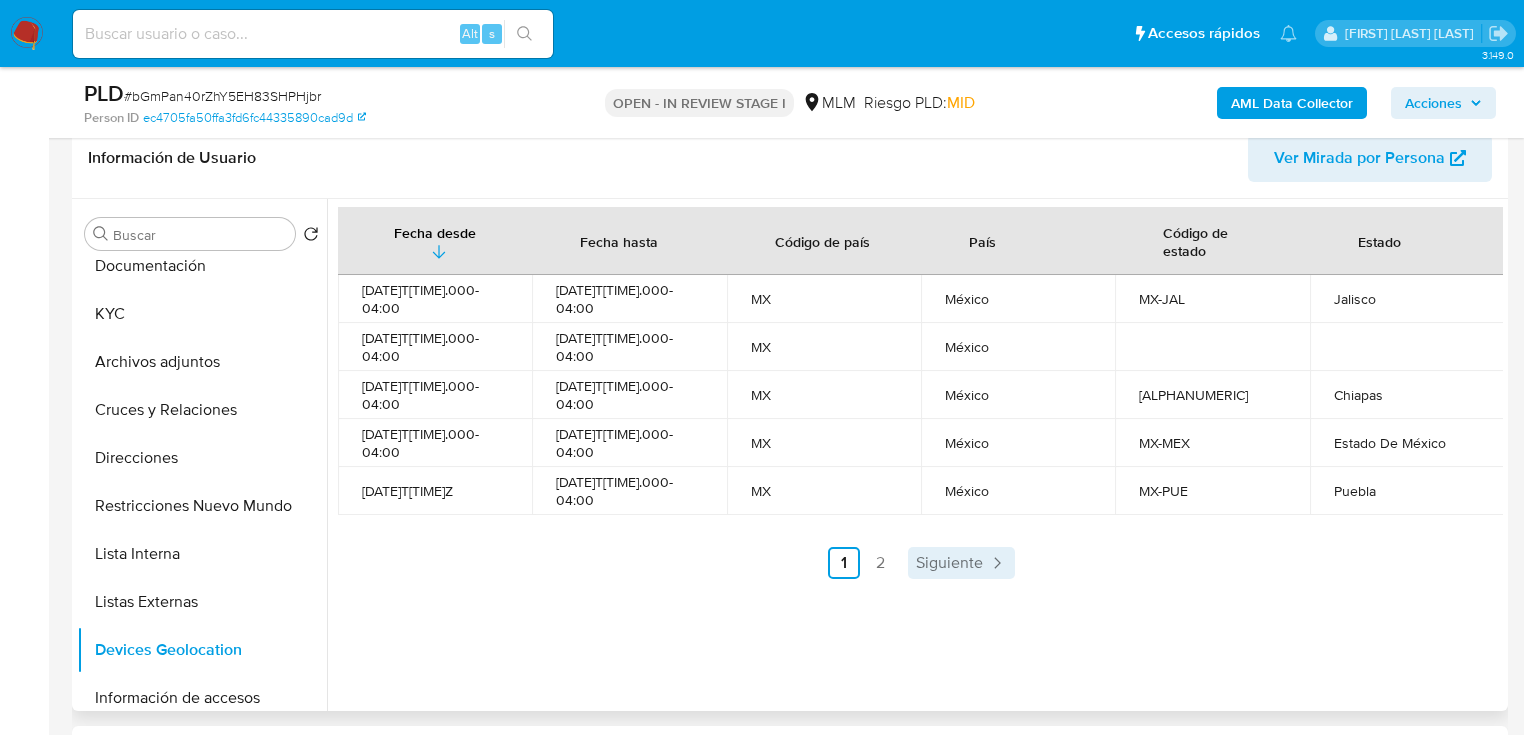 click on "Siguiente" at bounding box center (949, 563) 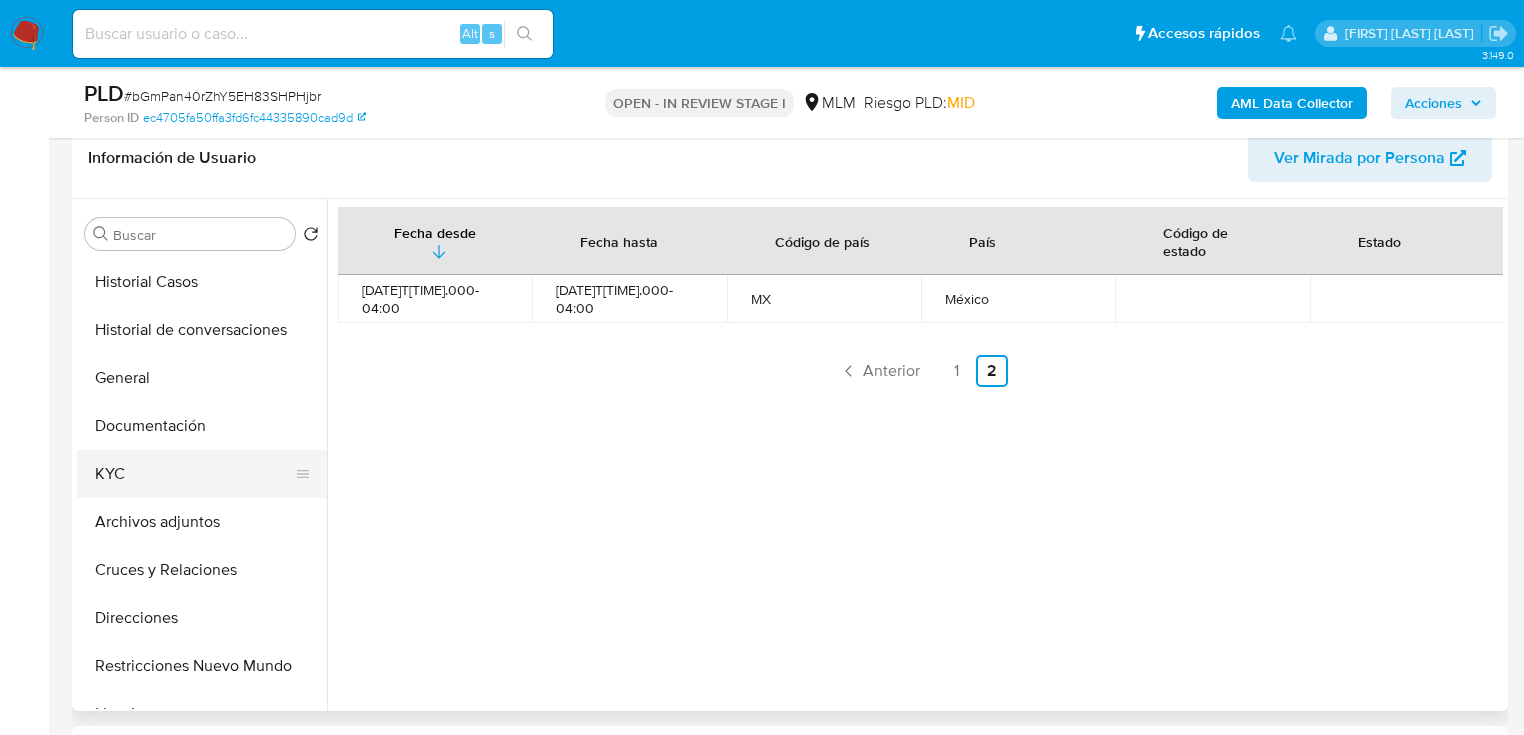 scroll, scrollTop: 0, scrollLeft: 0, axis: both 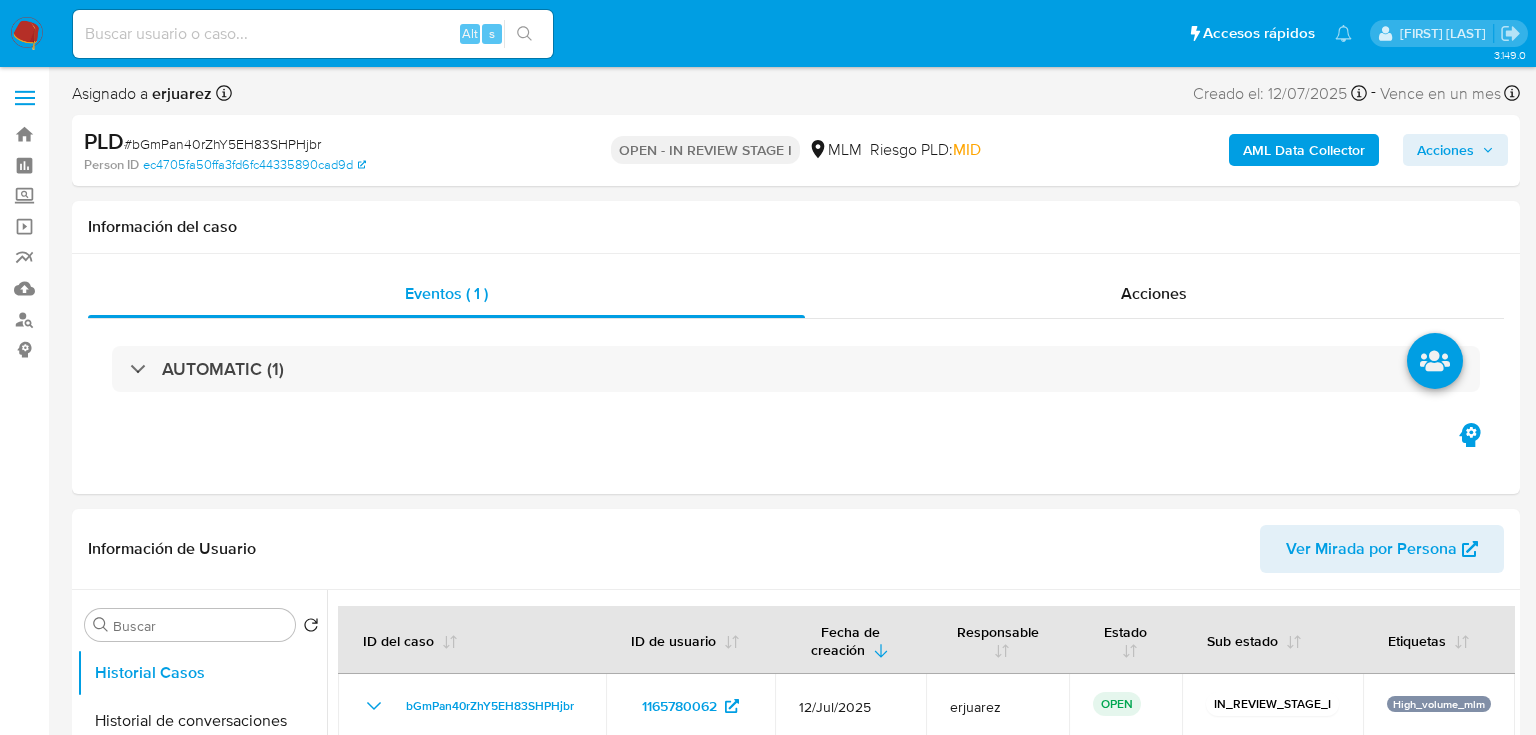 select on "10" 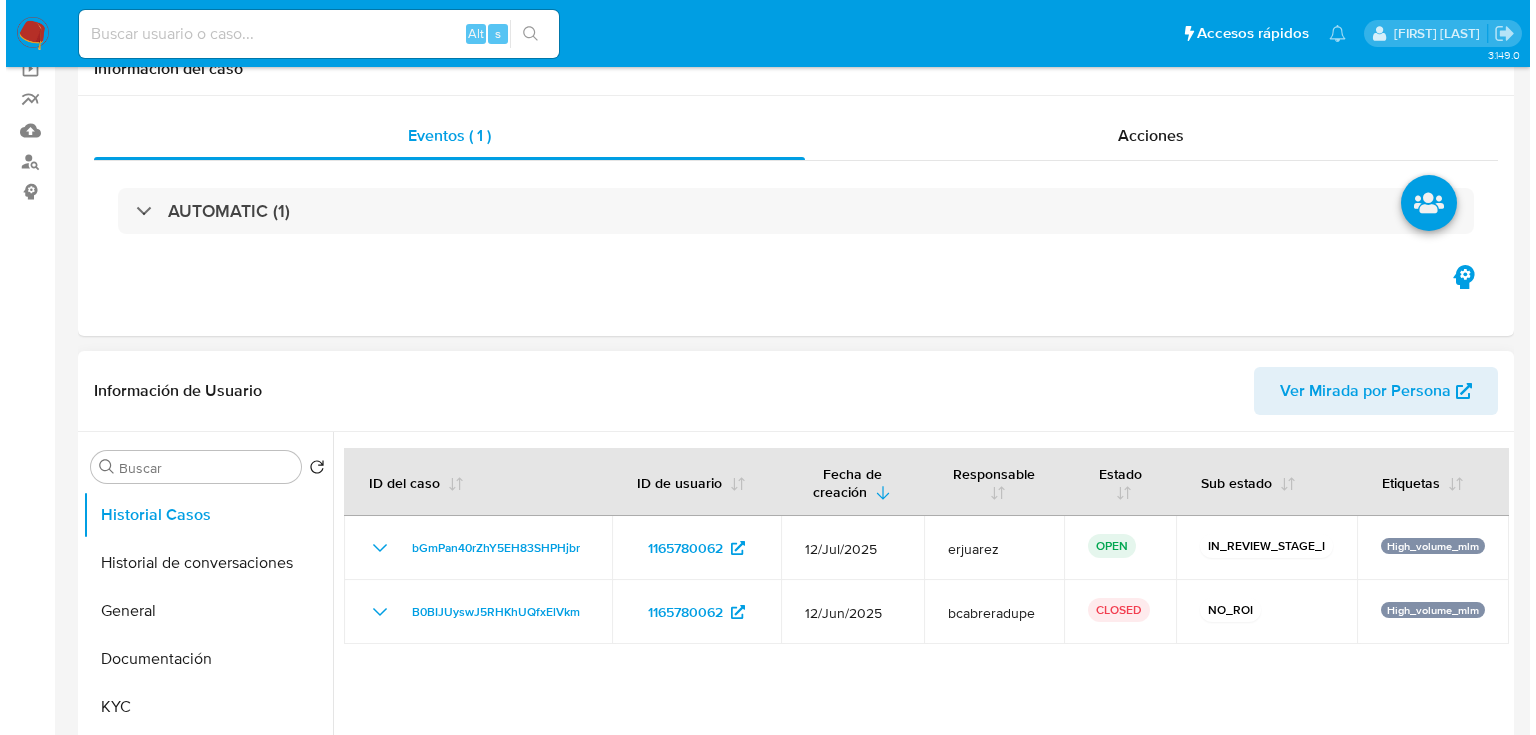 scroll, scrollTop: 320, scrollLeft: 0, axis: vertical 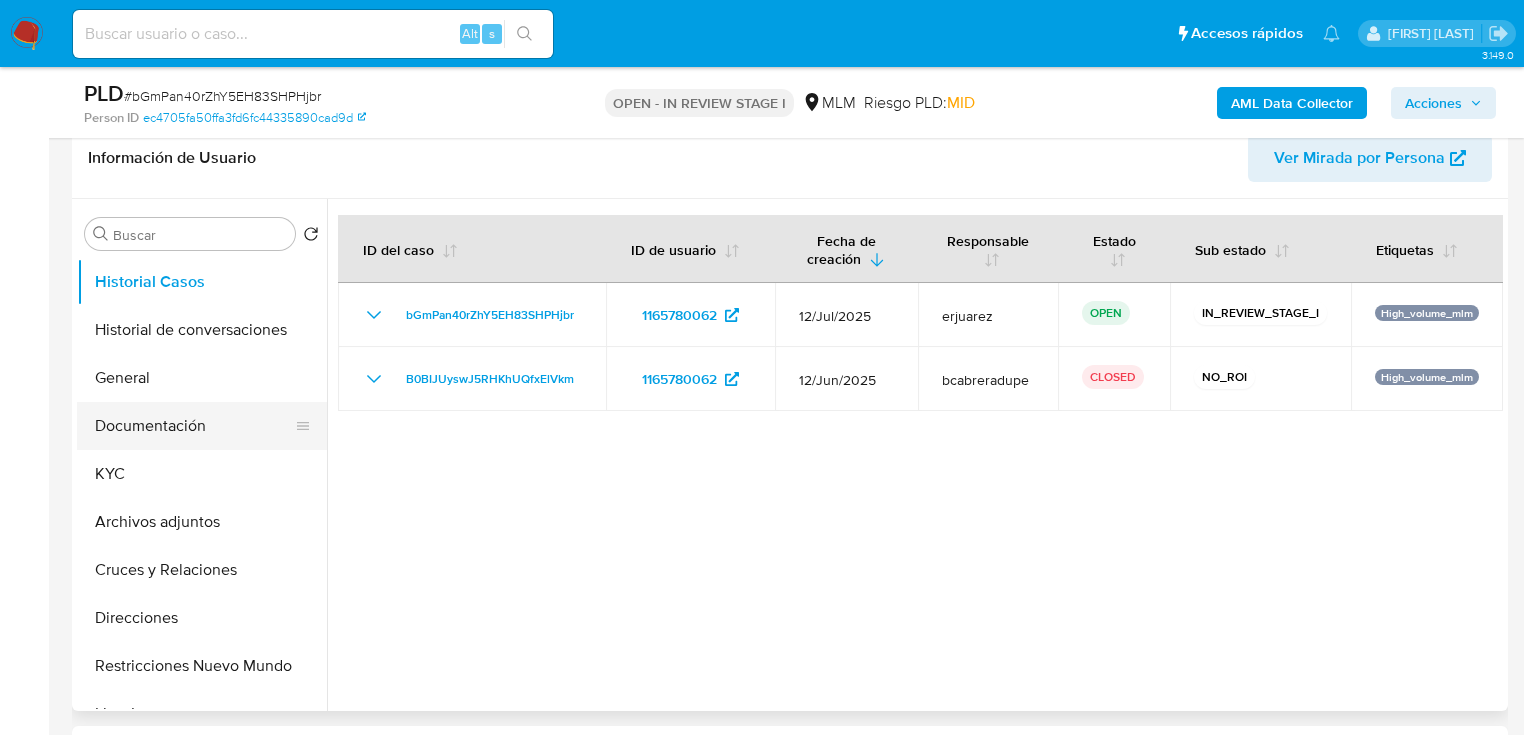 click on "Documentación" at bounding box center (194, 426) 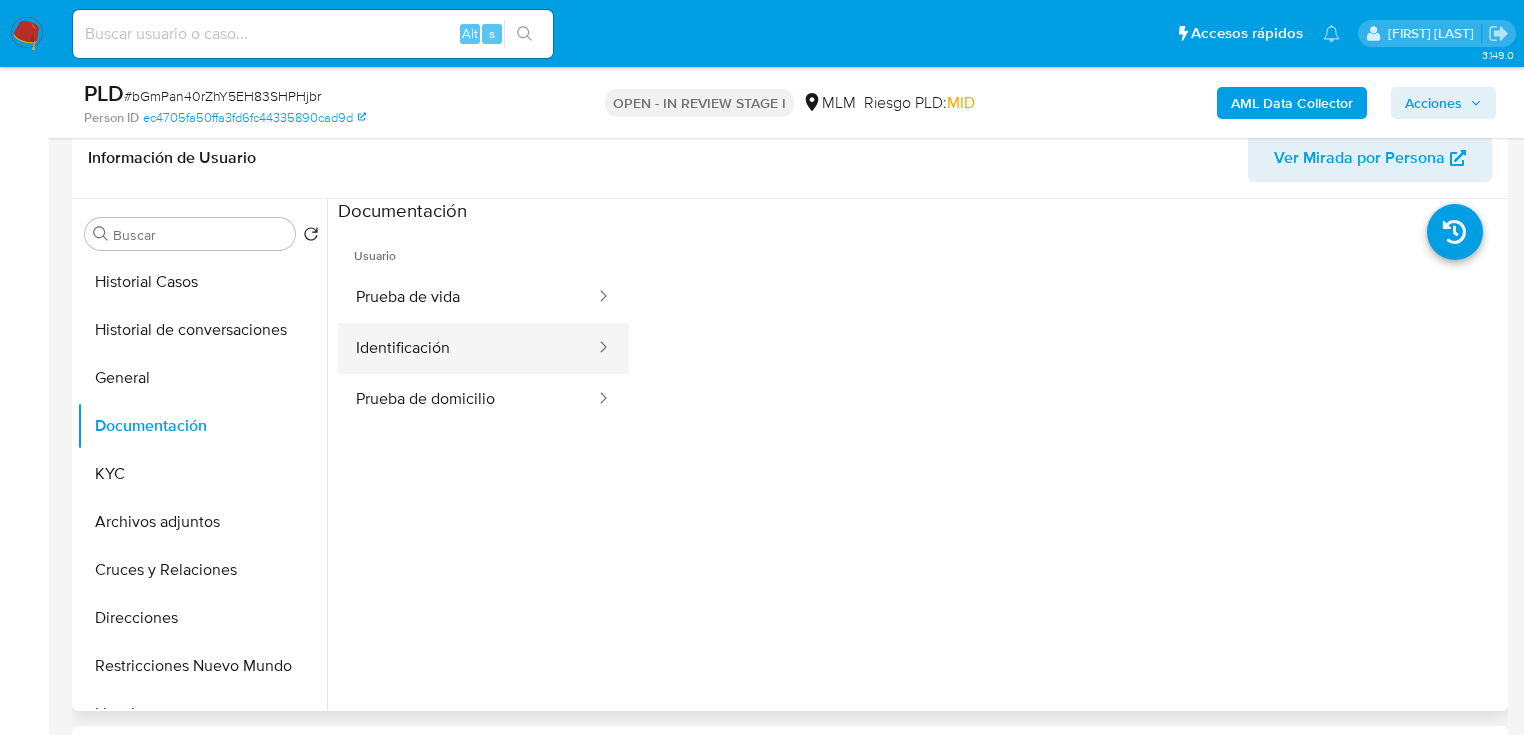 click on "Identificación" at bounding box center [467, 348] 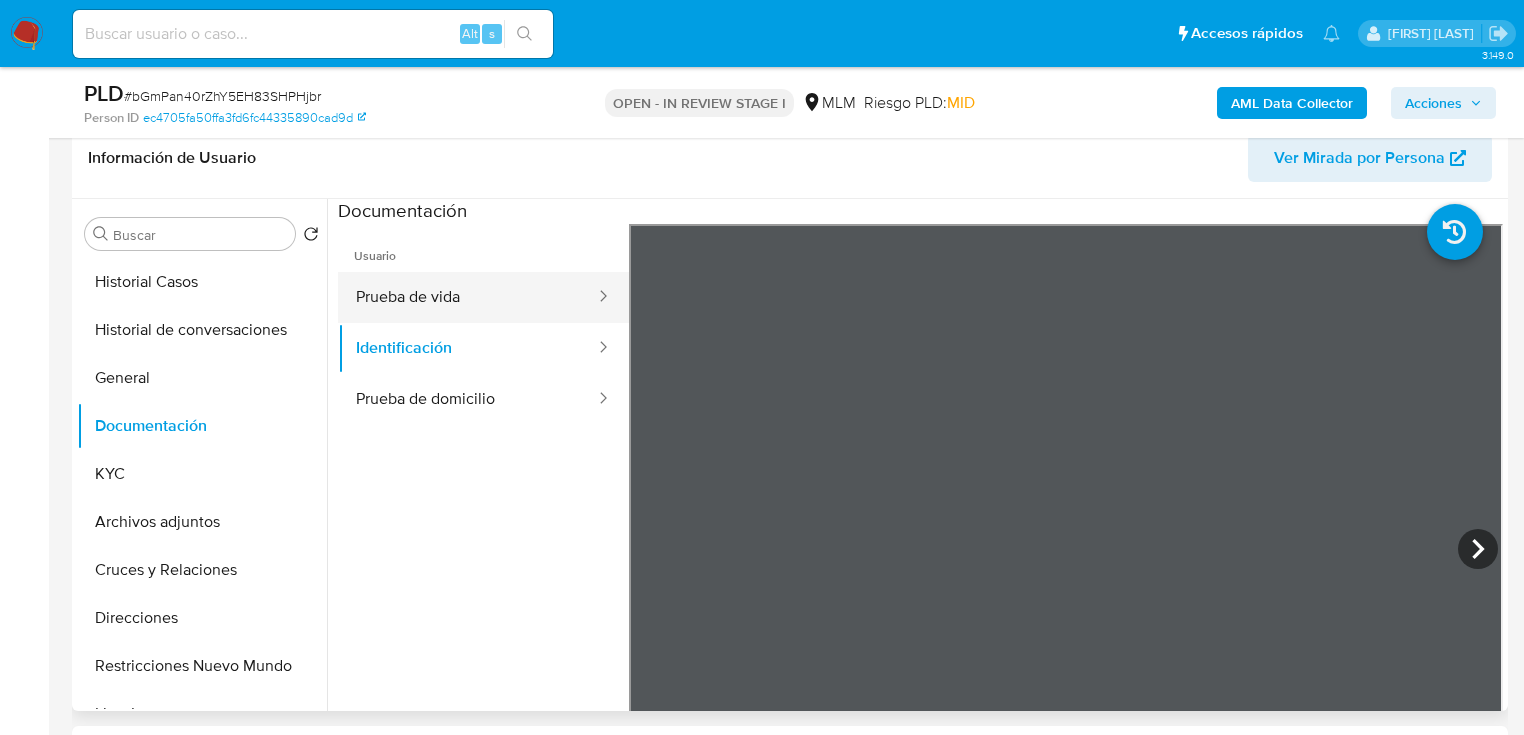 click on "Prueba de vida" at bounding box center [467, 297] 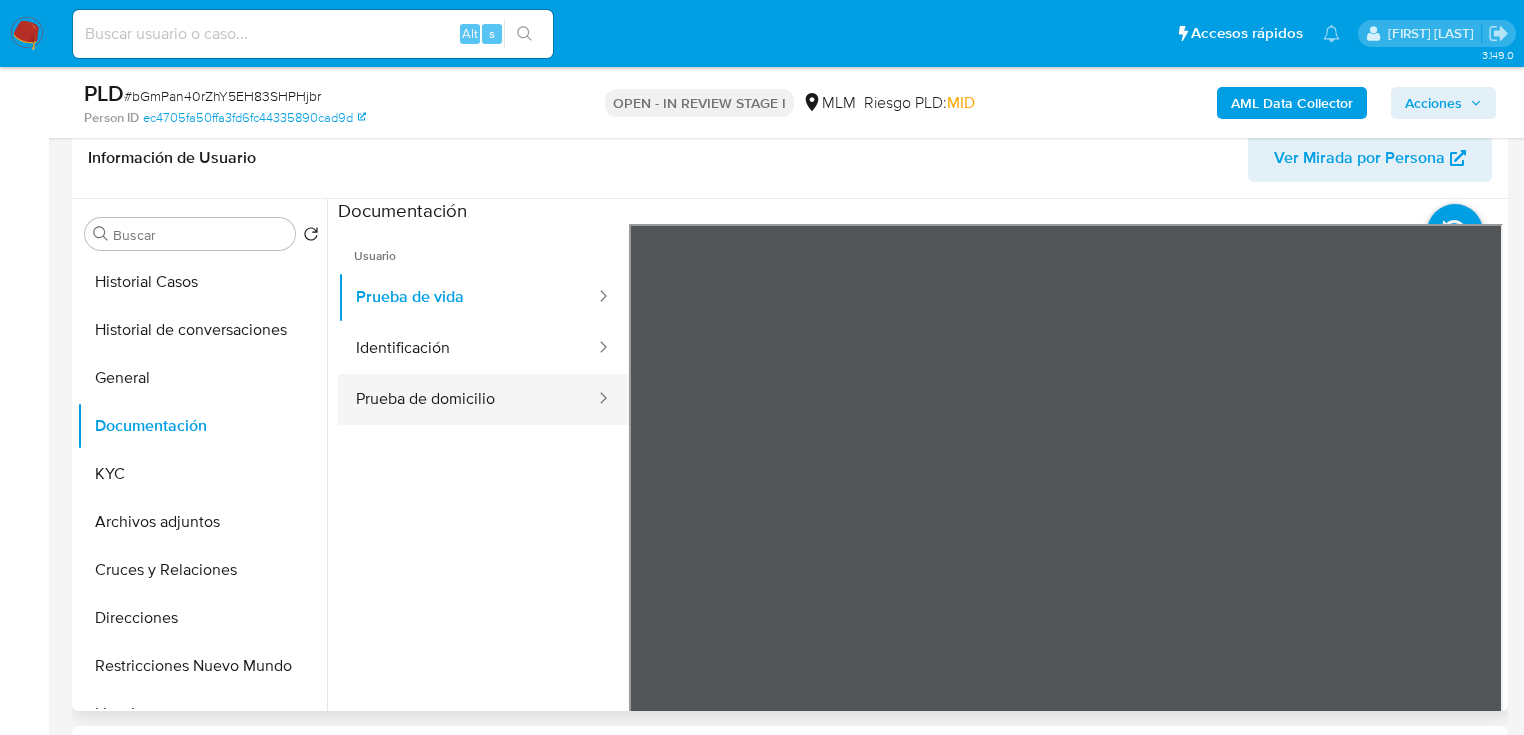 drag, startPoint x: 504, startPoint y: 421, endPoint x: 478, endPoint y: 393, distance: 38.209946 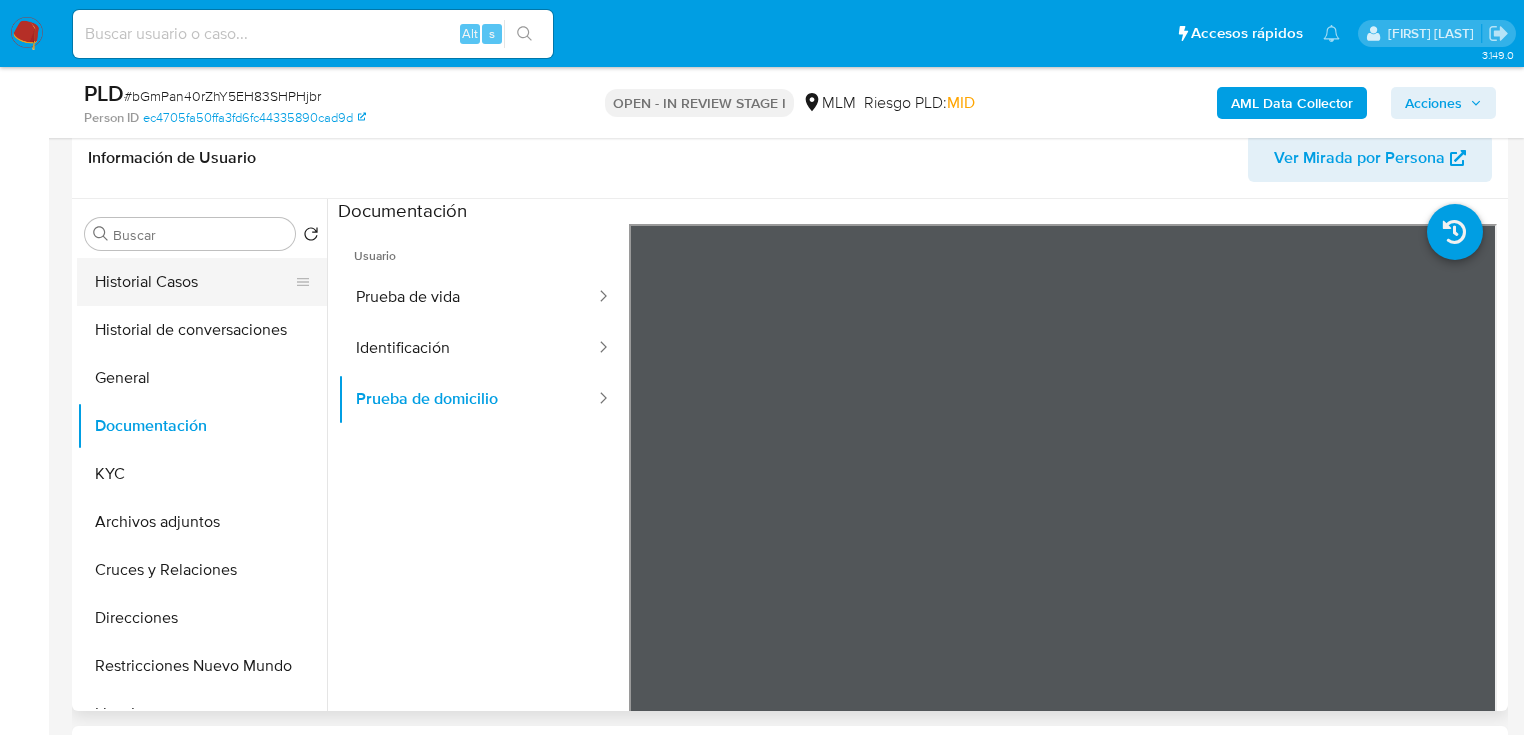 click on "Historial Casos" at bounding box center [194, 282] 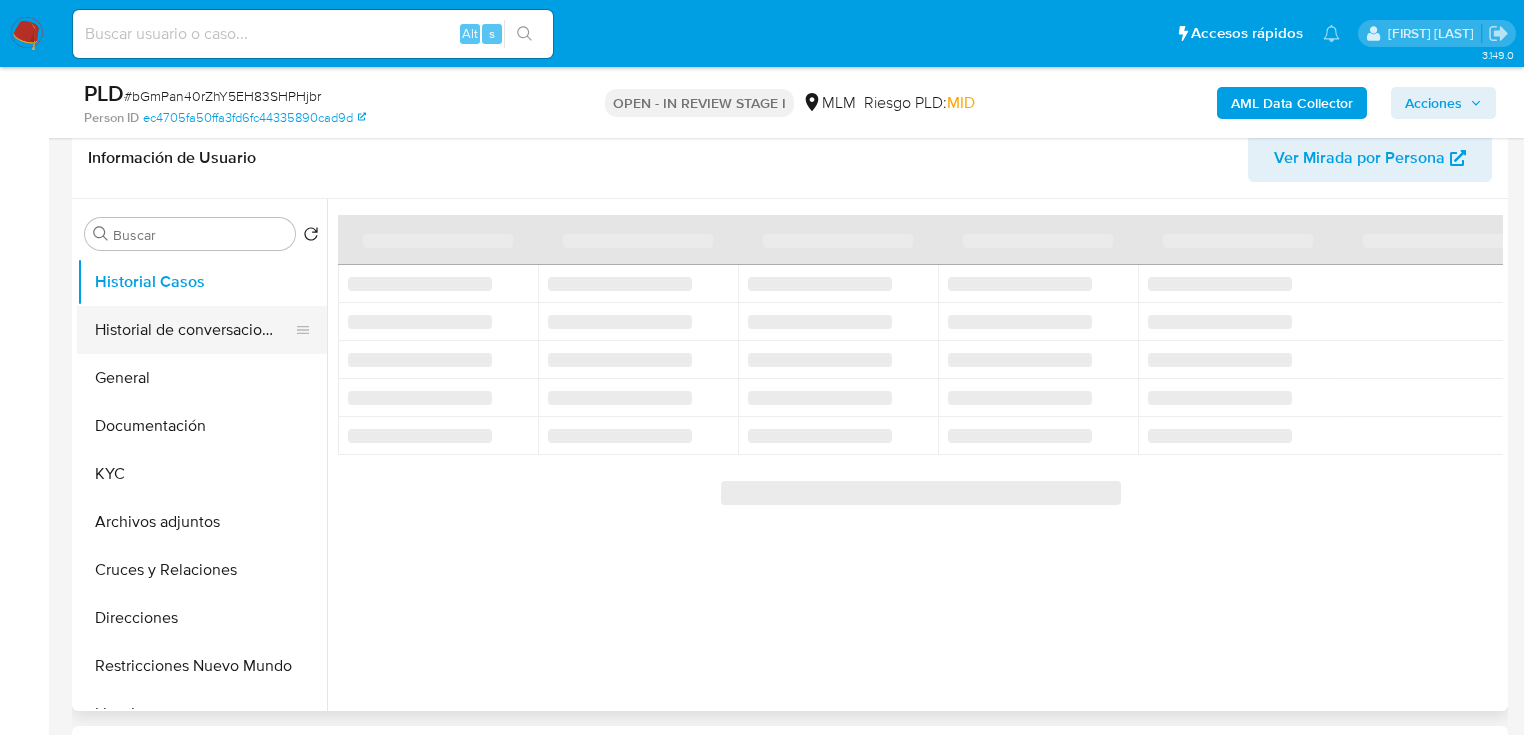 click on "Historial de conversaciones" at bounding box center [194, 330] 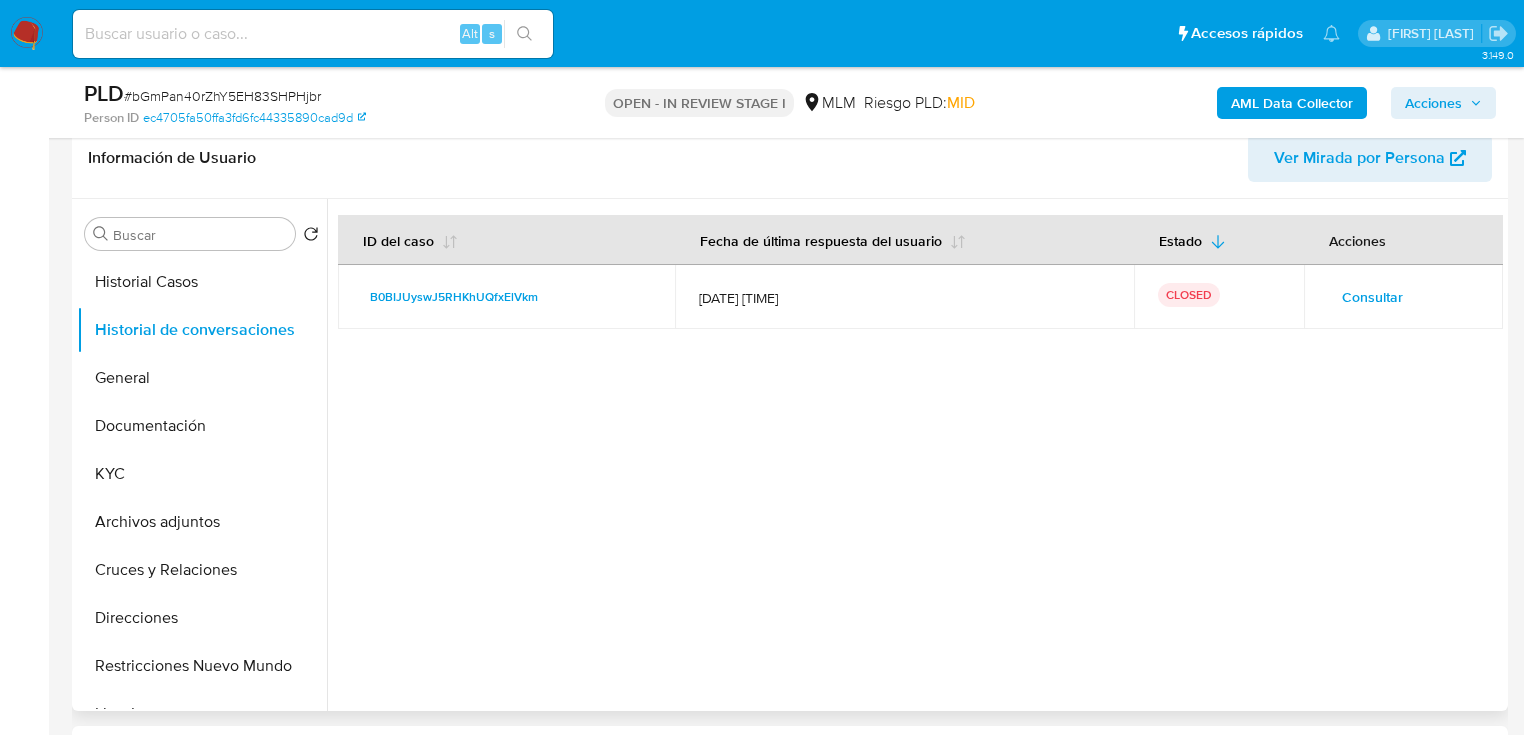 click on "Consultar" at bounding box center (1372, 297) 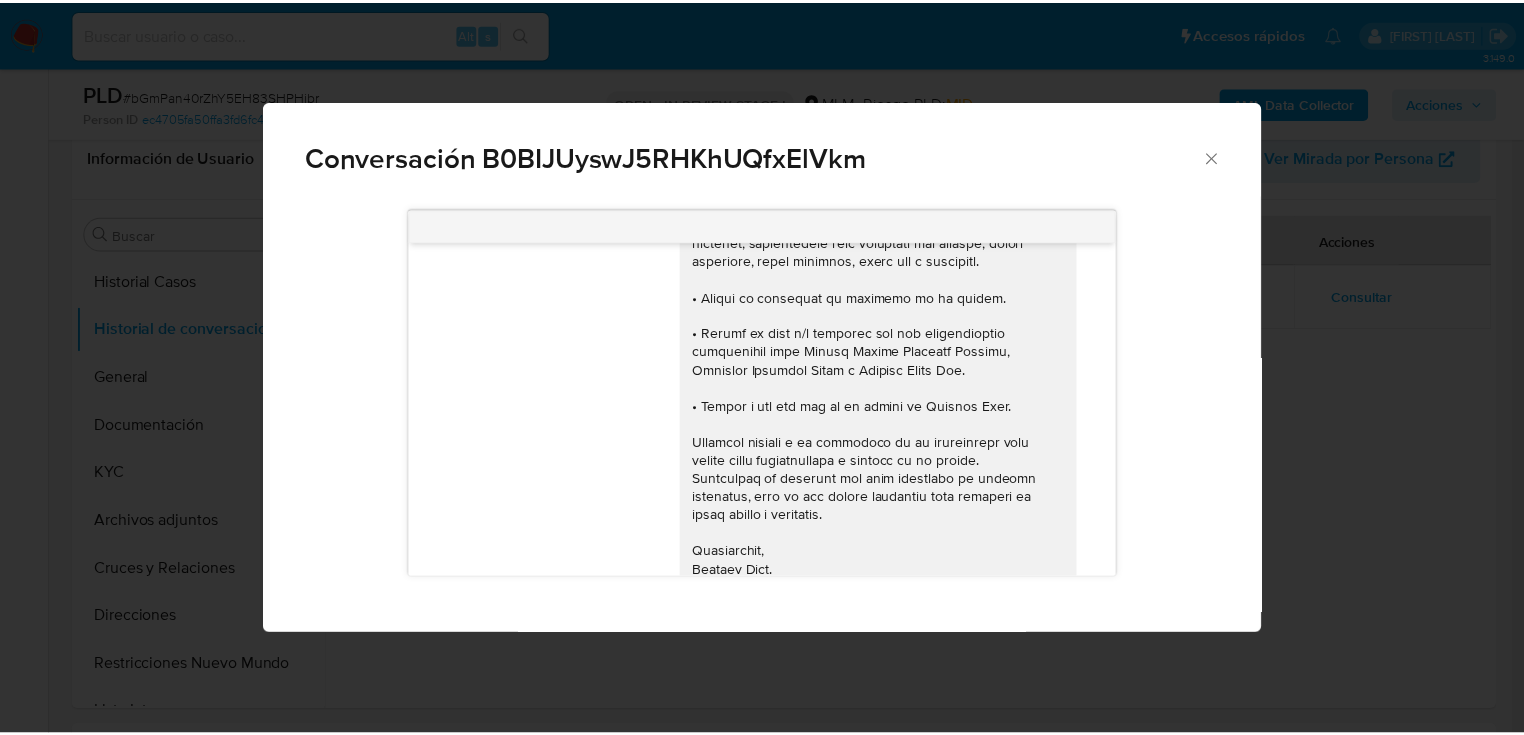 scroll, scrollTop: 400, scrollLeft: 0, axis: vertical 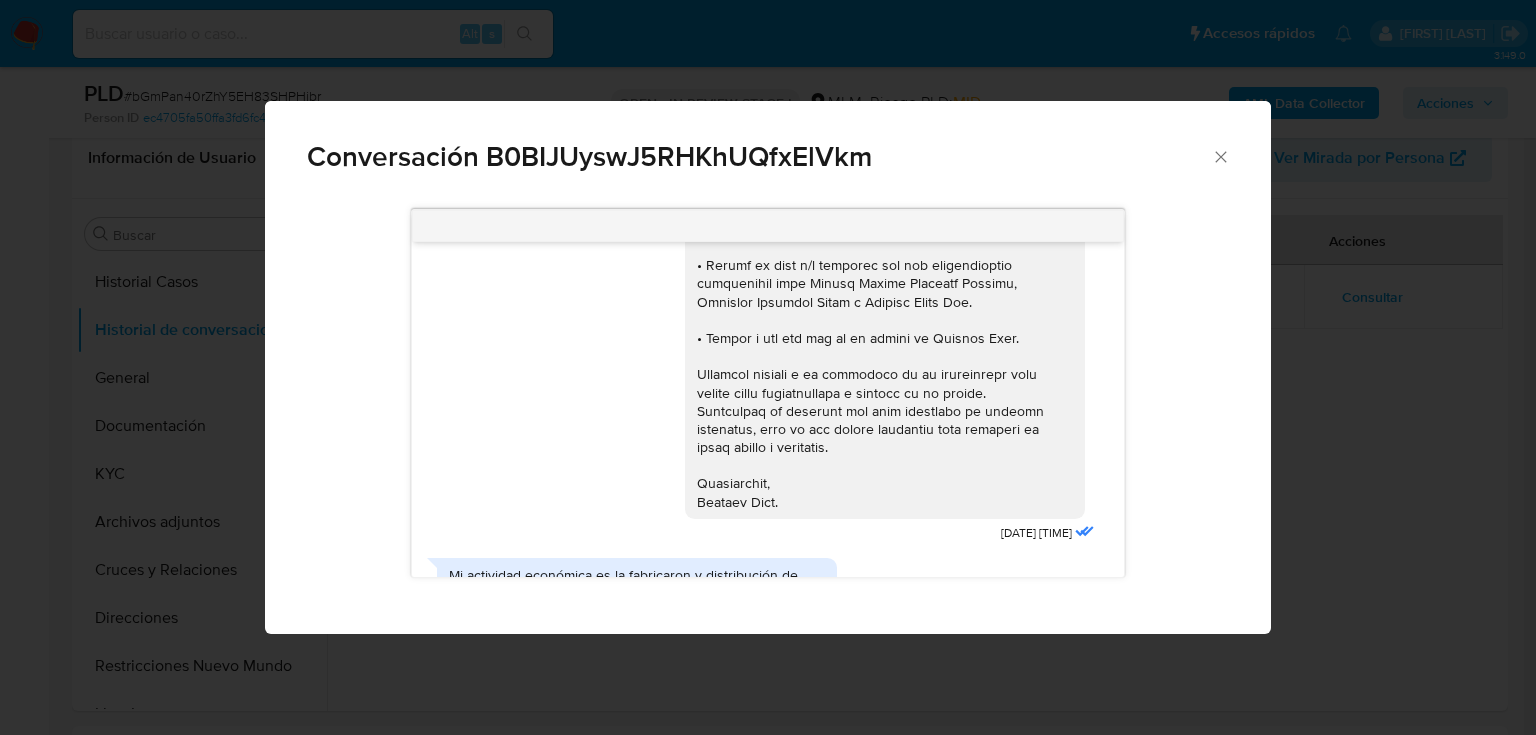 click on "Conversación B0BIJUyswJ5RHKhUQfxElVkm [DATE] [TIME] Mi actividad económica es la fabricaron y distribución de artículos de limpieza vendidos a través de la plataforma de Mercado libre y en persona física.
El motivo de recepción de de recursos de mi cuenta es la venta de productos de limpieza vendido en la plataforma de Mercado libre
Los 3 son proveedores de productos de limpieza
El uso de mi cuenta es la recepción de ventas de la plataforma de Mercado libre.
PDF PDF GUA190520FH6_Factura_A7811_[DATE].pdf [DATE] [TIME] [DATE] [TIME]" at bounding box center (768, 367) 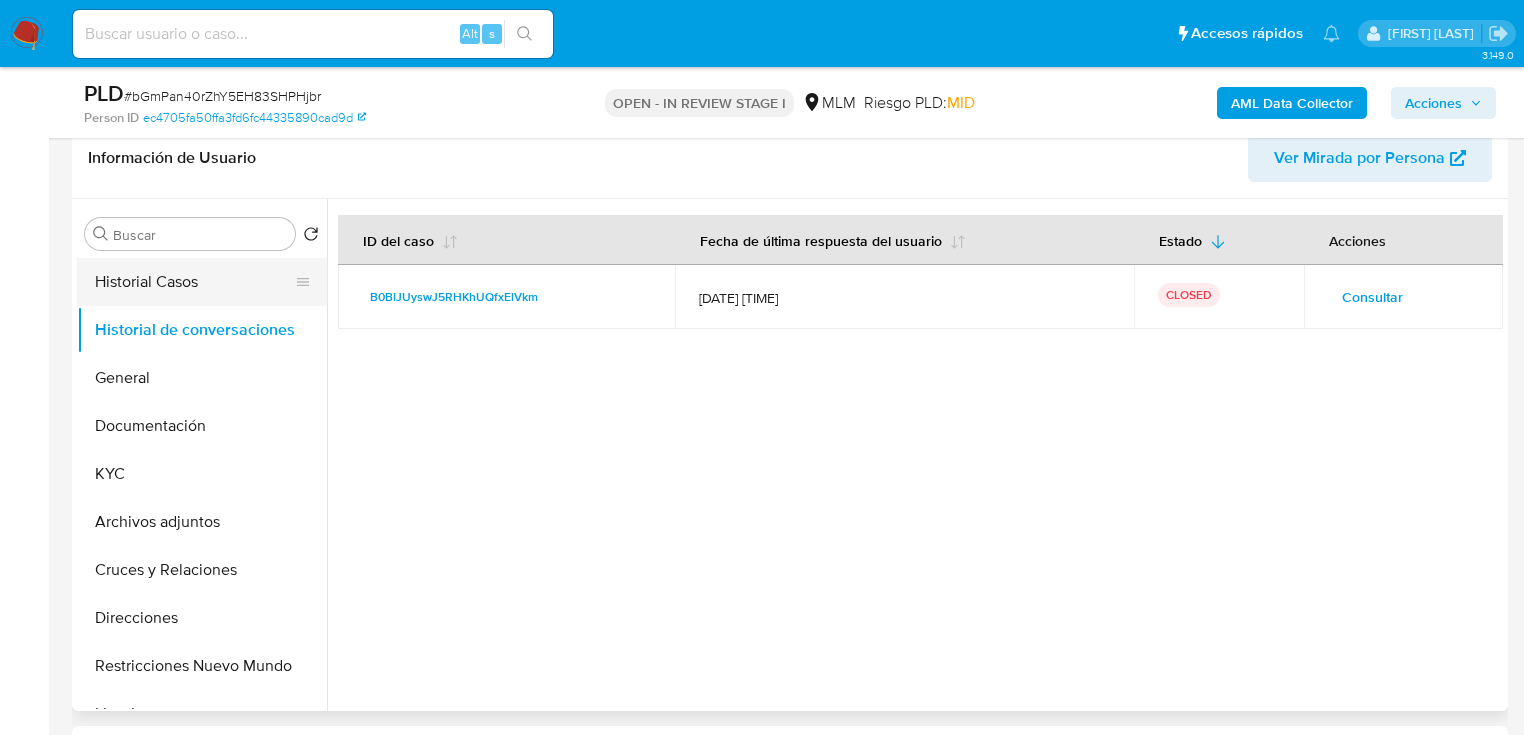 click on "Historial Casos" at bounding box center (194, 282) 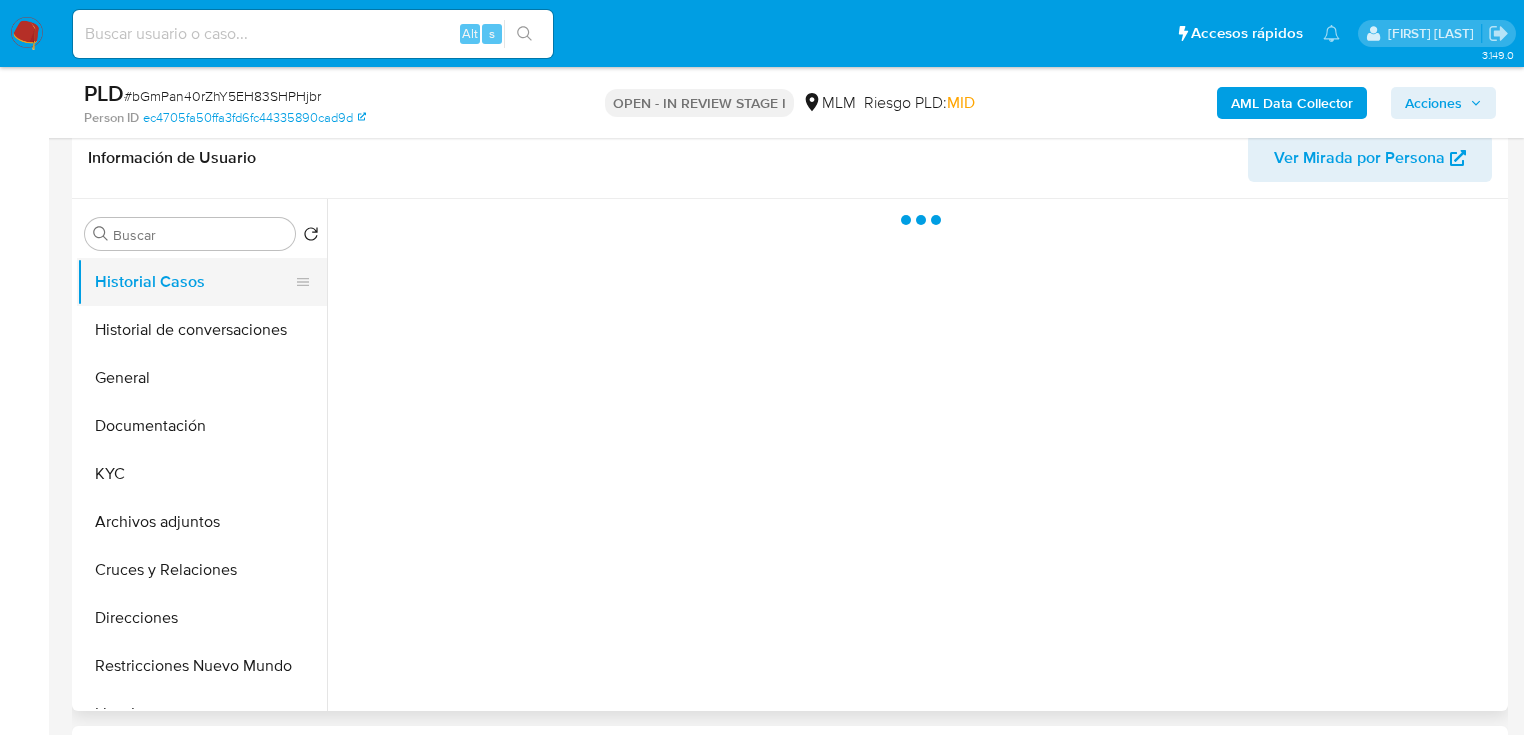 click on "Historial Casos" at bounding box center (194, 282) 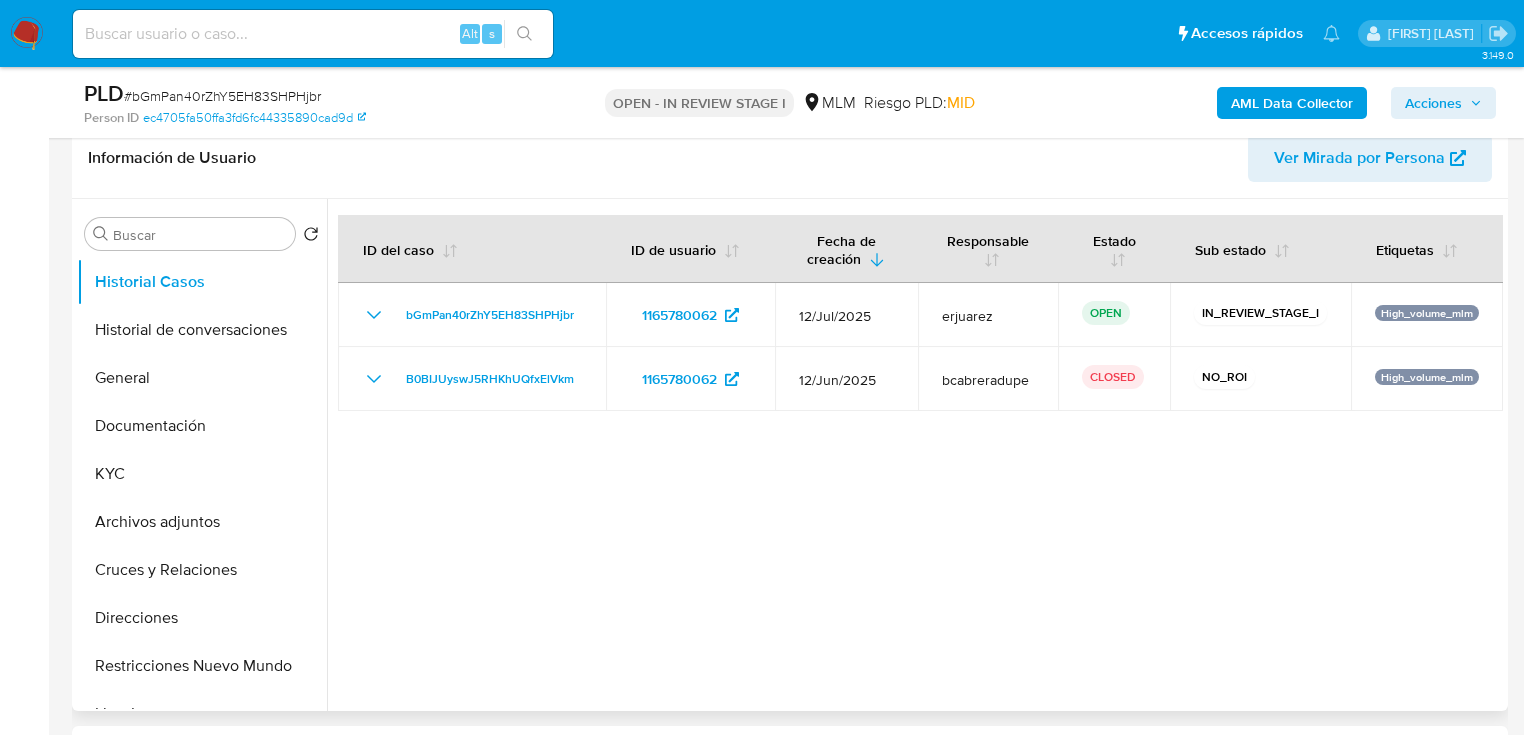 click at bounding box center [915, 455] 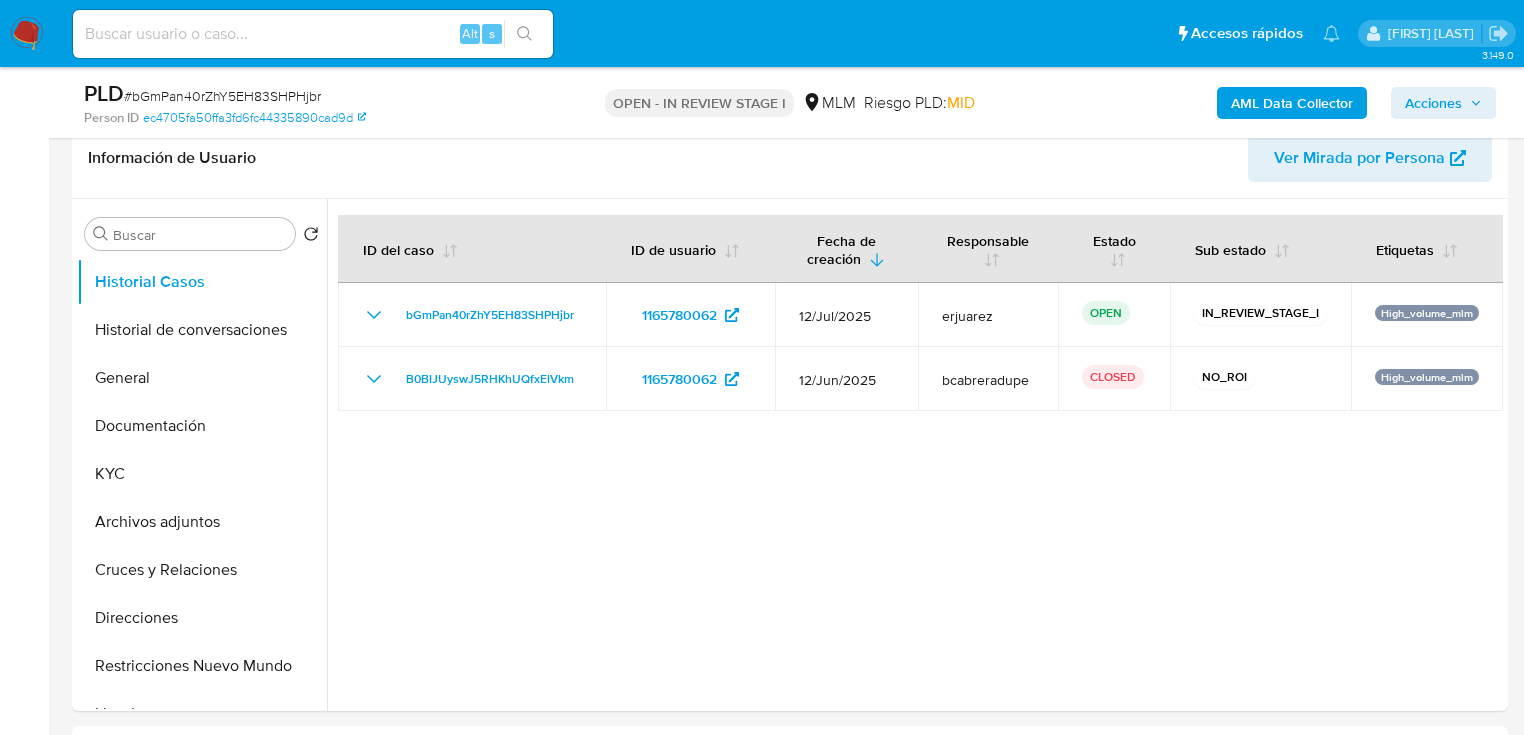 drag, startPoint x: 816, startPoint y: 621, endPoint x: 30, endPoint y: 481, distance: 798.37085 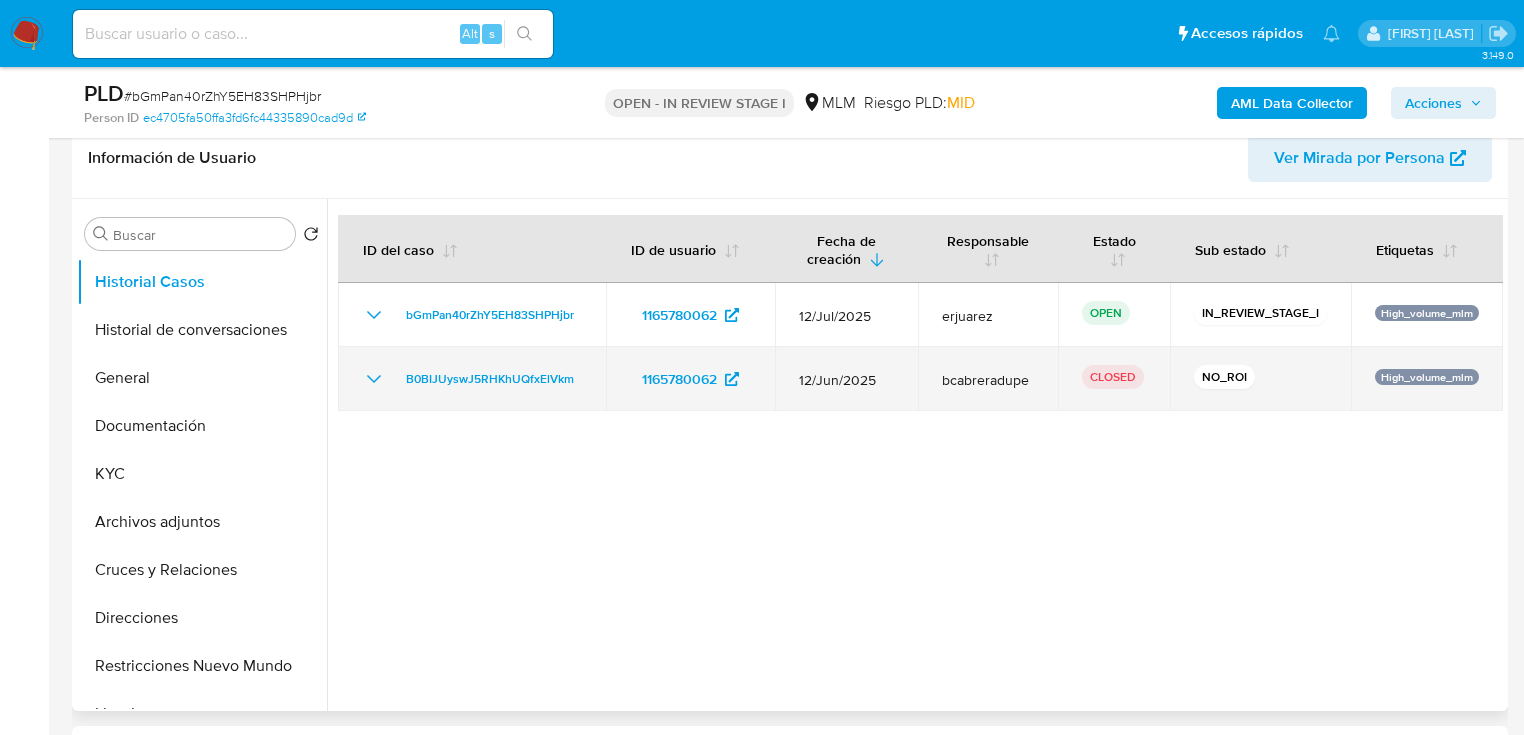 click 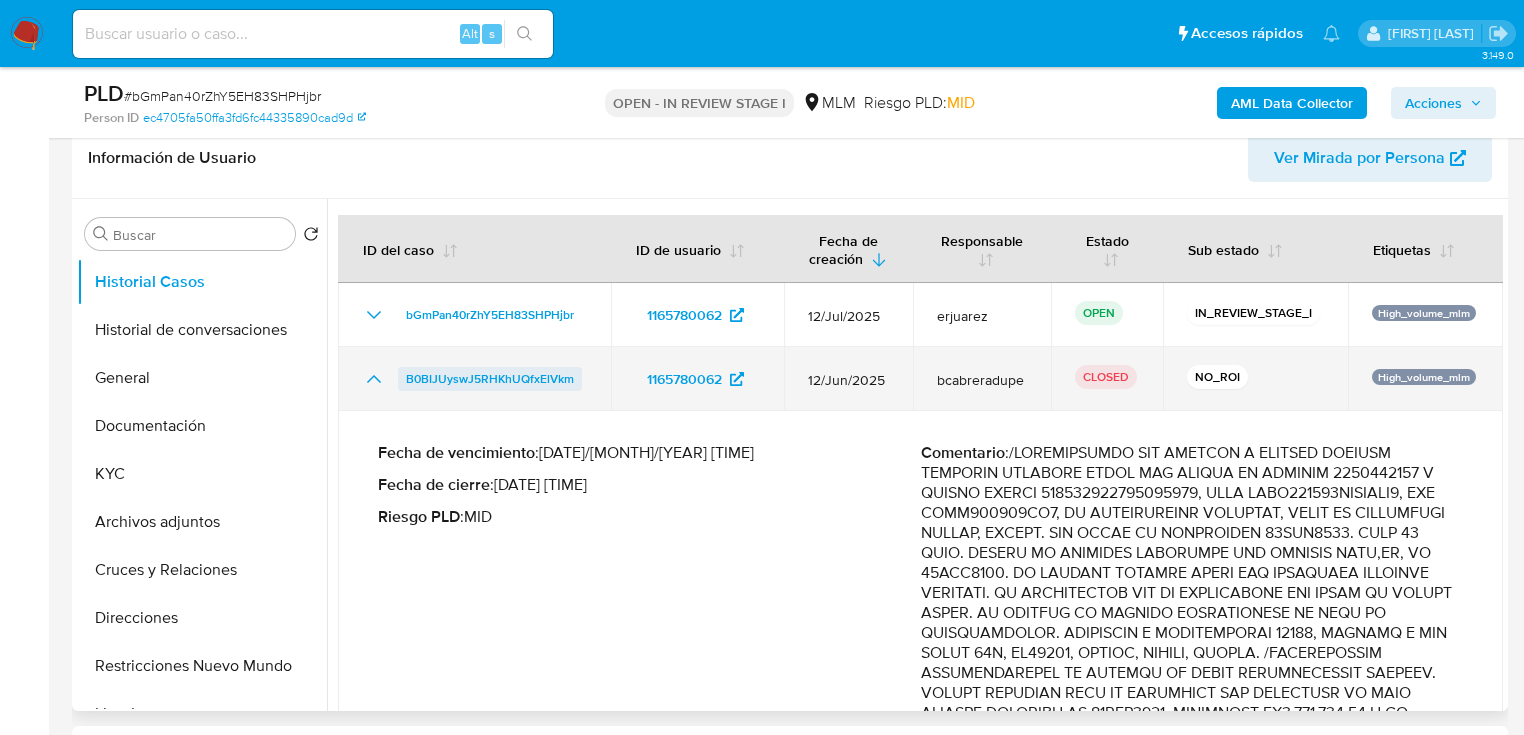 click on "B0BIJUyswJ5RHKhUQfxElVkm" at bounding box center (490, 379) 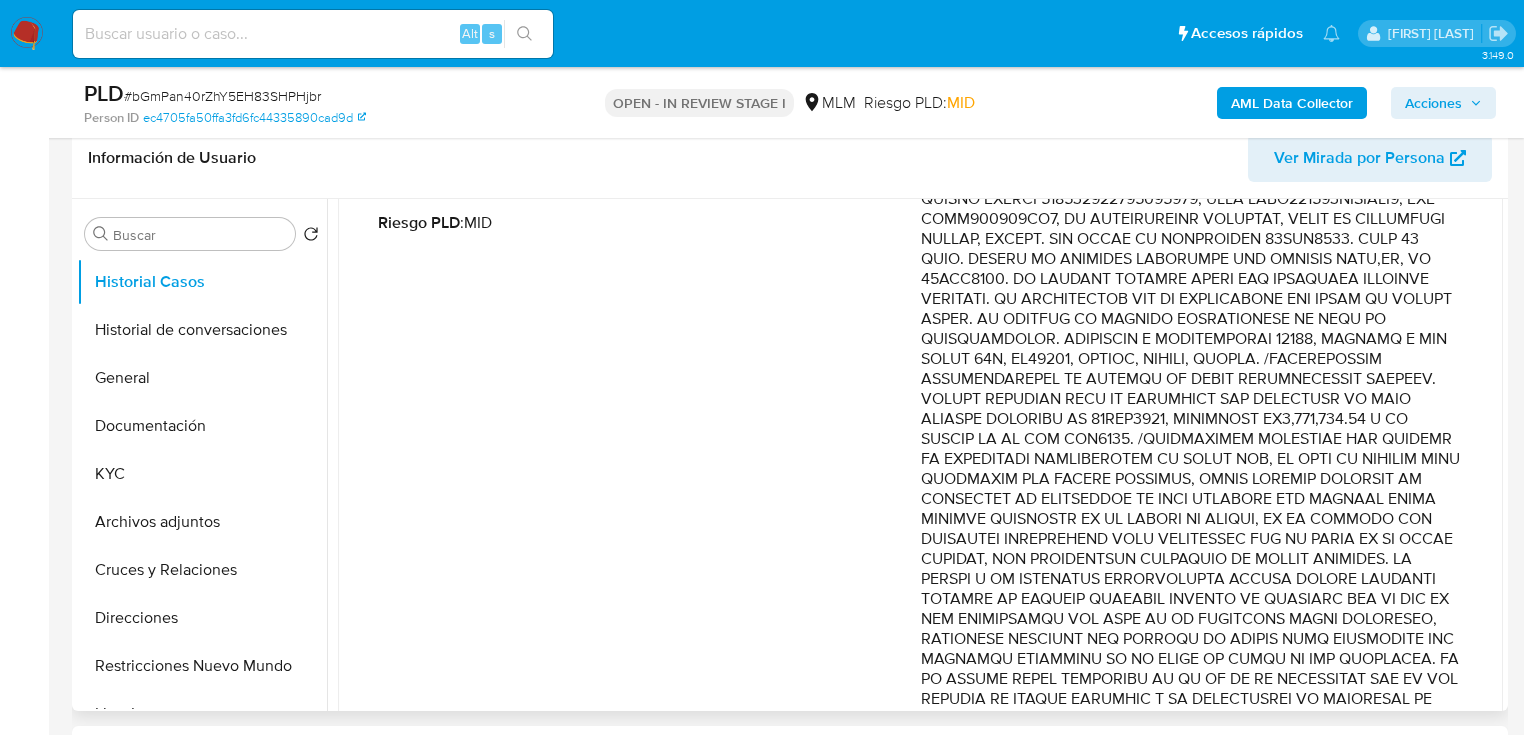 scroll, scrollTop: 320, scrollLeft: 0, axis: vertical 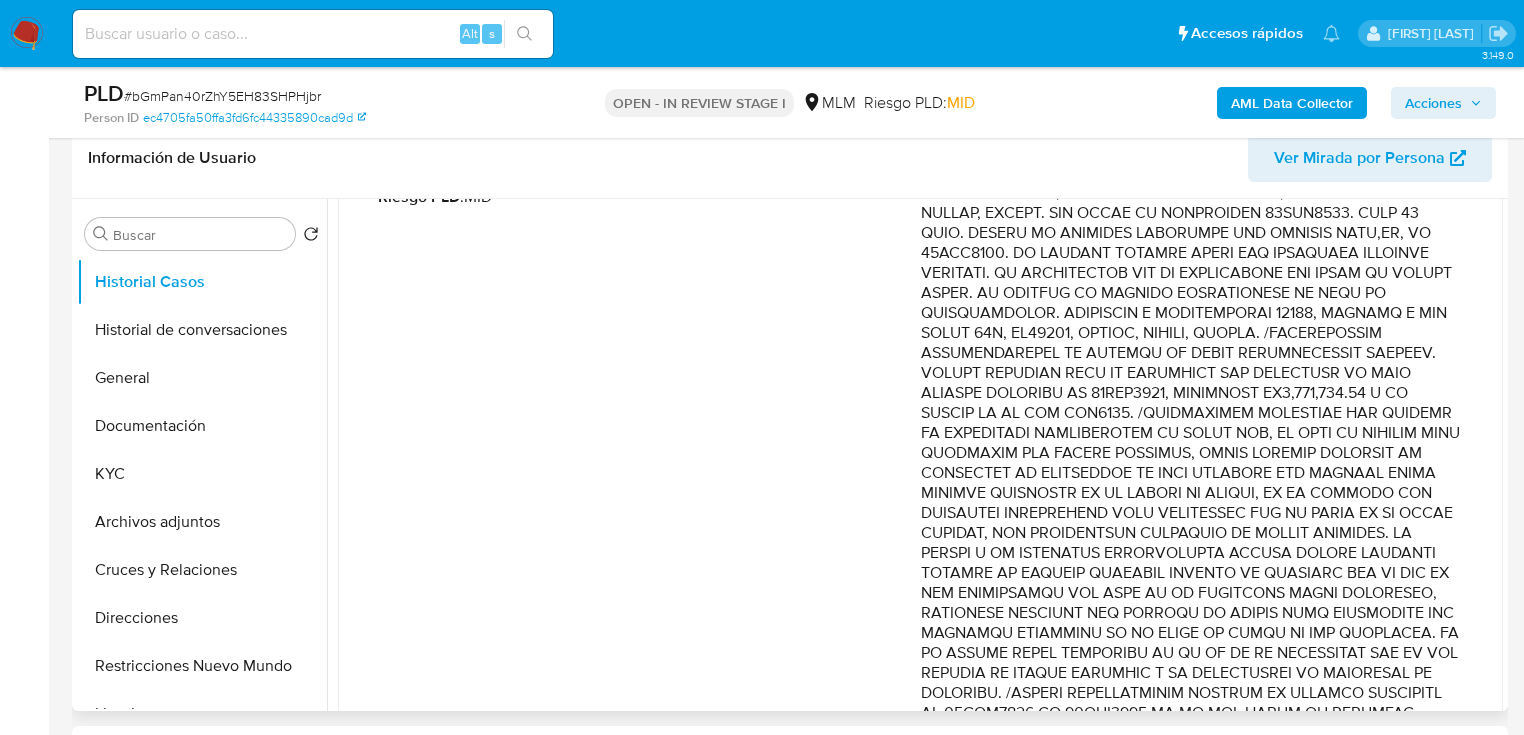 drag, startPoint x: 1076, startPoint y: 377, endPoint x: 1376, endPoint y: 402, distance: 301.03986 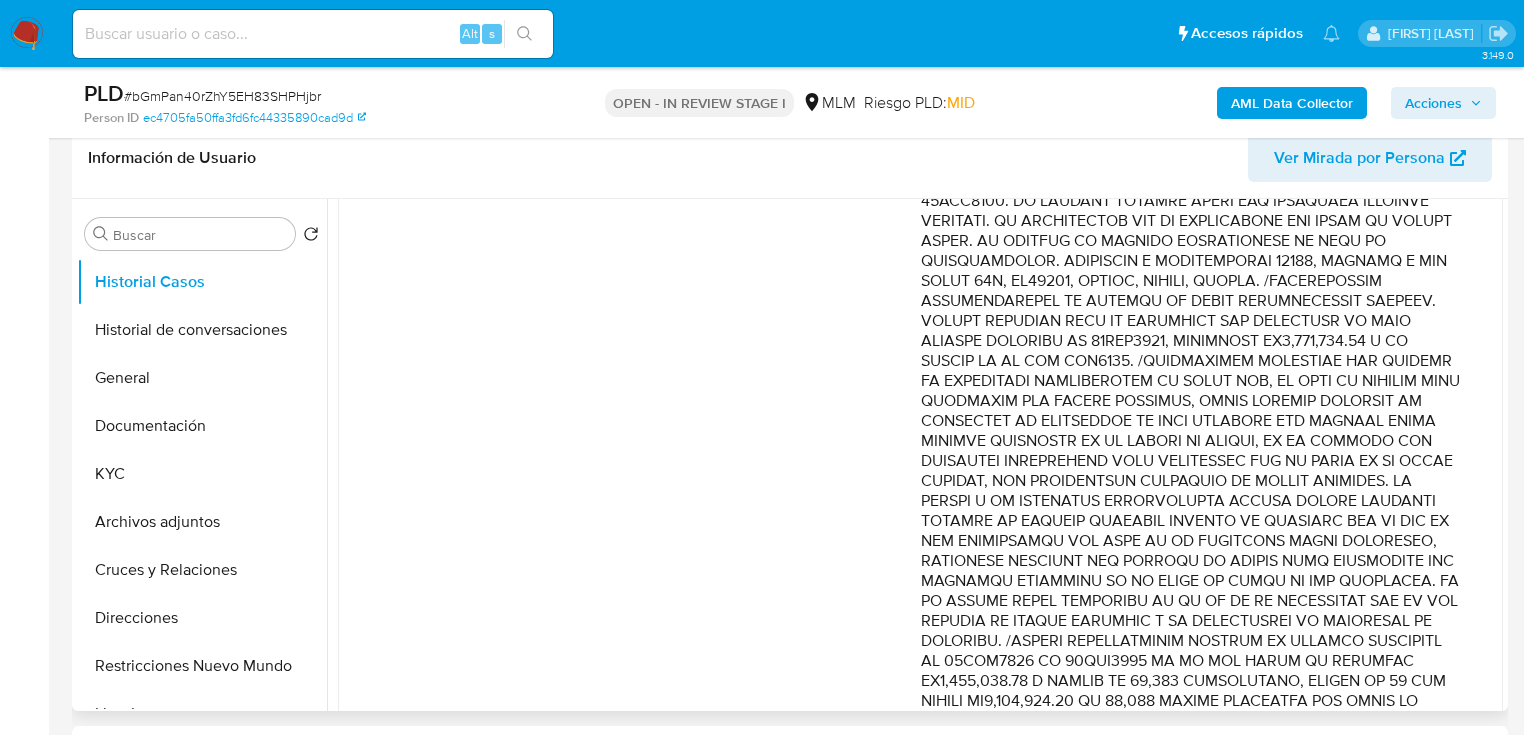 scroll, scrollTop: 400, scrollLeft: 0, axis: vertical 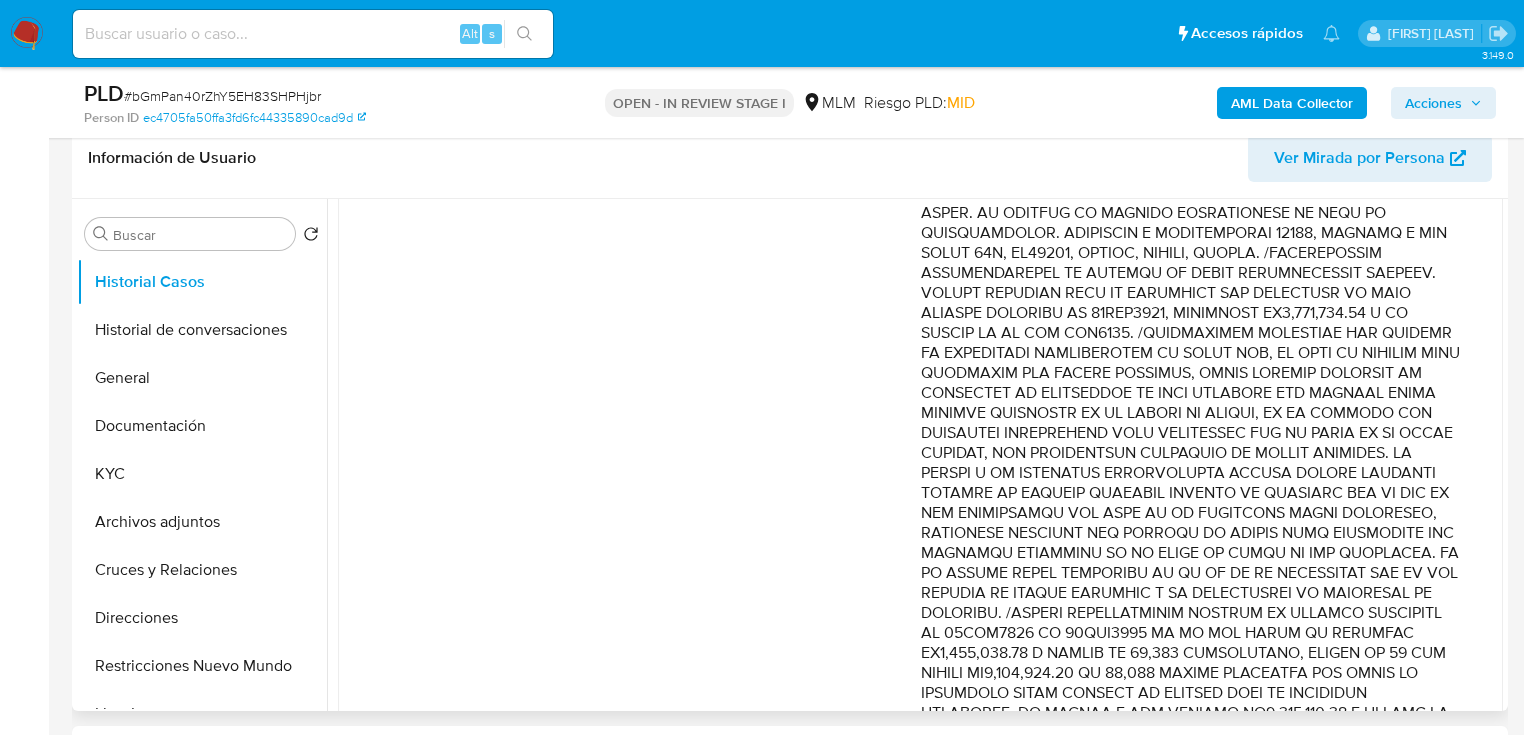 drag, startPoint x: 1112, startPoint y: 375, endPoint x: 1306, endPoint y: 444, distance: 205.90532 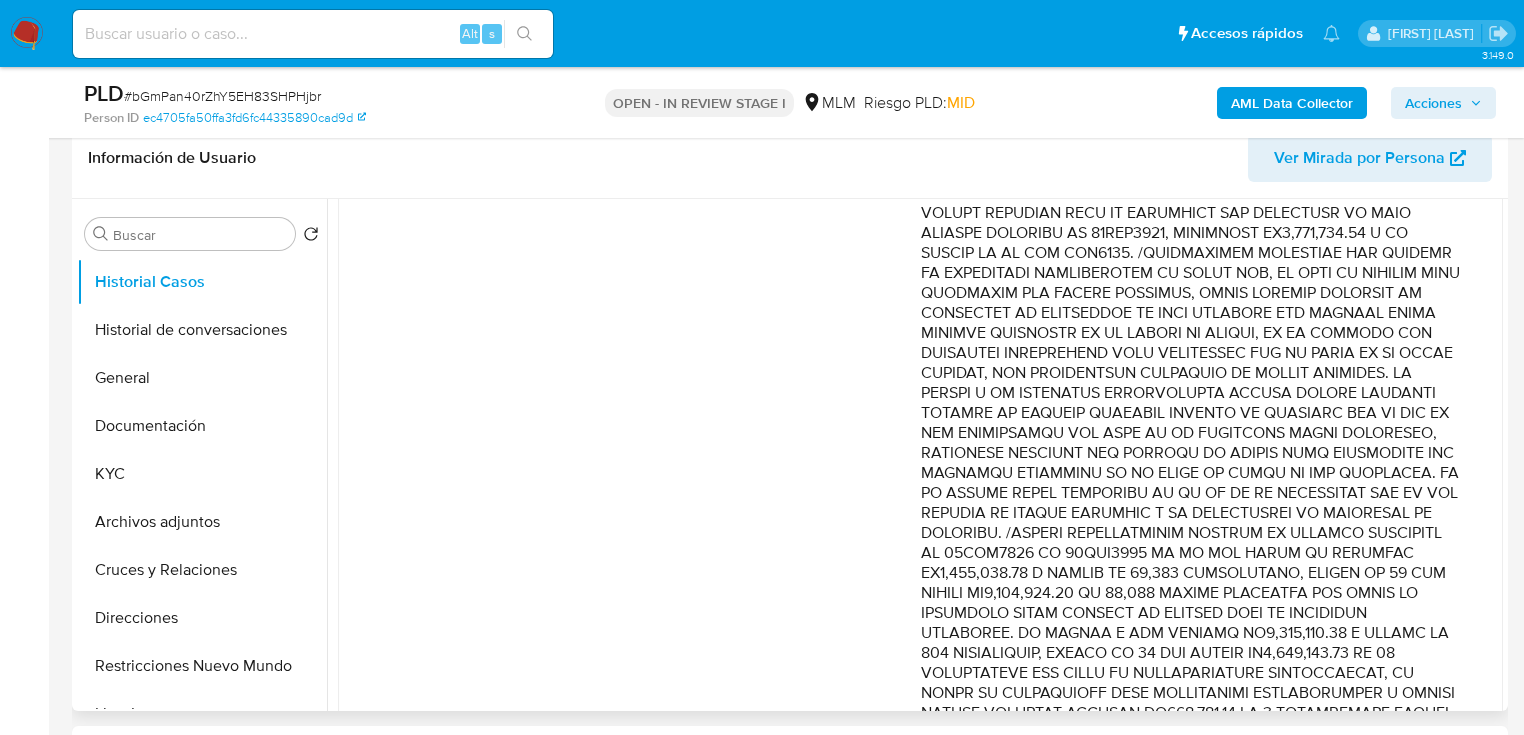 scroll, scrollTop: 560, scrollLeft: 0, axis: vertical 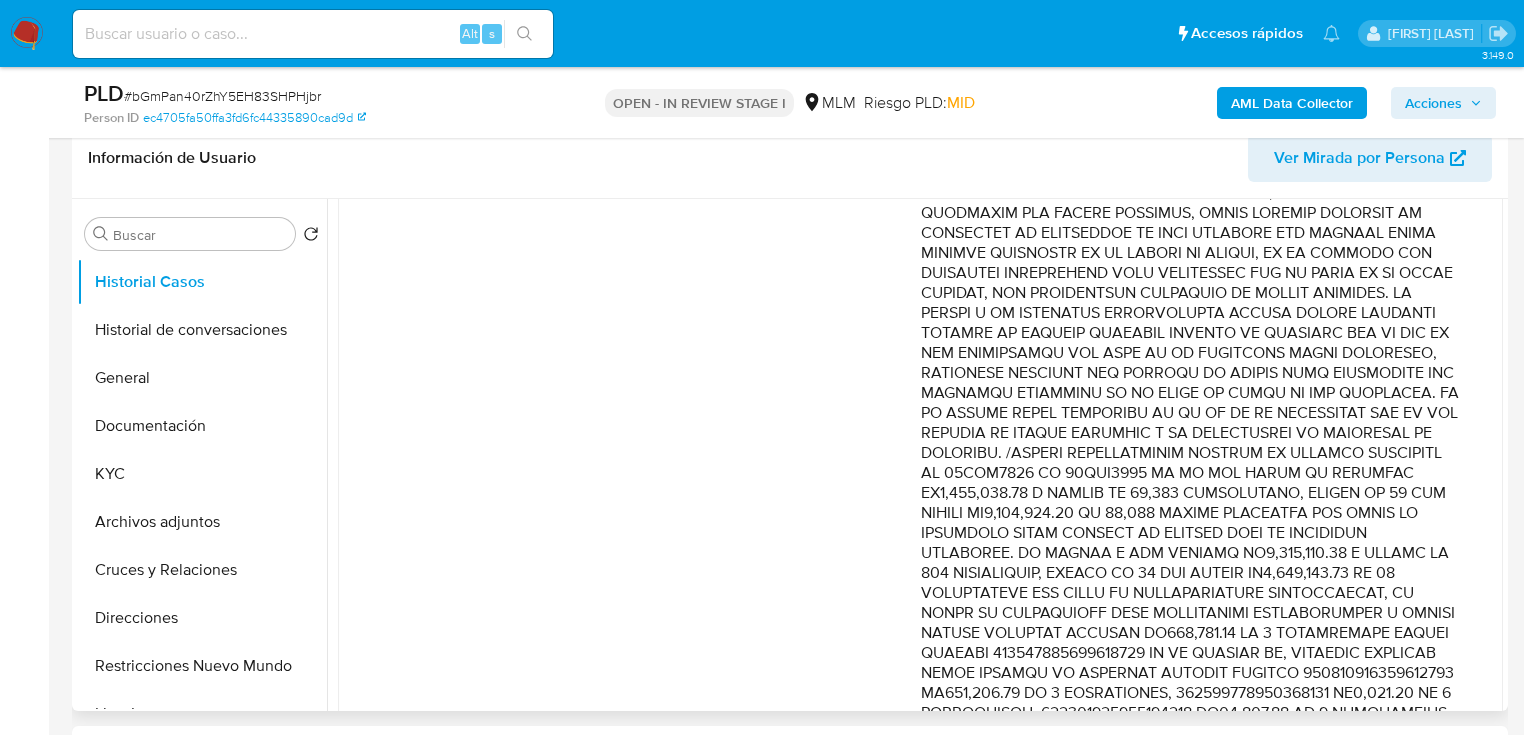 drag, startPoint x: 1203, startPoint y: 308, endPoint x: 1205, endPoint y: 342, distance: 34.058773 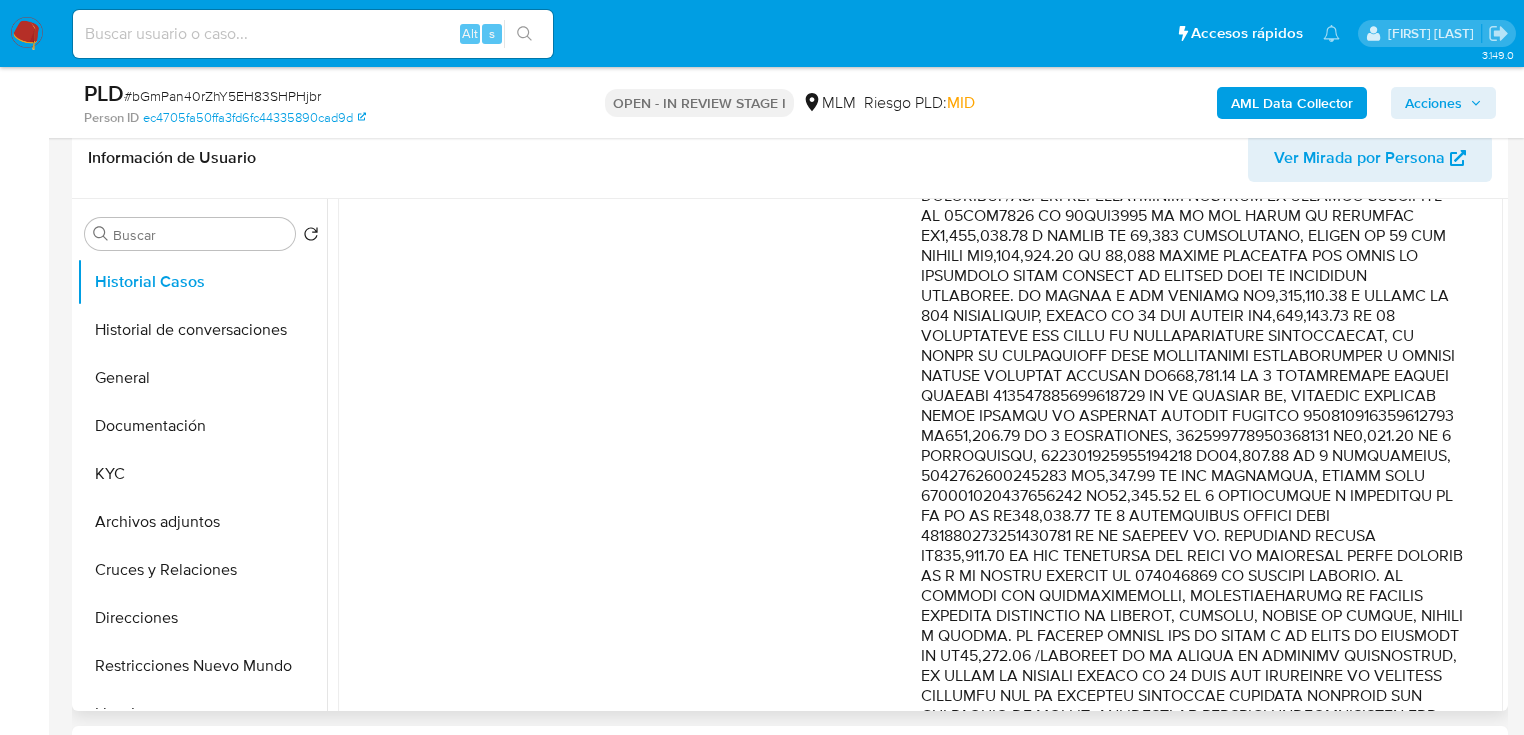scroll, scrollTop: 800, scrollLeft: 0, axis: vertical 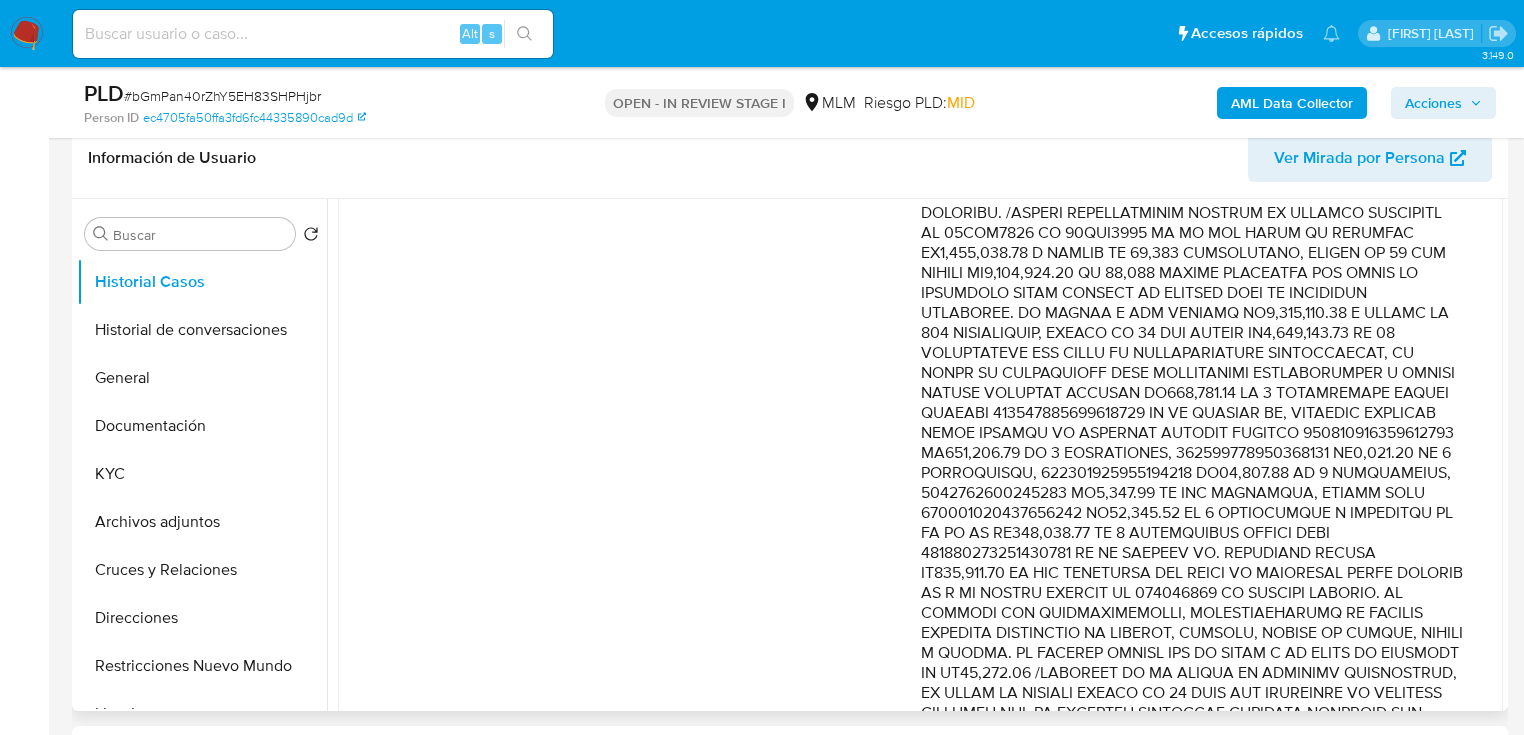drag, startPoint x: 1223, startPoint y: 284, endPoint x: 1442, endPoint y: 332, distance: 224.19858 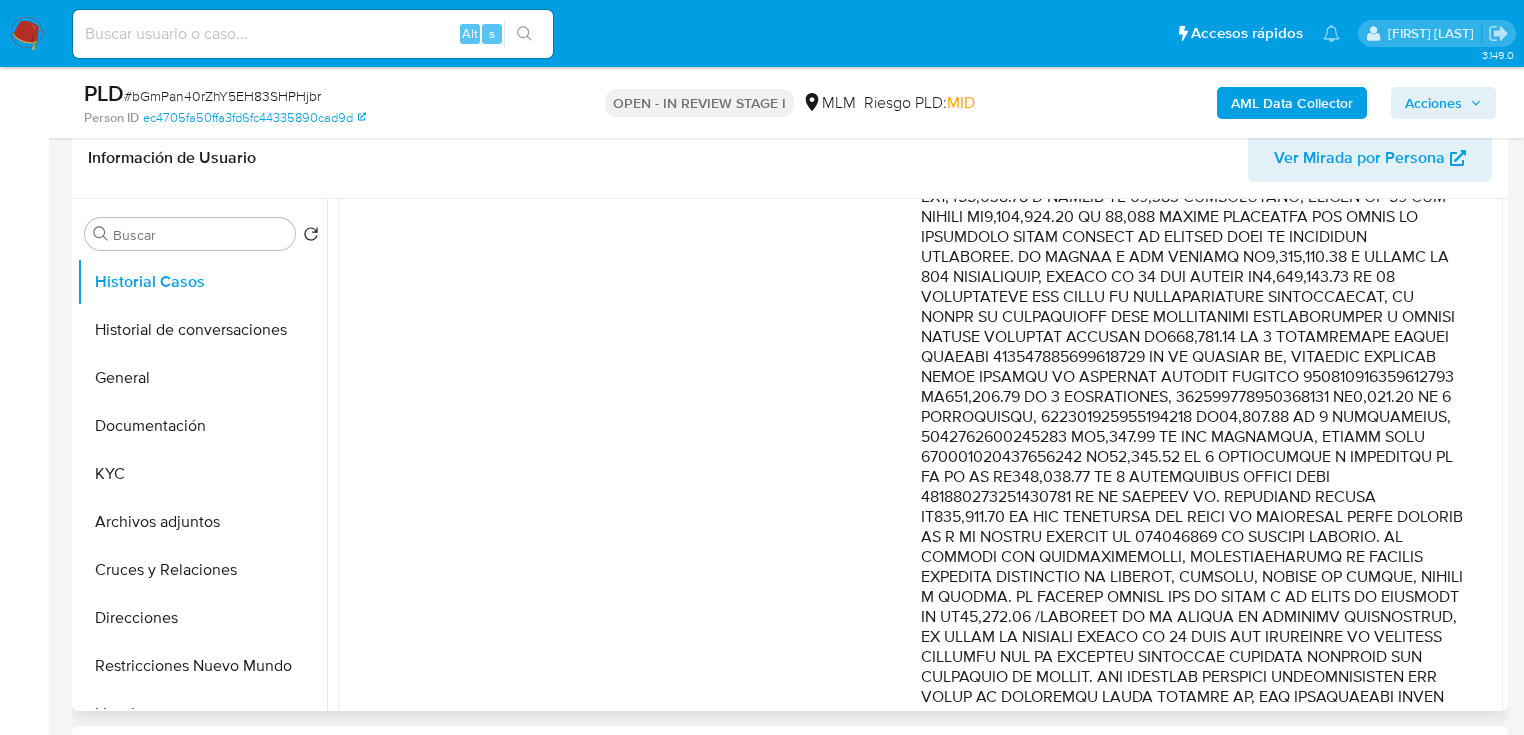 scroll, scrollTop: 880, scrollLeft: 0, axis: vertical 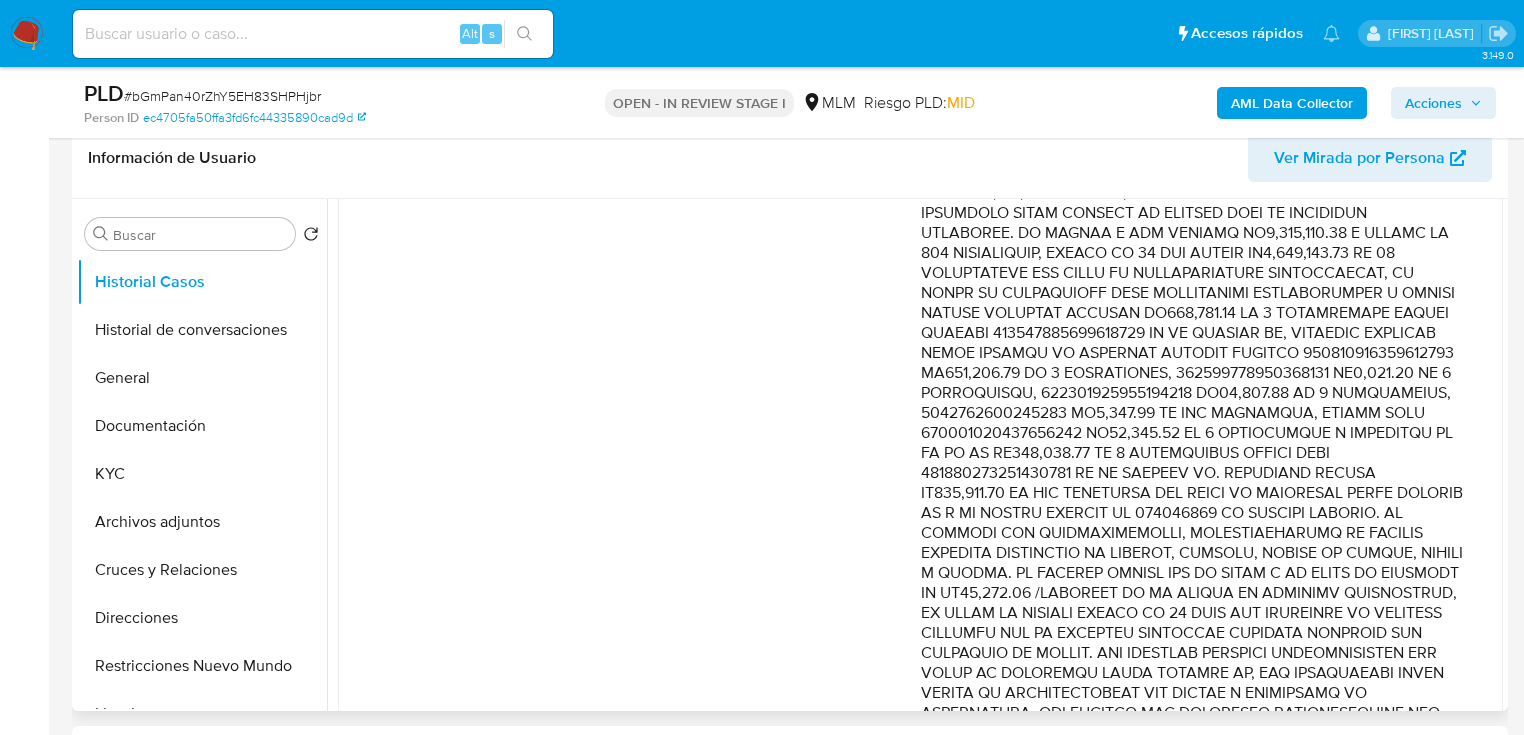 drag, startPoint x: 991, startPoint y: 277, endPoint x: 1431, endPoint y: 318, distance: 441.9061 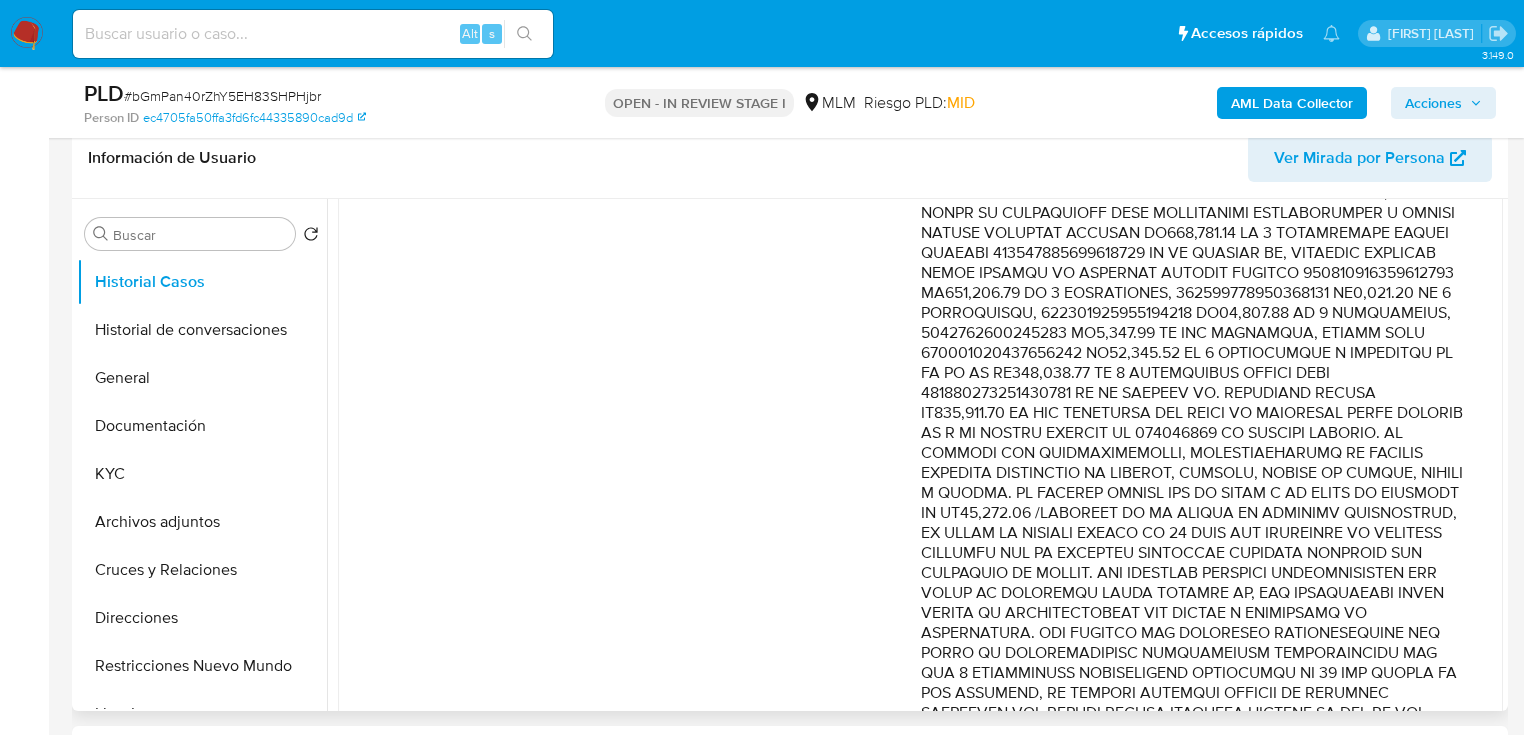 scroll, scrollTop: 1040, scrollLeft: 0, axis: vertical 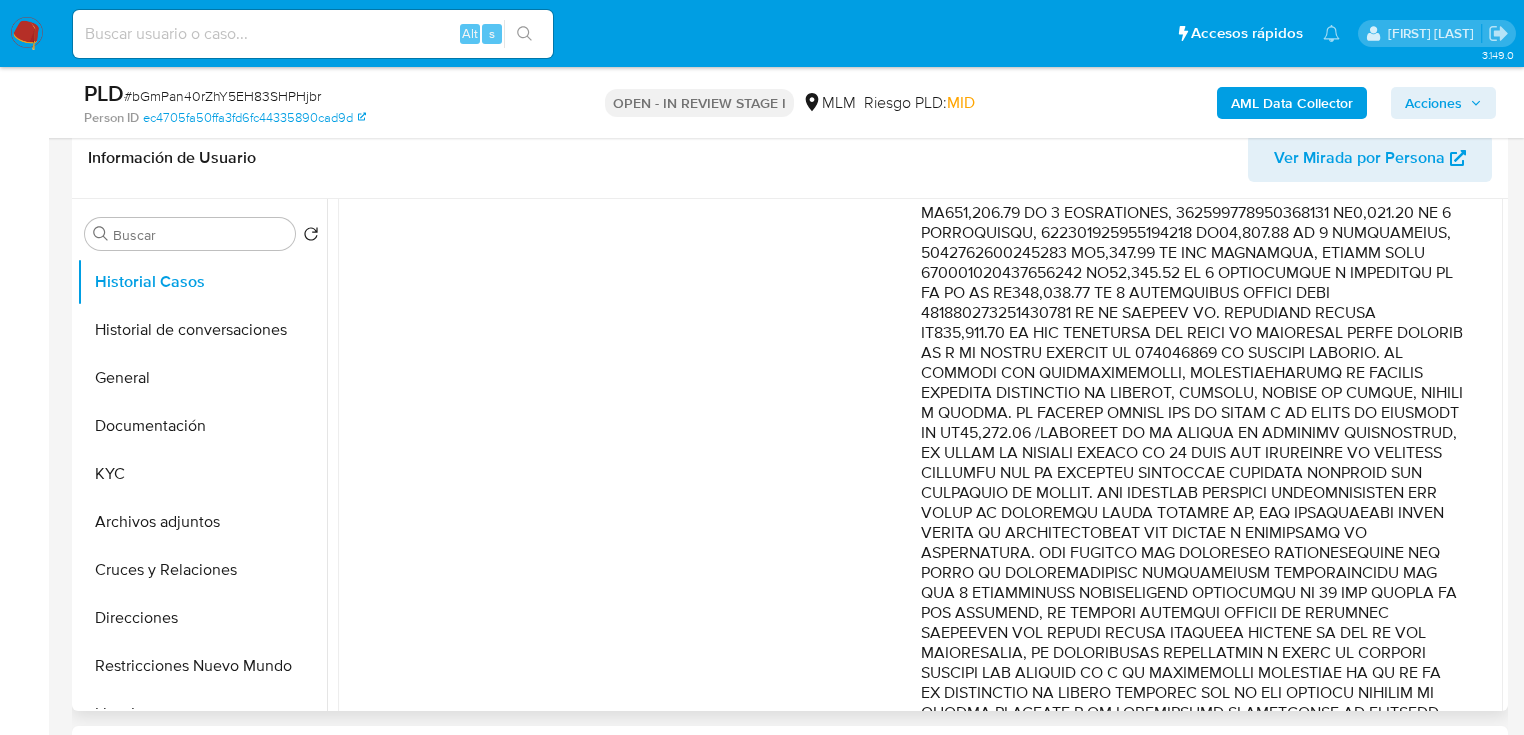 drag, startPoint x: 1080, startPoint y: 241, endPoint x: 1428, endPoint y: 417, distance: 389.97437 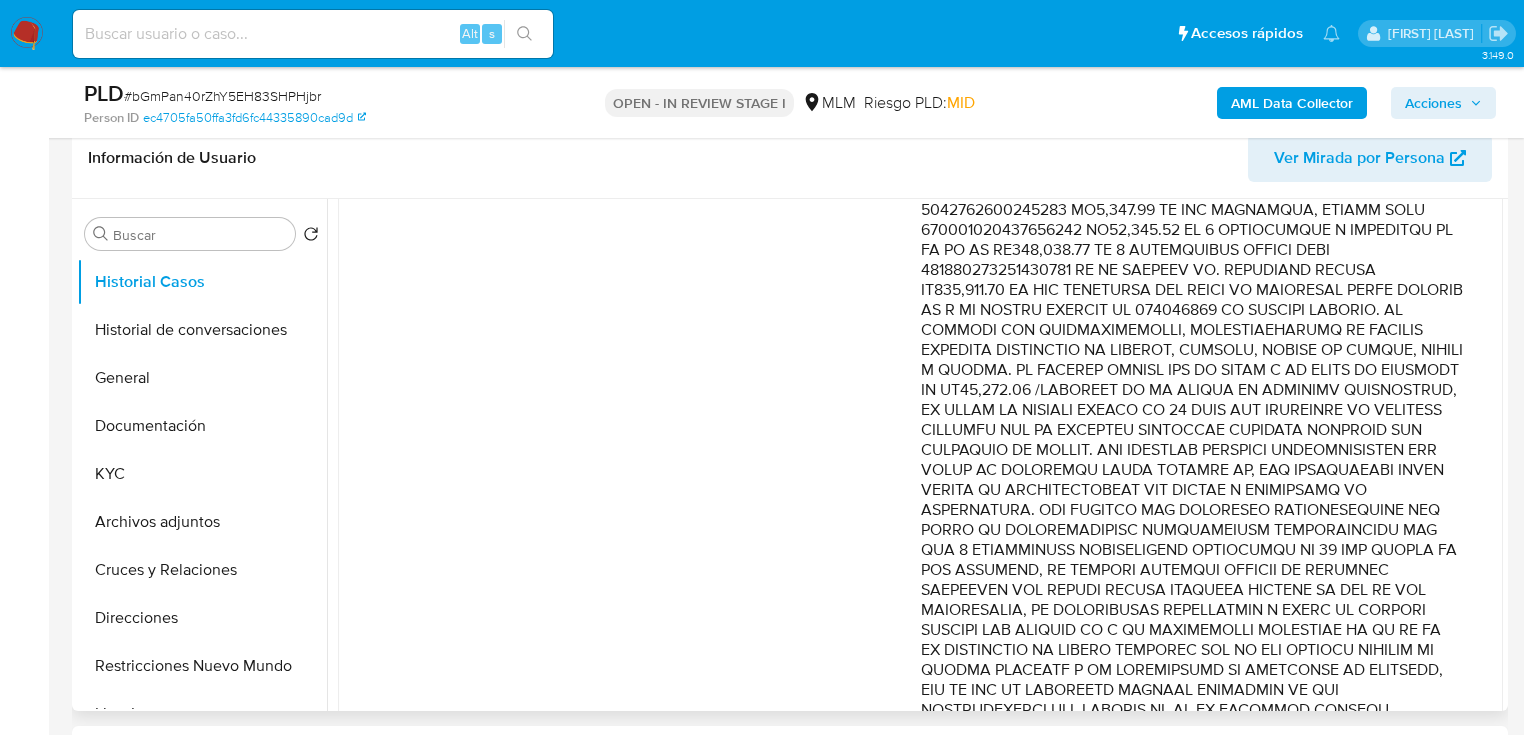 scroll, scrollTop: 1120, scrollLeft: 0, axis: vertical 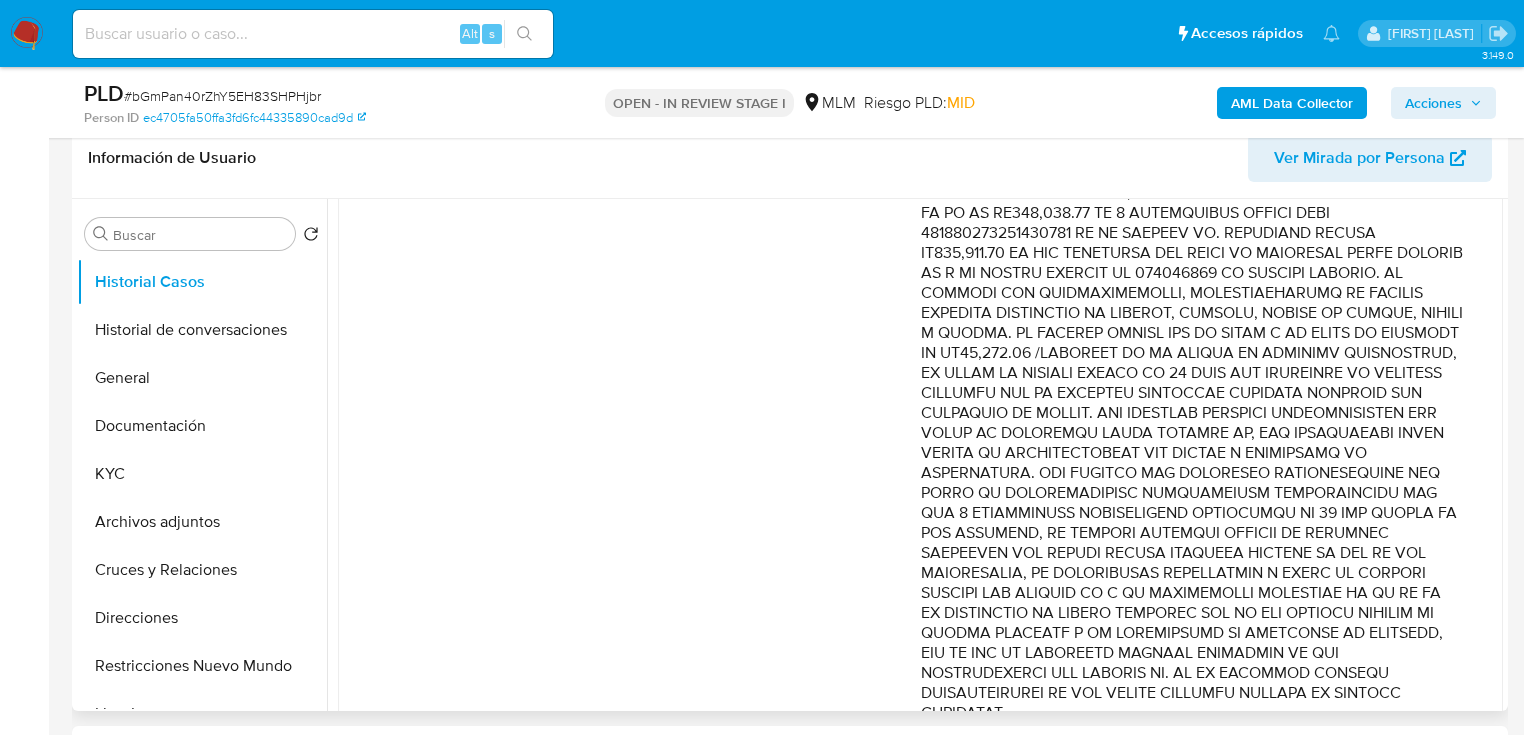click on "Comentario  :" at bounding box center (1192, 23) 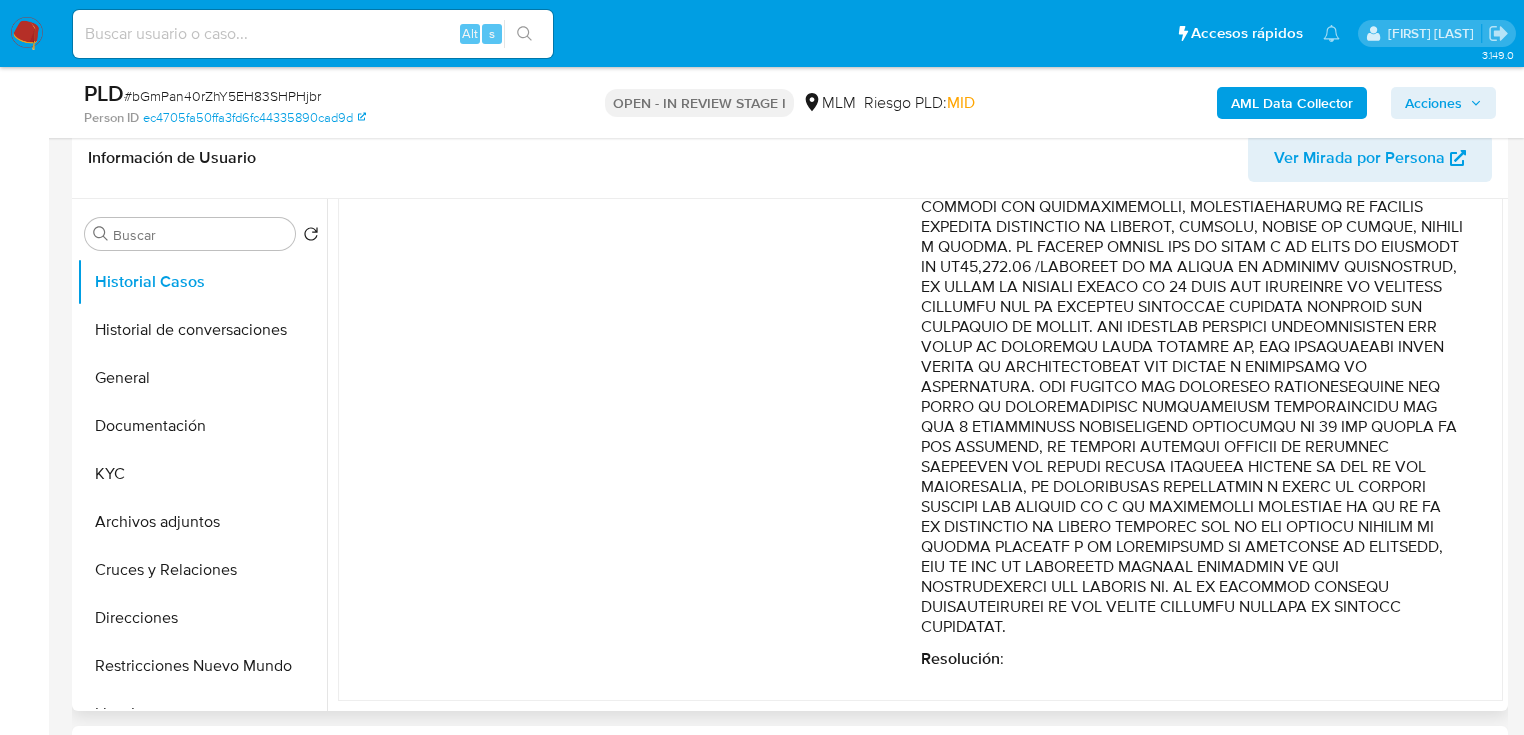scroll, scrollTop: 1227, scrollLeft: 0, axis: vertical 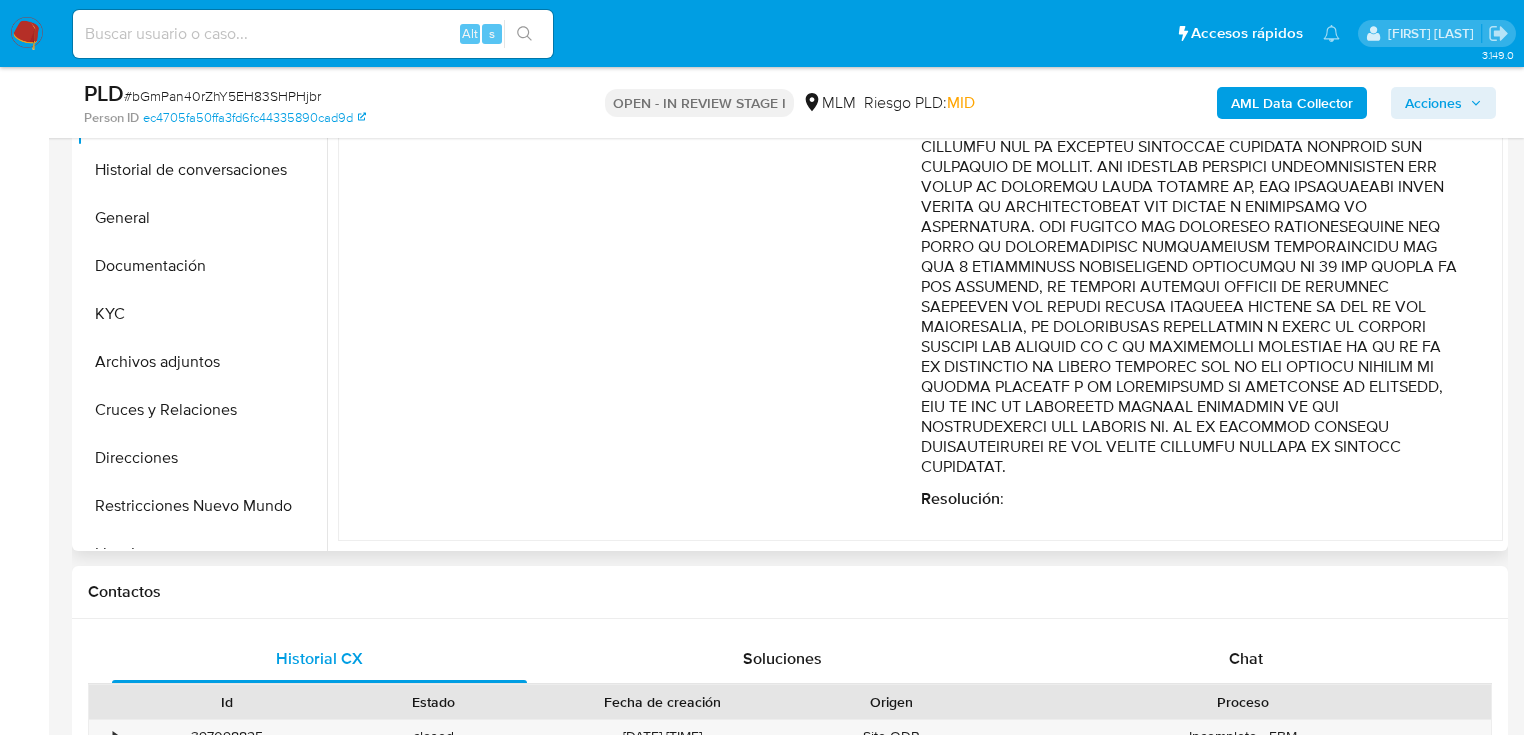 drag, startPoint x: 1039, startPoint y: 248, endPoint x: 1444, endPoint y: 288, distance: 406.97052 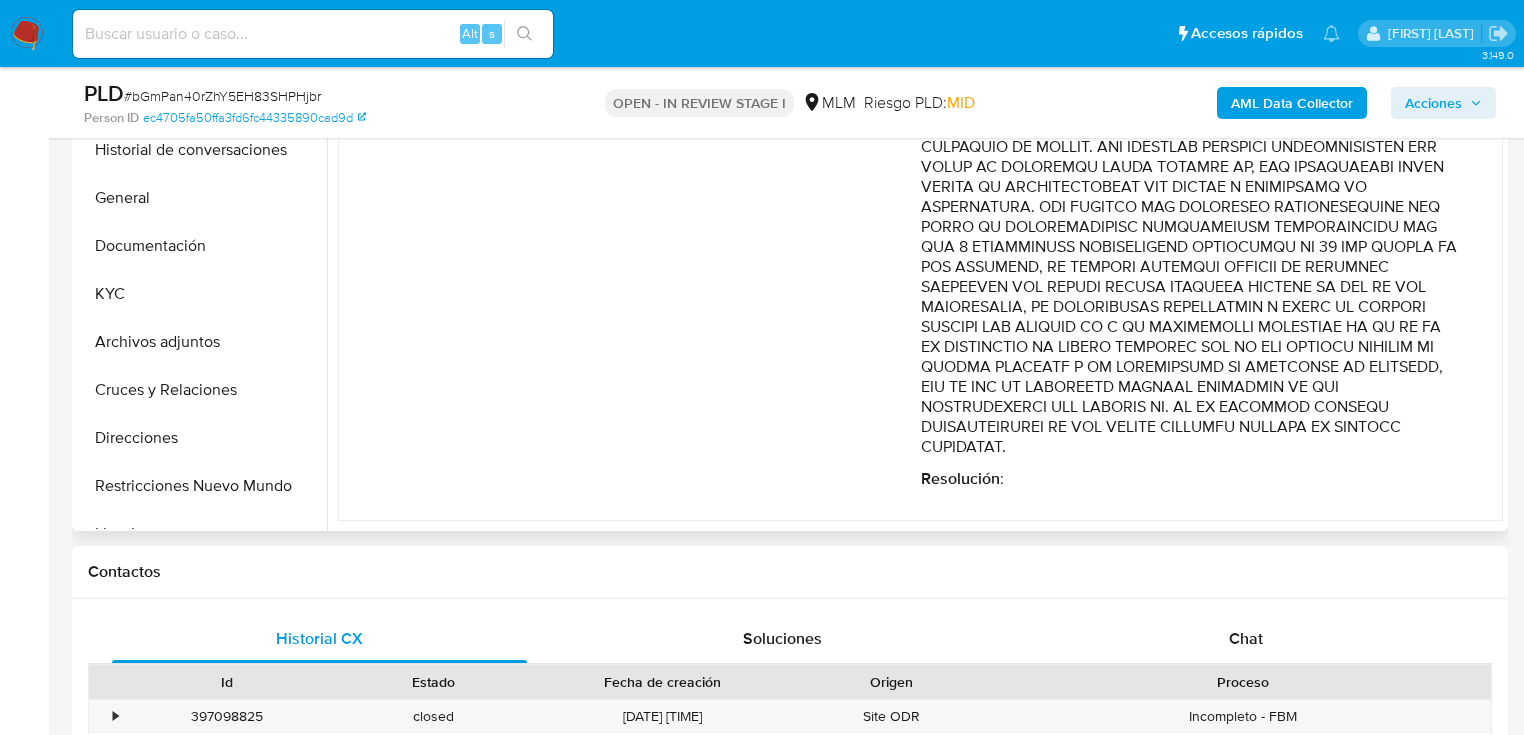 scroll, scrollTop: 640, scrollLeft: 0, axis: vertical 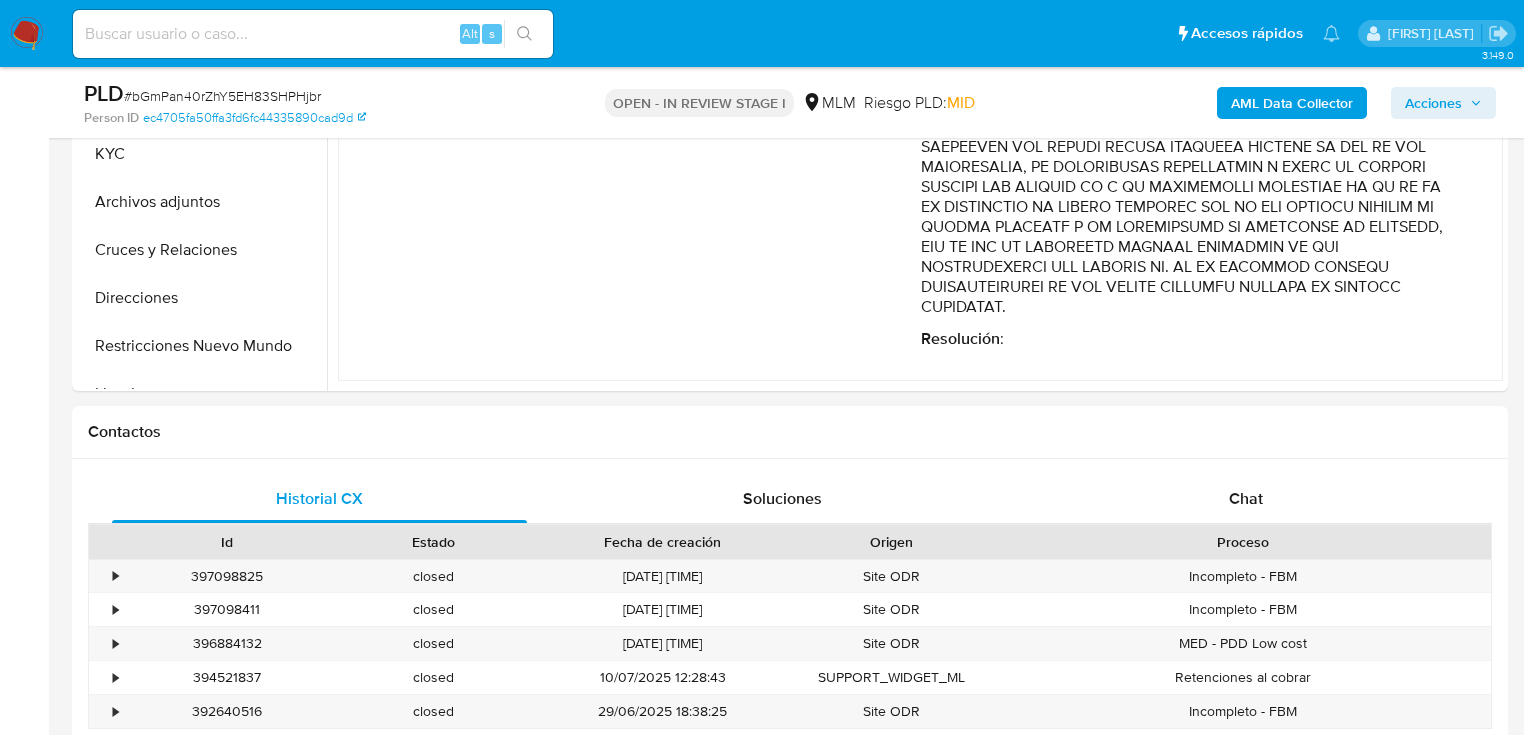 click at bounding box center (27, 34) 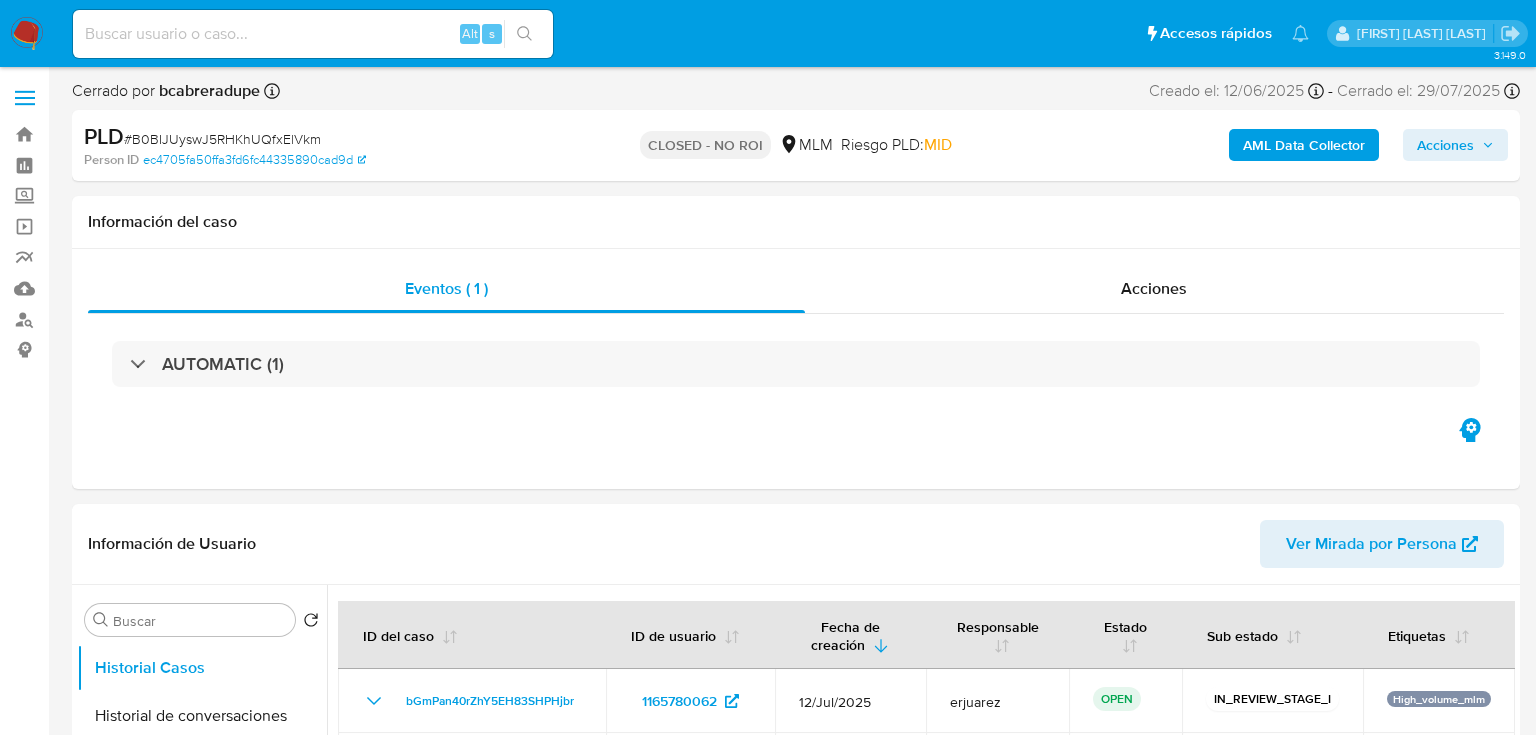 select on "10" 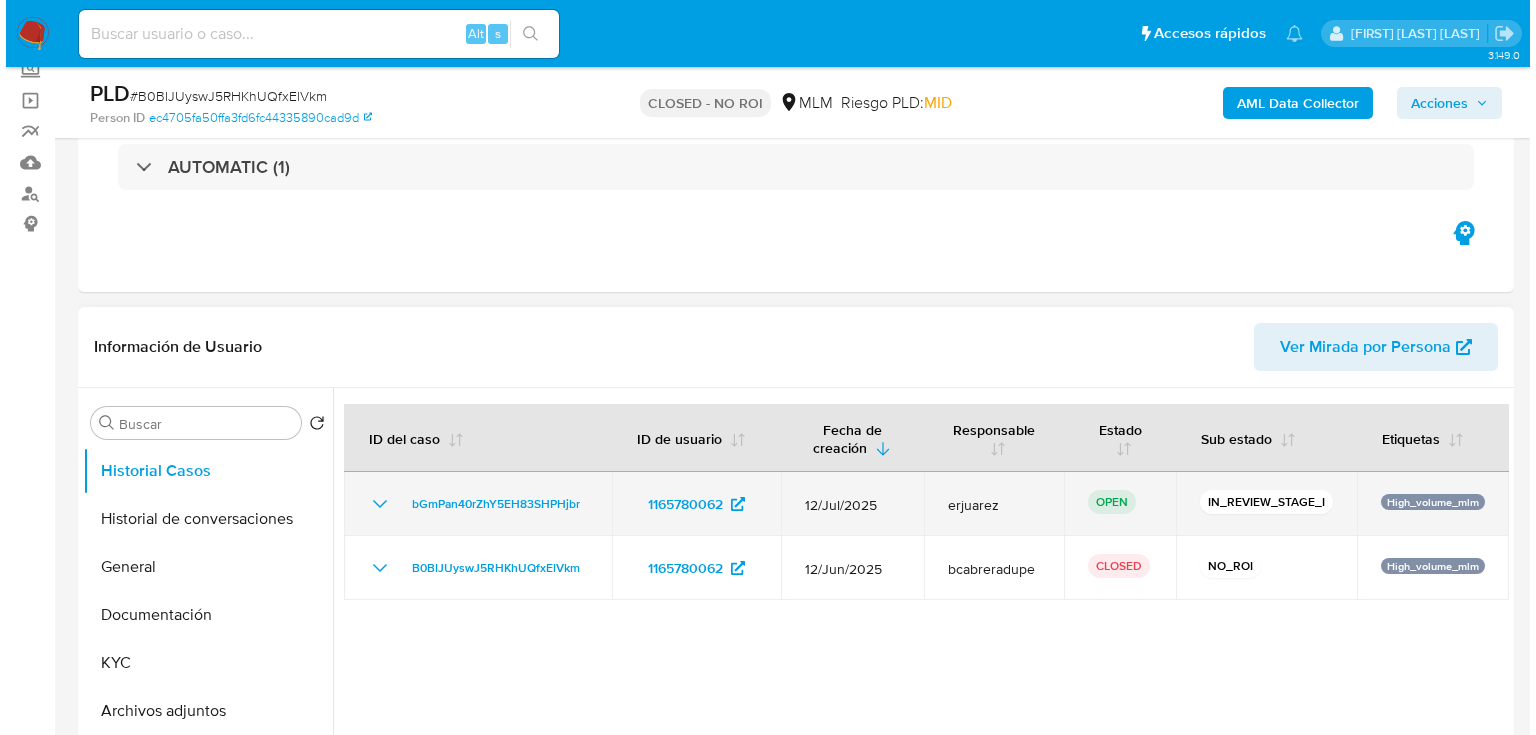 scroll, scrollTop: 240, scrollLeft: 0, axis: vertical 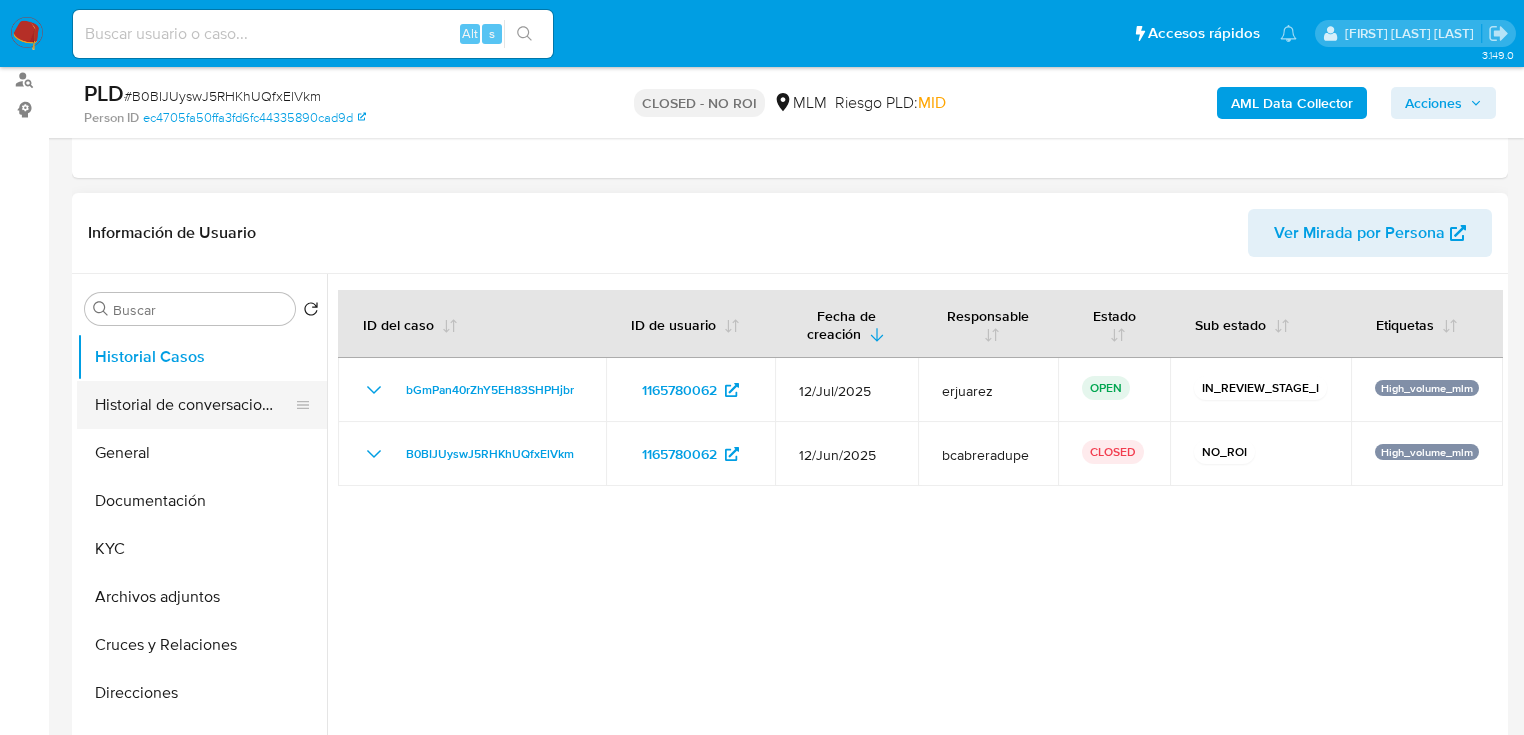 click on "Historial de conversaciones" at bounding box center [194, 405] 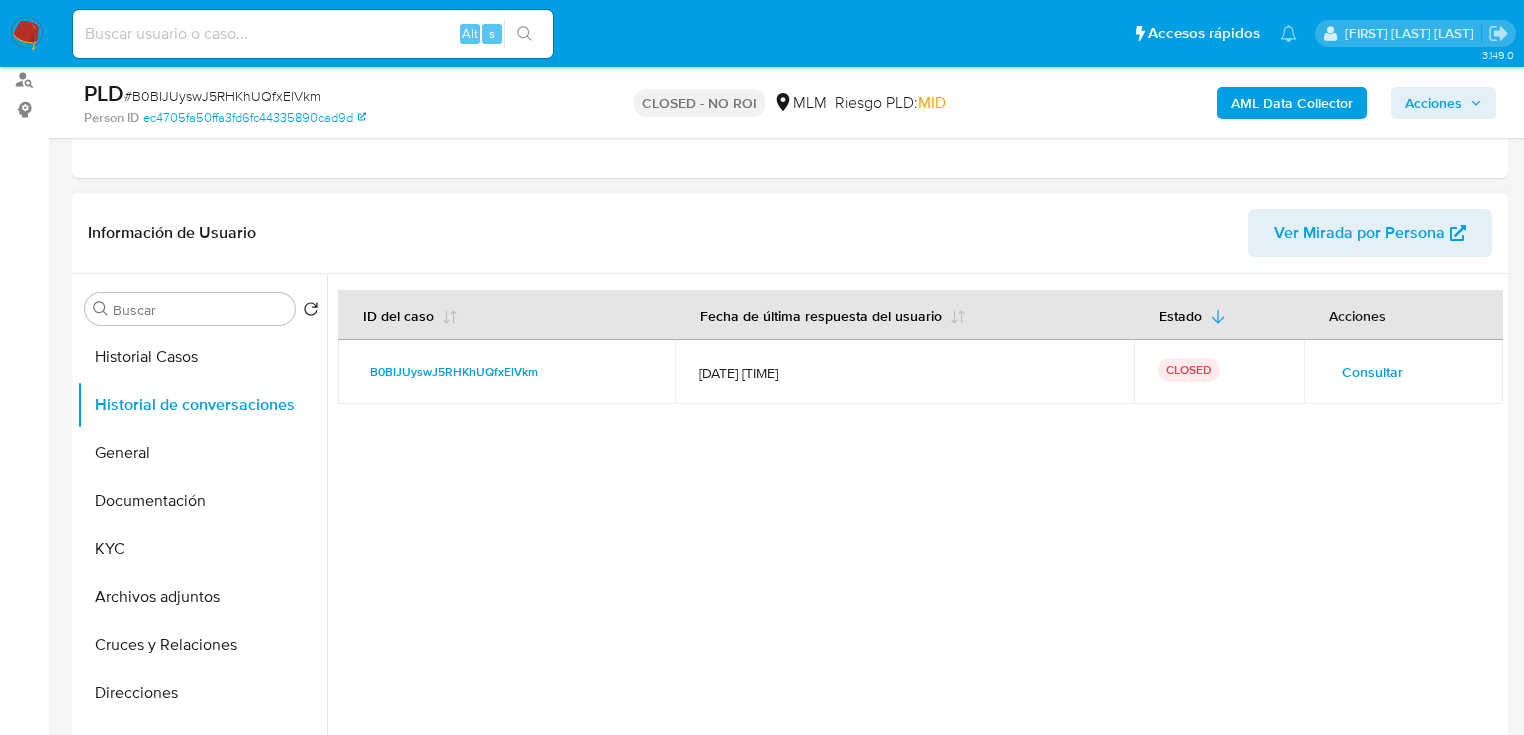 click on "Consultar" at bounding box center (1372, 372) 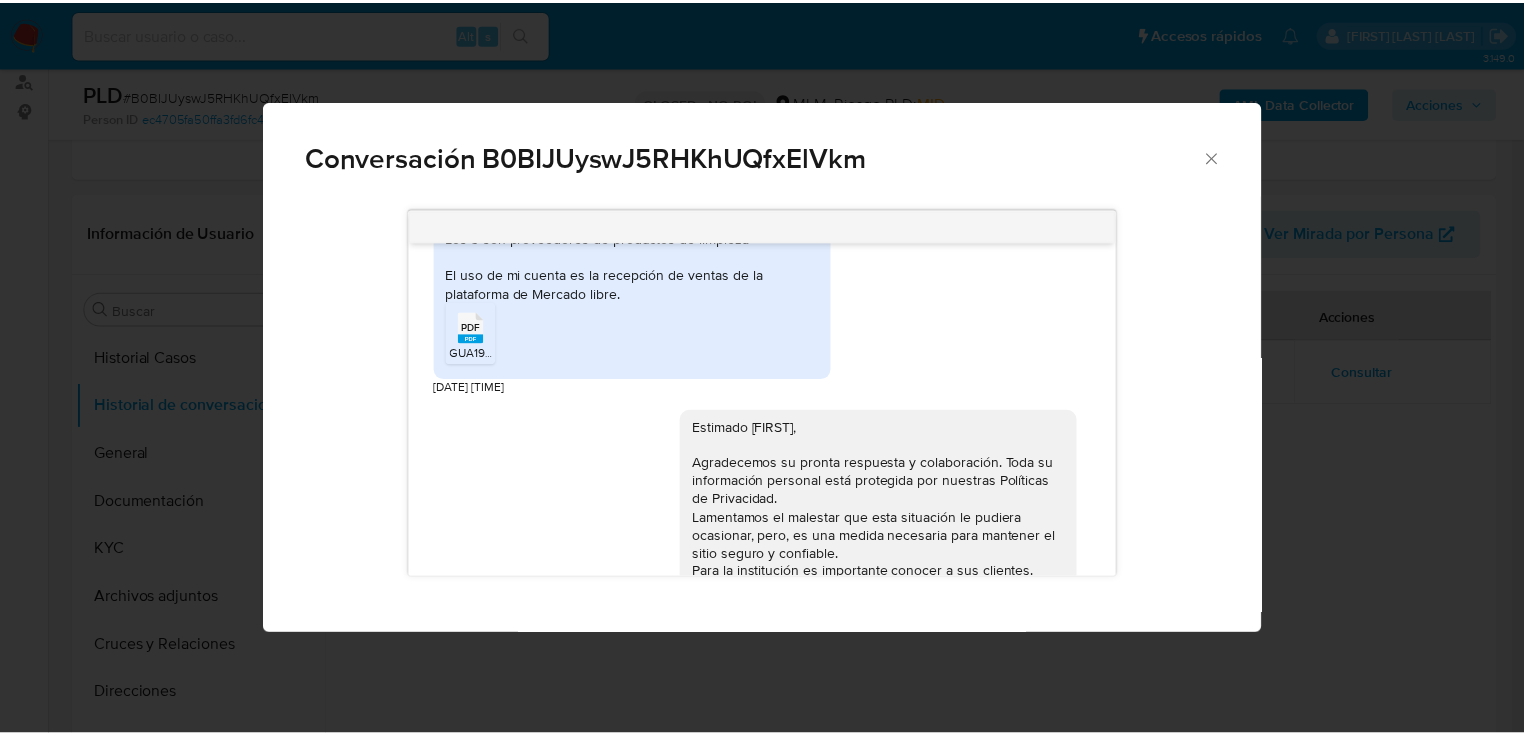 scroll, scrollTop: 880, scrollLeft: 0, axis: vertical 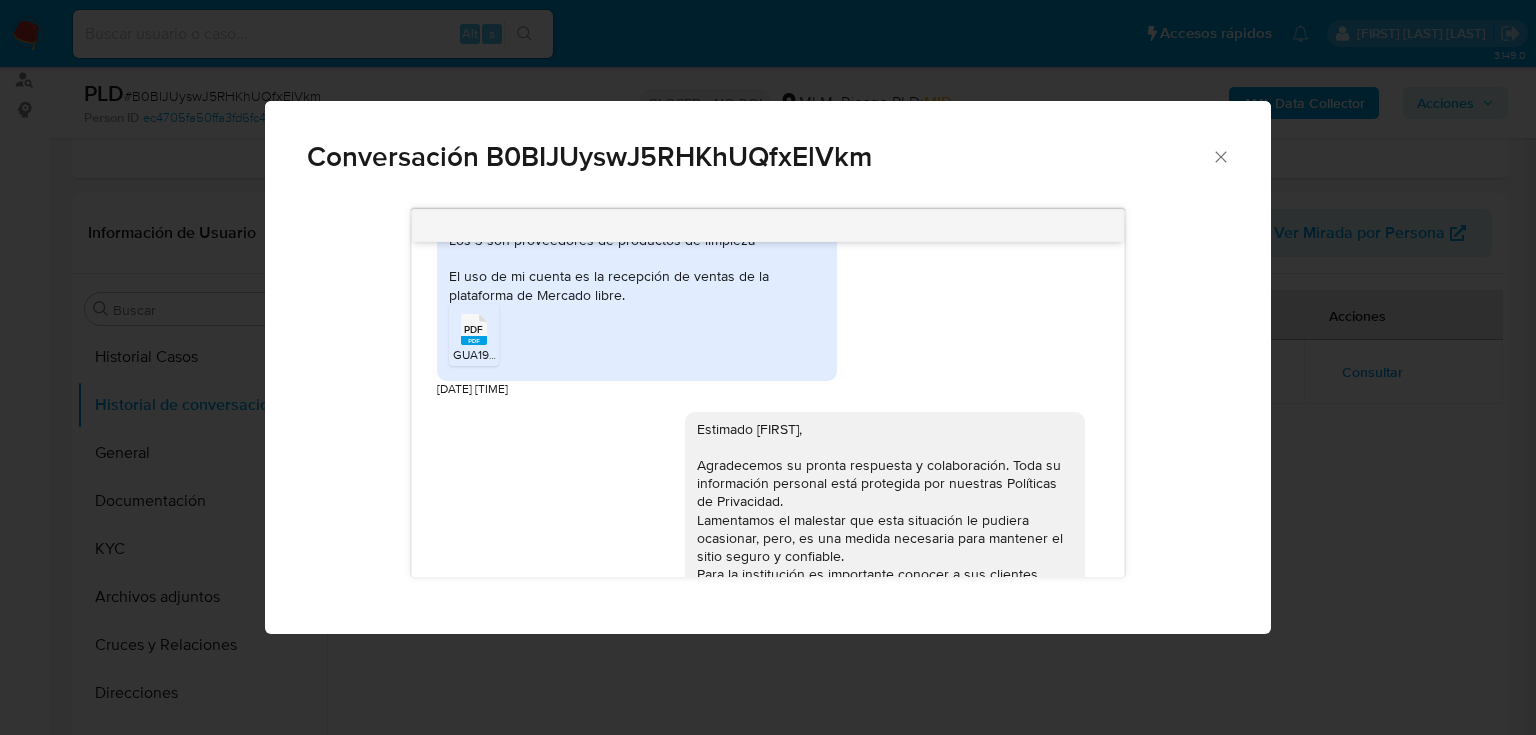 drag, startPoint x: 469, startPoint y: 360, endPoint x: 504, endPoint y: 346, distance: 37.696156 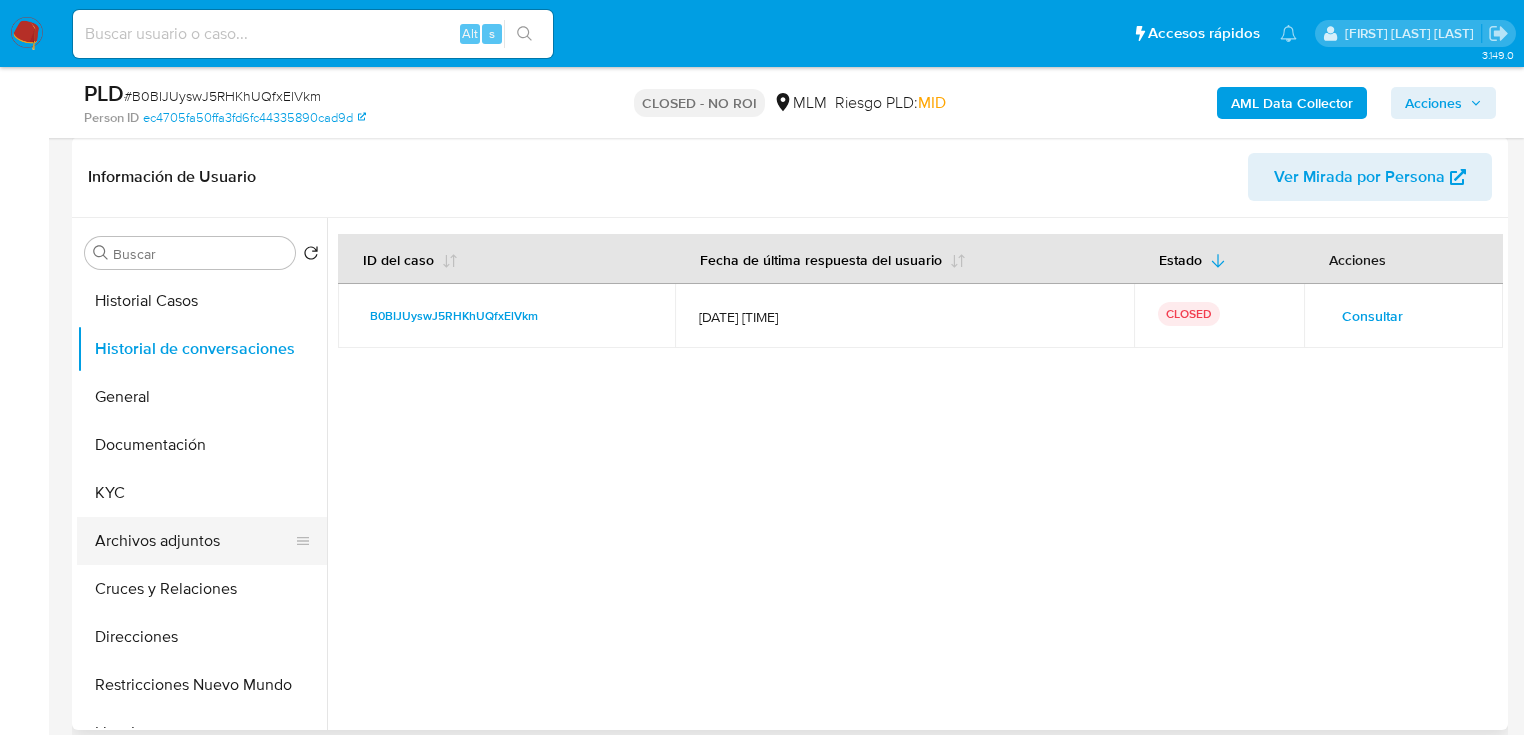 scroll, scrollTop: 320, scrollLeft: 0, axis: vertical 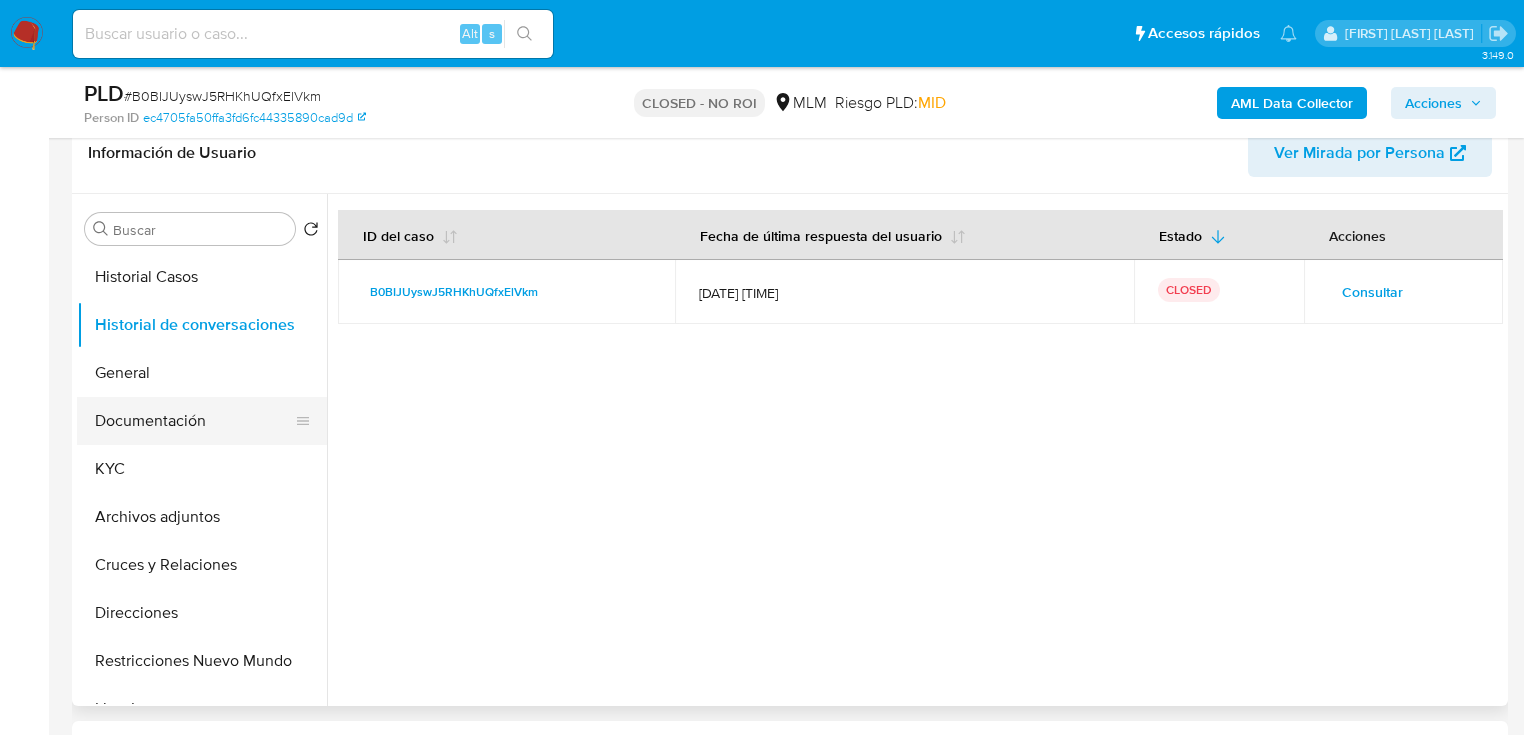 drag, startPoint x: 132, startPoint y: 459, endPoint x: 309, endPoint y: 419, distance: 181.4635 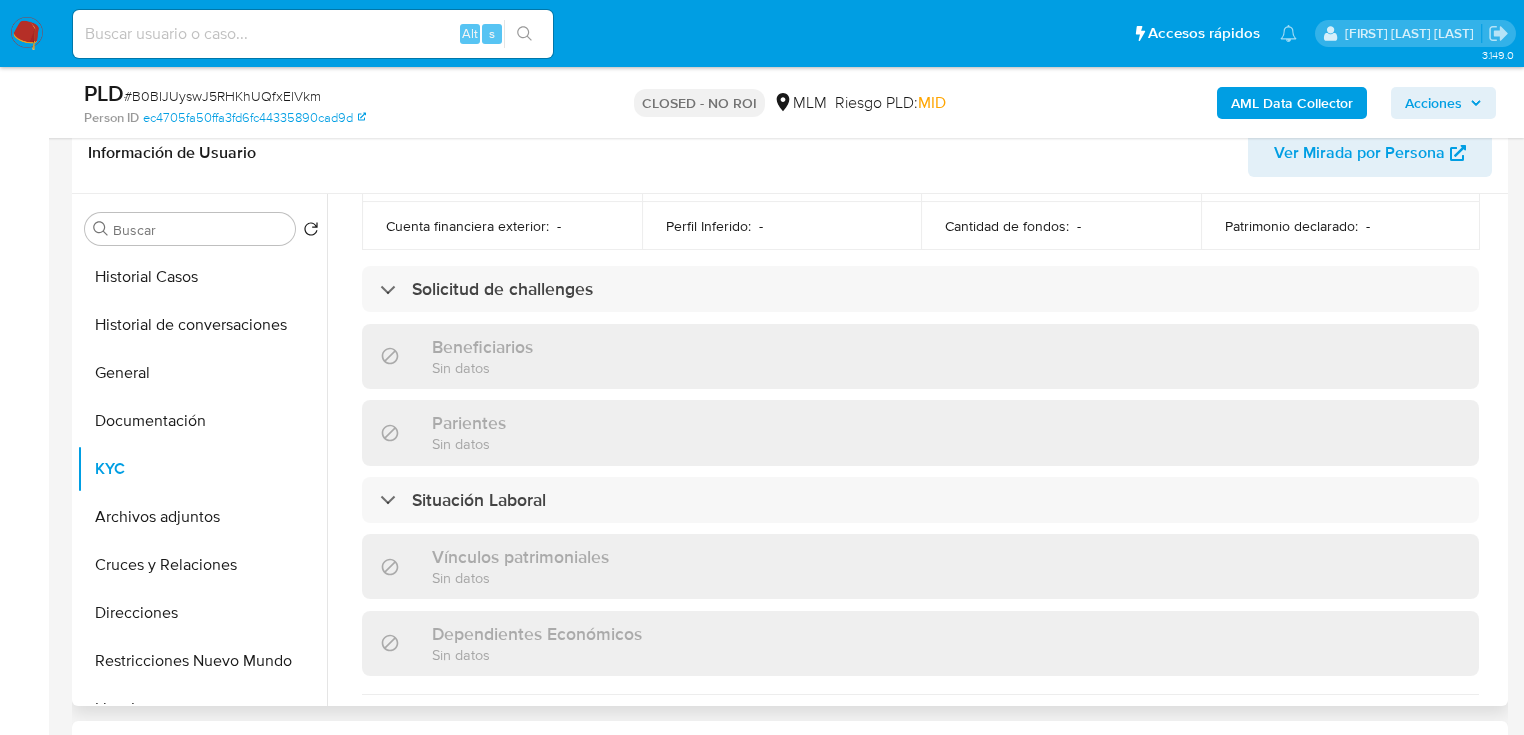 scroll, scrollTop: 1243, scrollLeft: 0, axis: vertical 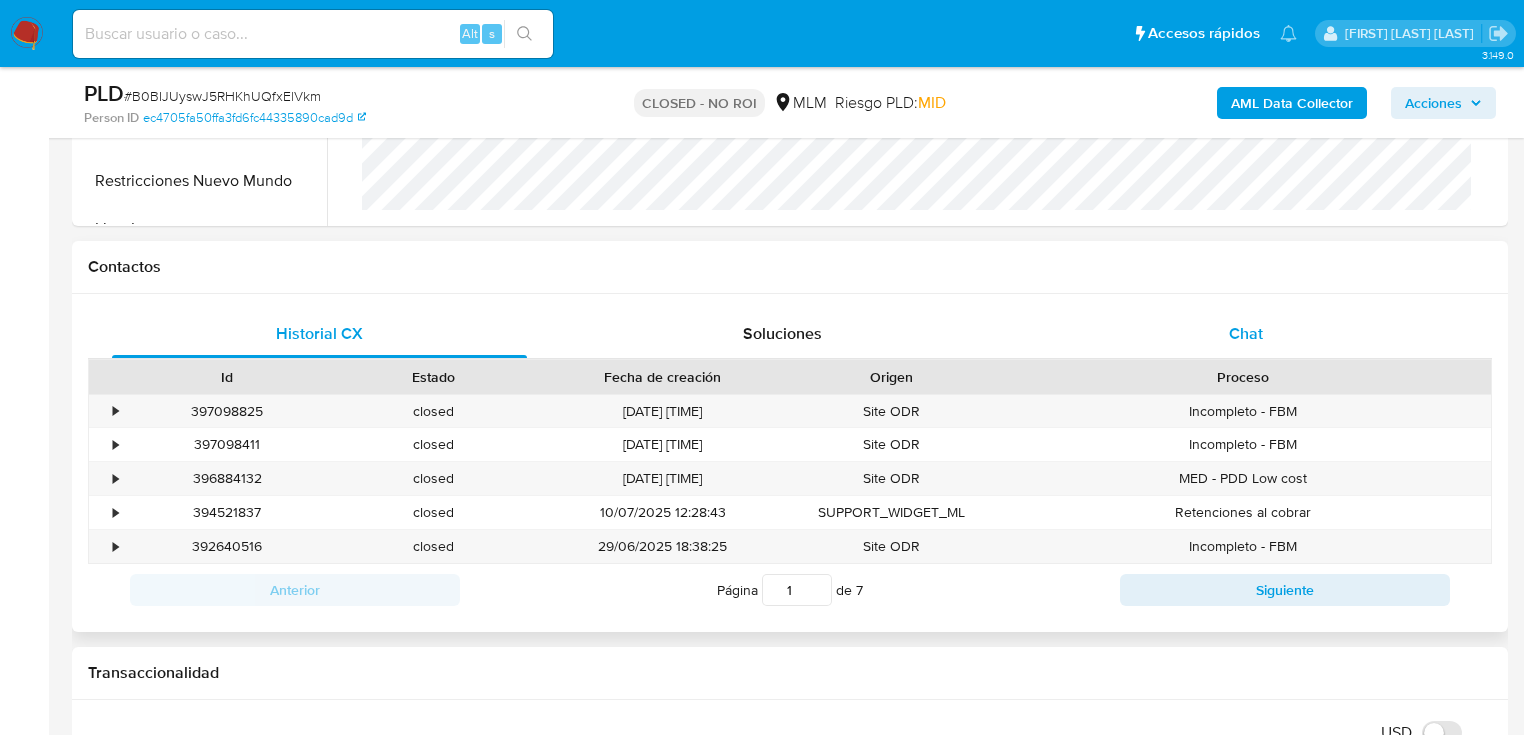 click on "Chat" at bounding box center (1246, 333) 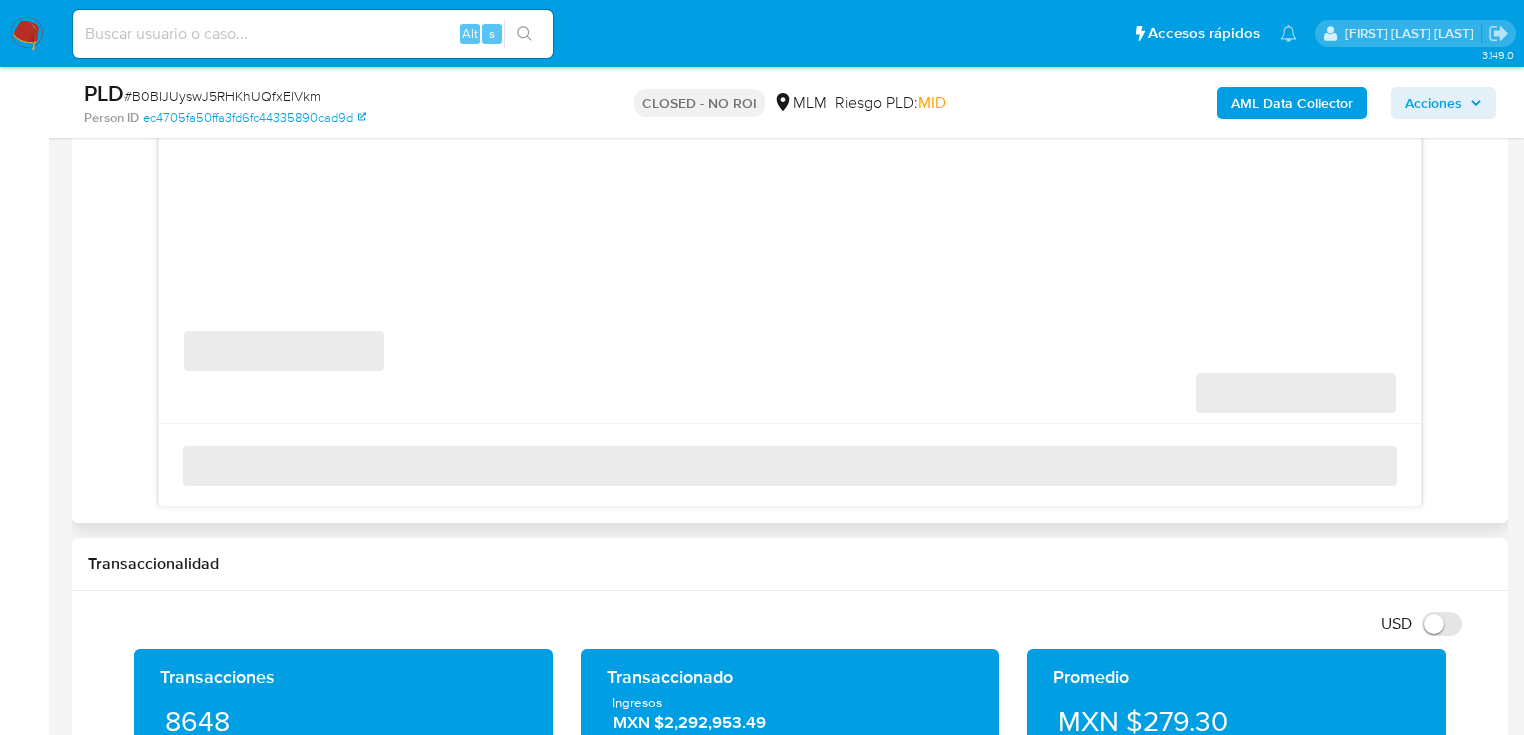 scroll, scrollTop: 880, scrollLeft: 0, axis: vertical 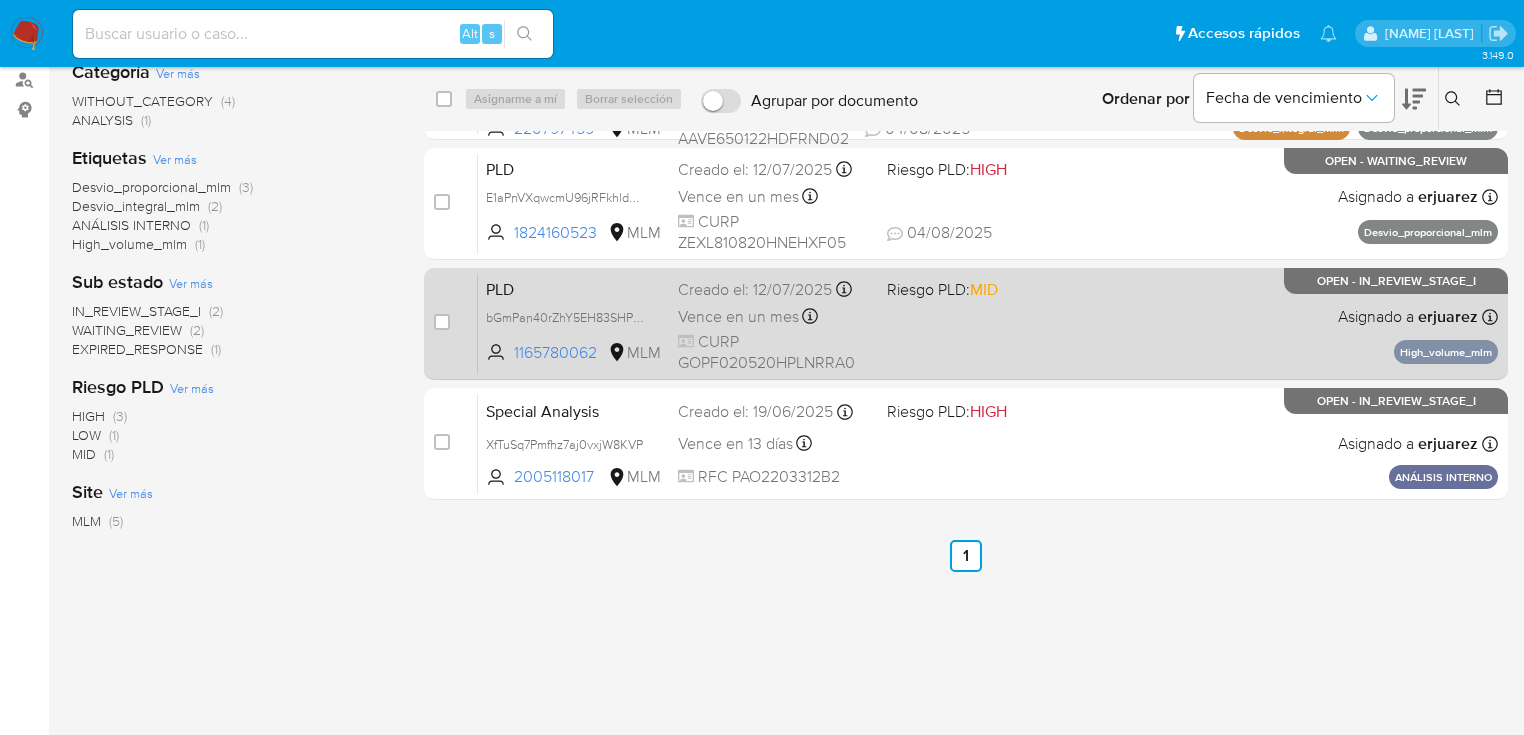 click on "PLD bGmPan40rZhY5EH83SHPHjbr 1165780062 MLM Riesgo PLD: MID Creado el: [DATE] Creado el: [DATE] [TIME] Vence en un mes Vence el [DATE] [TIME] CURP GOPF020520HPLNRRA0 Asignado a [NAME] Asignado el: [DATE] [TIME] High_volume_mlm OPEN - IN_REVIEW_STAGE_I" at bounding box center (988, 323) 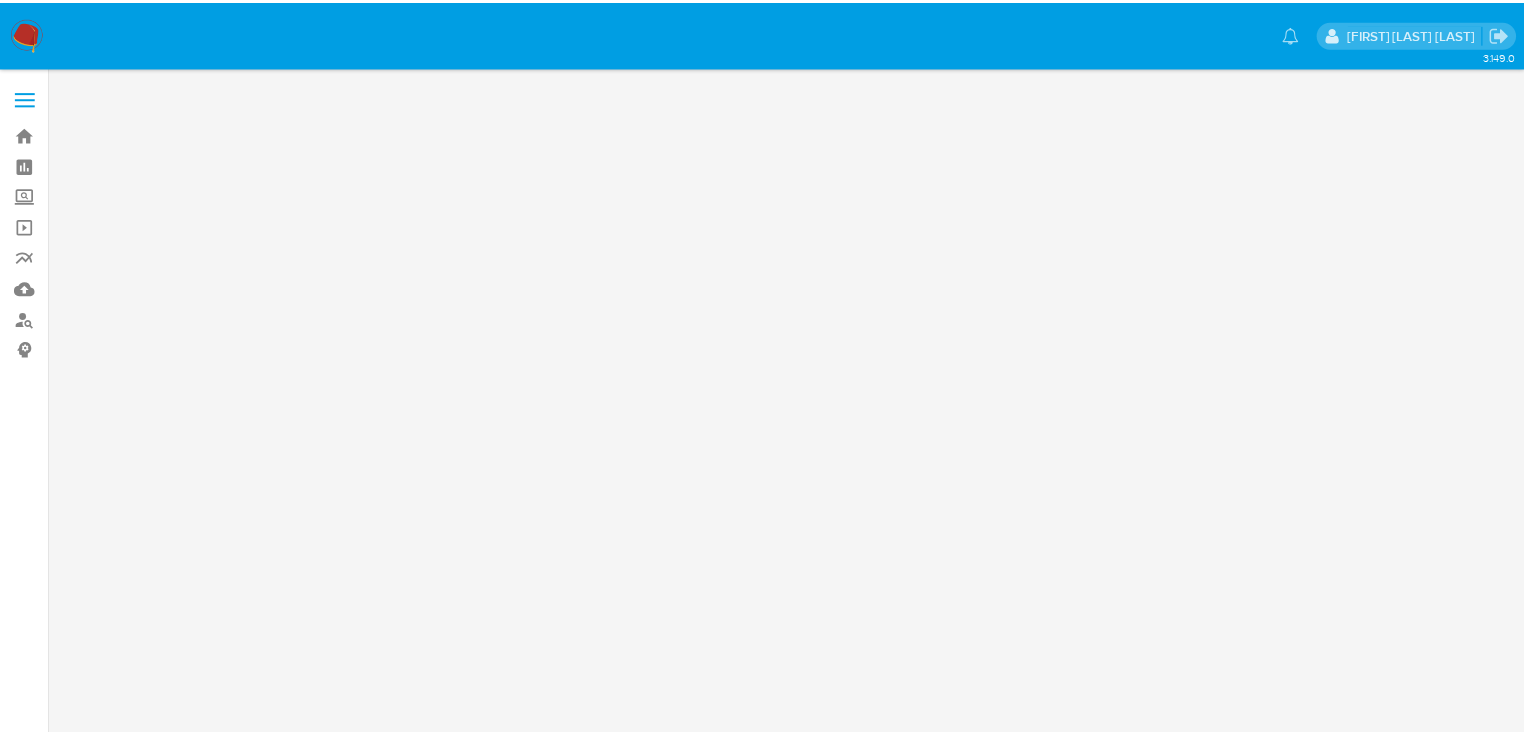 scroll, scrollTop: 0, scrollLeft: 0, axis: both 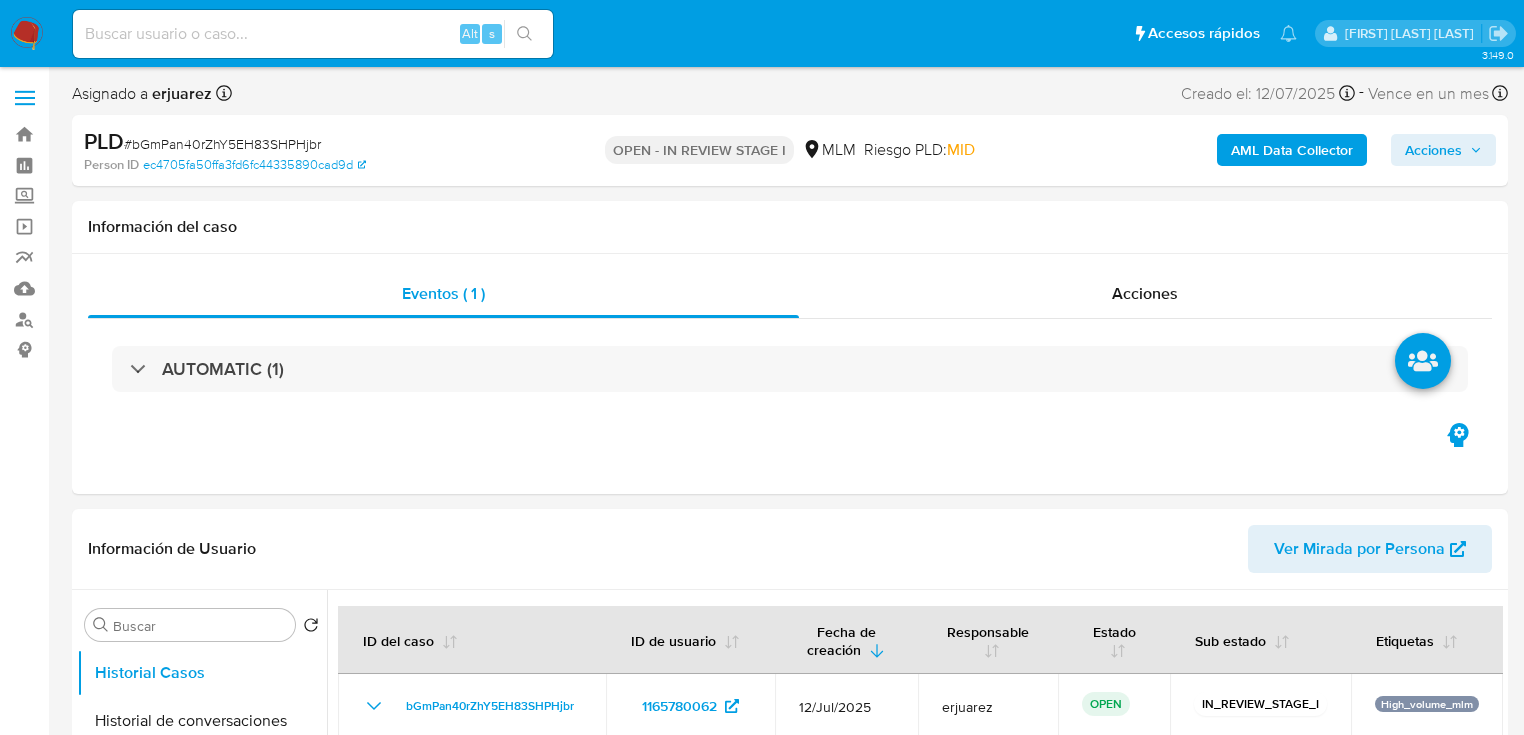 select on "10" 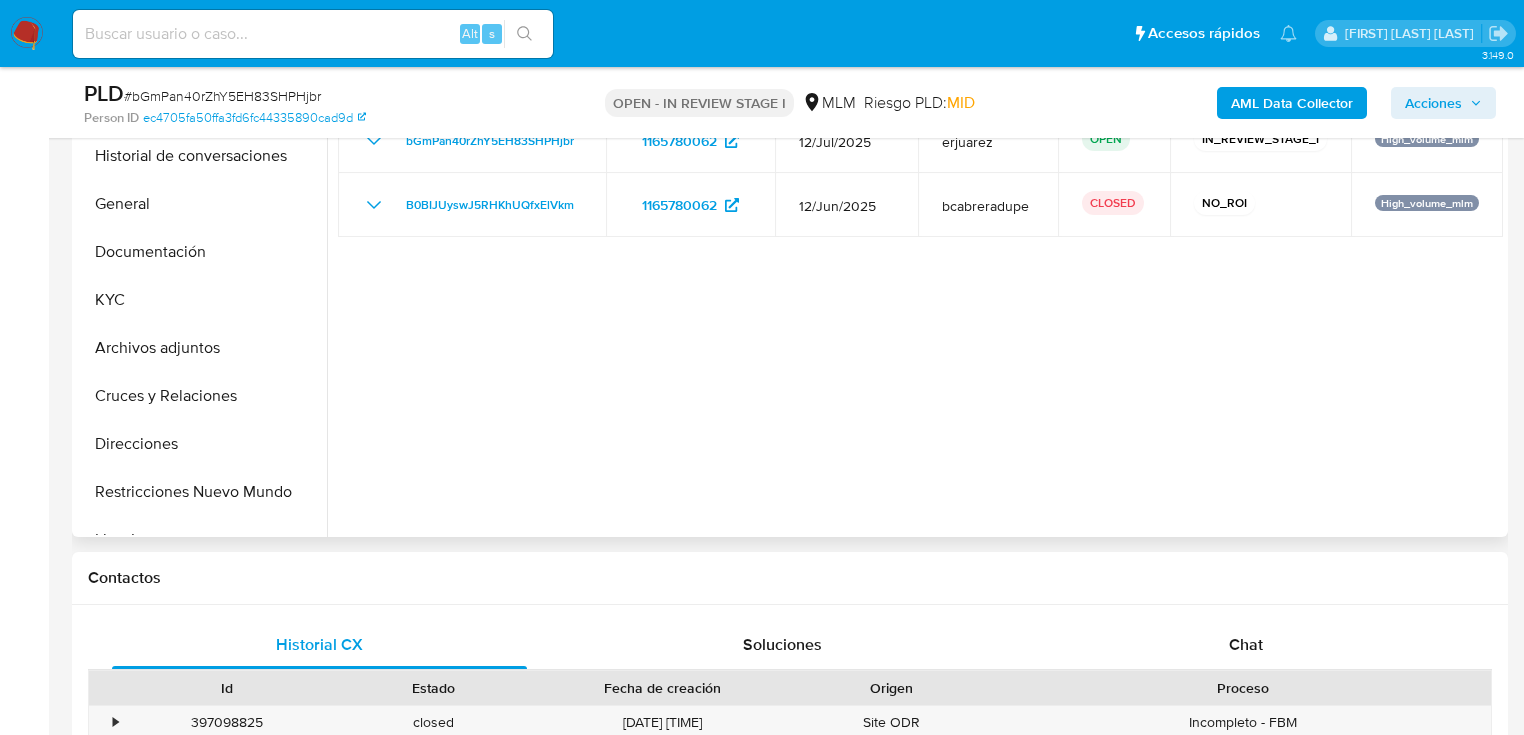 scroll, scrollTop: 560, scrollLeft: 0, axis: vertical 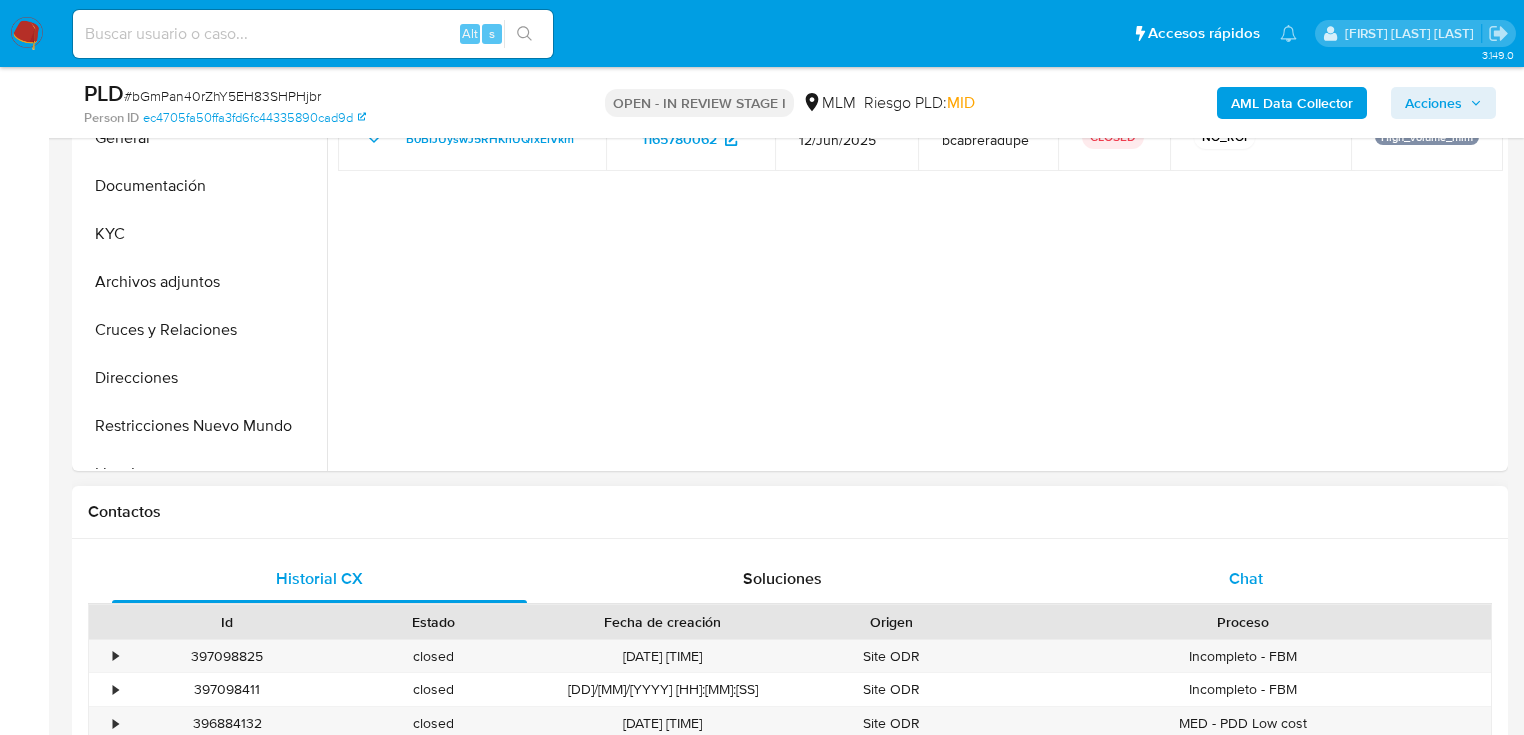 drag, startPoint x: 1214, startPoint y: 590, endPoint x: 1210, endPoint y: 553, distance: 37.215588 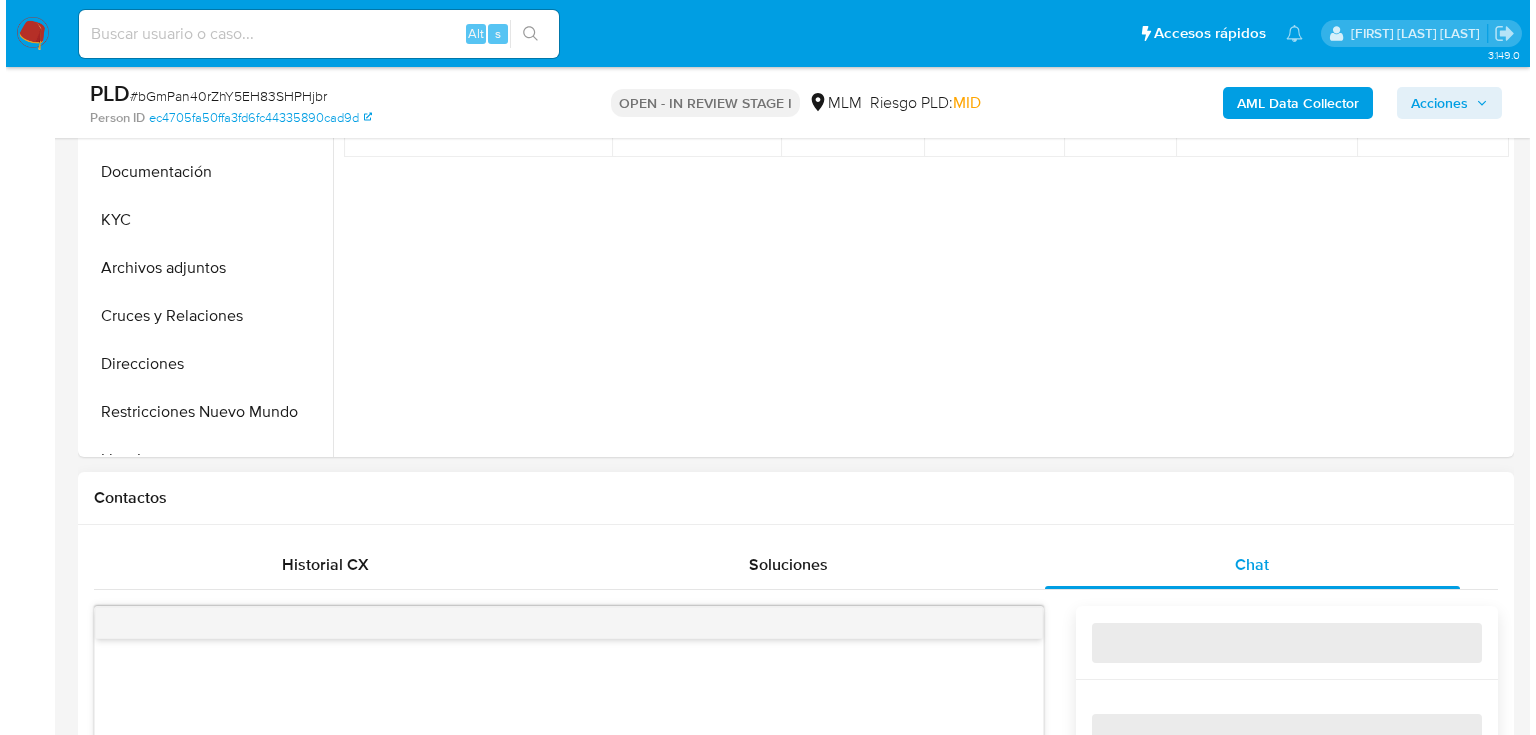 scroll, scrollTop: 960, scrollLeft: 0, axis: vertical 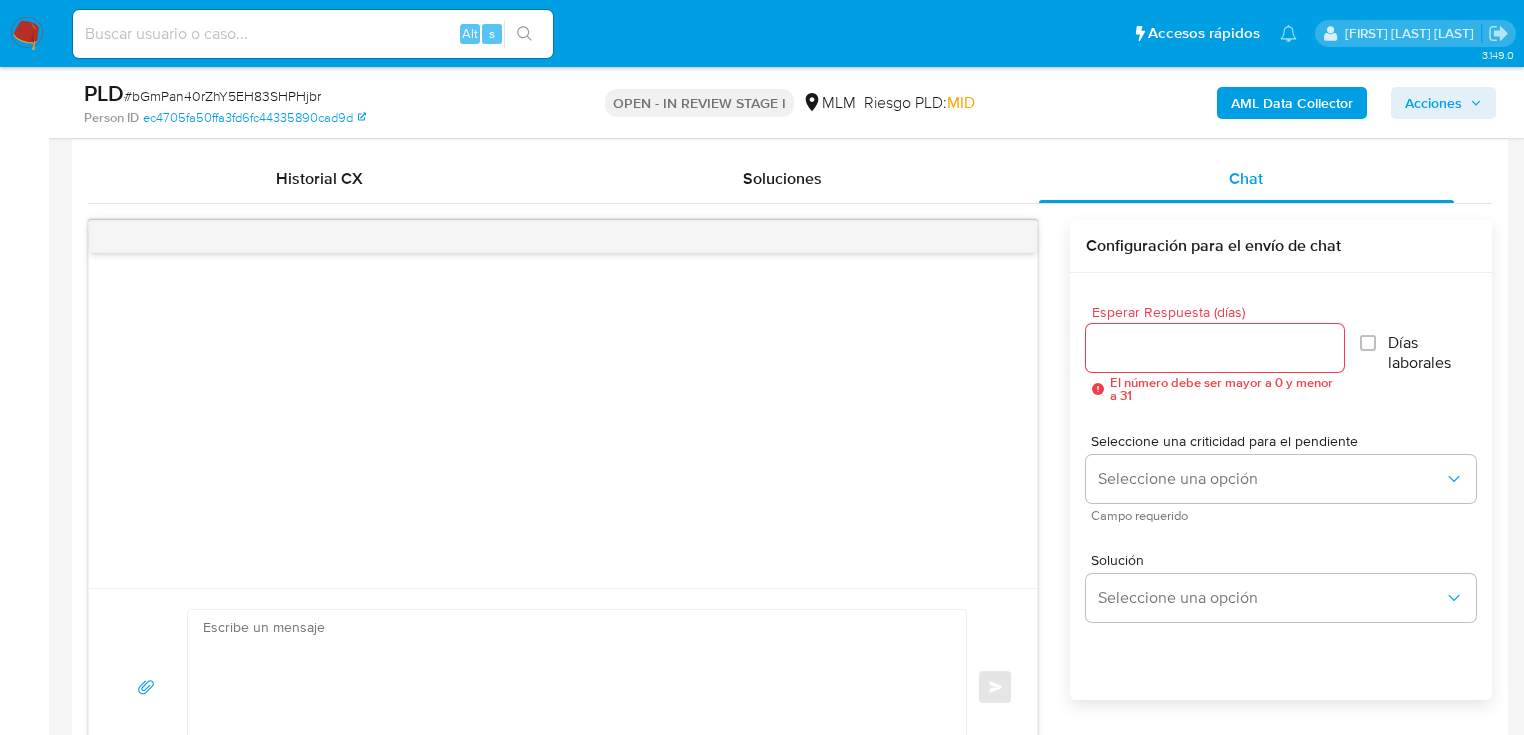 click at bounding box center [1215, 348] 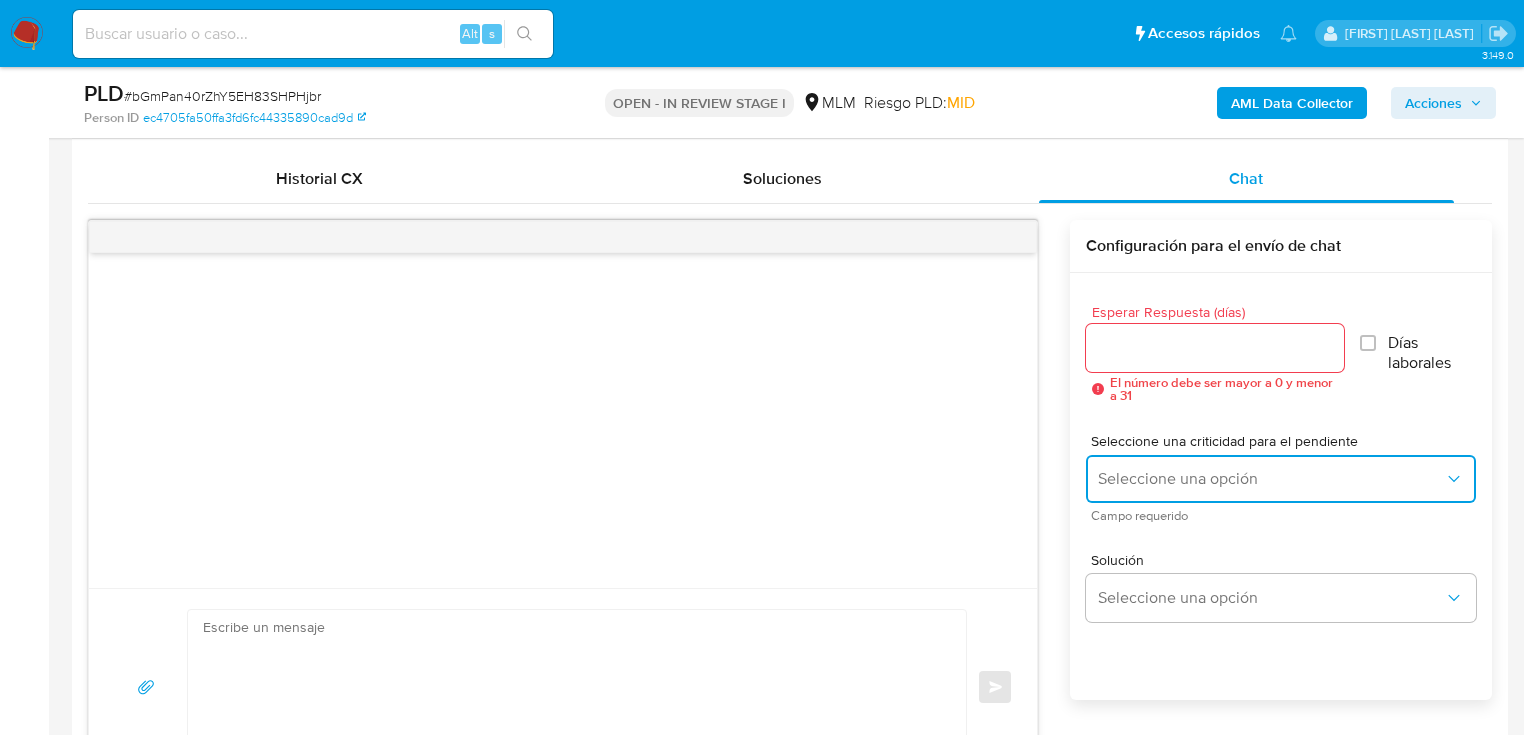click on "Seleccione una opción" at bounding box center [1271, 479] 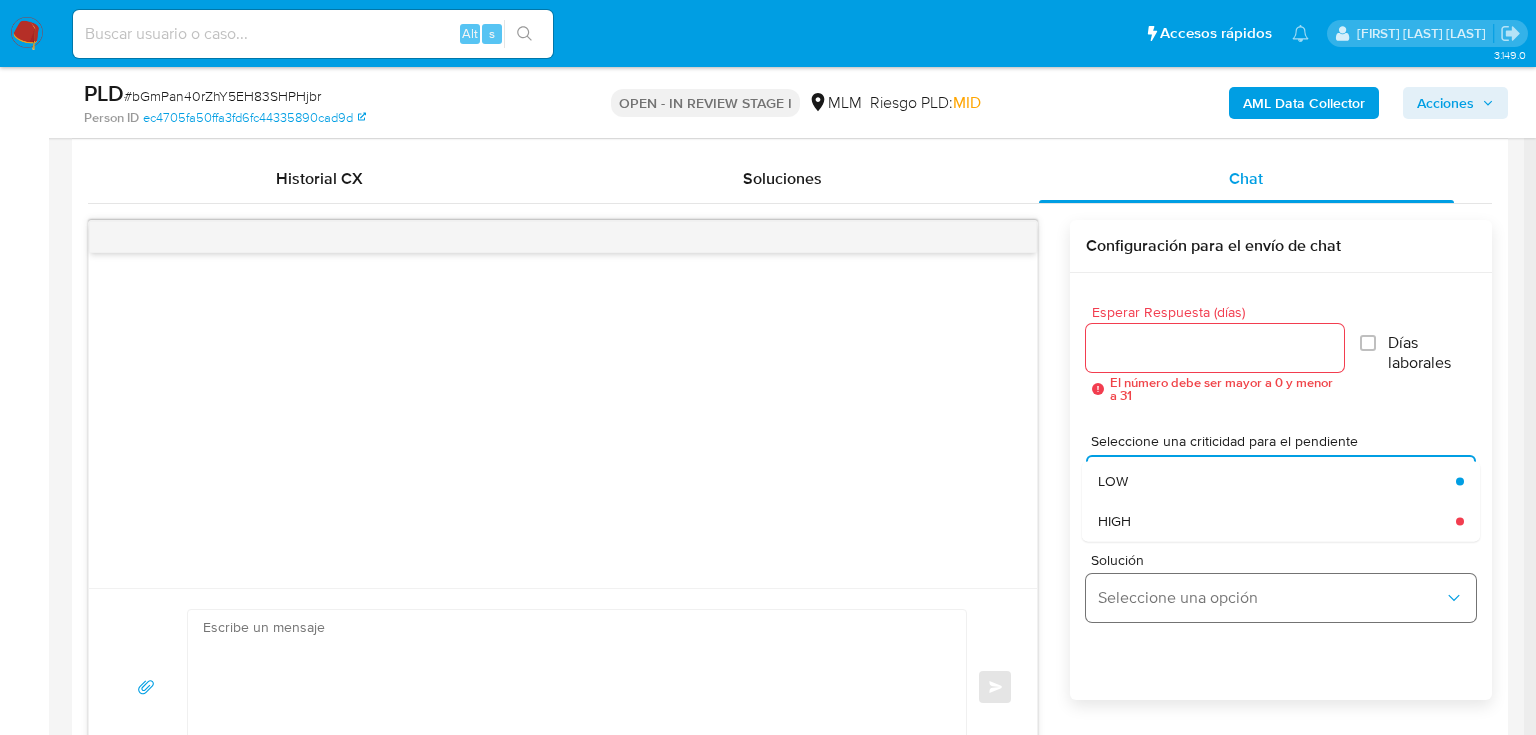 click on "Seleccione una opción" at bounding box center [1271, 598] 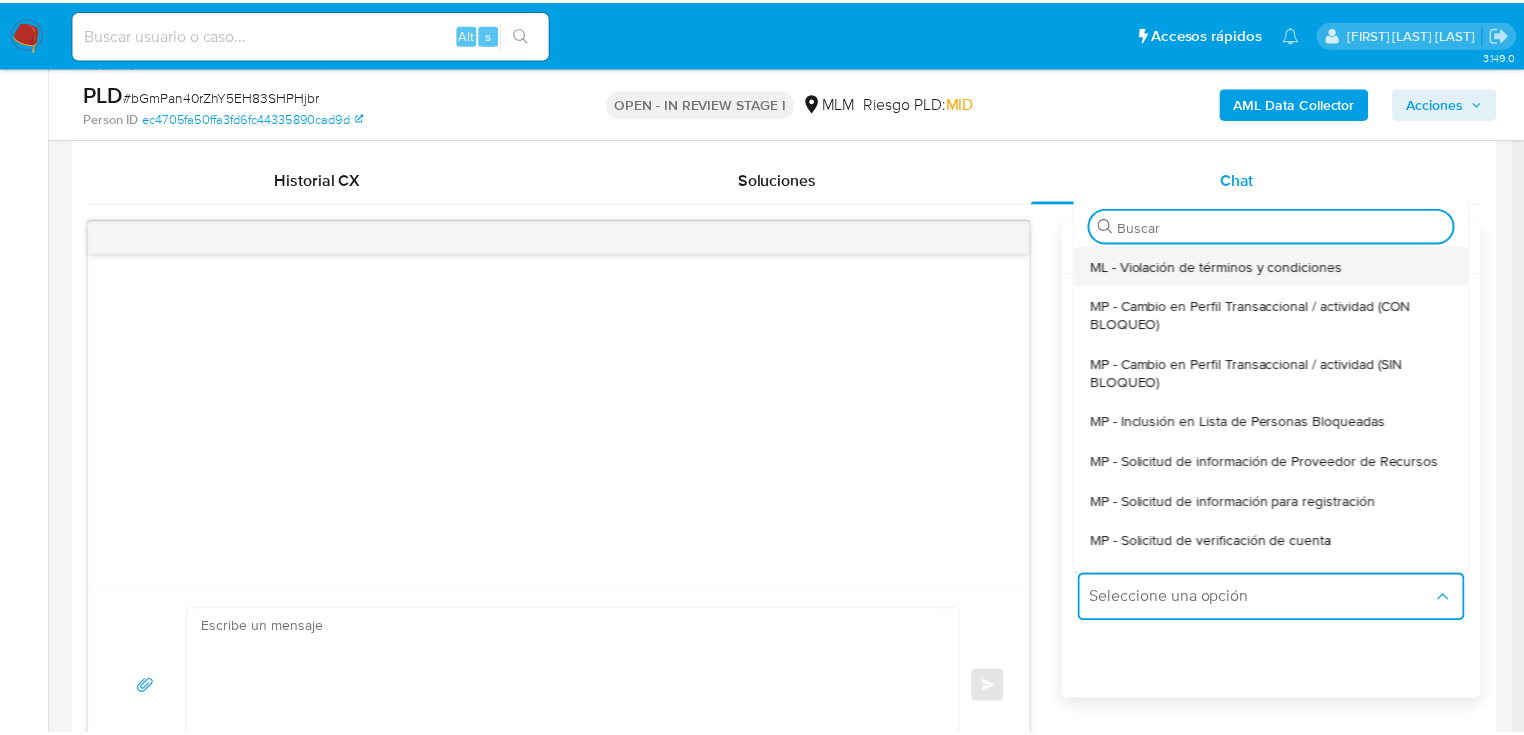 scroll, scrollTop: 240, scrollLeft: 0, axis: vertical 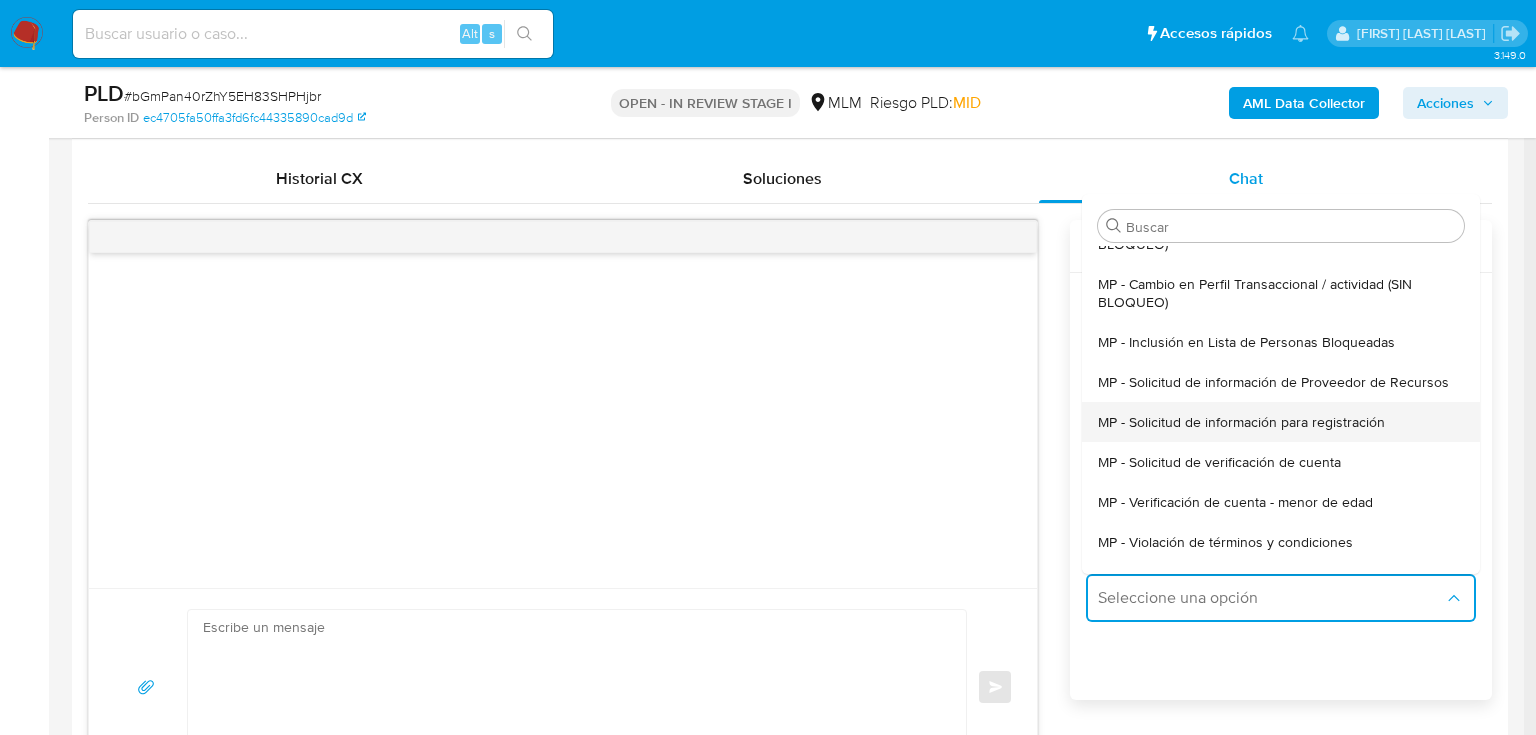click on "MP - Solicitud de información para registración" at bounding box center (1241, 422) 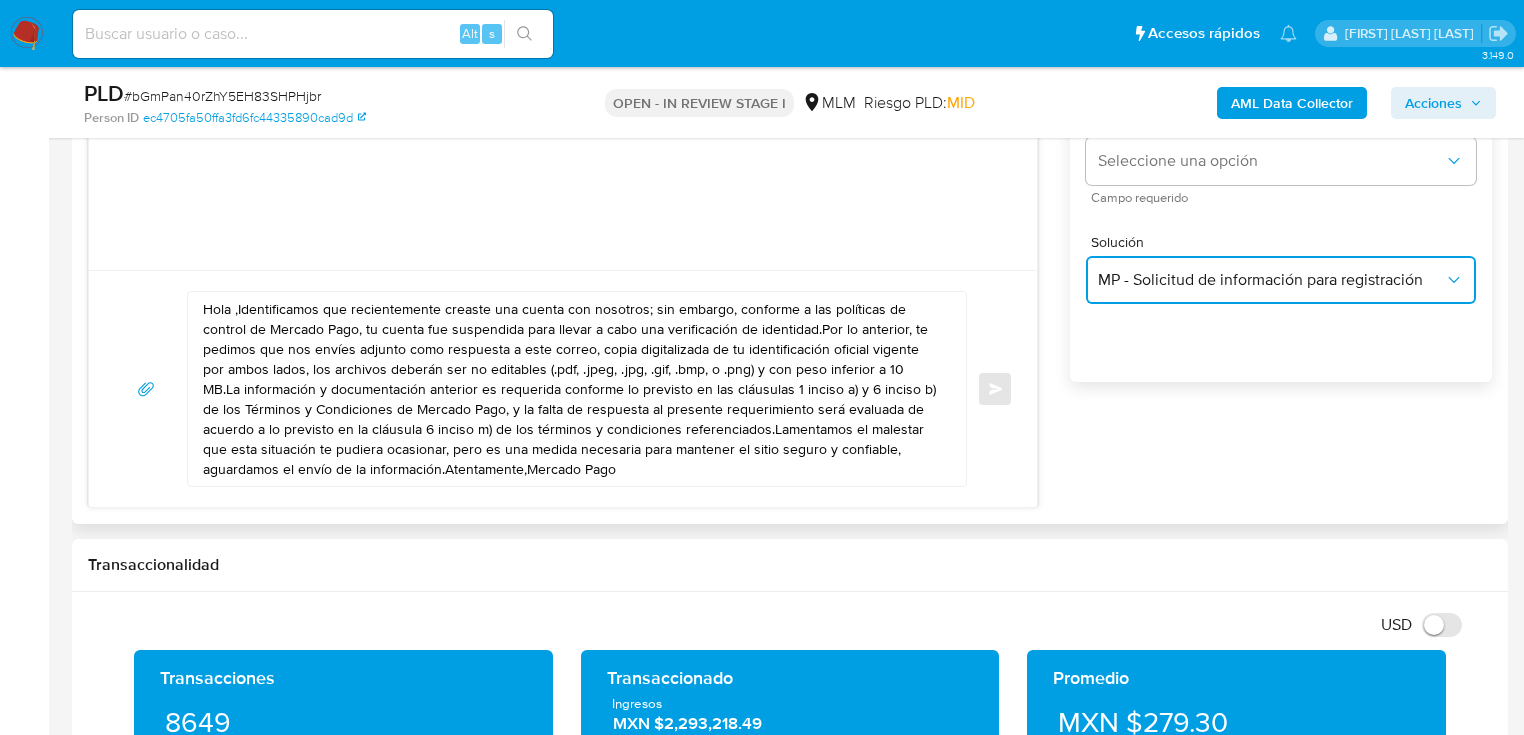 scroll, scrollTop: 1280, scrollLeft: 0, axis: vertical 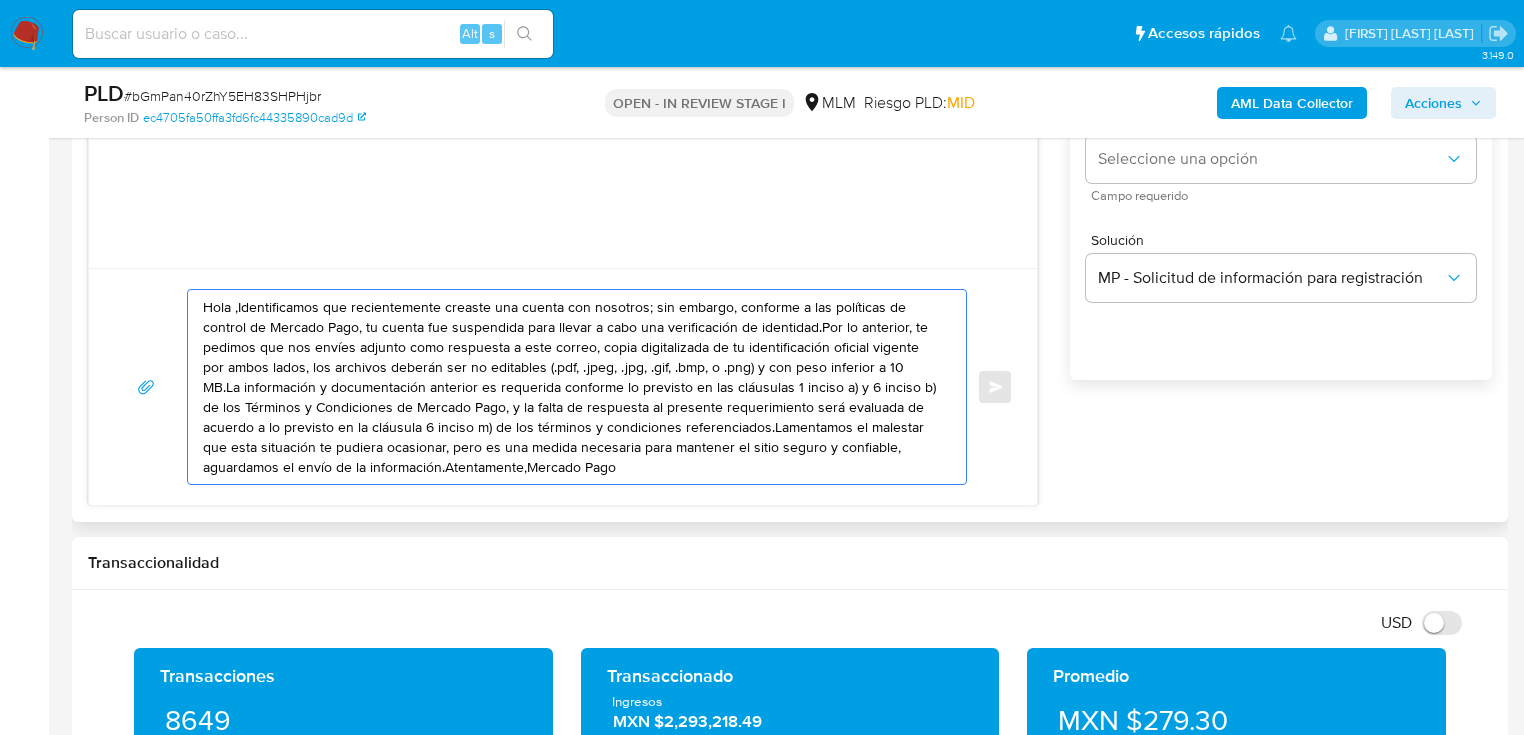 drag, startPoint x: 239, startPoint y: 308, endPoint x: 600, endPoint y: 328, distance: 361.5536 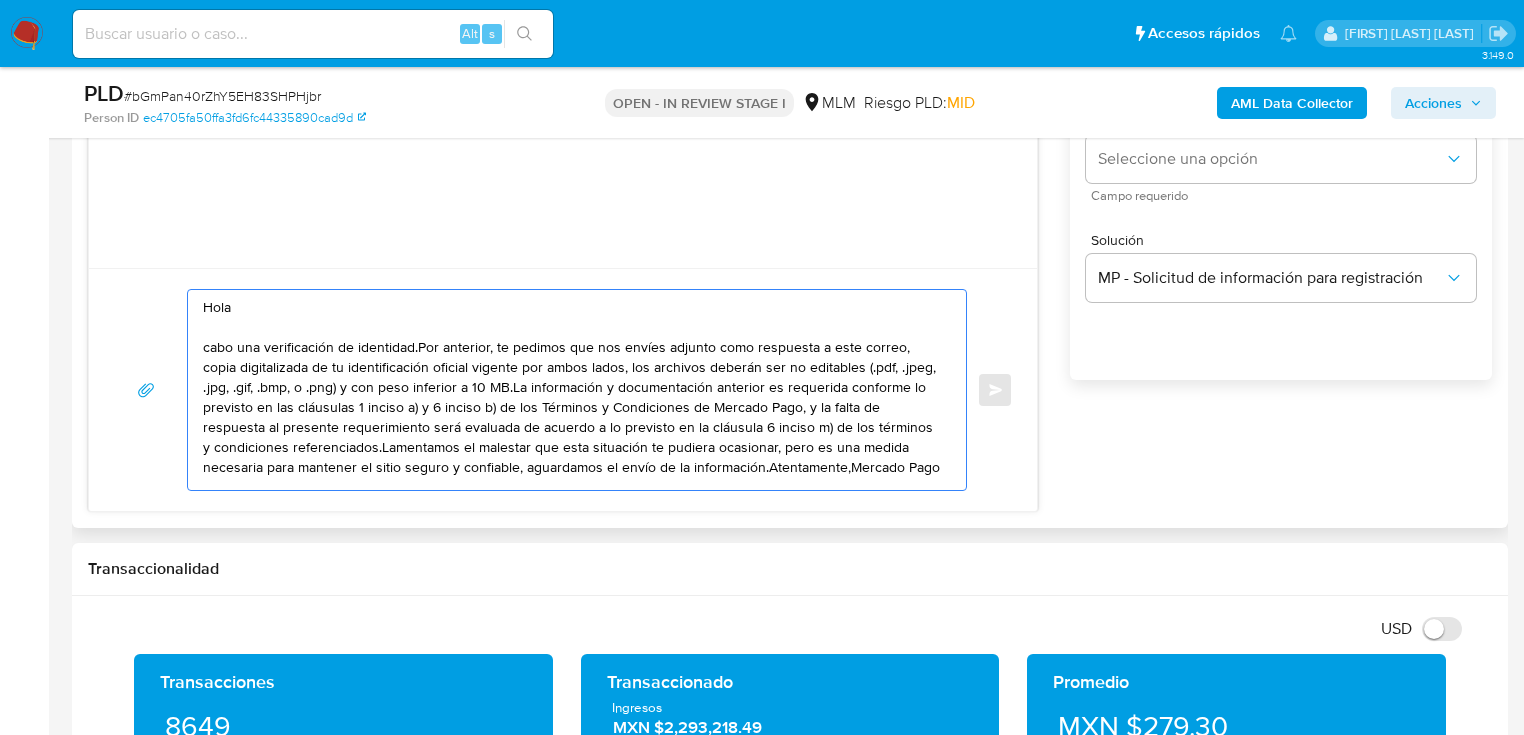click on "Hola
cabo una verificación de identidad.Por lo anterior, te pedimos que nos envíes adjunto como respuesta a este correo, copia digitalizada de tu identificación oficial vigente por ambos lados, los archivos deberán ser no editables (.pdf, .jpeg, .jpg, .gif, .bmp, o .png) y con peso inferior a 10 MB.La información y documentación anterior es requerida conforme lo previsto en las cláusulas 1 inciso a) y 6 inciso b) de los Términos y Condiciones de Mercado Pago, y la falta de respuesta al presente requerimiento será evaluada de acuerdo a lo previsto en la cláusula 6 inciso m) de los términos y condiciones referenciados.Lamentamos el malestar que esta situación te pudiera ocasionar, pero es una medida necesaria para mantener el sitio seguro y confiable, aguardamos el envío de la información.Atentamente,Mercado Pago" at bounding box center [572, 390] 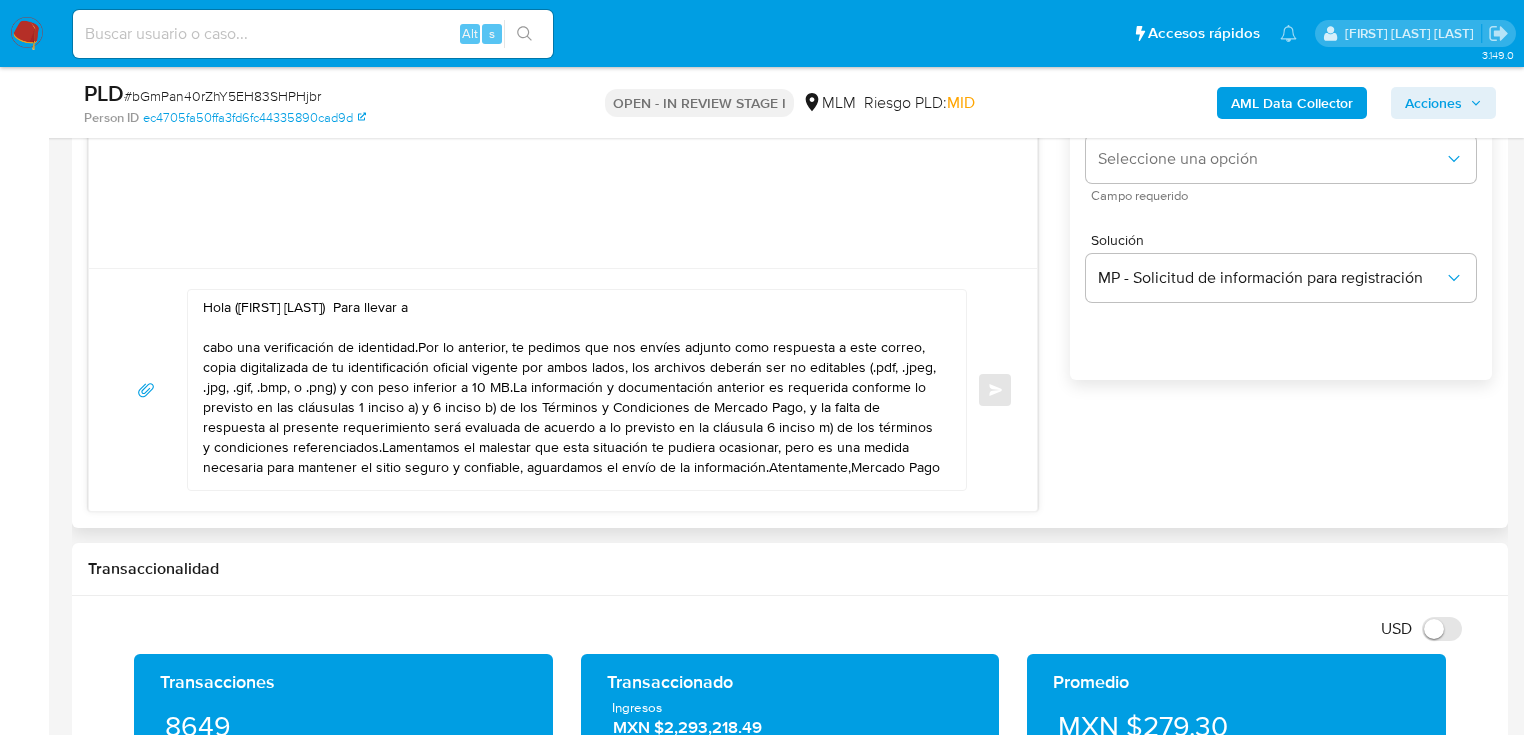 click on "Hola (nombre del cliente)  Para llevar a
cabo una verificación de identidad.Por lo anterior, te pedimos que nos envíes adjunto como respuesta a este correo, copia digitalizada de tu identificación oficial vigente por ambos lados, los archivos deberán ser no editables (.pdf, .jpeg, .jpg, .gif, .bmp, o .png) y con peso inferior a 10 MB.La información y documentación anterior es requerida conforme lo previsto en las cláusulas 1 inciso a) y 6 inciso b) de los Términos y Condiciones de Mercado Pago, y la falta de respuesta al presente requerimiento será evaluada de acuerdo a lo previsto en la cláusula 6 inciso m) de los términos y condiciones referenciados.Lamentamos el malestar que esta situación te pudiera ocasionar, pero es una medida necesaria para mantener el sitio seguro y confiable, aguardamos el envío de la información.Atentamente,Mercado Pago" at bounding box center [572, 390] 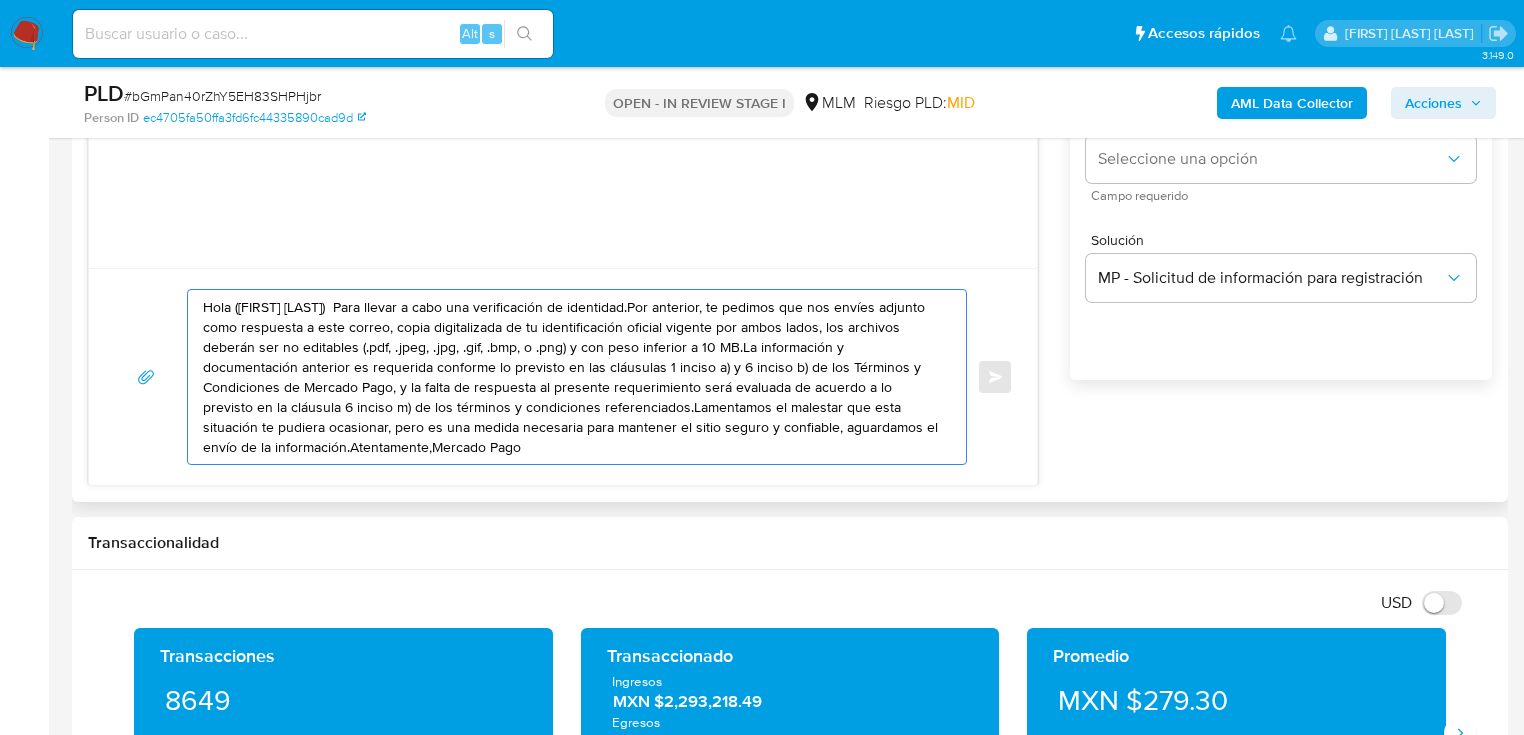 drag, startPoint x: 668, startPoint y: 304, endPoint x: 740, endPoint y: 307, distance: 72.06247 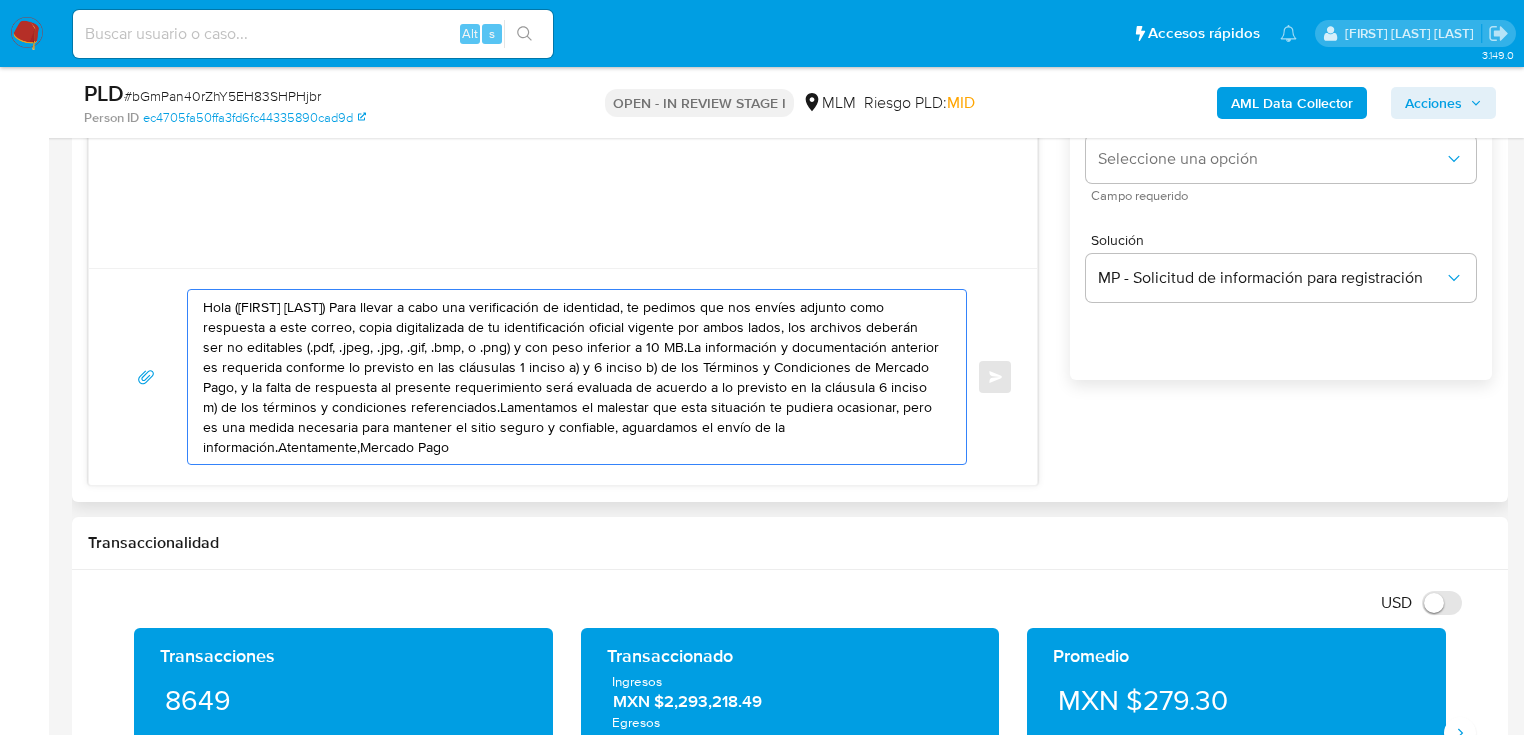 drag, startPoint x: 832, startPoint y: 307, endPoint x: 352, endPoint y: 326, distance: 480.3759 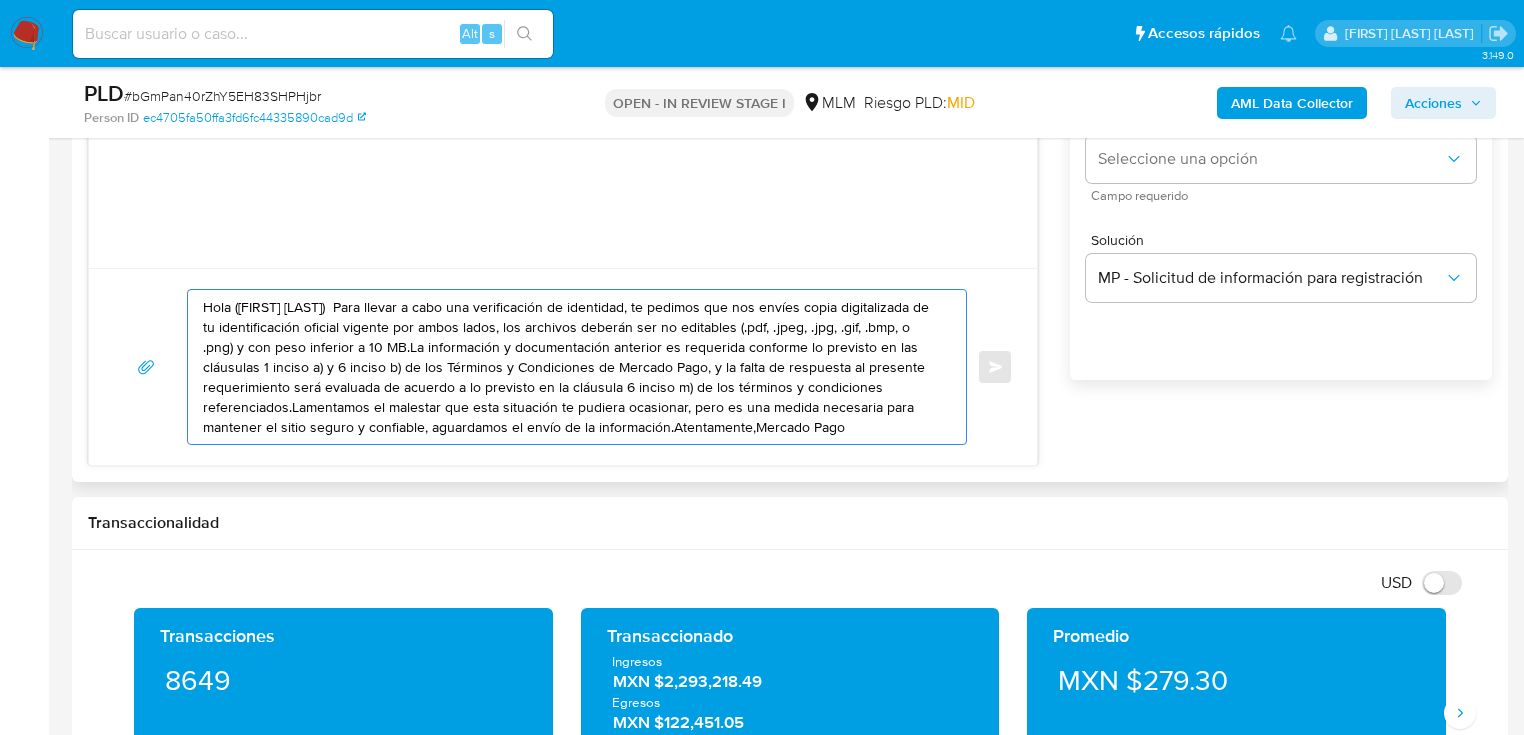 click on "Hola (nombre del cliente)  Para llevar a cabo una verificación de identidad, te pedimos que nos envíes copia digitalizada de tu identificación oficial vigente por ambos lados, los archivos deberán ser no editables (.pdf, .jpeg, .jpg, .gif, .bmp, o .png) y con peso inferior a 10 MB.La información y documentación anterior es requerida conforme lo previsto en las cláusulas 1 inciso a) y 6 inciso b) de los Términos y Condiciones de Mercado Pago, y la falta de respuesta al presente requerimiento será evaluada de acuerdo a lo previsto en la cláusula 6 inciso m) de los términos y condiciones referenciados.Lamentamos el malestar que esta situación te pudiera ocasionar, pero es una medida necesaria para mantener el sitio seguro y confiable, aguardamos el envío de la información.Atentamente,Mercado Pago" at bounding box center (572, 367) 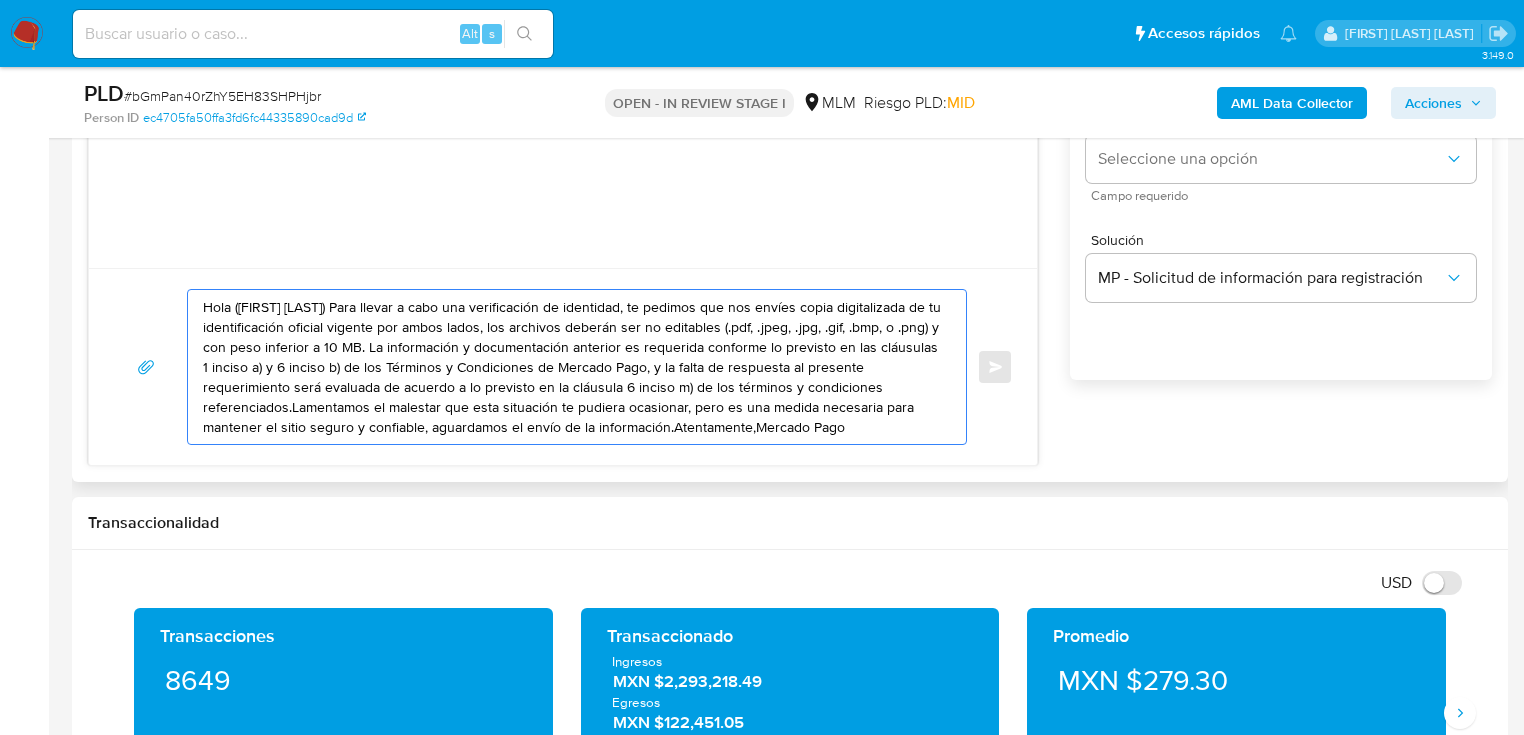 drag, startPoint x: 411, startPoint y: 346, endPoint x: 290, endPoint y: 409, distance: 136.41847 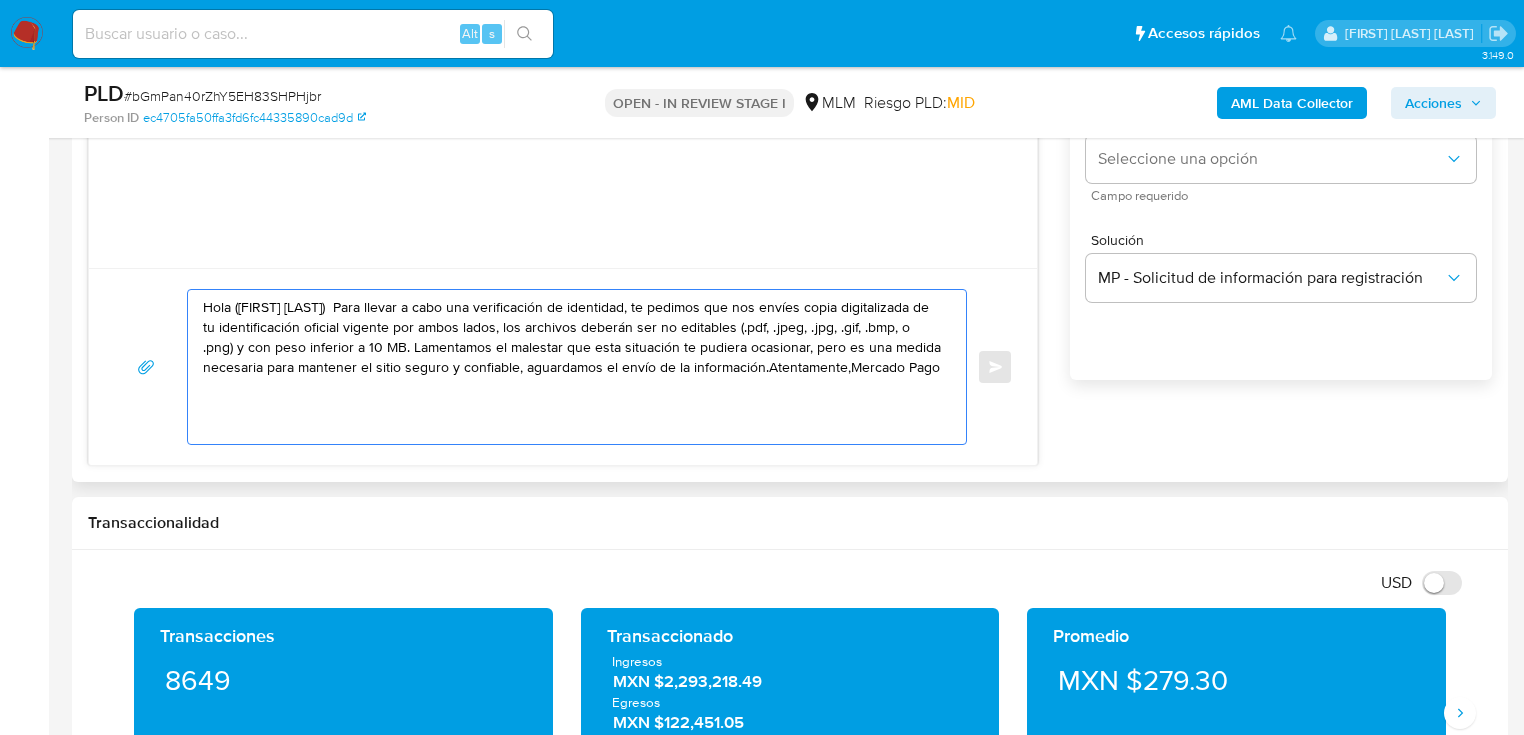 click on "Hola (nombre del cliente)  Para llevar a cabo una verificación de identidad, te pedimos que nos envíes copia digitalizada de tu identificación oficial vigente por ambos lados, los archivos deberán ser no editables (.pdf, .jpeg, .jpg, .gif, .bmp, o .png) y con peso inferior a 10 MB. Lamentamos el malestar que esta situación te pudiera ocasionar, pero es una medida necesaria para mantener el sitio seguro y confiable, aguardamos el envío de la información.Atentamente,Mercado Pago" at bounding box center (572, 367) 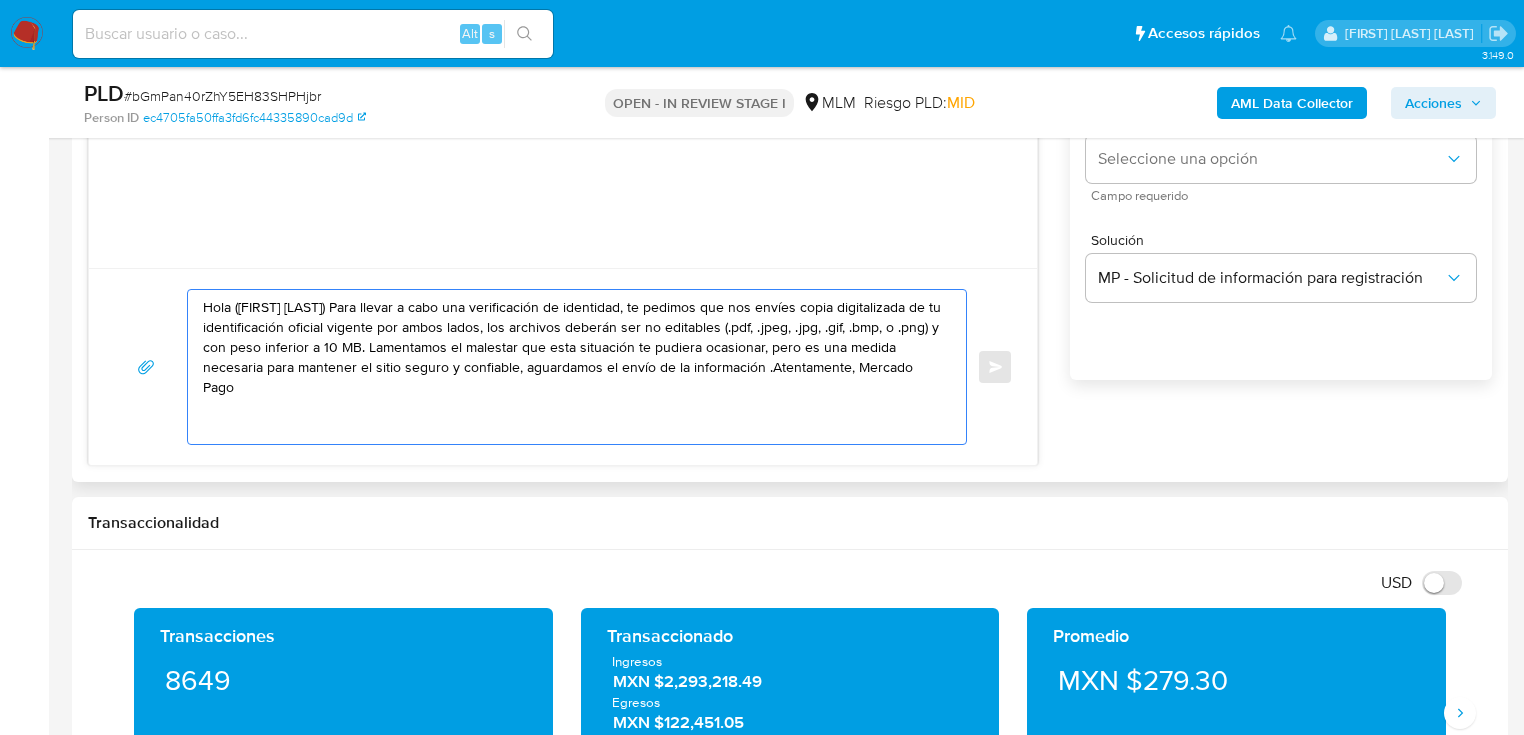 type on "Hola (nombre del cliente)  Para llevar a cabo una verificación de identidad, te pedimos que nos envíes copia digitalizada de tu identificación oficial vigente por ambos lados, los archivos deberán ser no editables (.pdf, .jpeg, .jpg, .gif, .bmp, o .png) y con peso inferior a 10 MB. Lamentamos el malestar que esta situación te pudiera ocasionar, pero es una medida necesaria para mantener el sitio seguro y confiable, aguardamos el envío de la información .Atentamente, Mercado Pago" 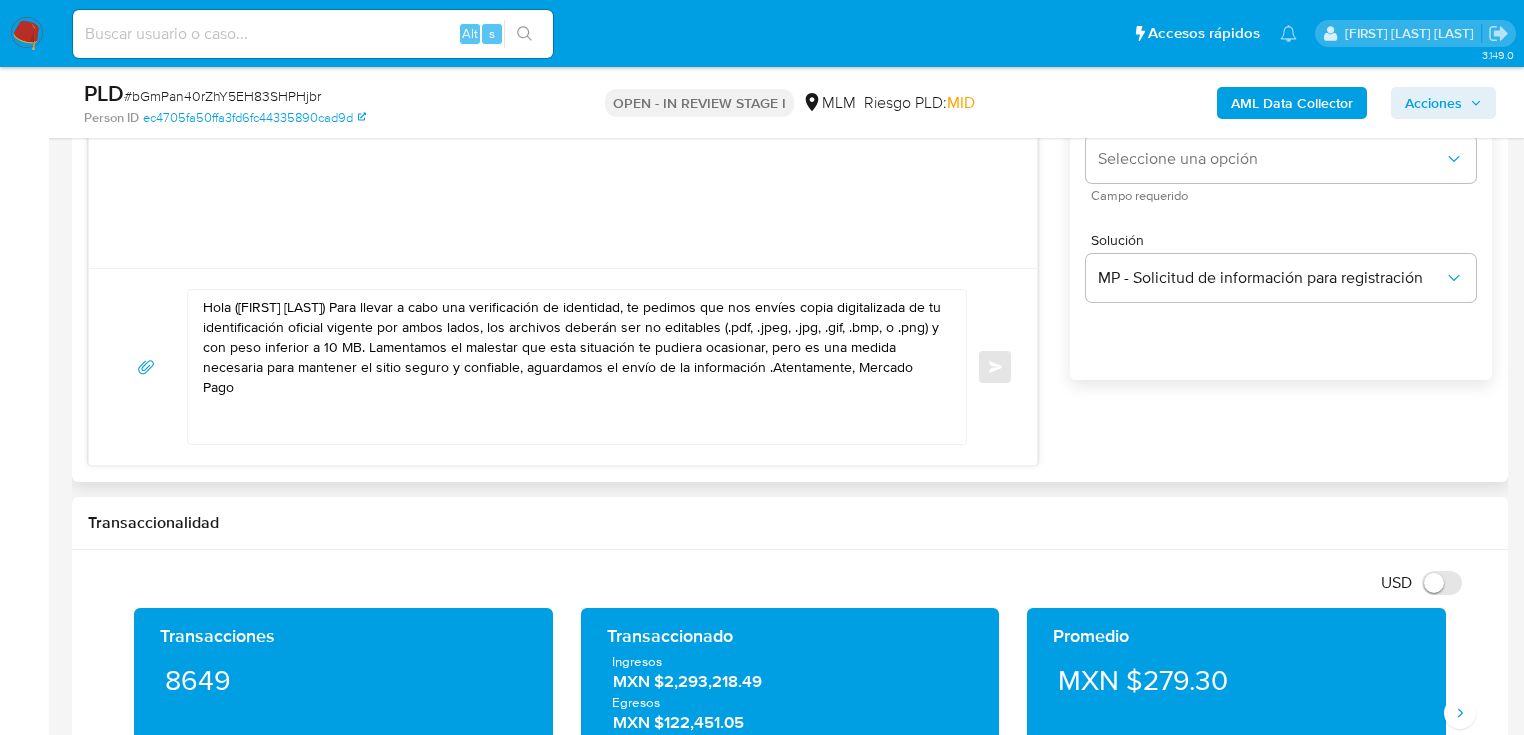 click on "Hola (nombre del cliente)  Para llevar a cabo una verificación de identidad, te pedimos que nos envíes copia digitalizada de tu identificación oficial vigente por ambos lados, los archivos deberán ser no editables (.pdf, .jpeg, .jpg, .gif, .bmp, o .png) y con peso inferior a 10 MB. Lamentamos el malestar que esta situación te pudiera ocasionar, pero es una medida necesaria para mantener el sitio seguro y confiable, aguardamos el envío de la información .Atentamente, Mercado Pago" at bounding box center [572, 367] 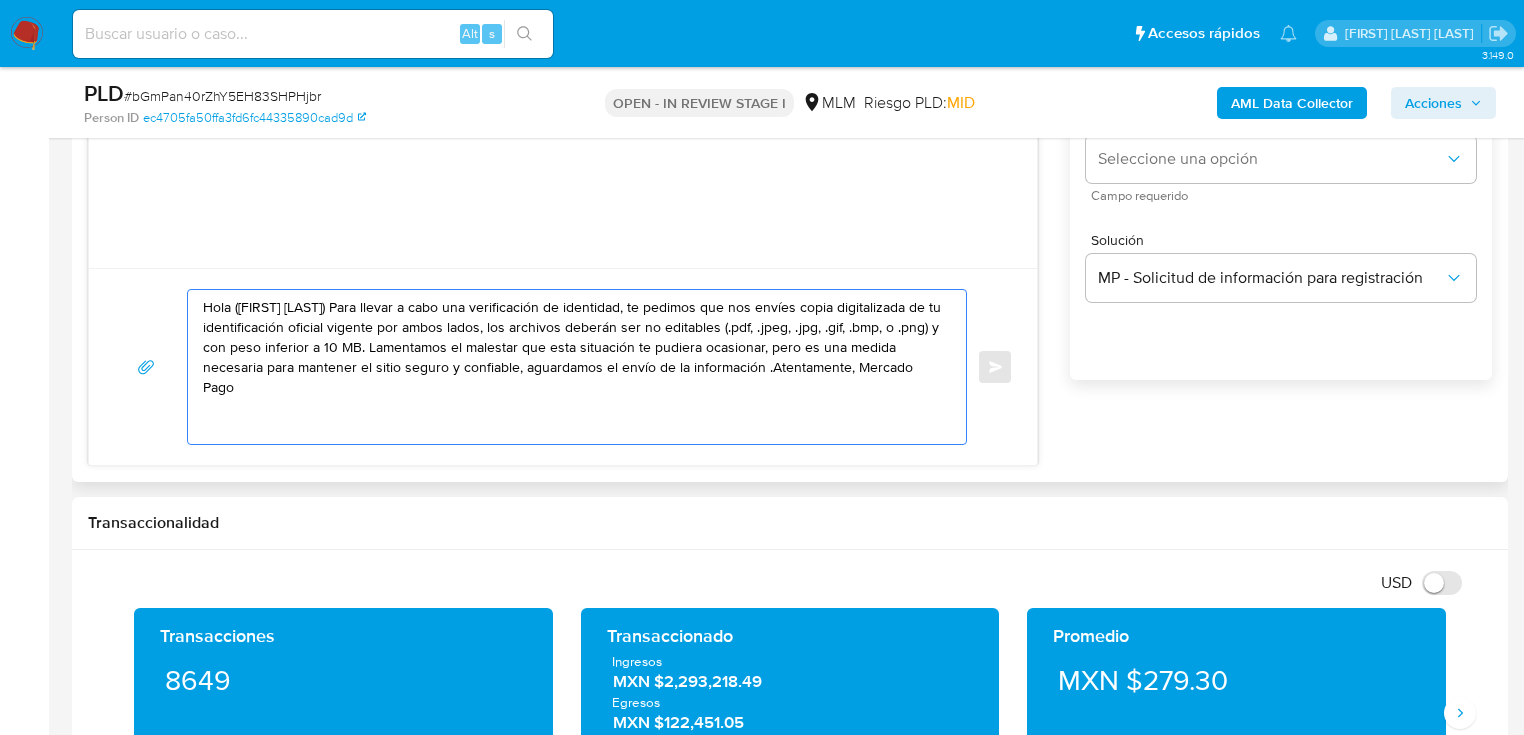 drag, startPoint x: 940, startPoint y: 366, endPoint x: 176, endPoint y: 296, distance: 767.20013 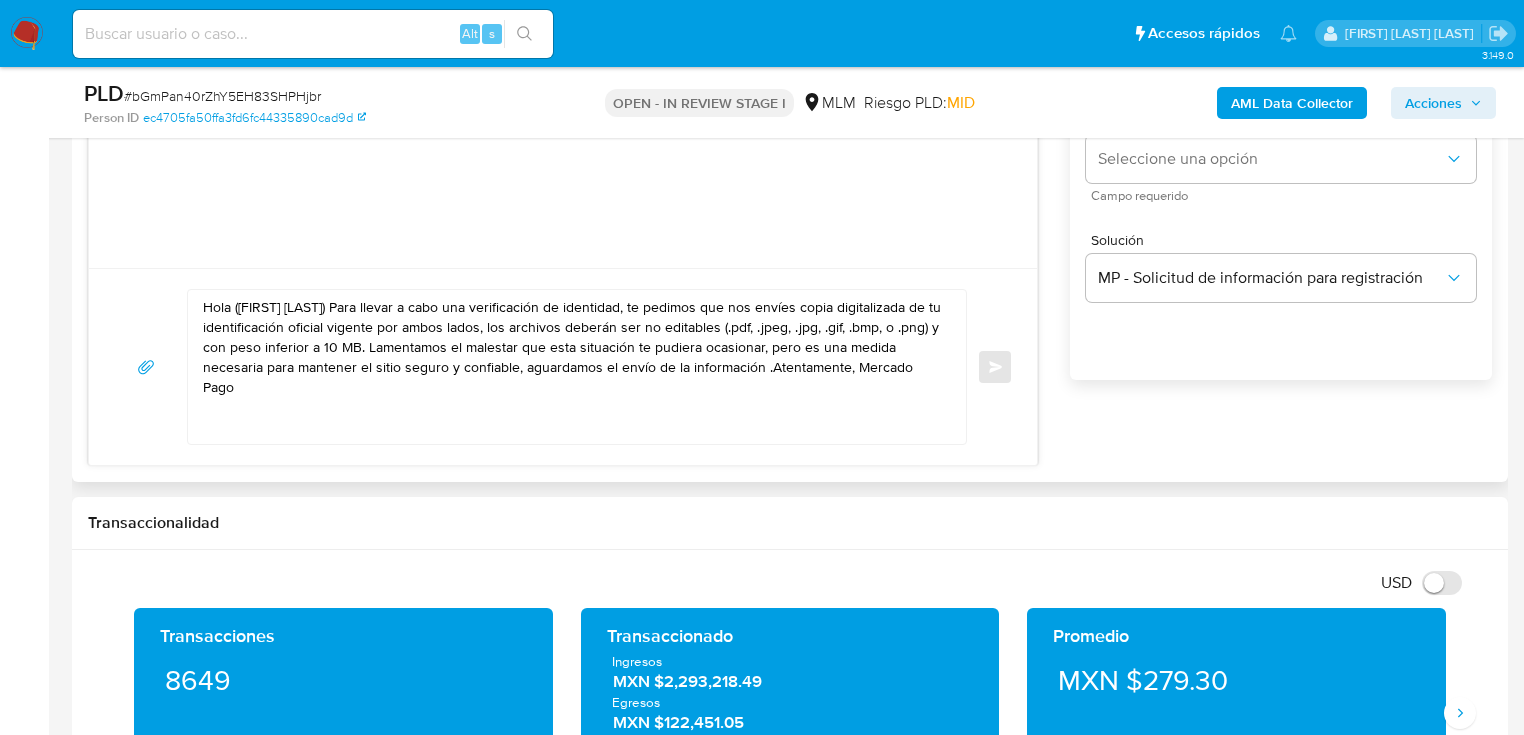 click on "Hola (nombre del cliente)  Para llevar a cabo una verificación de identidad, te pedimos que nos envíes copia digitalizada de tu identificación oficial vigente por ambos lados, los archivos deberán ser no editables (.pdf, .jpeg, .jpg, .gif, .bmp, o .png) y con peso inferior a 10 MB. Lamentamos el malestar que esta situación te pudiera ocasionar, pero es una medida necesaria para mantener el sitio seguro y confiable, aguardamos el envío de la información .Atentamente, Mercado Pago" at bounding box center (572, 367) 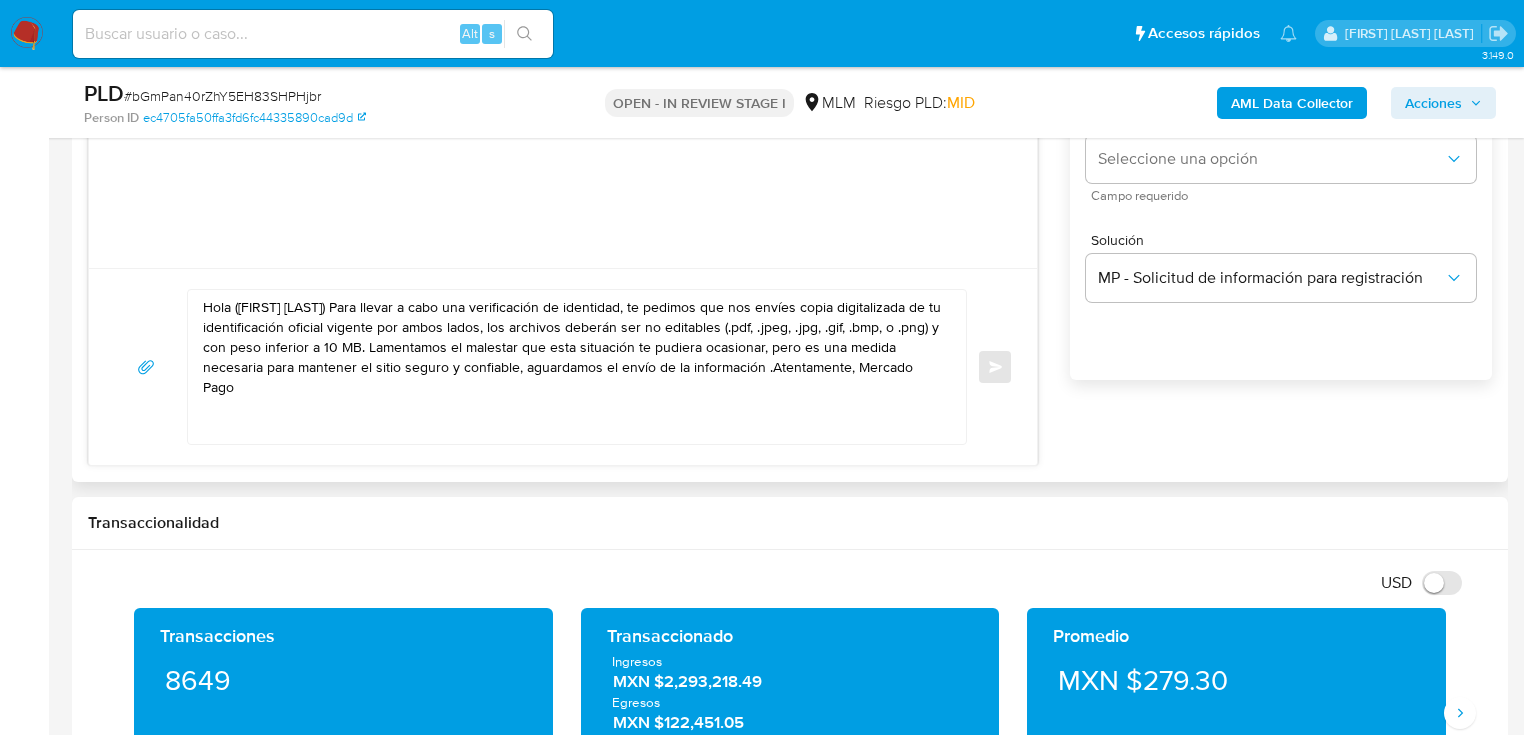 drag, startPoint x: 944, startPoint y: 365, endPoint x: 160, endPoint y: 292, distance: 787.39124 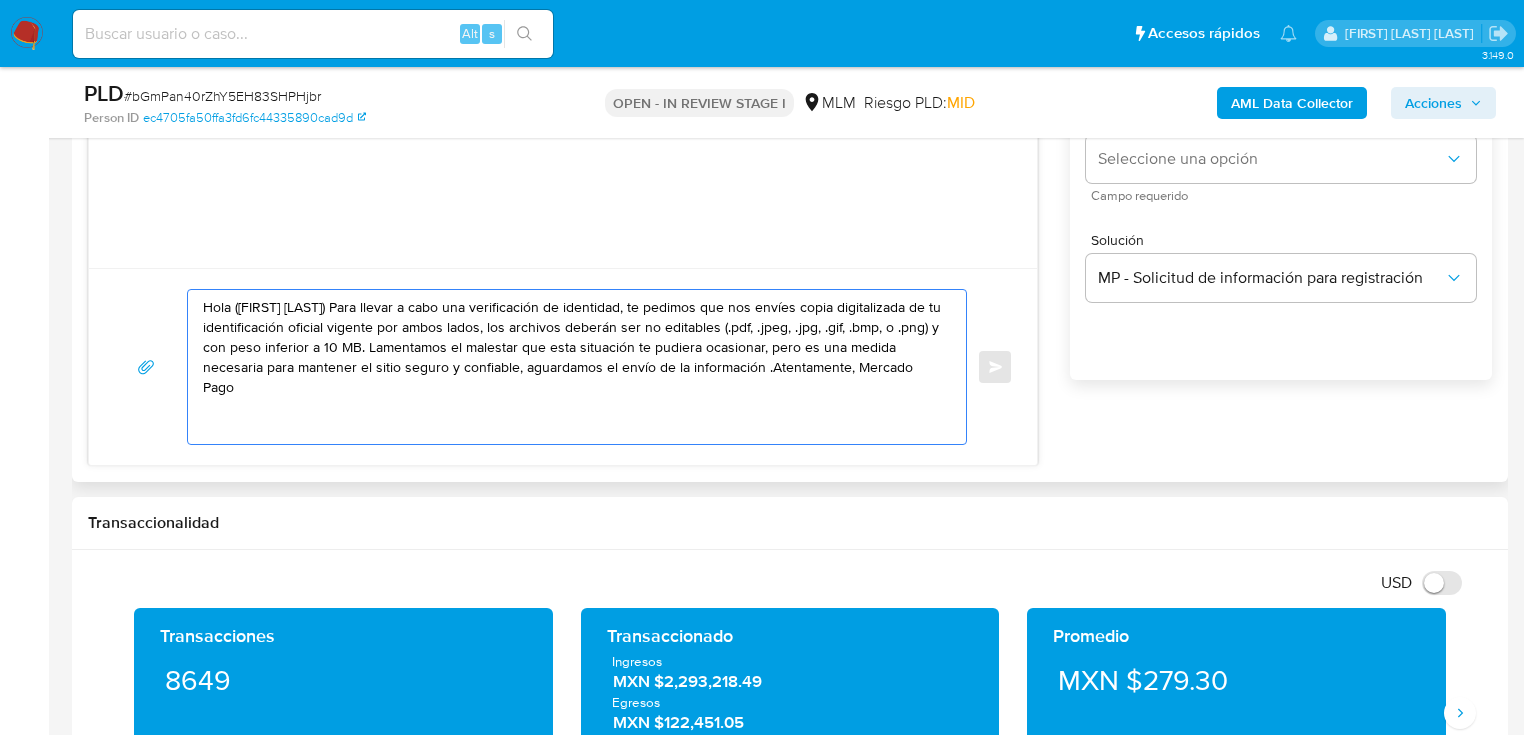 click on "Hola (nombre del cliente)  Para llevar a cabo una verificación de identidad, te pedimos que nos envíes copia digitalizada de tu identificación oficial vigente por ambos lados, los archivos deberán ser no editables (.pdf, .jpeg, .jpg, .gif, .bmp, o .png) y con peso inferior a 10 MB. Lamentamos el malestar que esta situación te pudiera ocasionar, pero es una medida necesaria para mantener el sitio seguro y confiable, aguardamos el envío de la información .Atentamente, Mercado Pago" at bounding box center [572, 367] 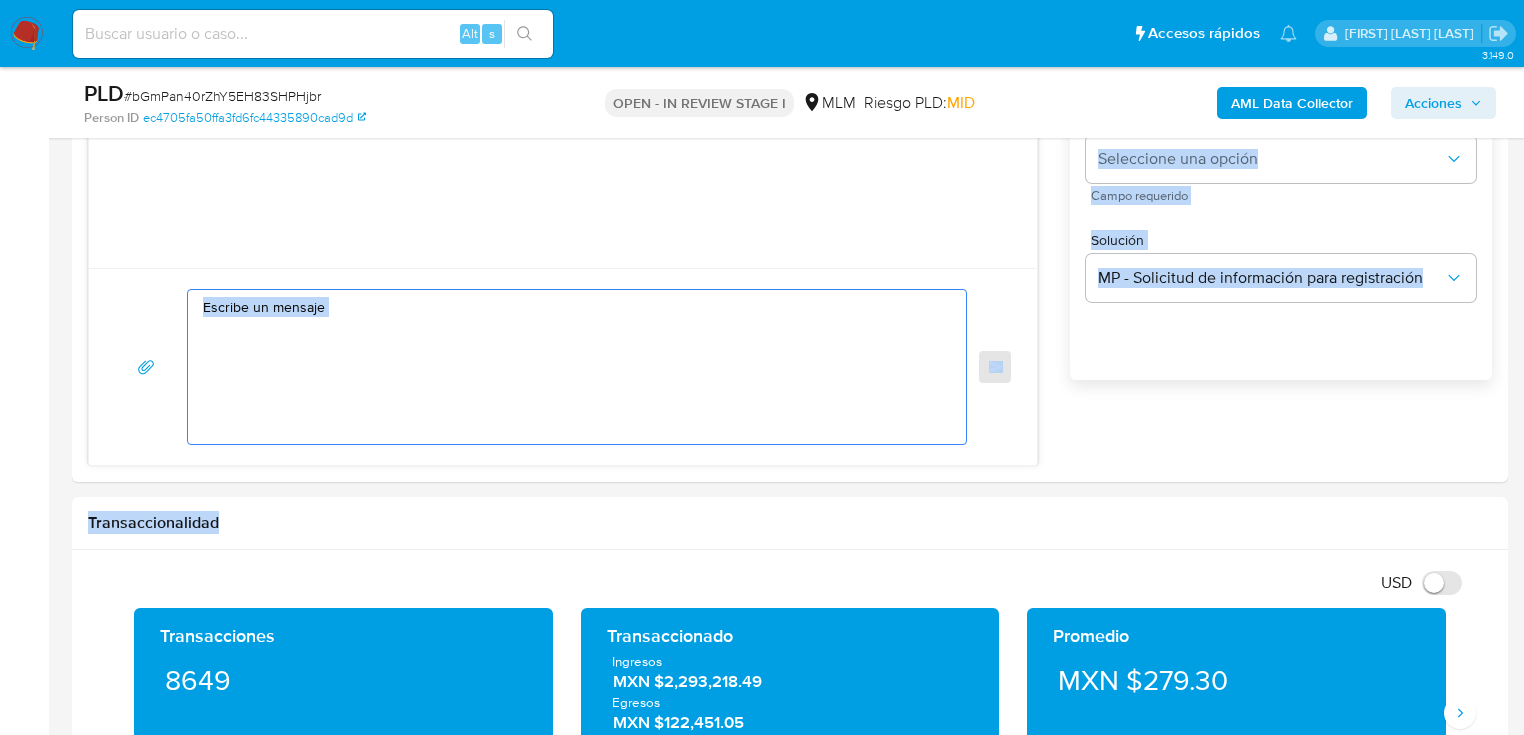drag, startPoint x: 554, startPoint y: 450, endPoint x: -605, endPoint y: 565, distance: 1164.6914 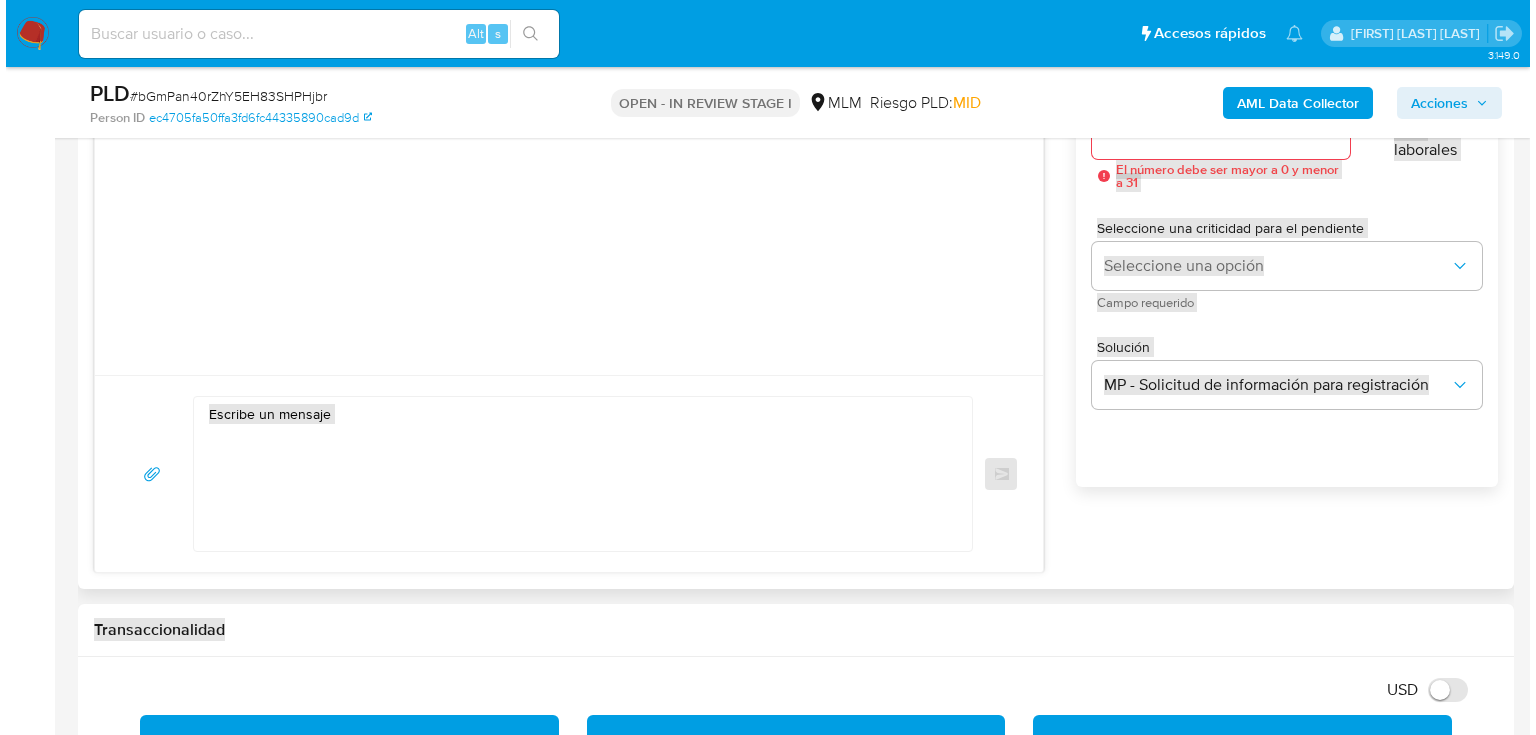 scroll, scrollTop: 1040, scrollLeft: 0, axis: vertical 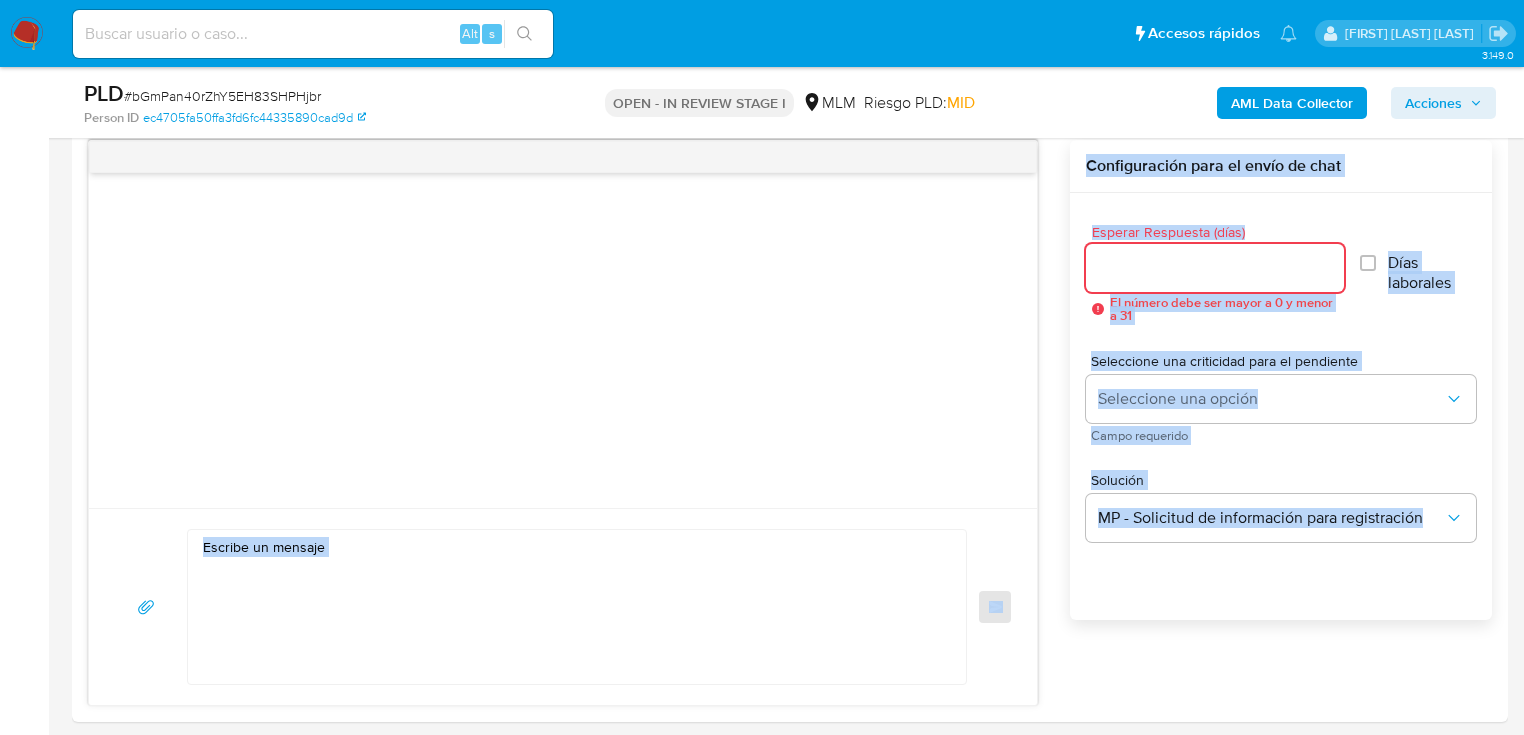 click on "Esperar Respuesta (días)" at bounding box center (1215, 268) 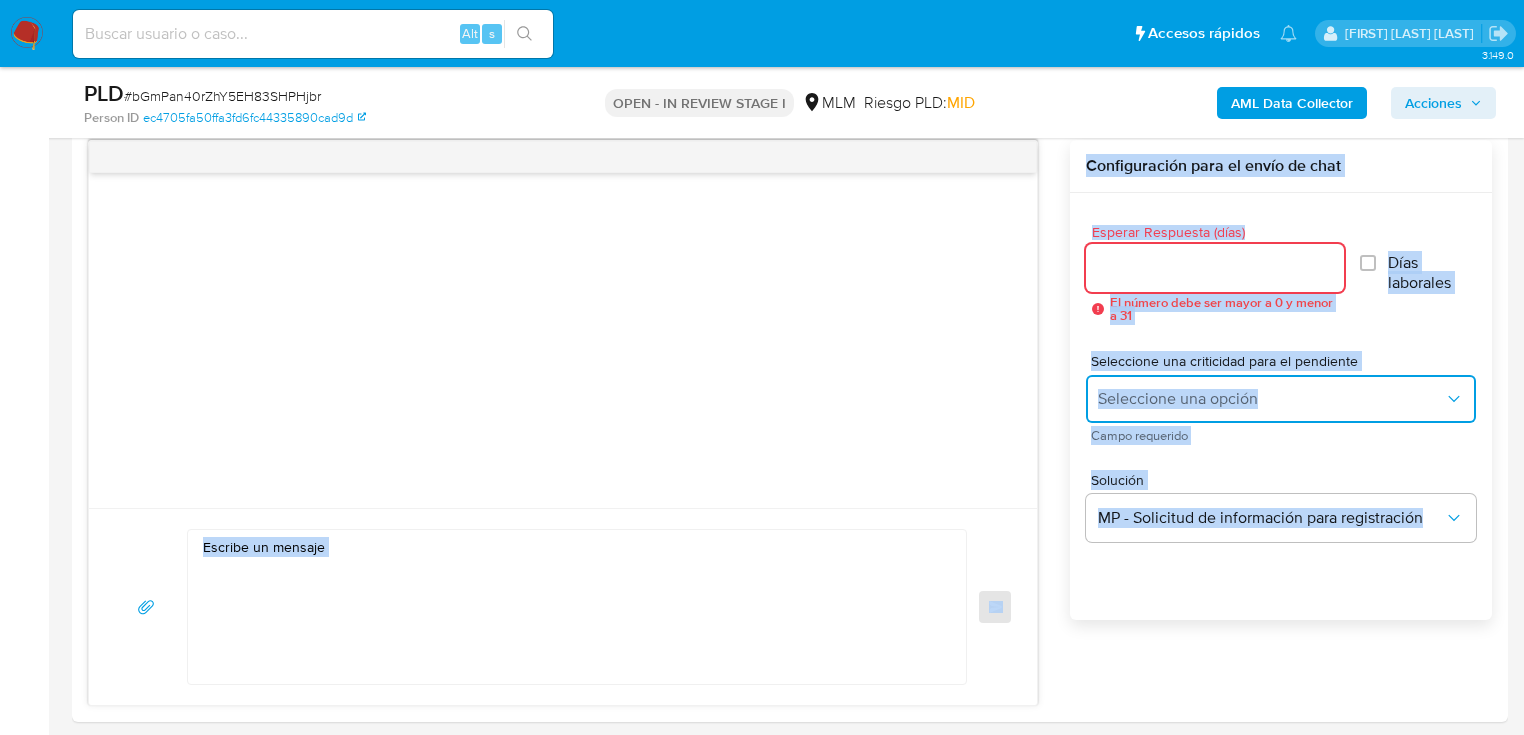 click on "Seleccione una opción" at bounding box center (1281, 399) 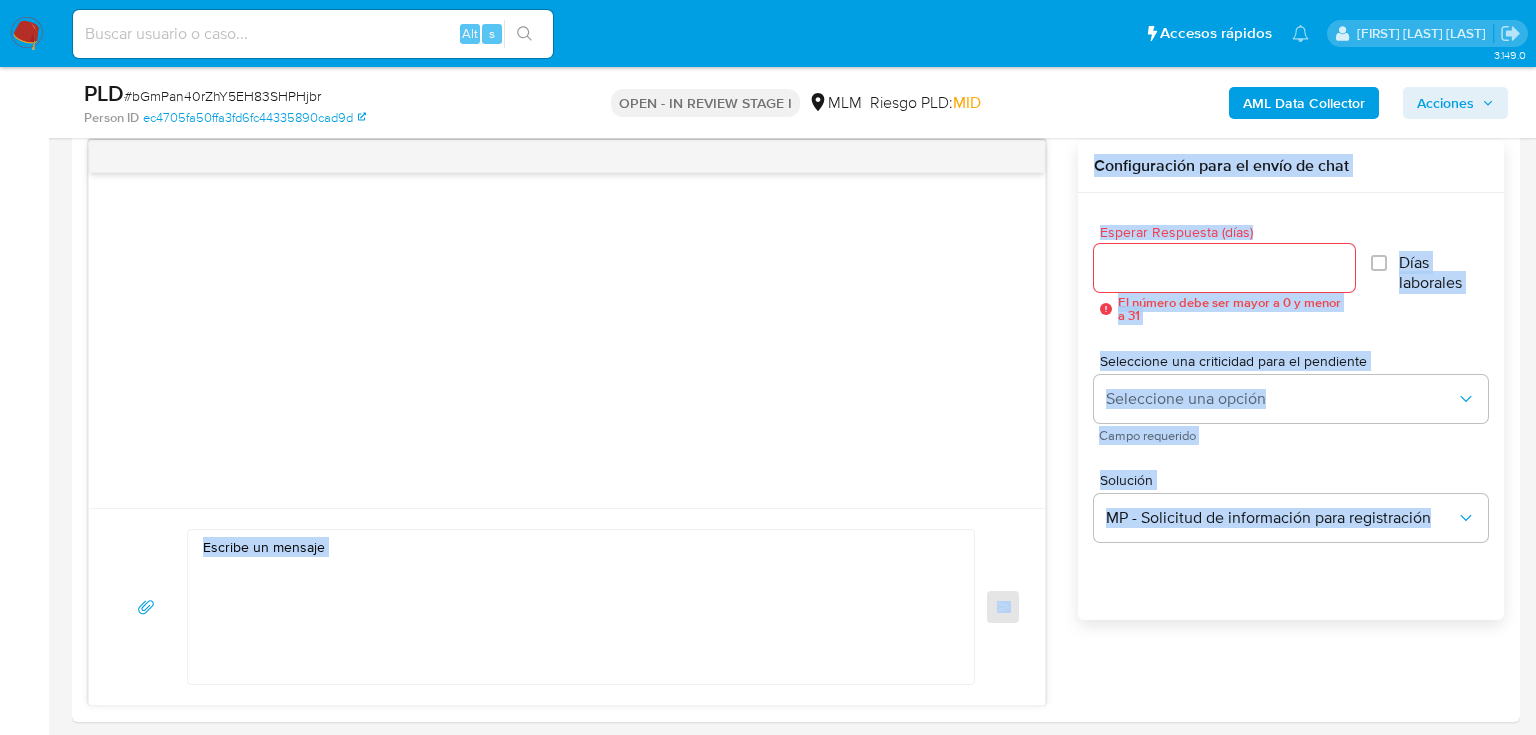 click on "Enviar" at bounding box center [567, 606] 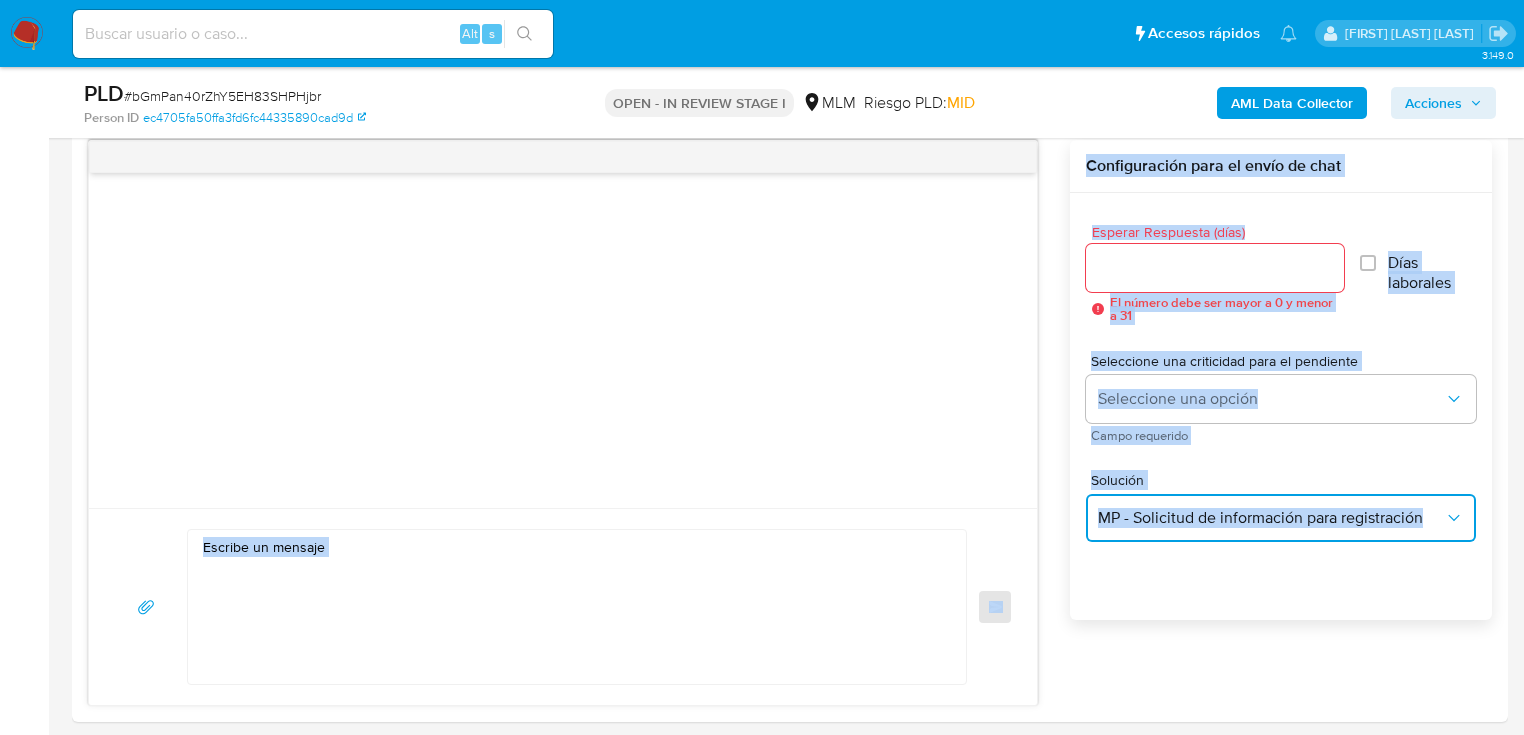 click on "MP - Solicitud de información para registración" at bounding box center [1271, 518] 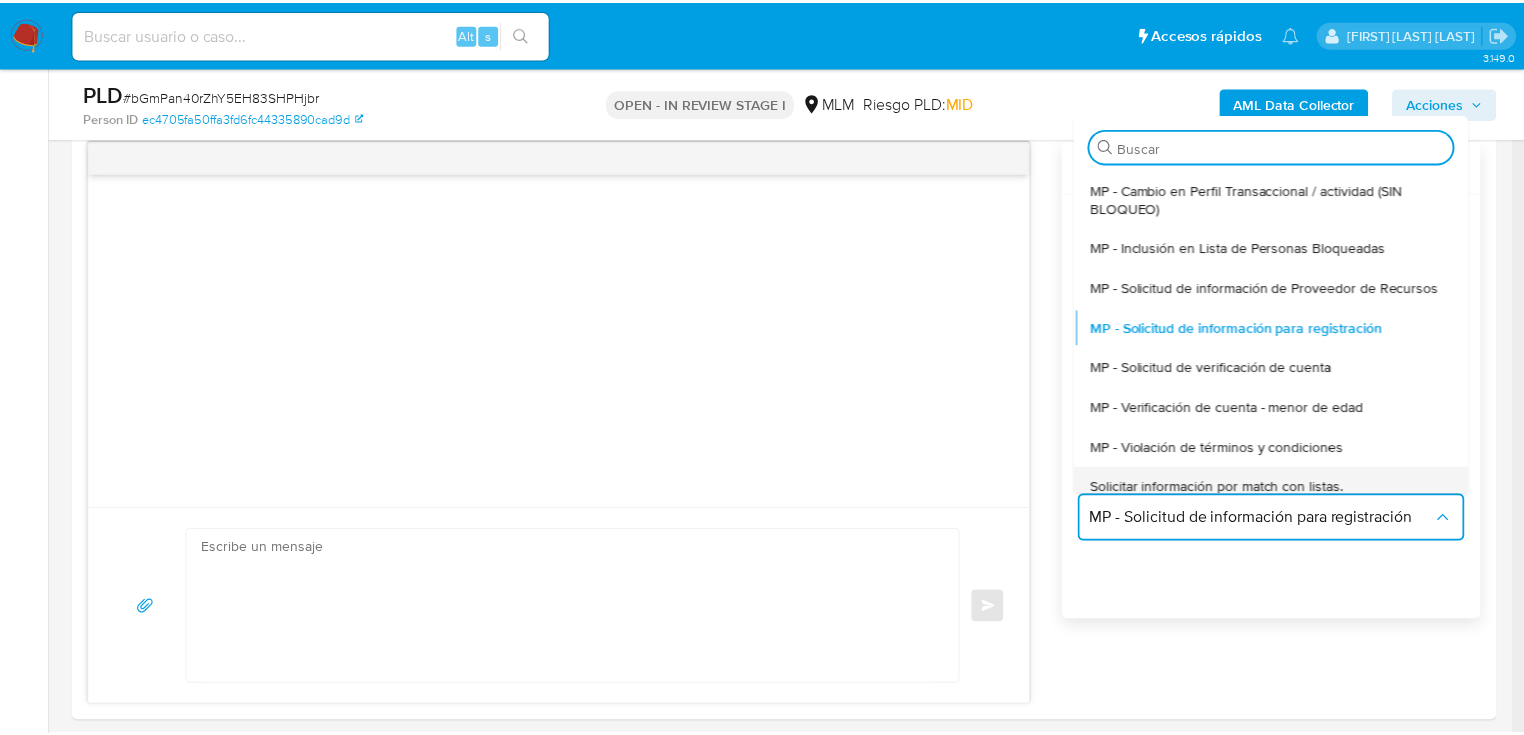 scroll, scrollTop: 166, scrollLeft: 0, axis: vertical 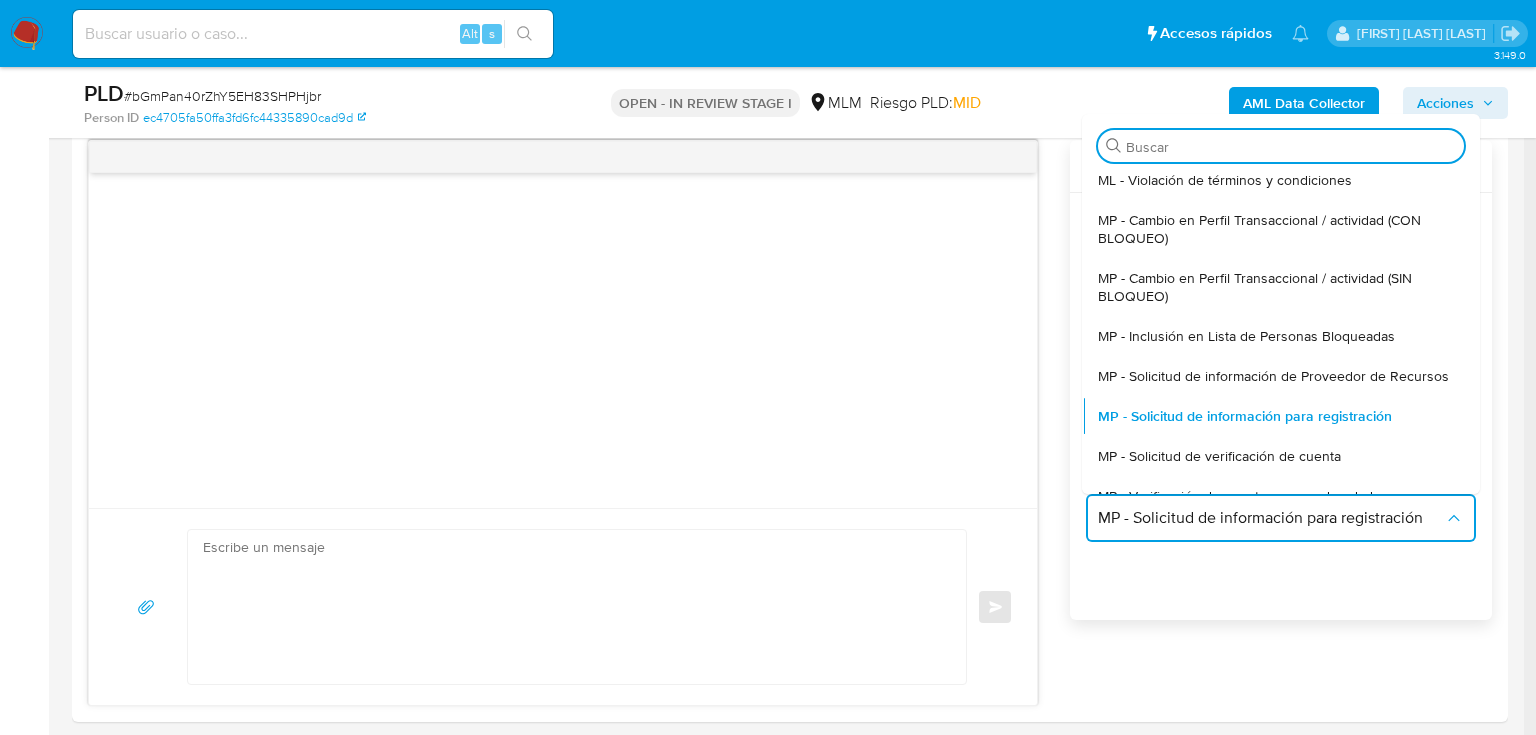 click on "Esperar Respuesta (días) El número debe ser mayor a 0 y menor a 31 Días laborales Seleccione una criticidad para el pendiente Seleccione una opción Campo requerido Solución MP - Solicitud de información para registración Buscar ML - Solicitud de documentación - persona moral ML - Solicitud de información para registración ML - Solicitud de verificación de cuenta ML - Verificación de cuenta - menor de edad ML - Violación de términos y condiciones MP - Cambio en Perfil Transaccional / actividad (CON BLOQUEO) MP - Cambio en Perfil Transaccional / actividad (SIN BLOQUEO) MP - Inclusión en Lista de Personas Bloqueadas MP - Solicitud de información de Proveedor de Recursos  MP - Solicitud de información para registración MP - Solicitud de verificación de cuenta MP - Verificación de cuenta - menor de edad MP - Violación de términos y condiciones Solicitar información por match con listas. Solicitud de contacto por otros canales" at bounding box center (1281, 433) 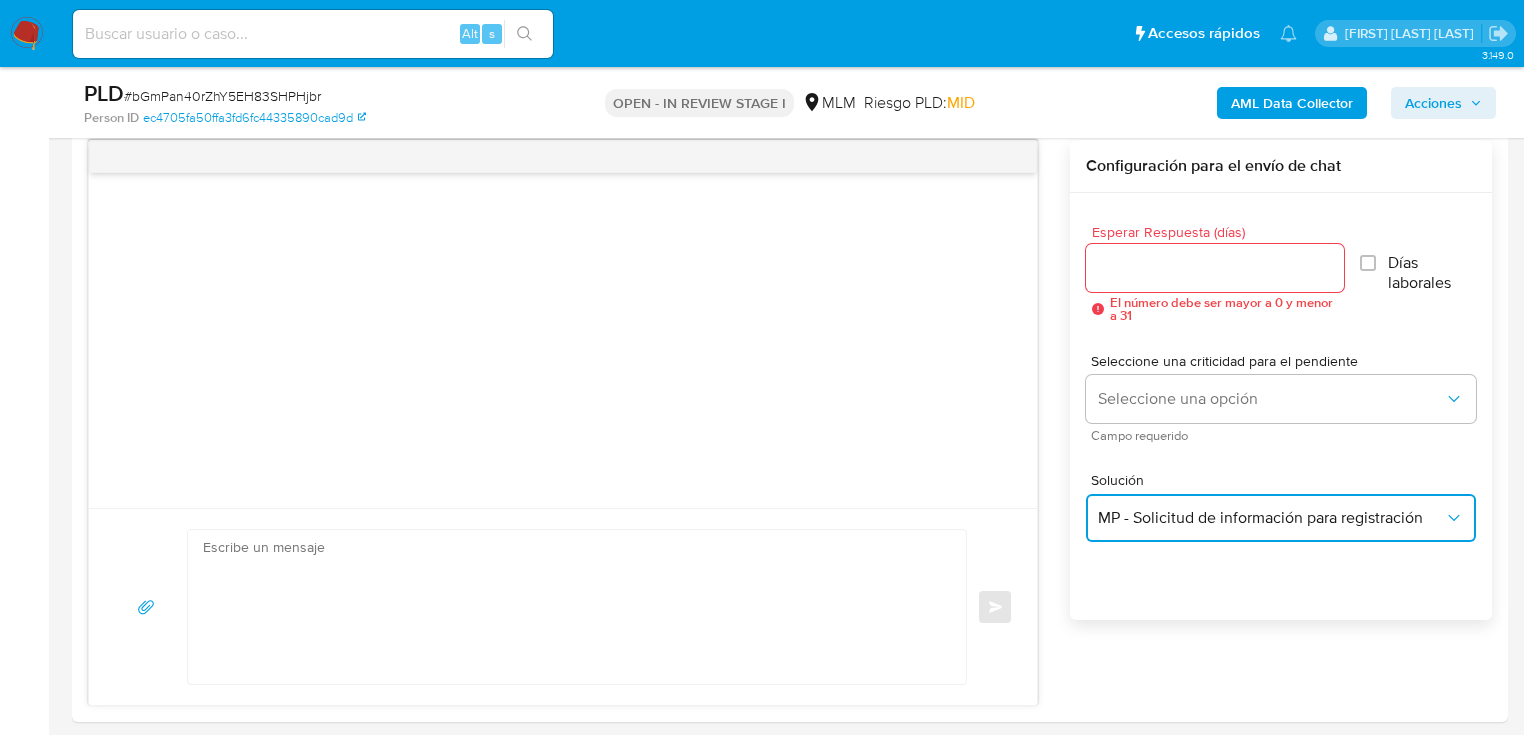 click on "MP - Solicitud de información para registración" at bounding box center (1271, 518) 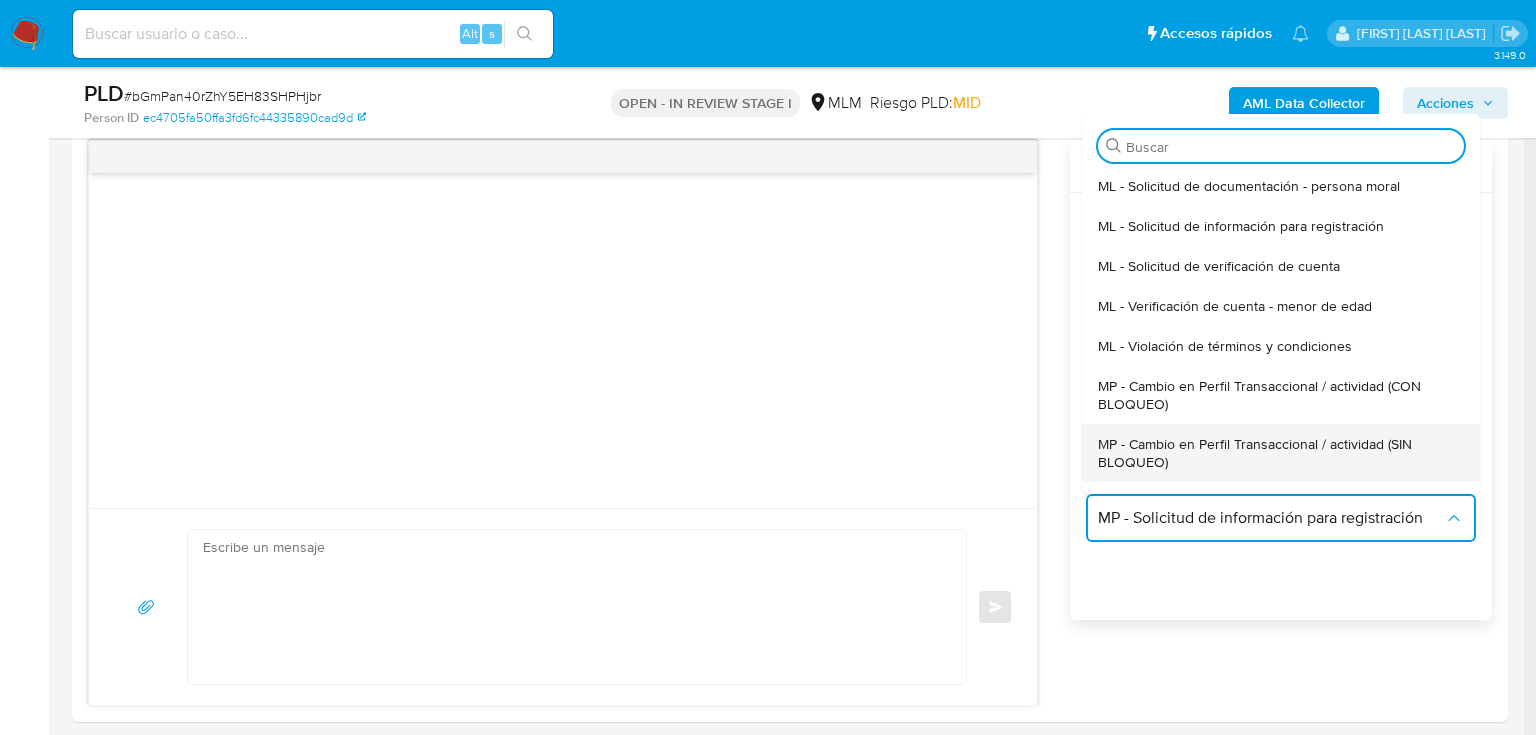 click on "MP - Cambio en Perfil Transaccional / actividad (SIN BLOQUEO)" at bounding box center [1275, 453] 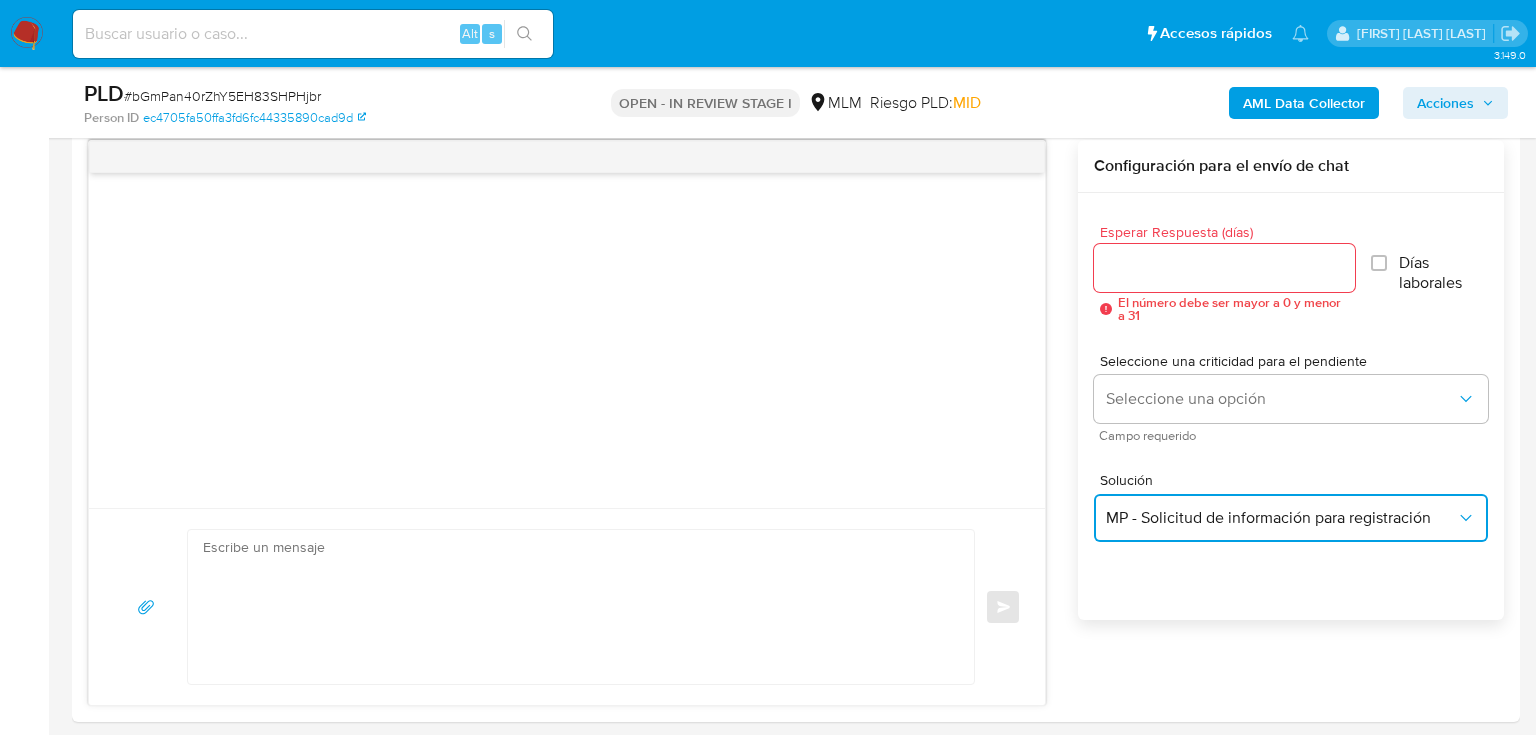 type on "Estimado ,Te comunicamos que se ha identificado un cambio en el uso habitual de tu cuenta (compra - venta) durante [INCLUIR PERIODO], por lo que, de acuerdo con las políticas de control de Mercado Pago, debemos llevar a cabo un proceso de verificación para garantizar la seguridad de tu cuenta.Por lo anterior, es necesario que nos compartas la siguiente información:Tu ocupación o actividad preponderante.Motivo por el cual (i) recibes envíos de dinero por parte de [INCLUIR NOMBRE]. (ii) realizas los mismos pagos / compras con [INCLUIR NOMBRE]. Aguardamos el envío de la información para evitar algún inconveniente o restricción en tu cuenta.Lamentamos el malestar que esta situación te pudiera ocasionar, pero es una medida necesaria para mantener el sitio seguro y confiable.Atentamente,Mercado Pago" 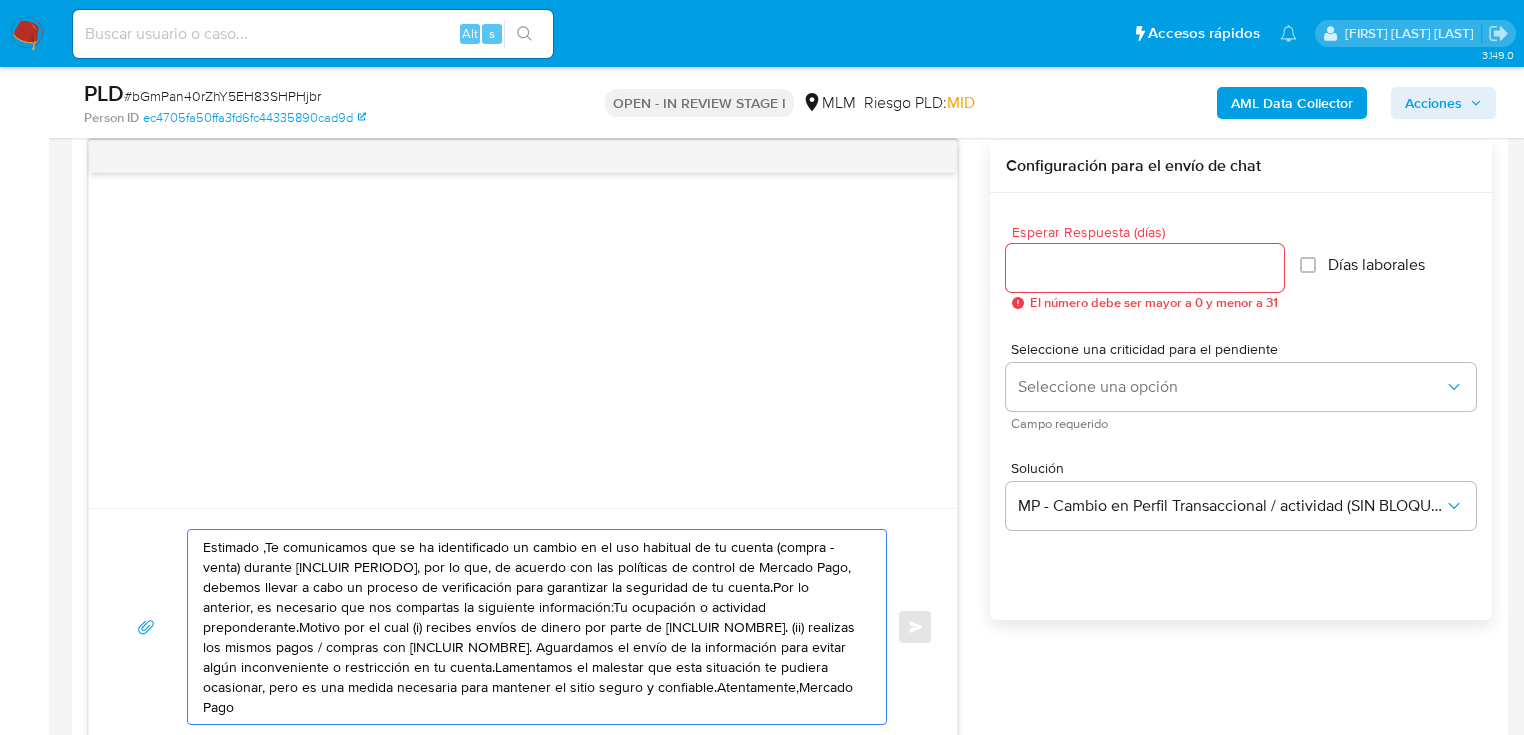 drag, startPoint x: 776, startPoint y: 683, endPoint x: 84, endPoint y: 514, distance: 712.3377 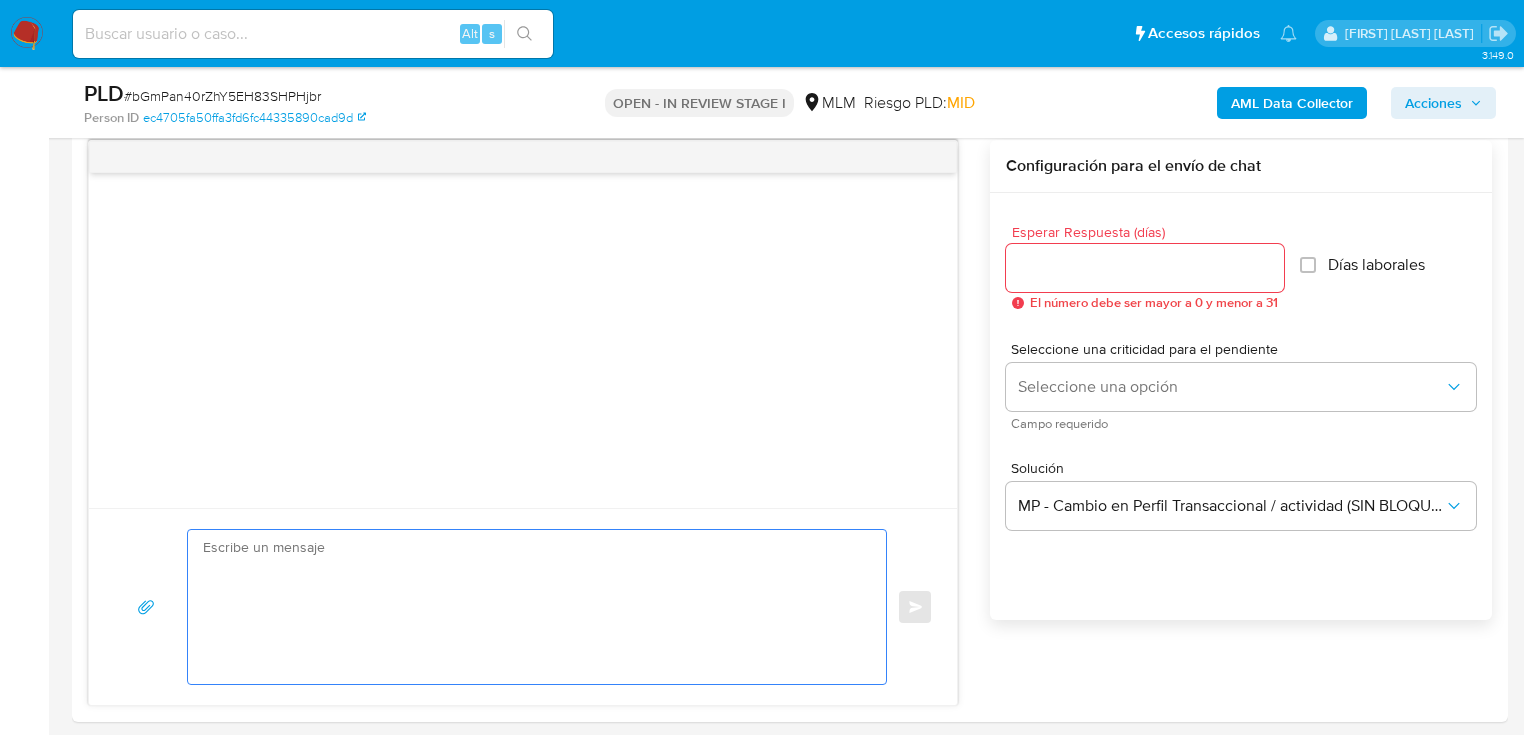 type 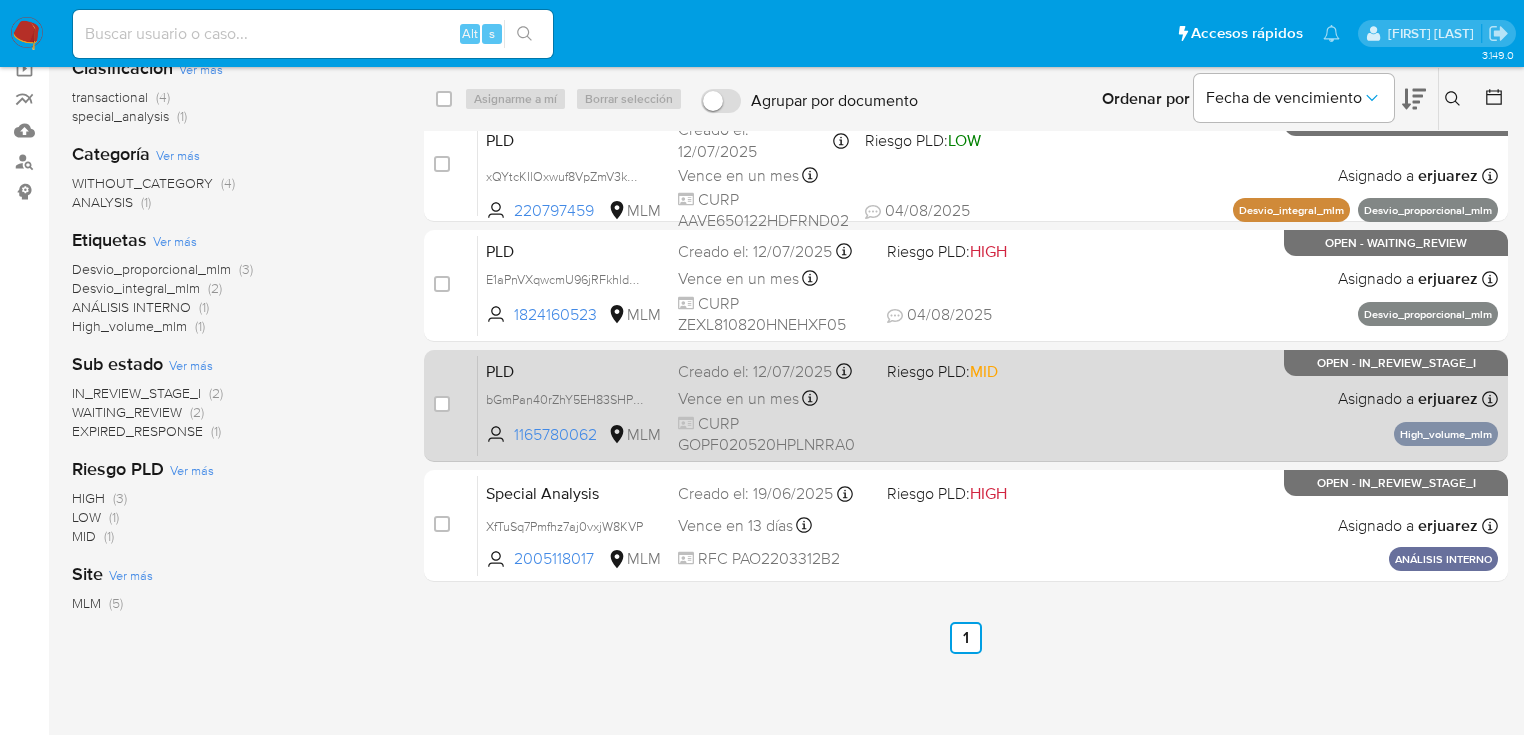 scroll, scrollTop: 160, scrollLeft: 0, axis: vertical 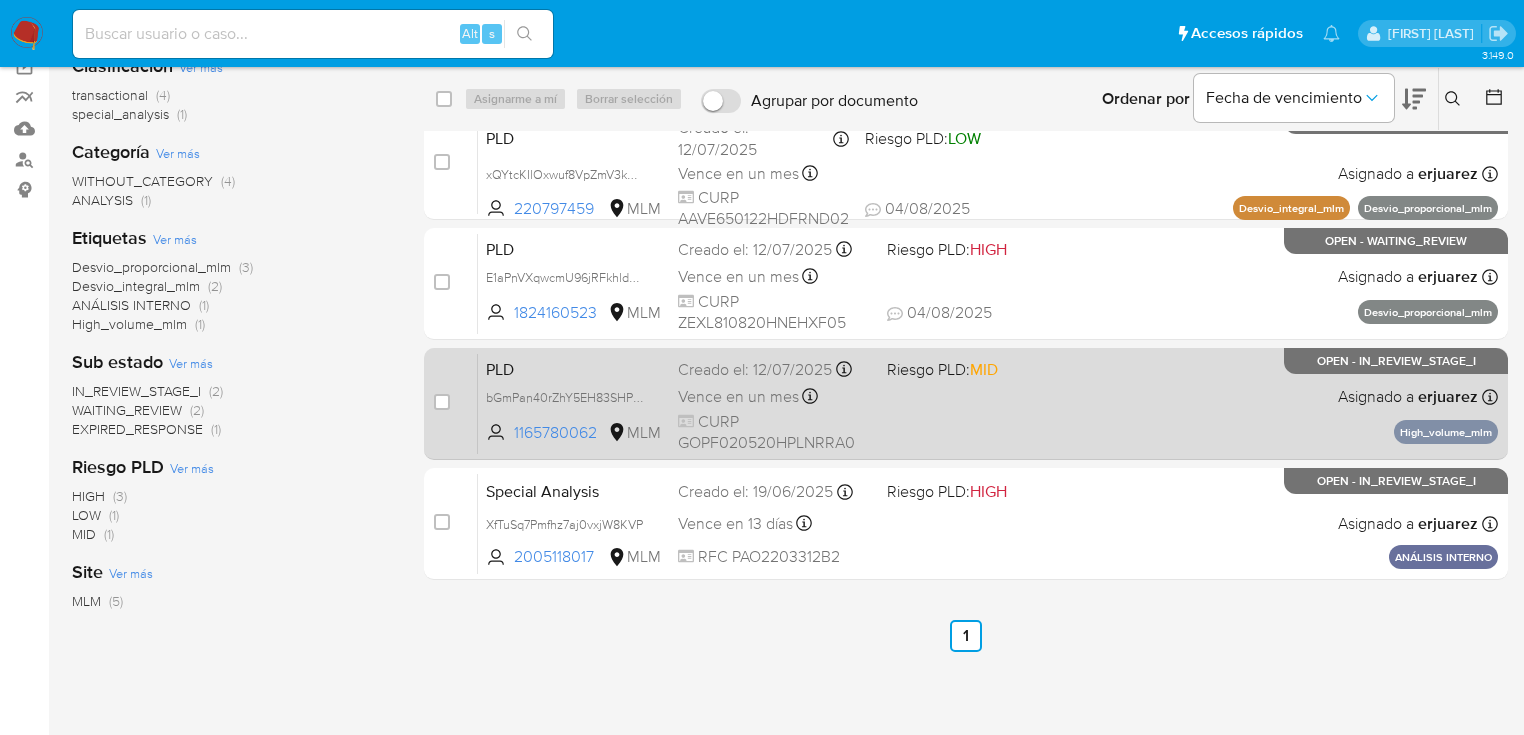 click on "PLD bGmPan40rZhY5EH83SHPHjbr 1165780062 MLM Riesgo PLD:  MID Creado el: 12/07/2025   Creado el: 12/07/2025 02:04:22 Vence en un mes   Vence el 10/09/2025 02:04:23 CURP   GOPF020520HPLNRRA0 Asignado a   erjuarez   Asignado el: 05/08/2025 09:52:12 High_volume_mlm OPEN - IN_REVIEW_STAGE_I" at bounding box center (988, 403) 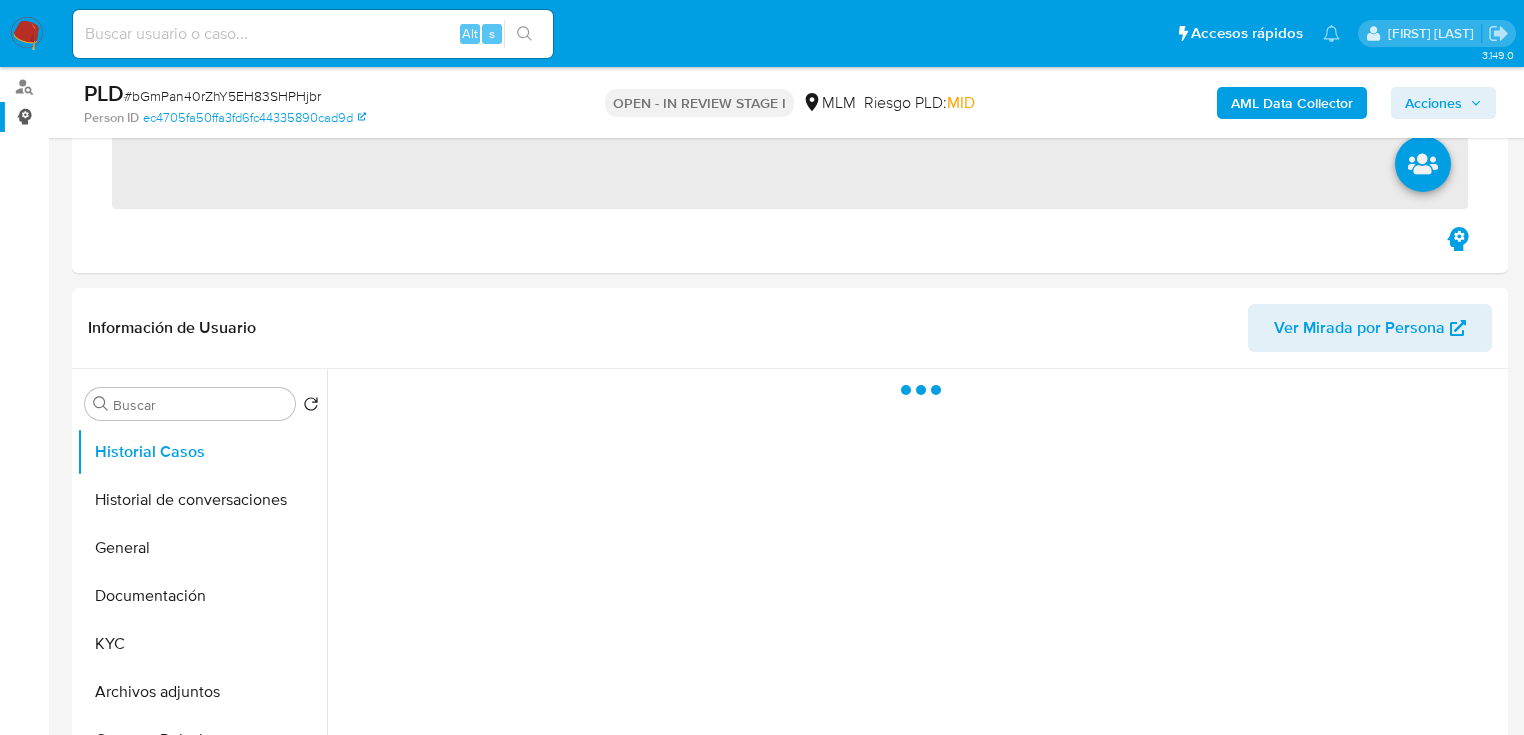scroll, scrollTop: 400, scrollLeft: 0, axis: vertical 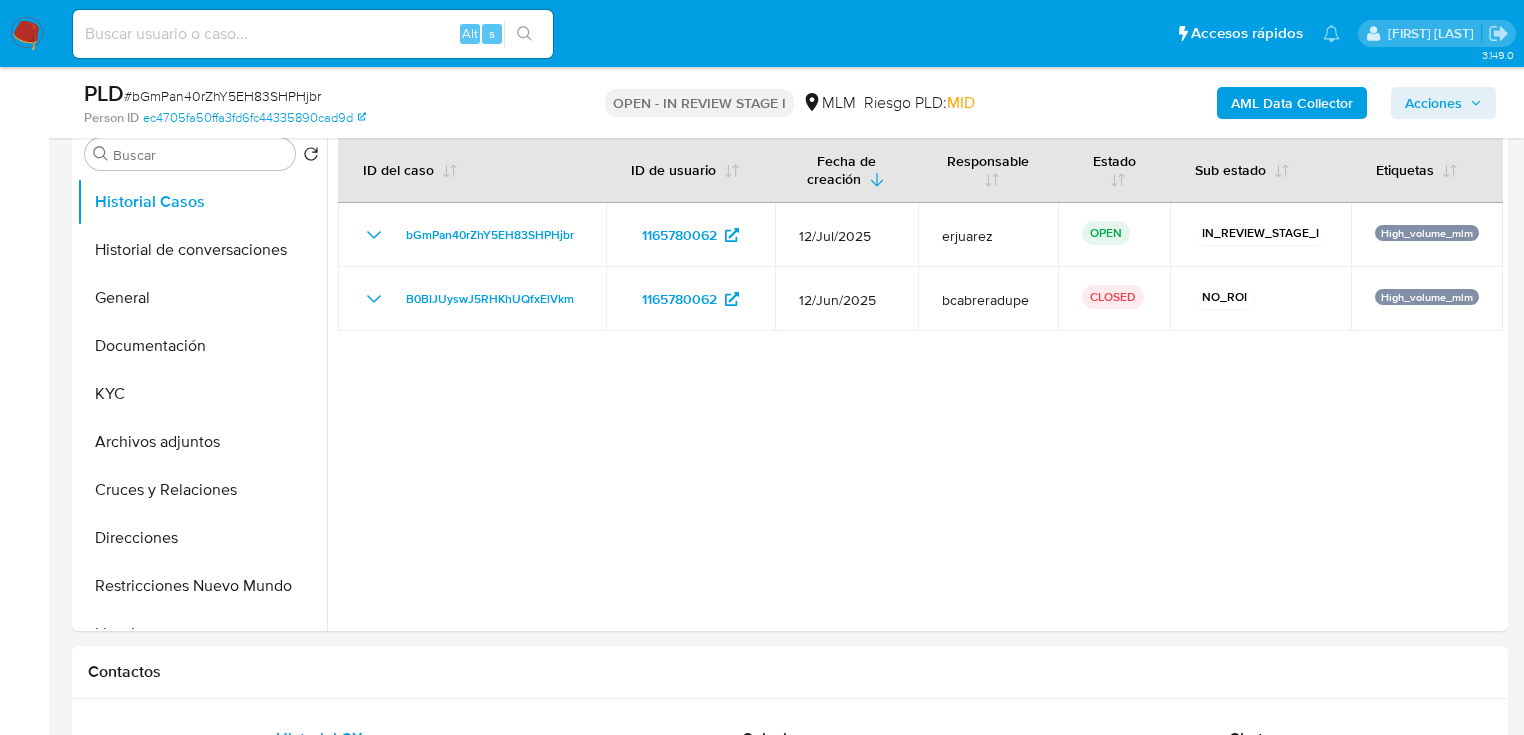 select on "10" 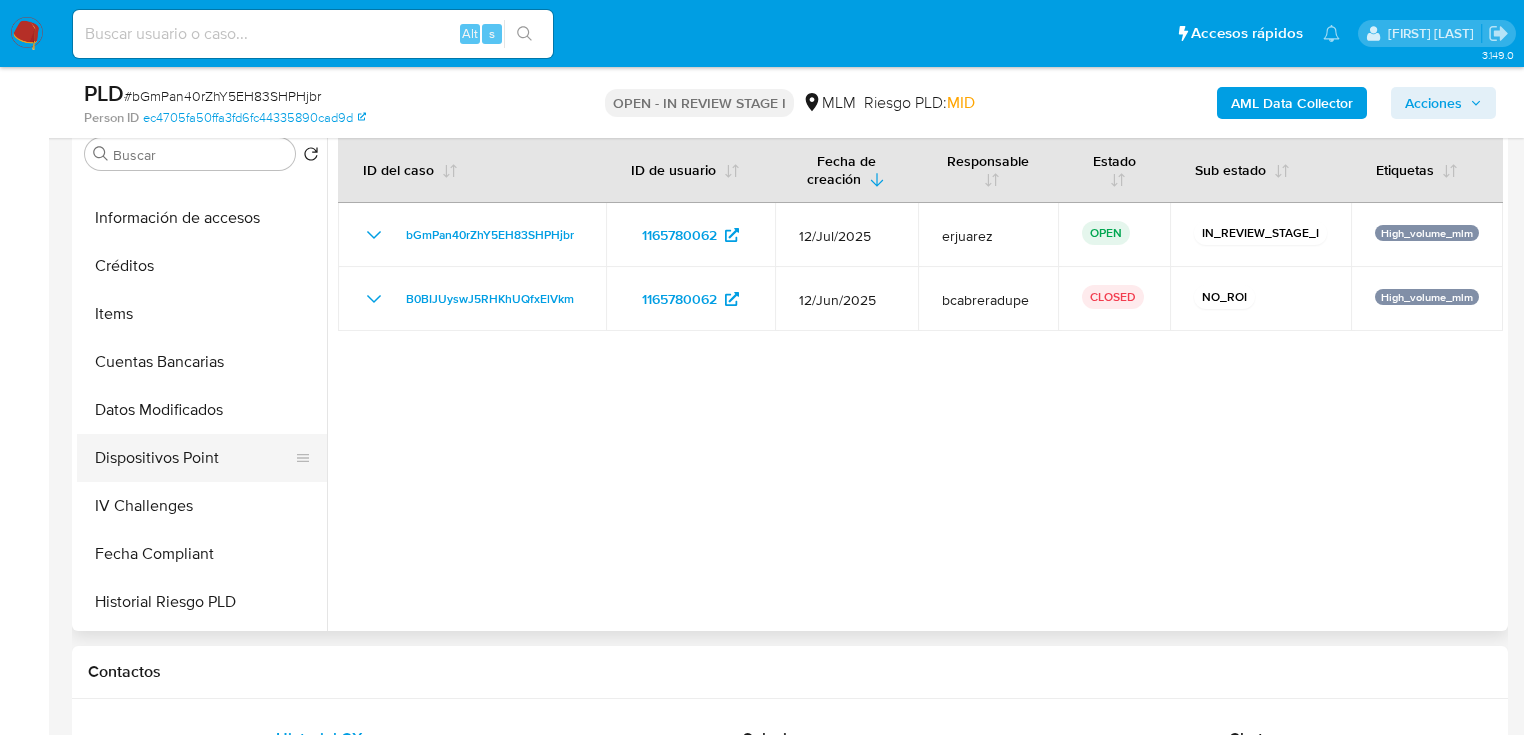 scroll, scrollTop: 320, scrollLeft: 0, axis: vertical 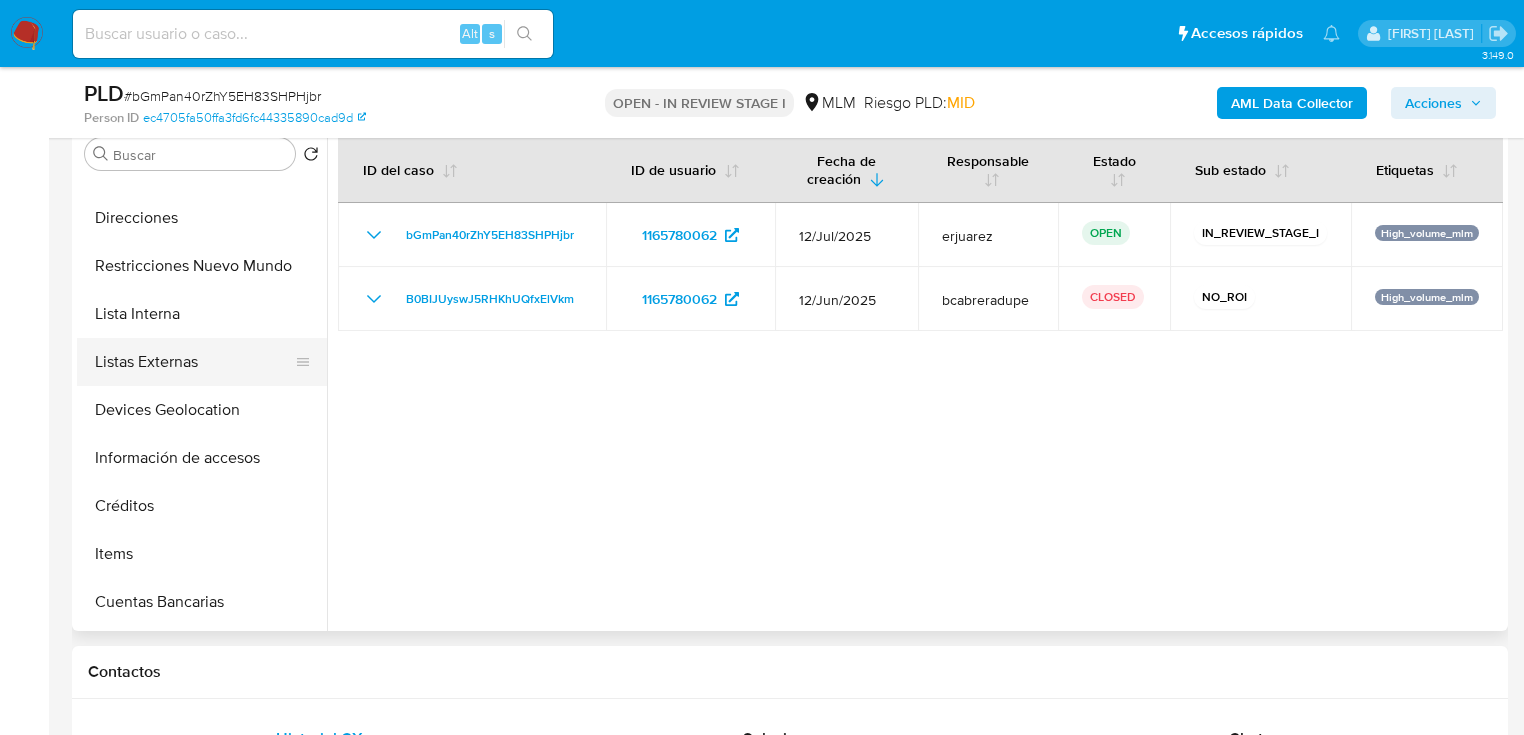 click on "Listas Externas" at bounding box center (194, 362) 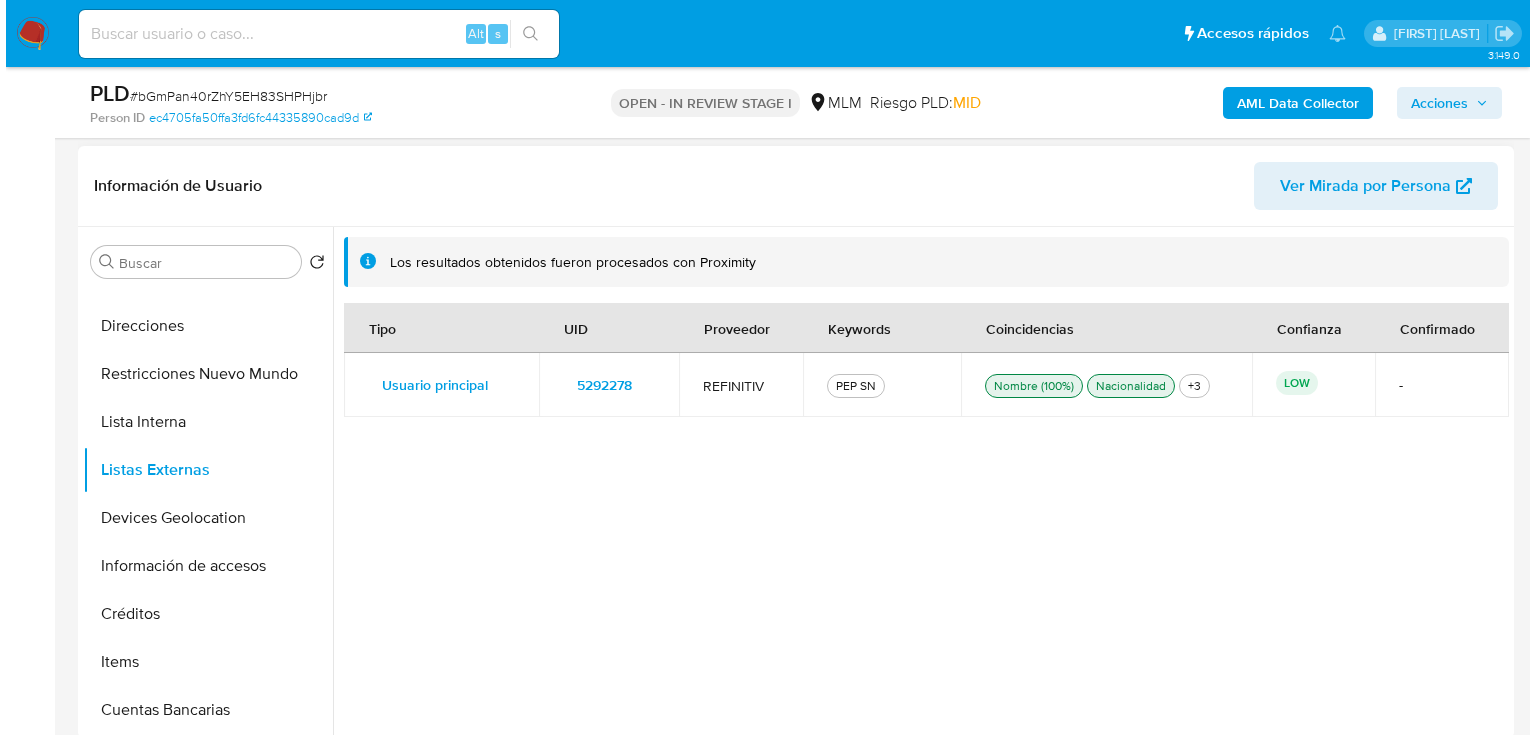 scroll, scrollTop: 320, scrollLeft: 0, axis: vertical 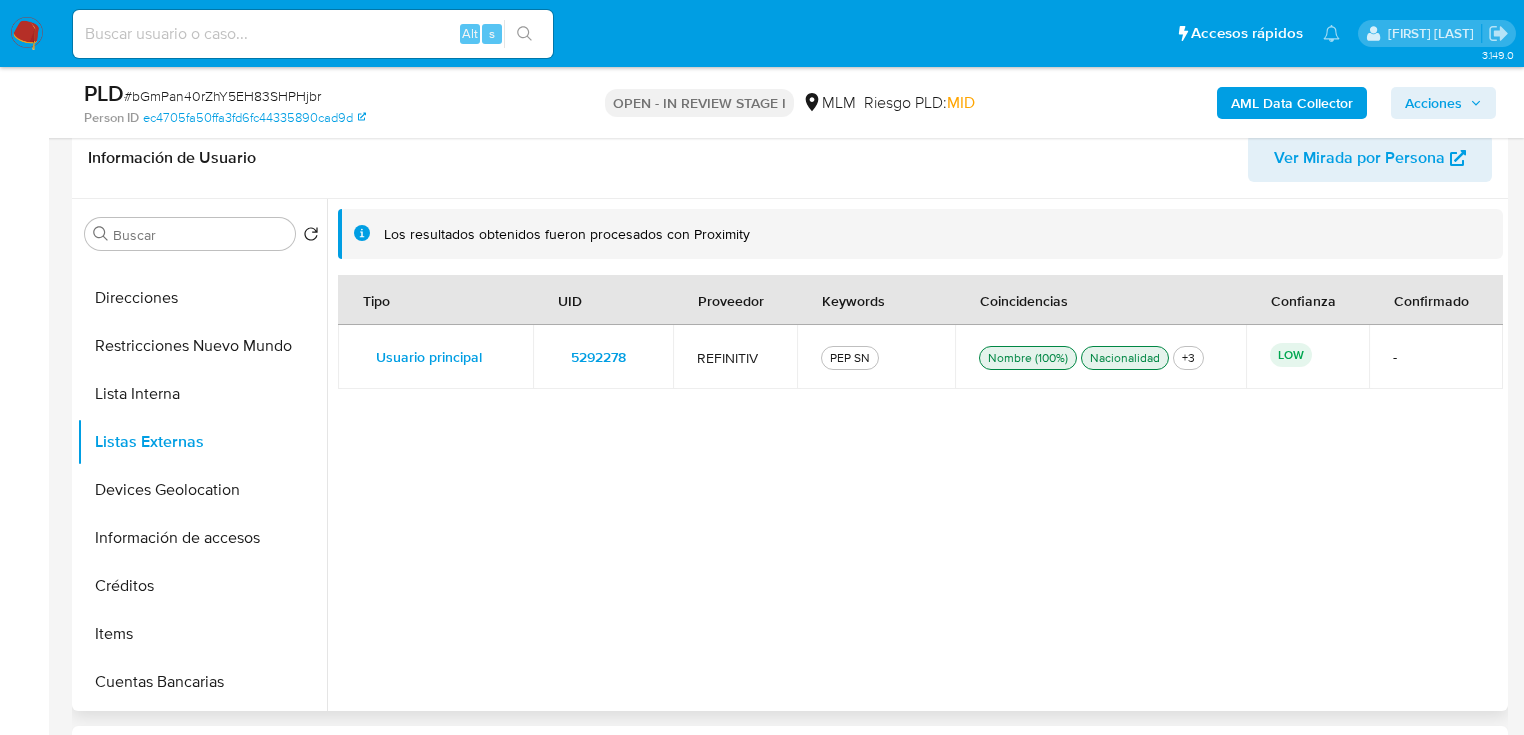 click on "5292278" at bounding box center (598, 357) 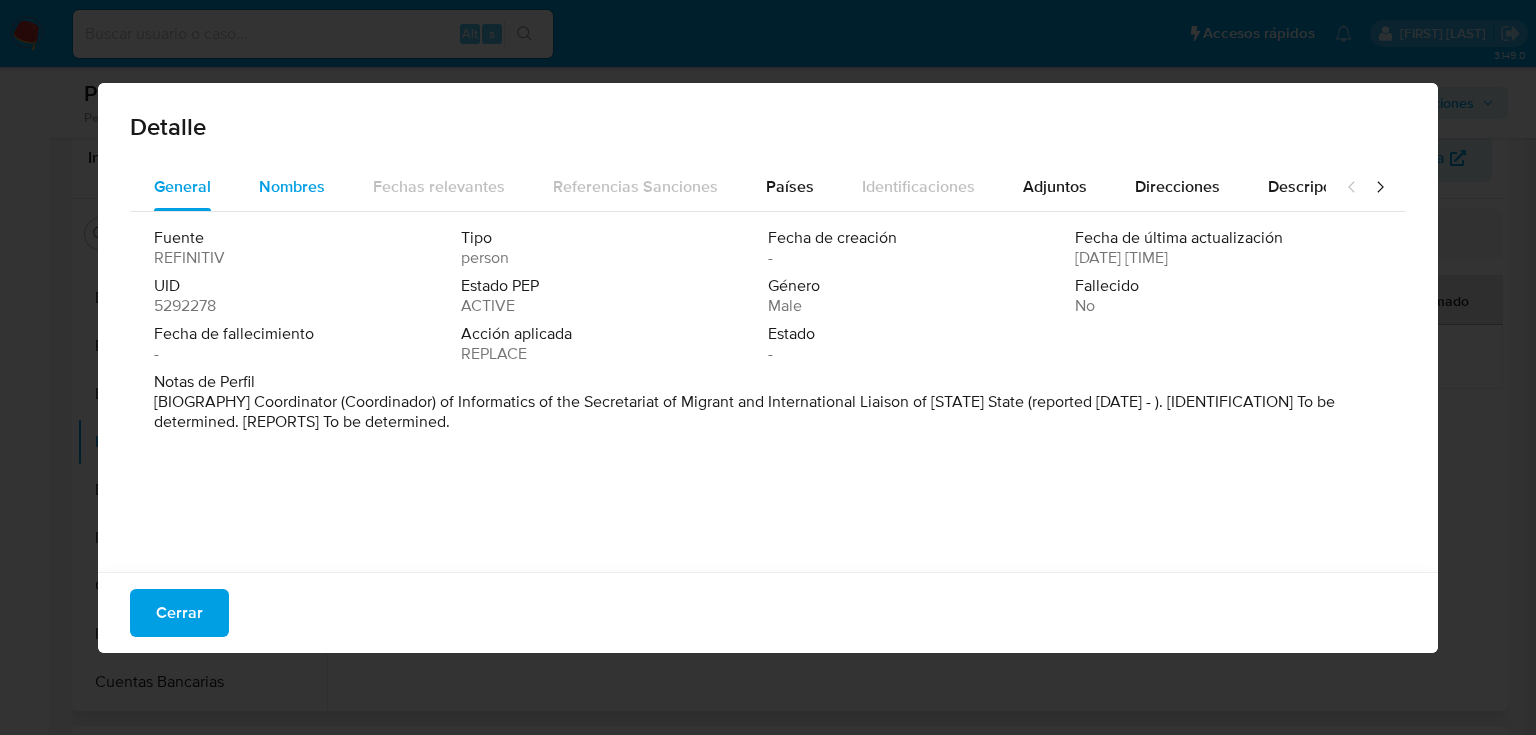 click on "Nombres" at bounding box center (292, 186) 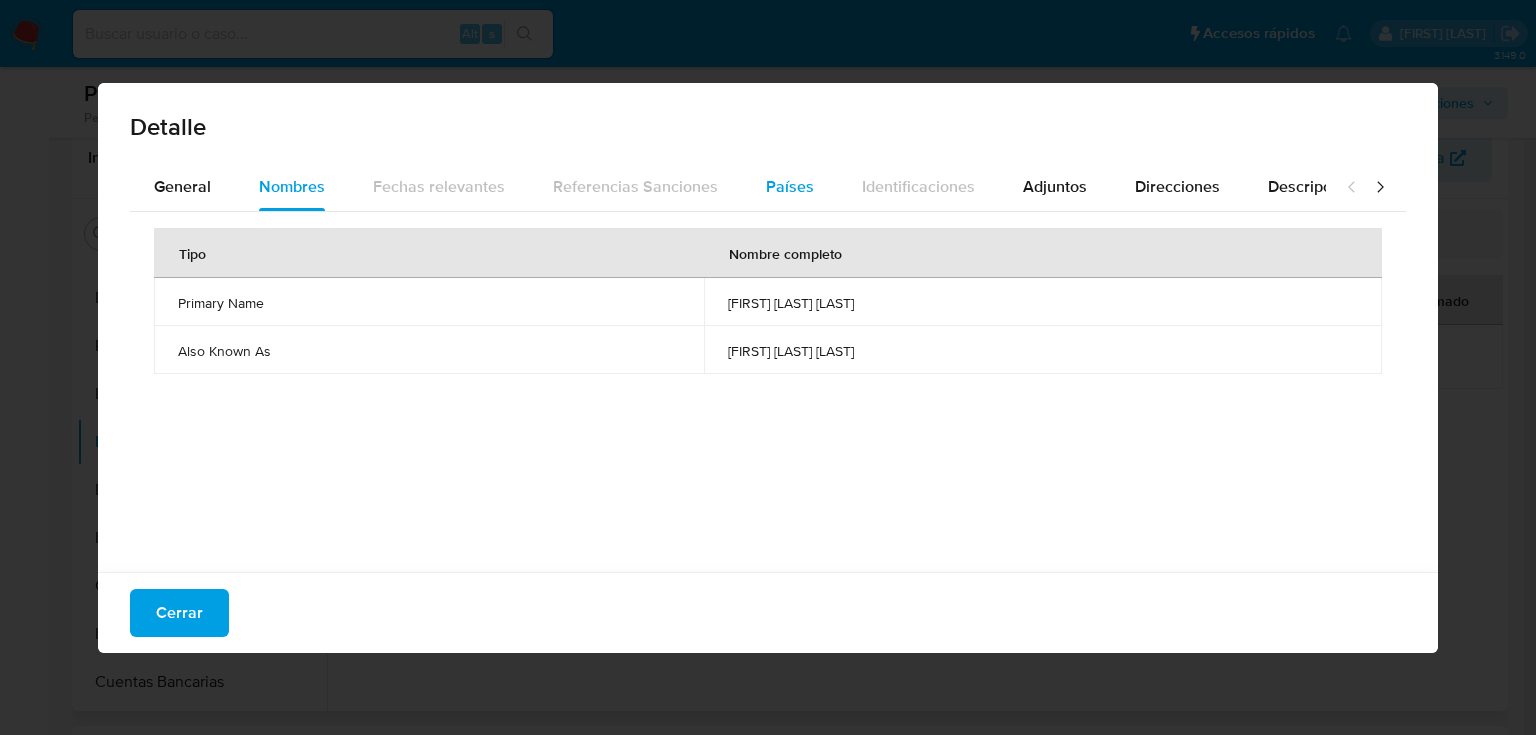 click on "Países" at bounding box center [790, 187] 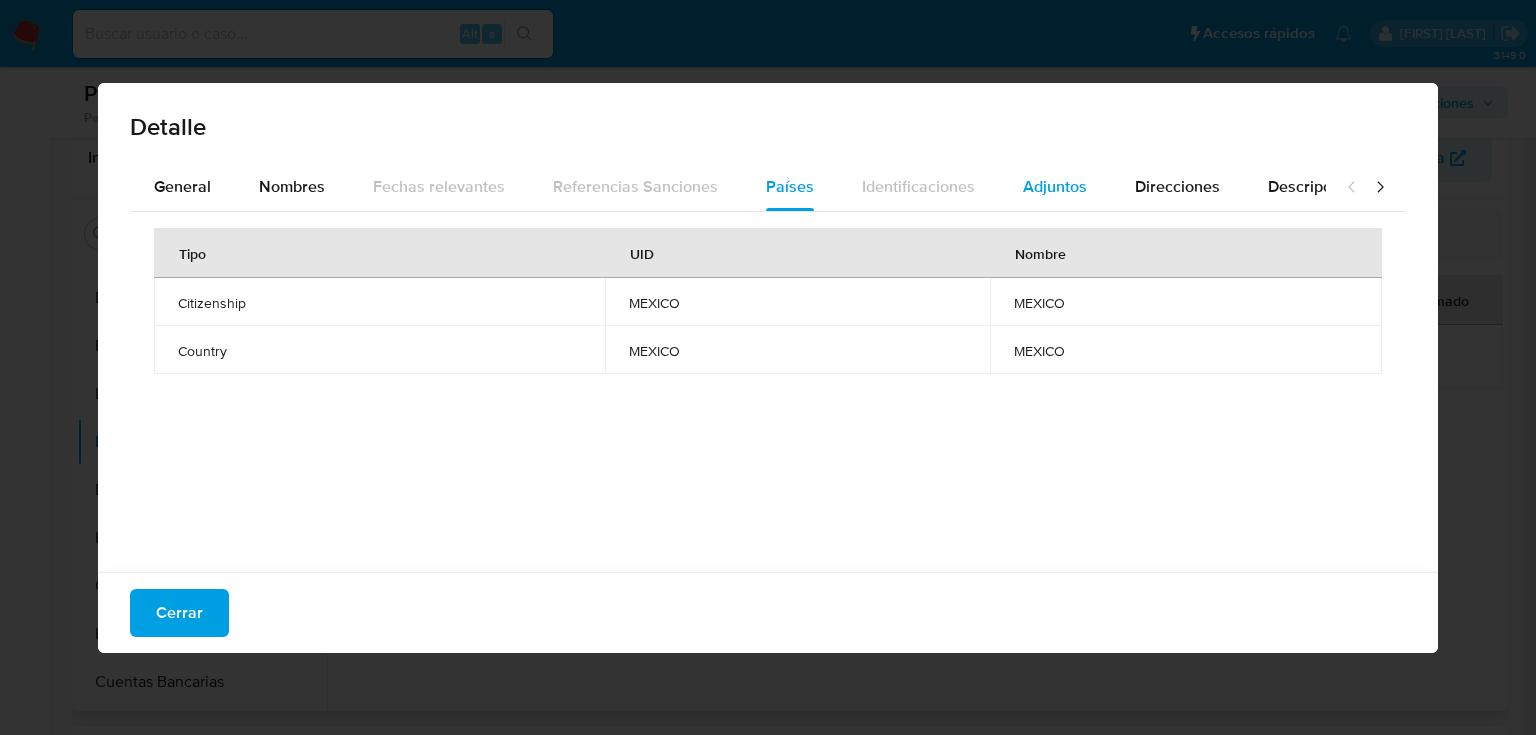 click on "Adjuntos" at bounding box center (1055, 186) 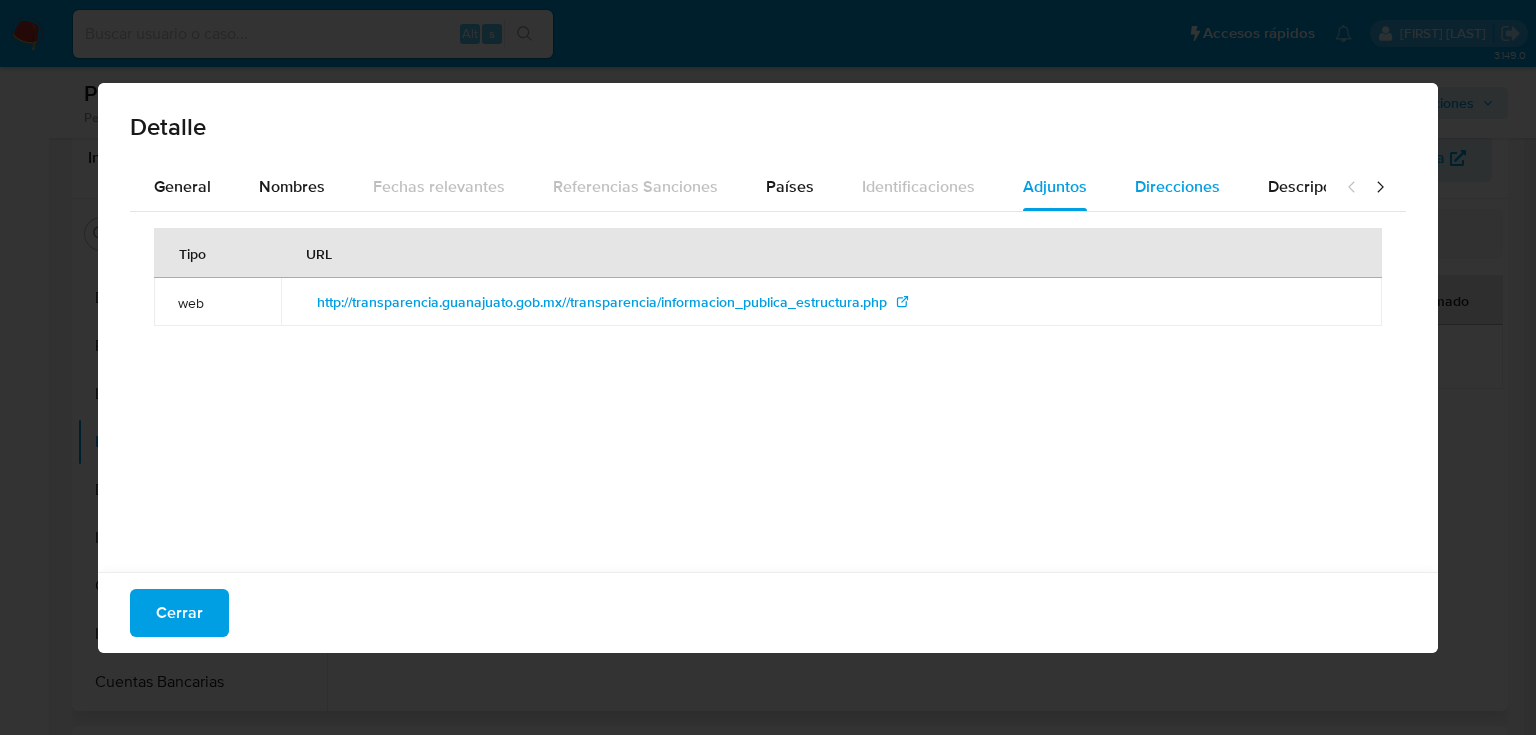 click on "Direcciones" at bounding box center [1177, 186] 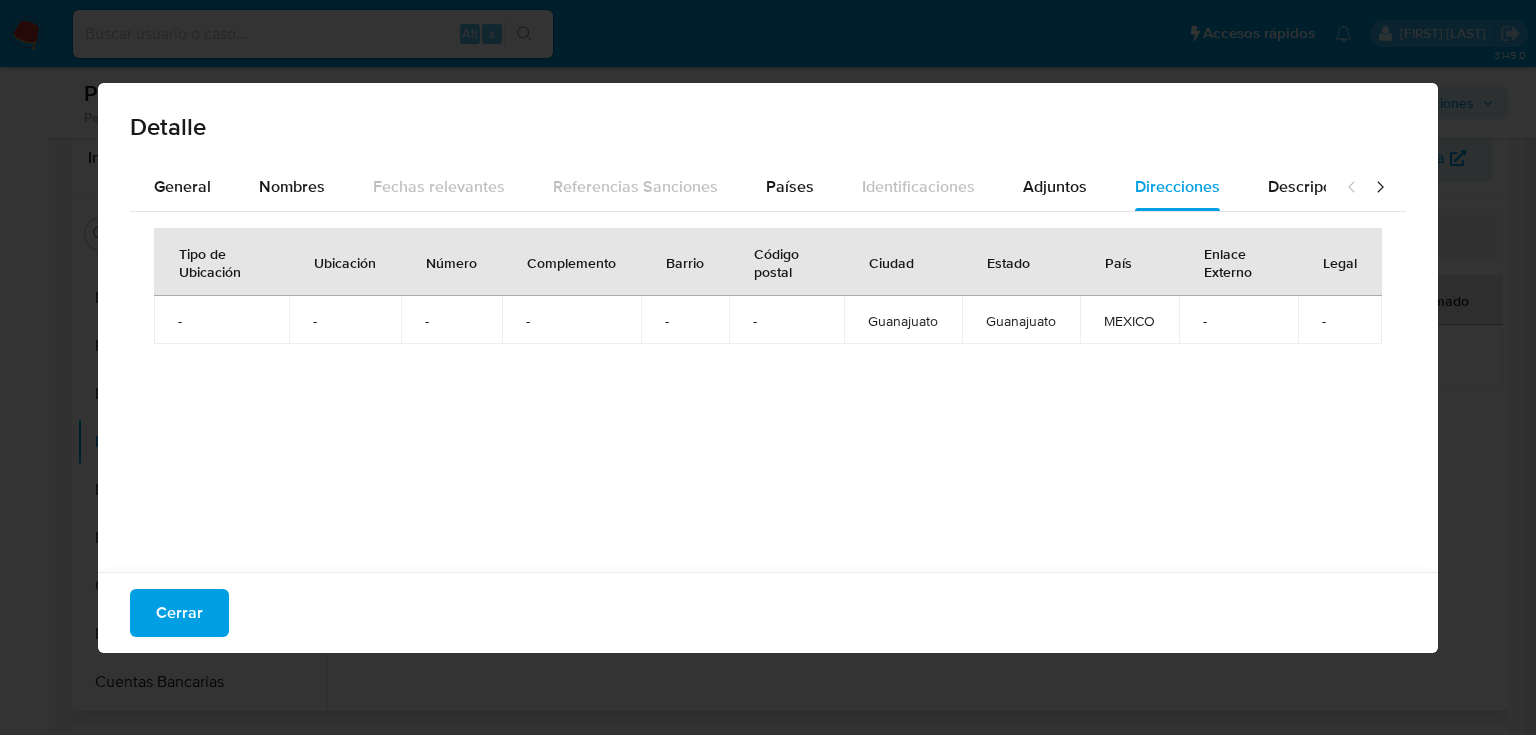 drag, startPoint x: 525, startPoint y: 574, endPoint x: 548, endPoint y: 555, distance: 29.832869 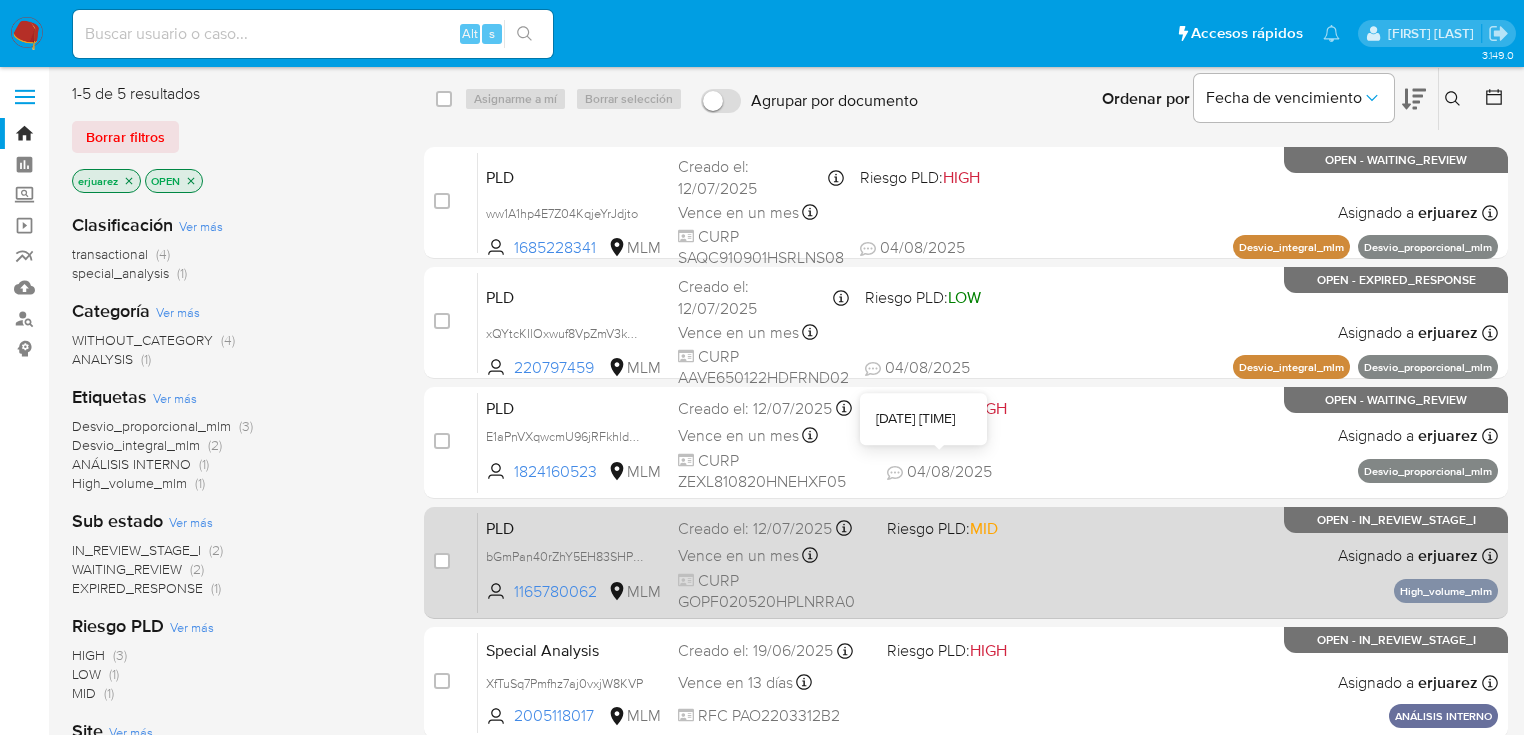 scroll, scrollTop: 0, scrollLeft: 0, axis: both 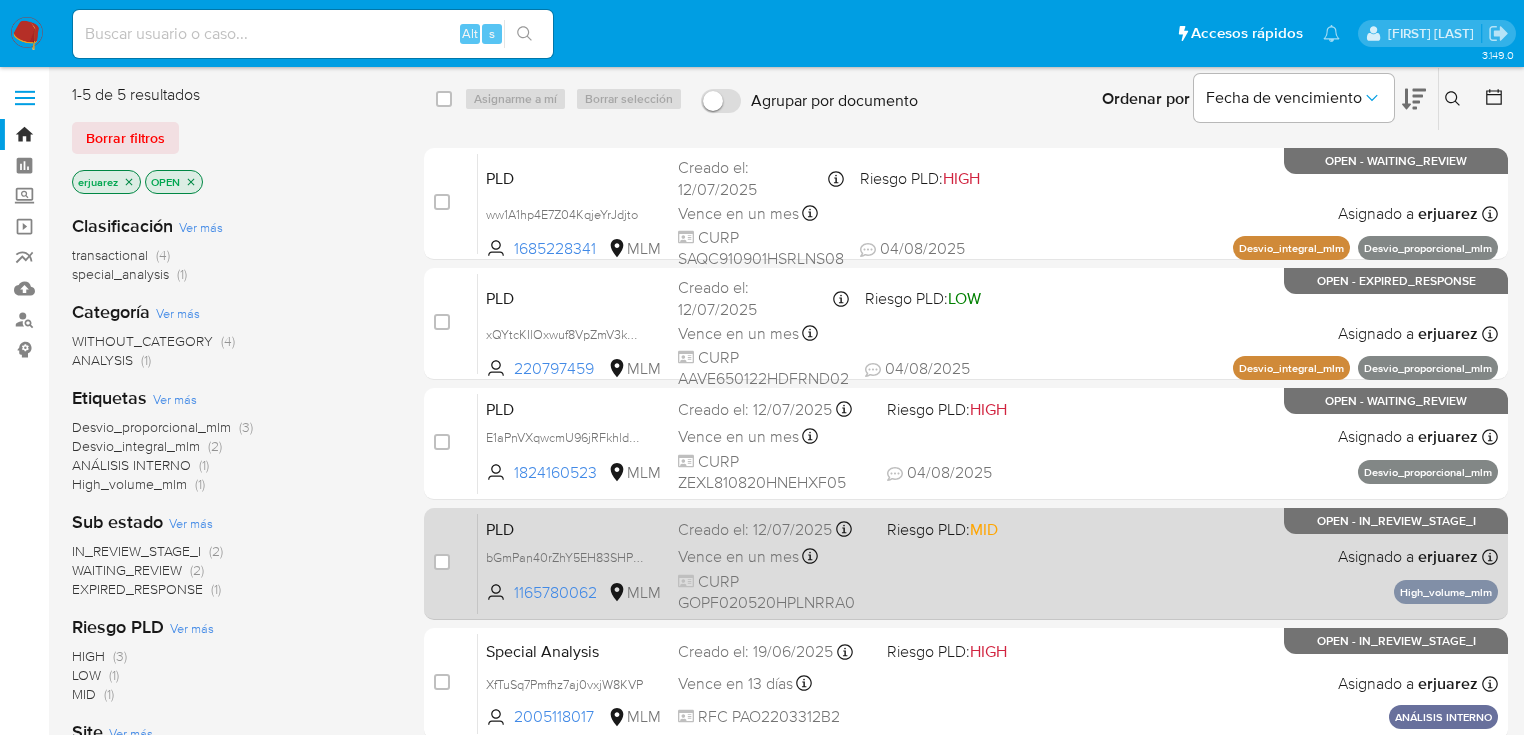 click on "PLD bGmPan40rZhY5EH83SHPHjbr 1165780062 MLM Riesgo PLD: MID Creado el: [DATE] Creado el: [DATE] [TIME] Vence en un mes Vence el [DATE] [TIME] CURP [CURP] Asignado a [USERNAME] Asignado el: [DATE] [TIME] High_volume_mlm OPEN - IN_REVIEW_STAGE_I" at bounding box center [988, 563] 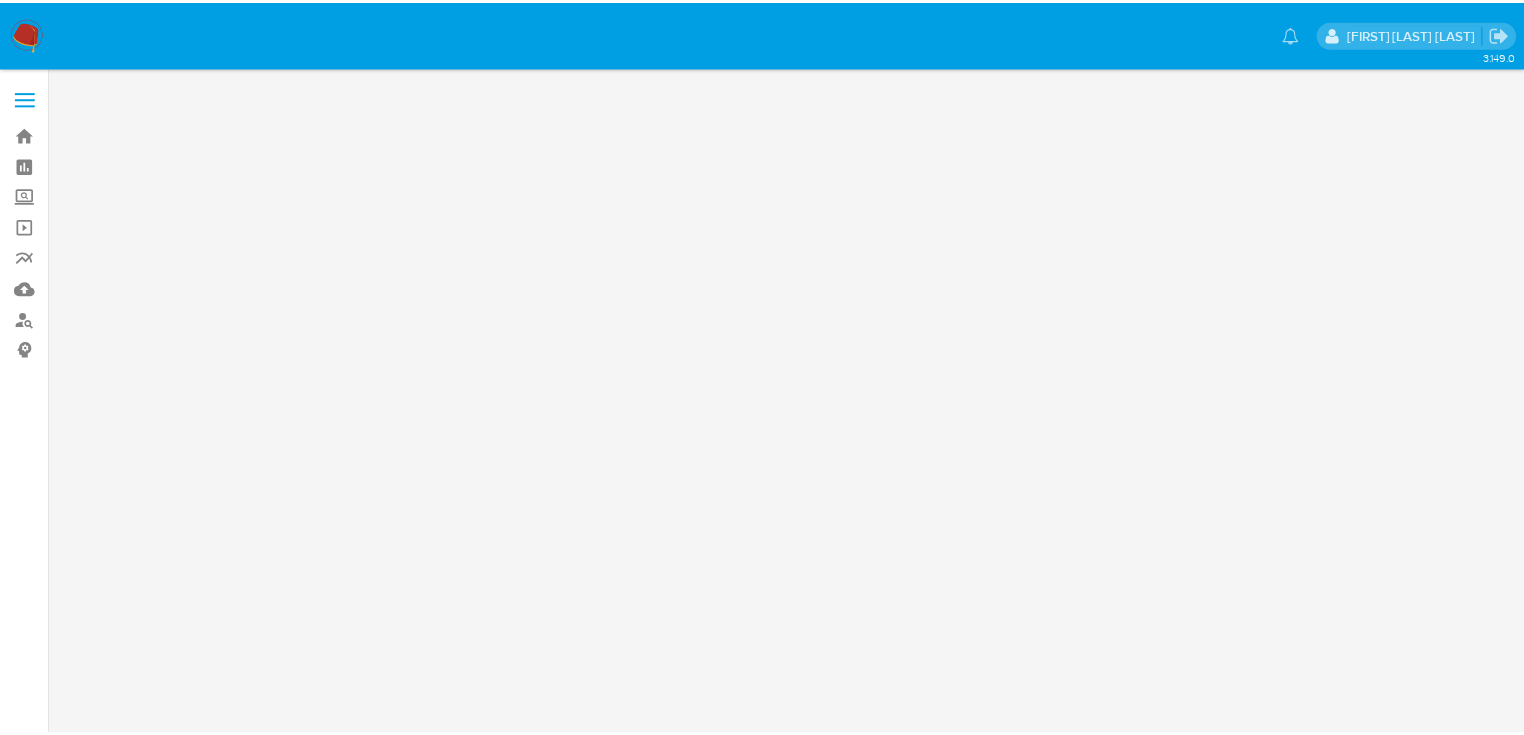 scroll, scrollTop: 0, scrollLeft: 0, axis: both 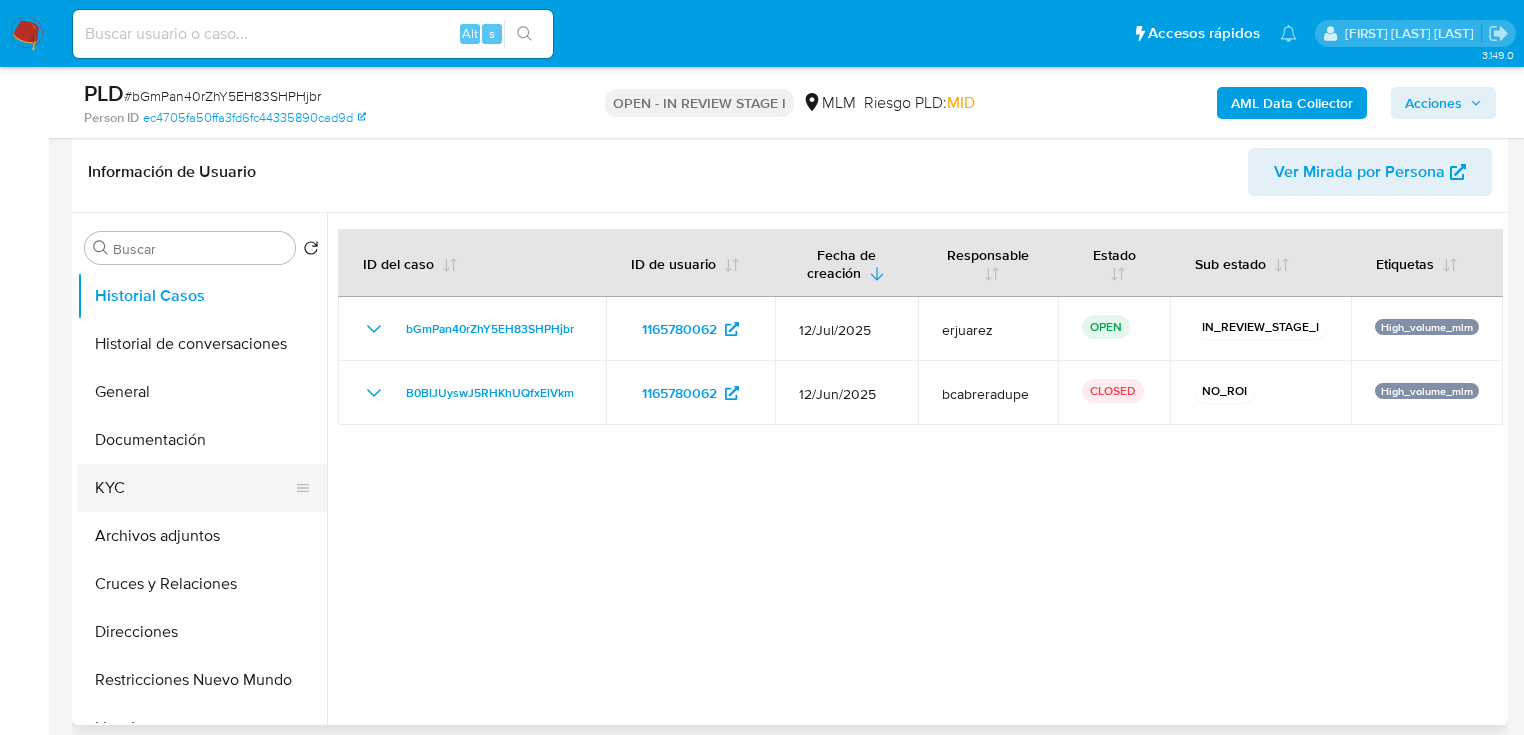 select on "10" 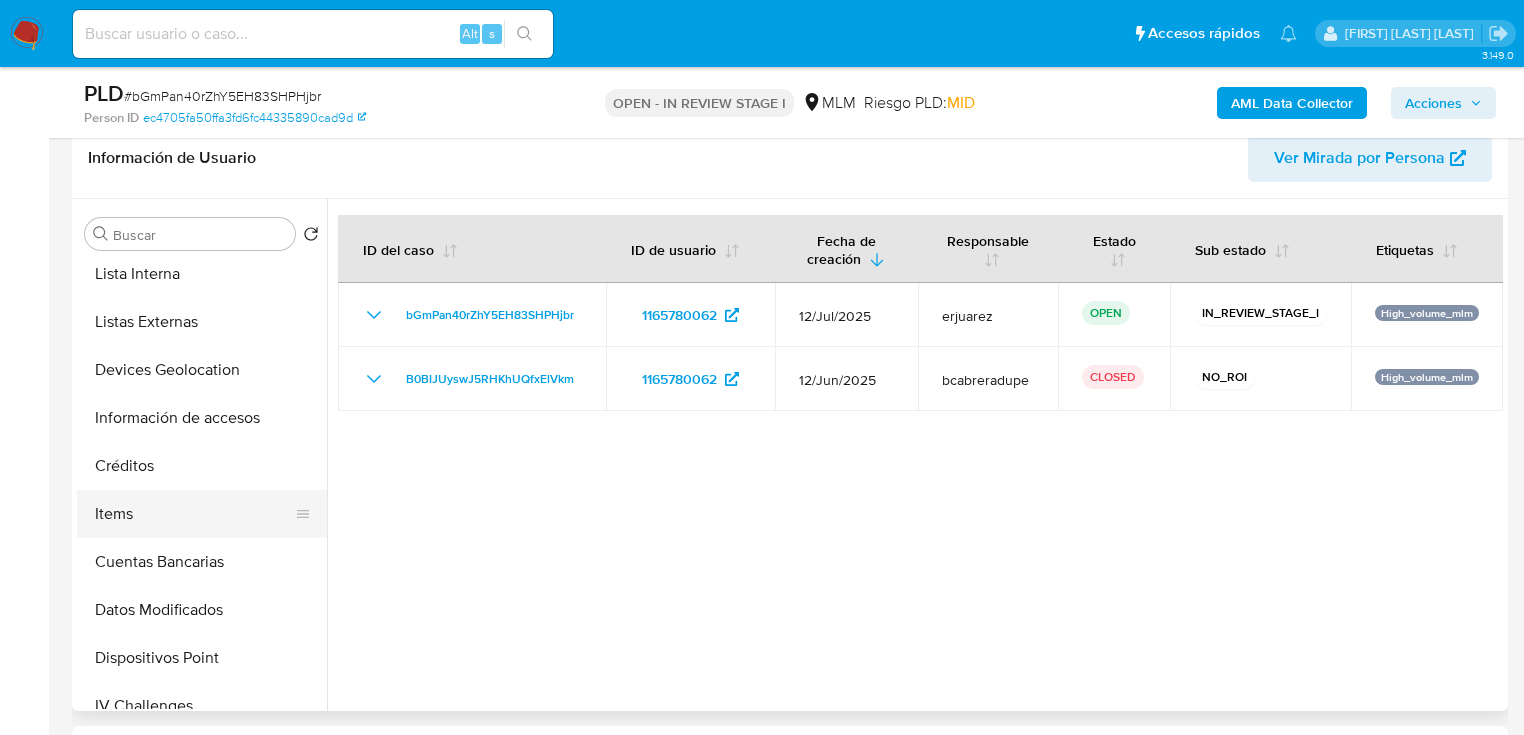 scroll, scrollTop: 480, scrollLeft: 0, axis: vertical 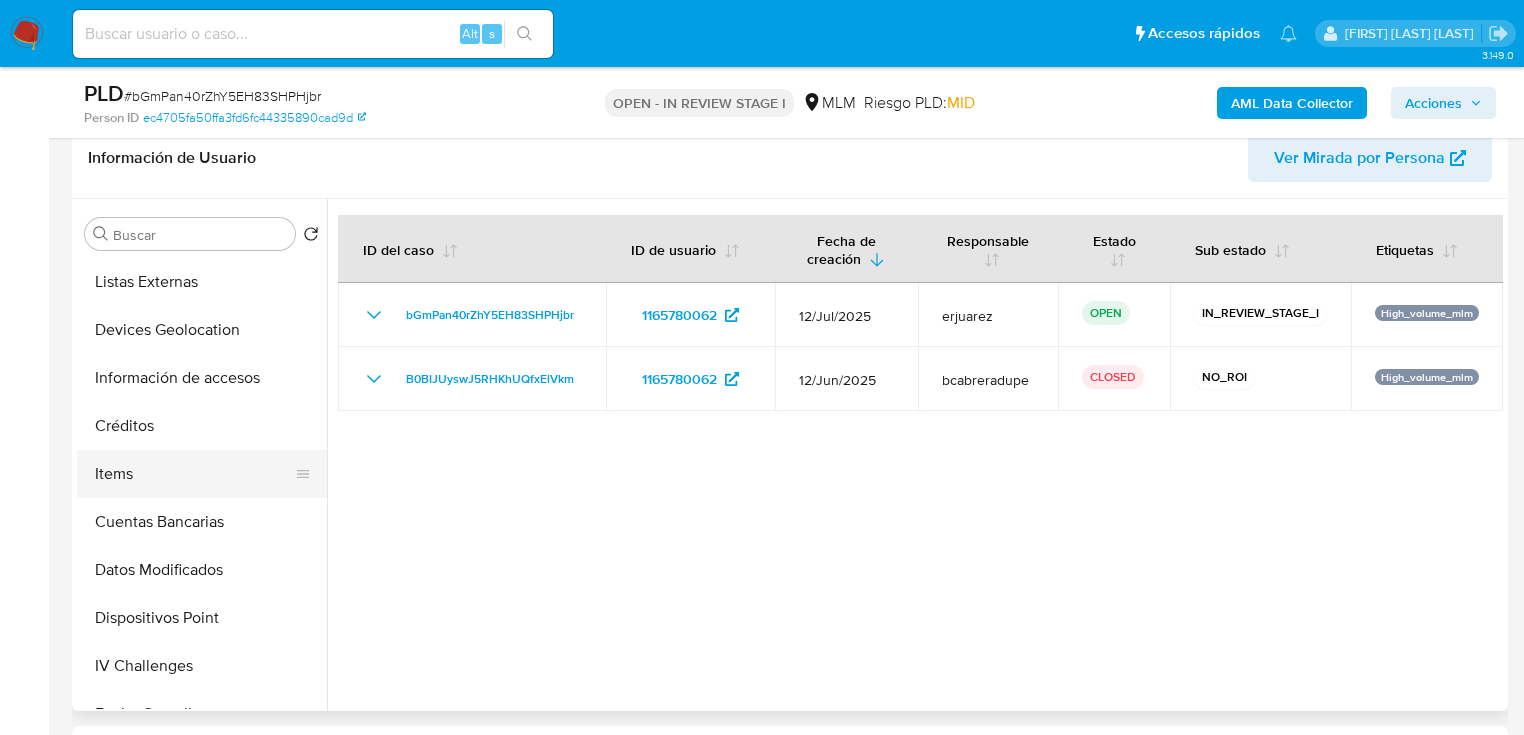 click on "Items" at bounding box center [194, 474] 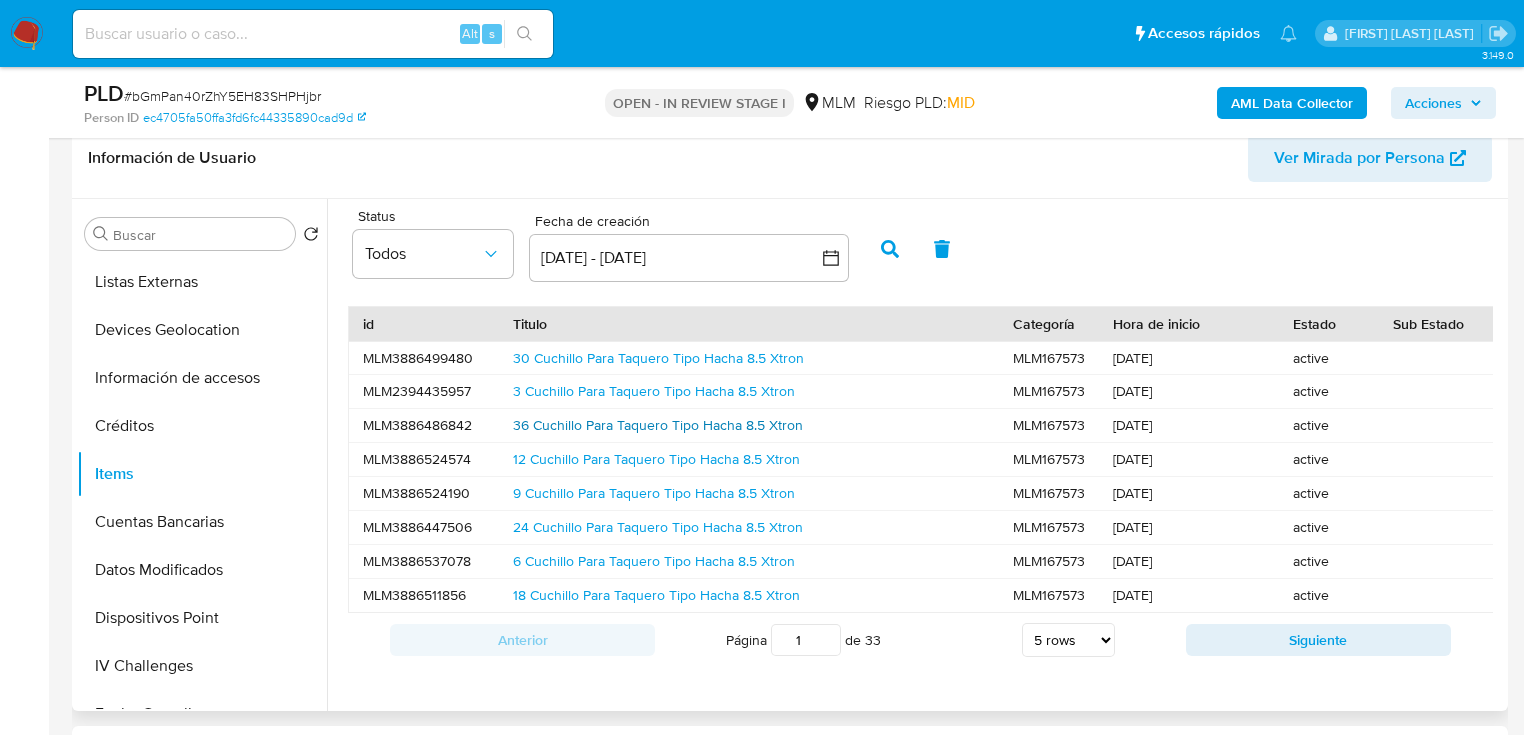 click on "36 Cuchillo Para Taquero Tipo Hacha 8.5 Xtron" at bounding box center (658, 425) 